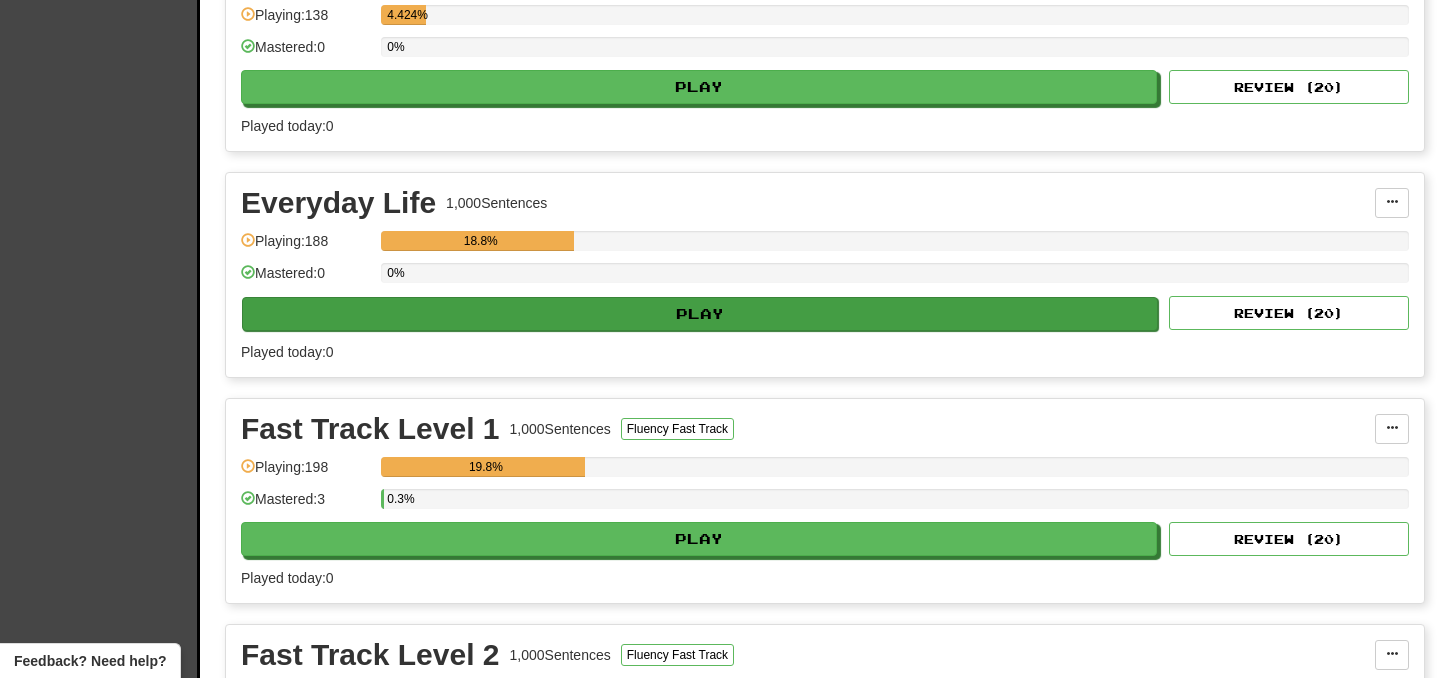 scroll, scrollTop: 1181, scrollLeft: 0, axis: vertical 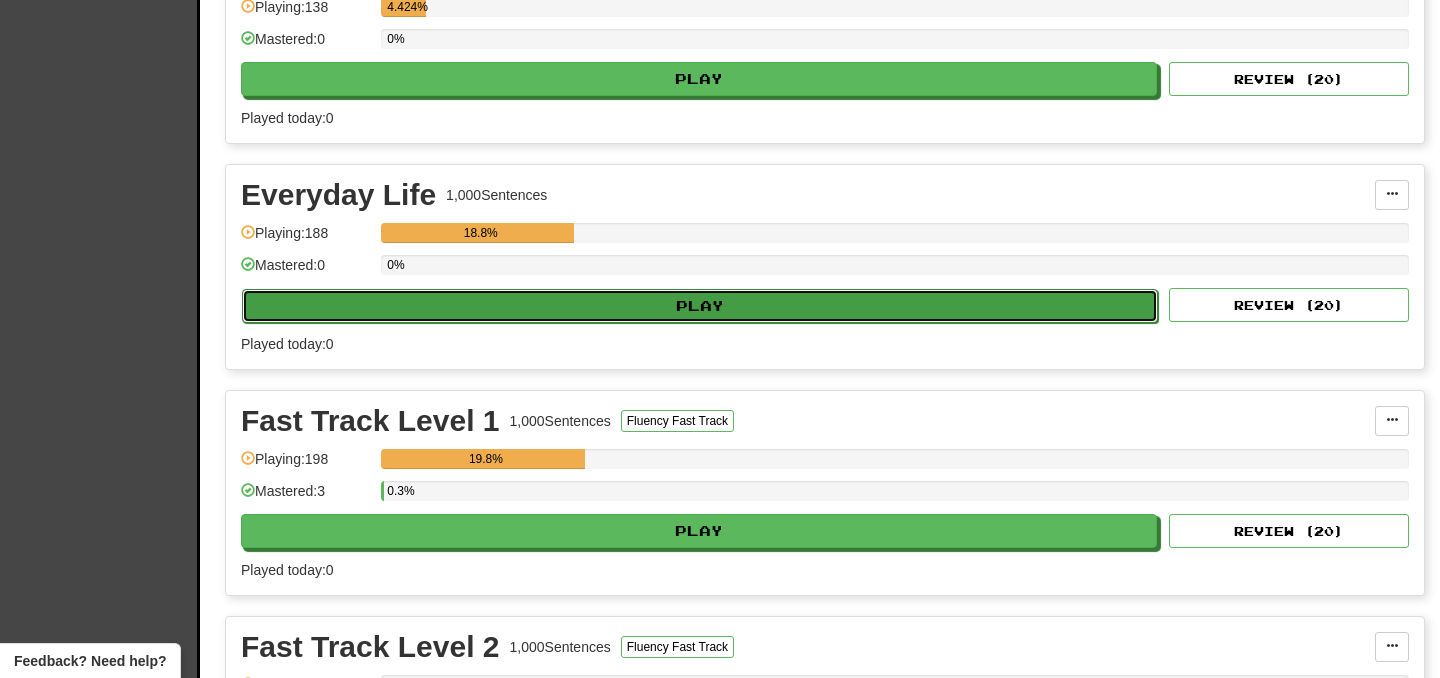 click on "Play" at bounding box center (700, 306) 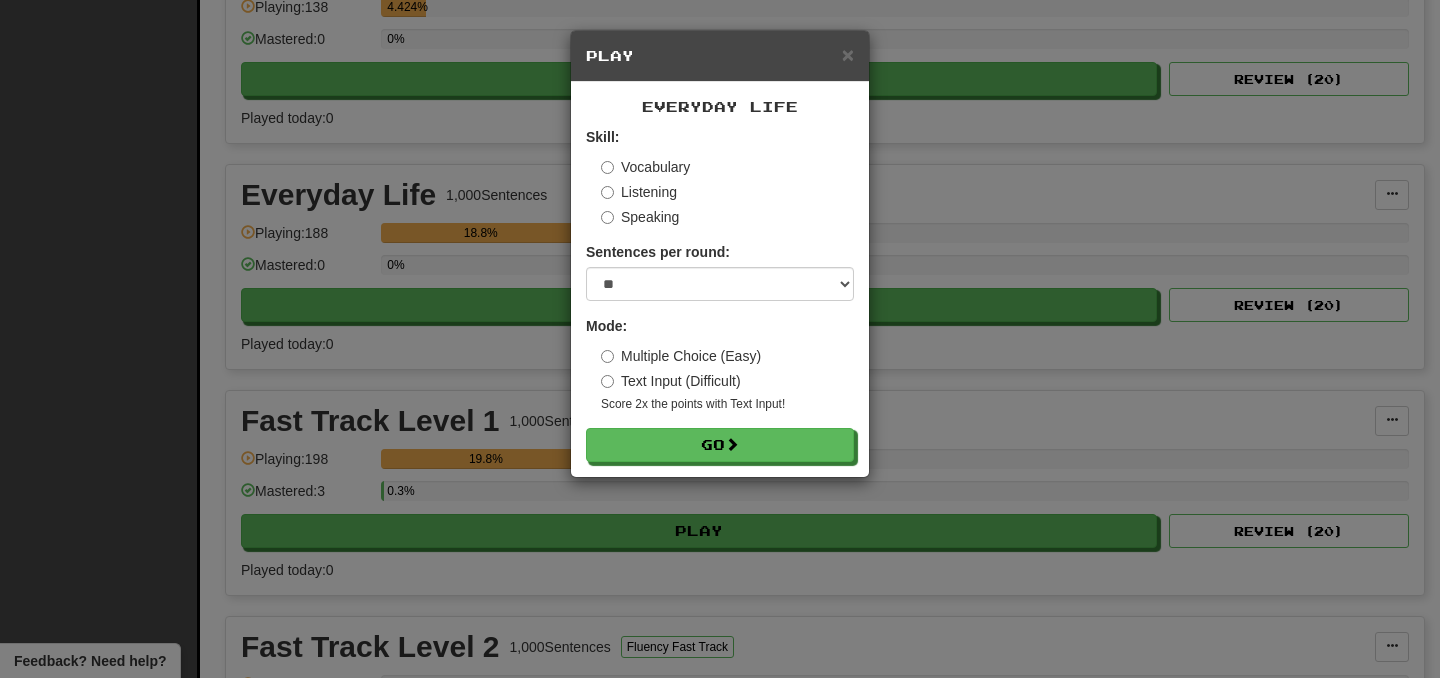 click on "Listening" at bounding box center [639, 192] 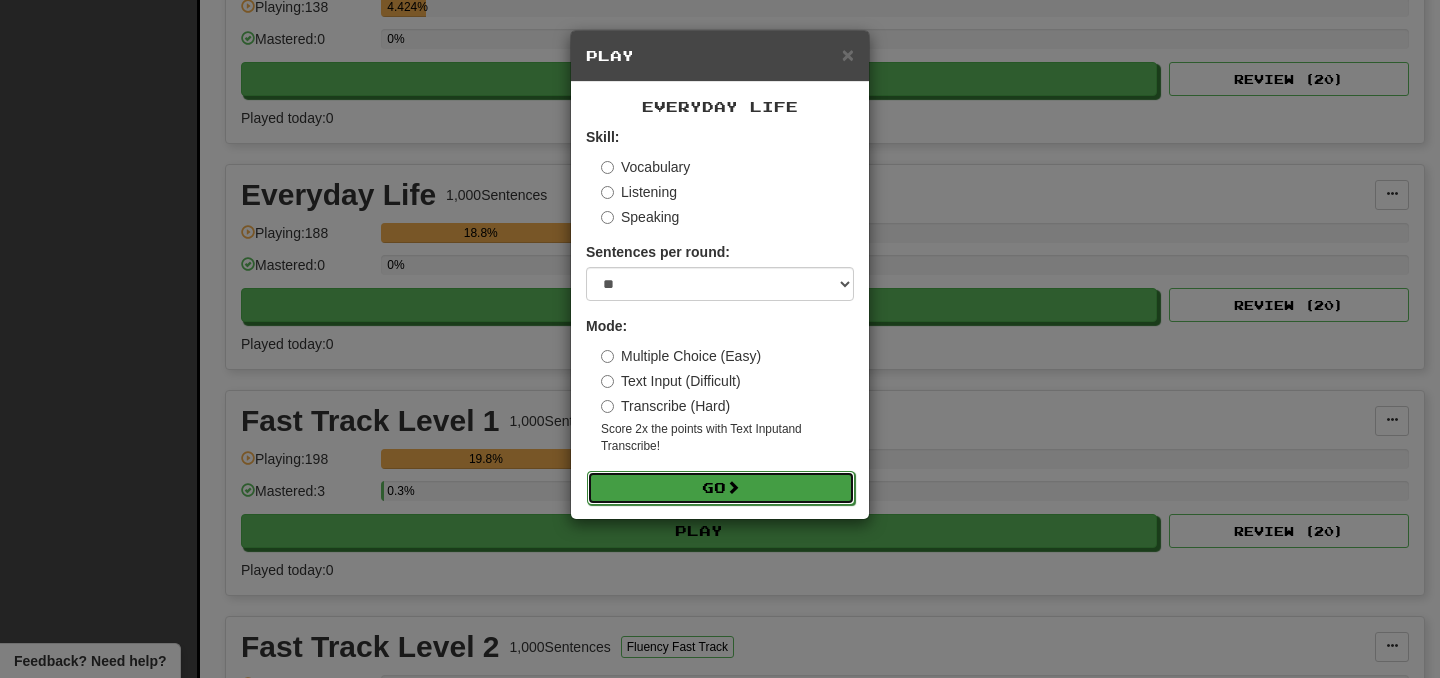click on "Go" at bounding box center [721, 488] 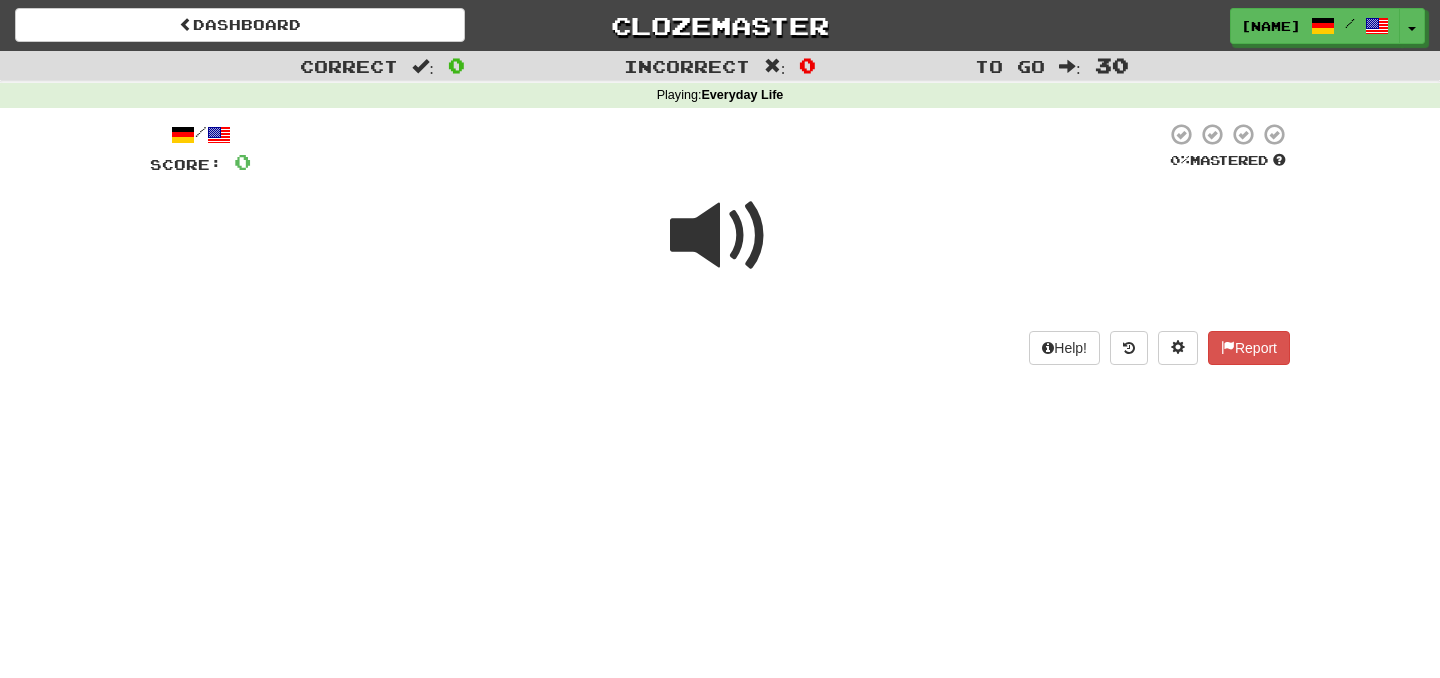 scroll, scrollTop: 0, scrollLeft: 0, axis: both 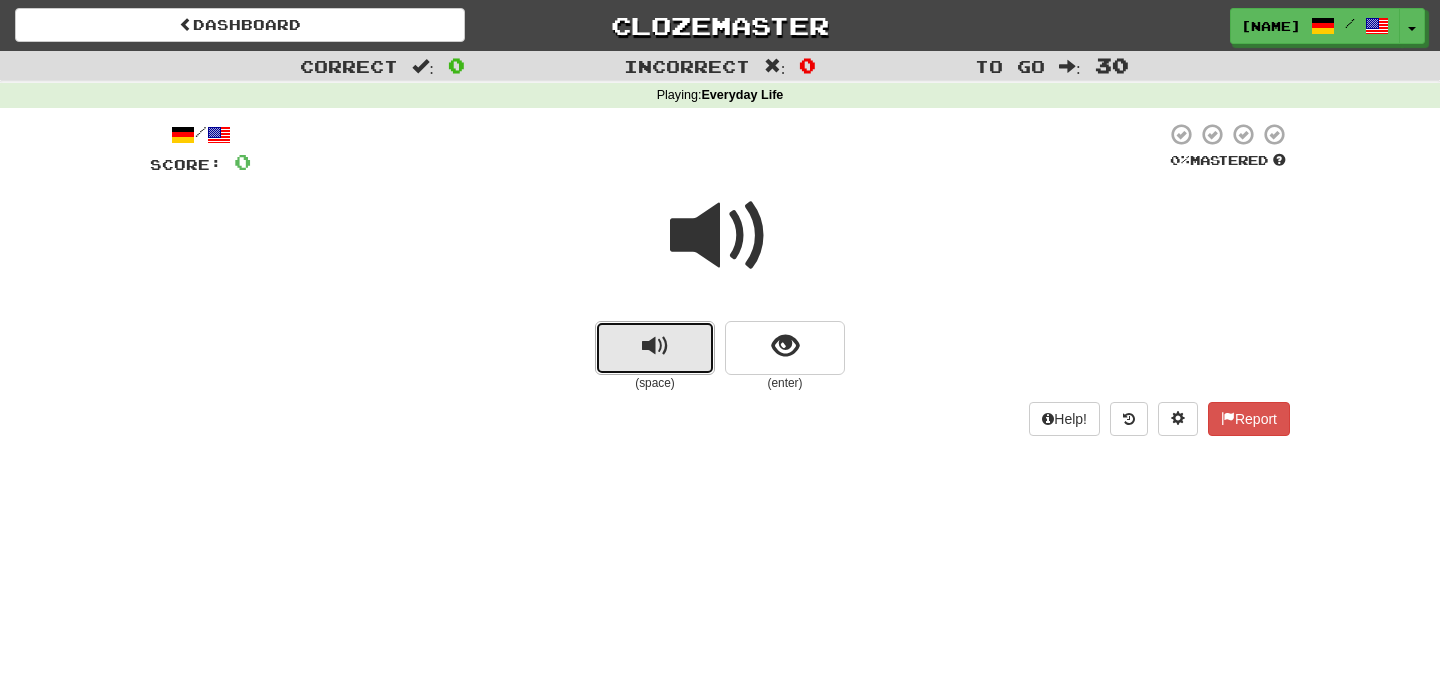 click at bounding box center (655, 348) 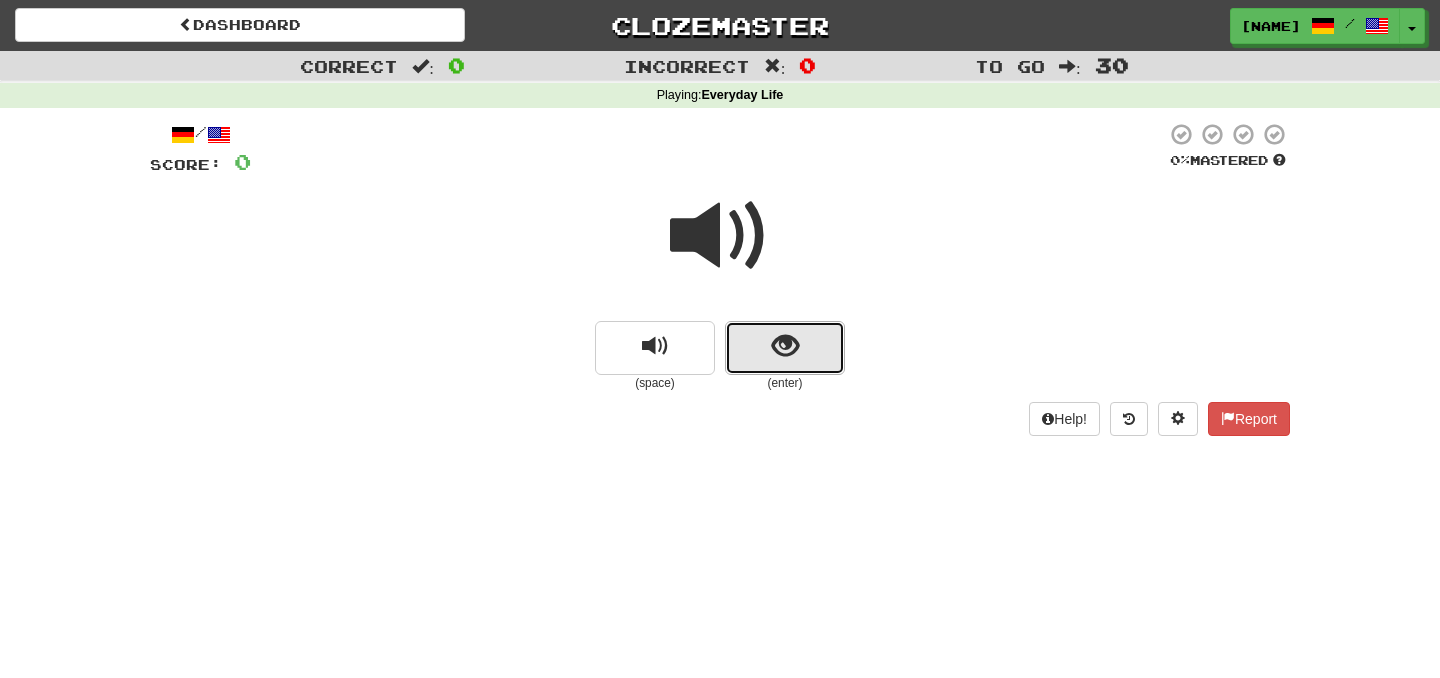 click at bounding box center [785, 348] 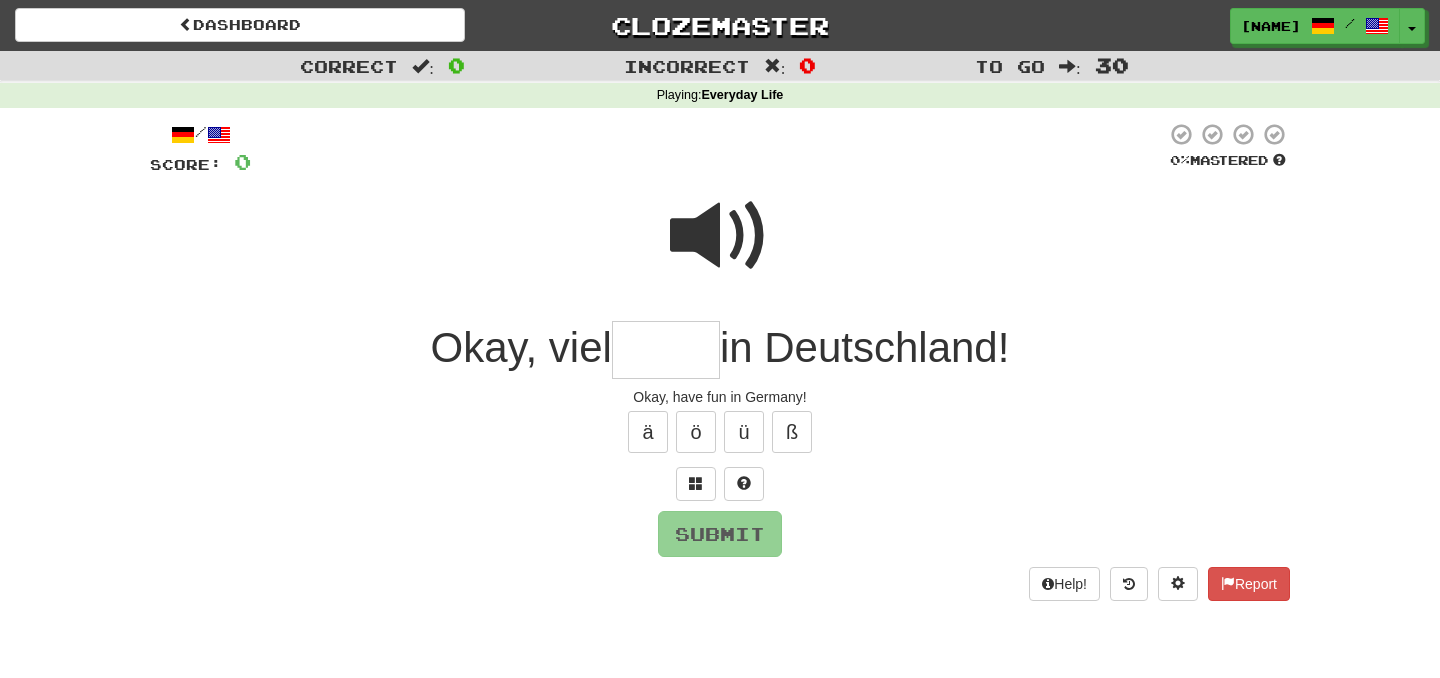 click at bounding box center (666, 350) 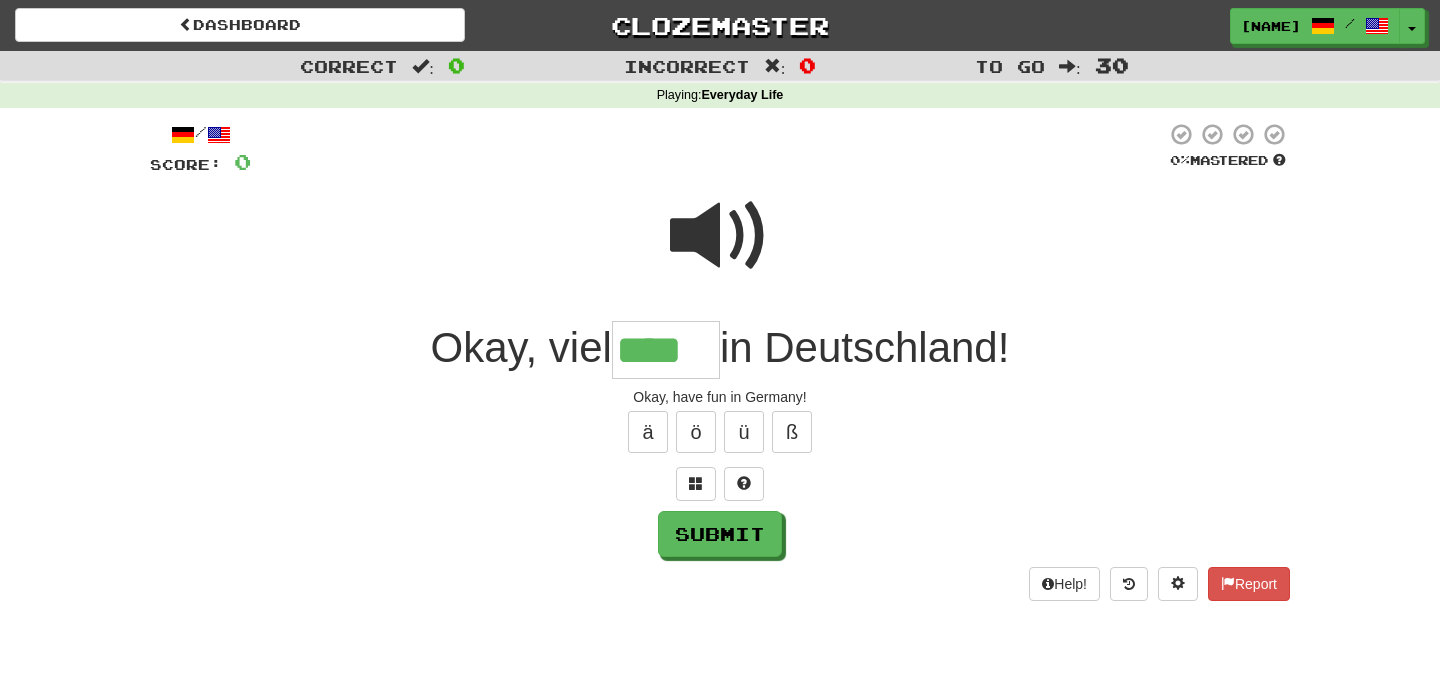 type on "****" 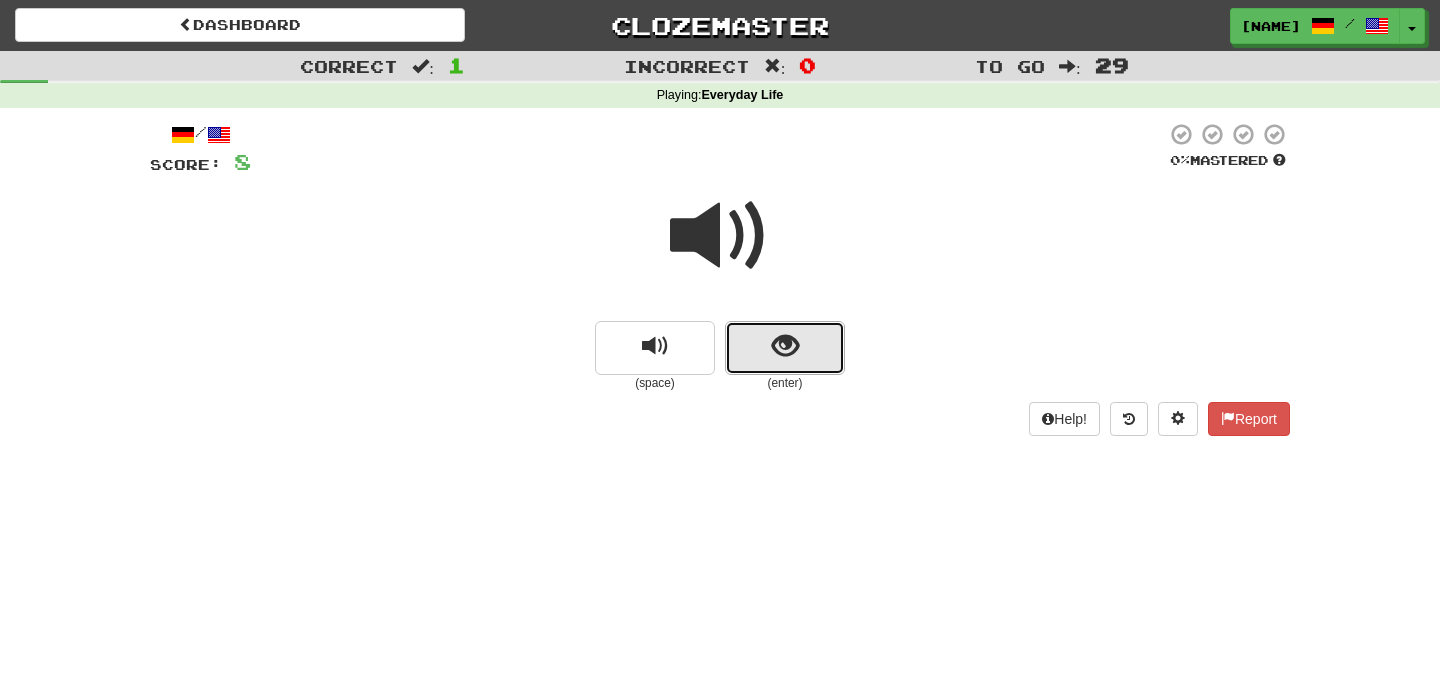 click at bounding box center (785, 348) 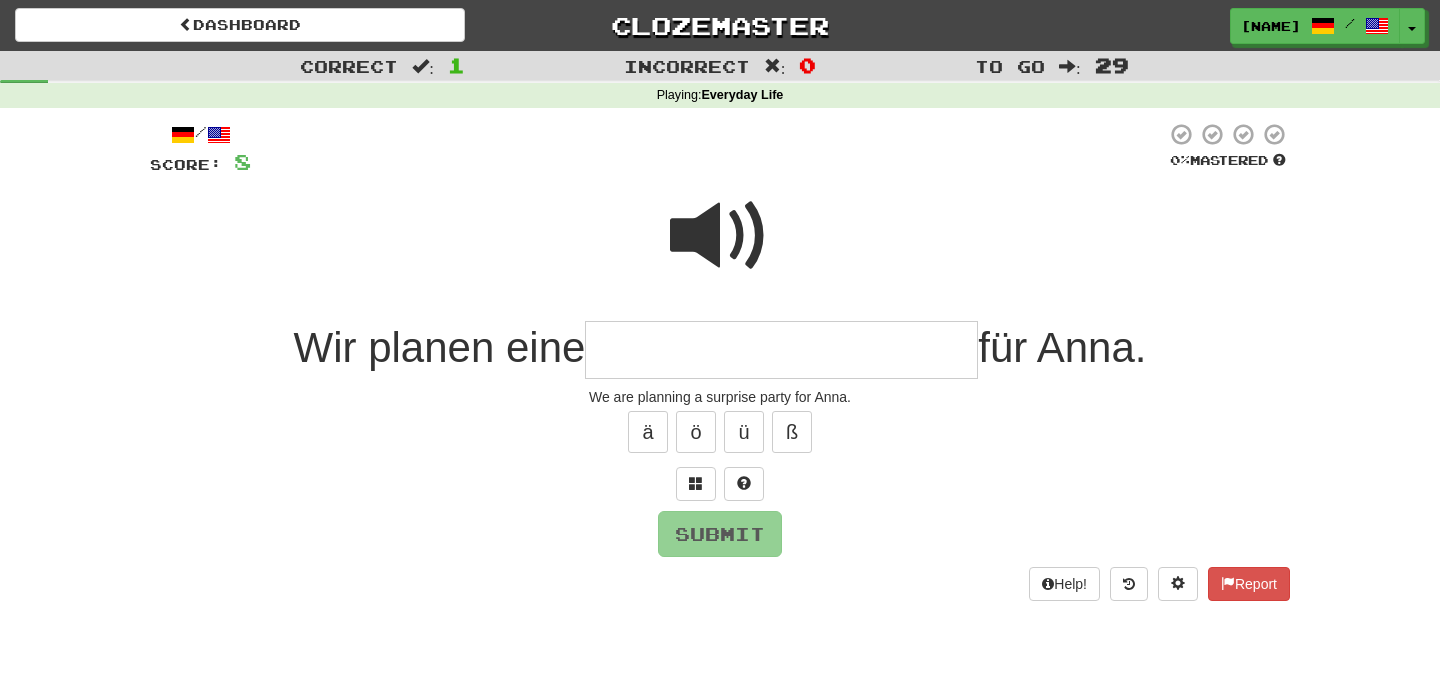 click at bounding box center (781, 350) 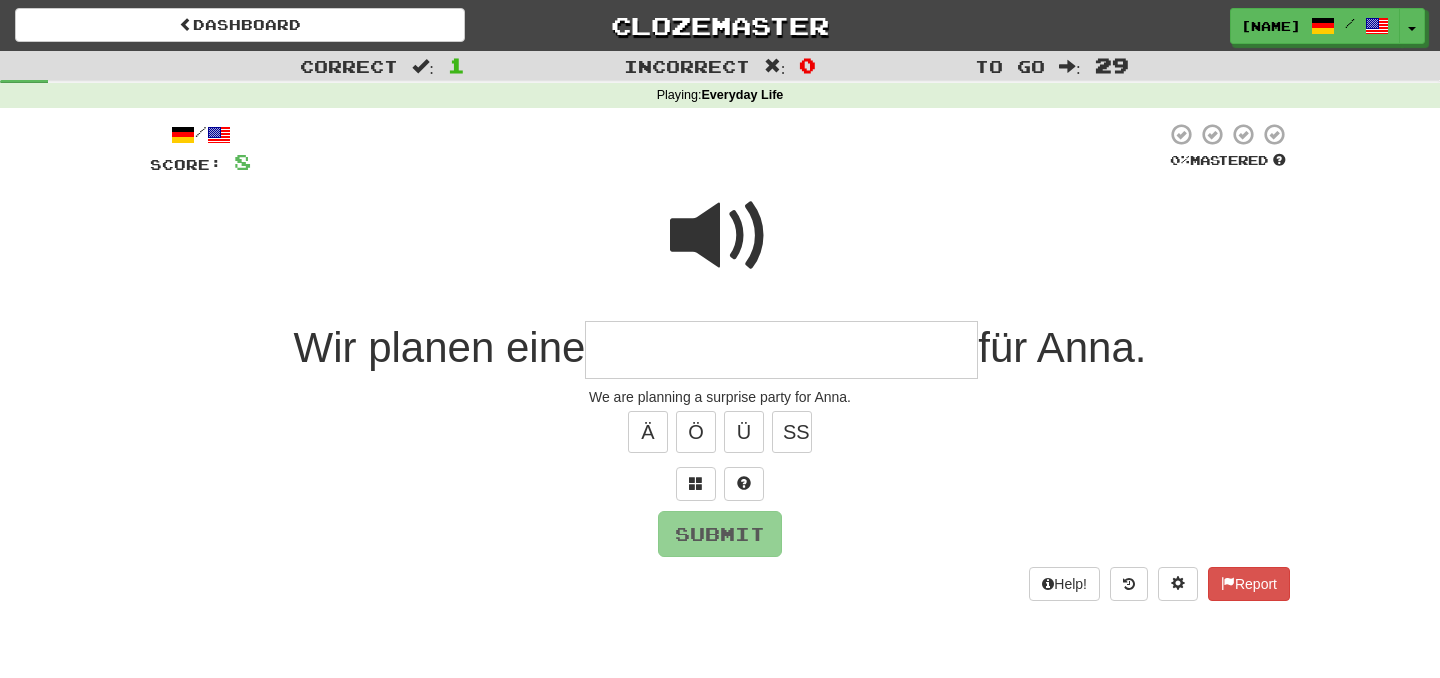 type on "*" 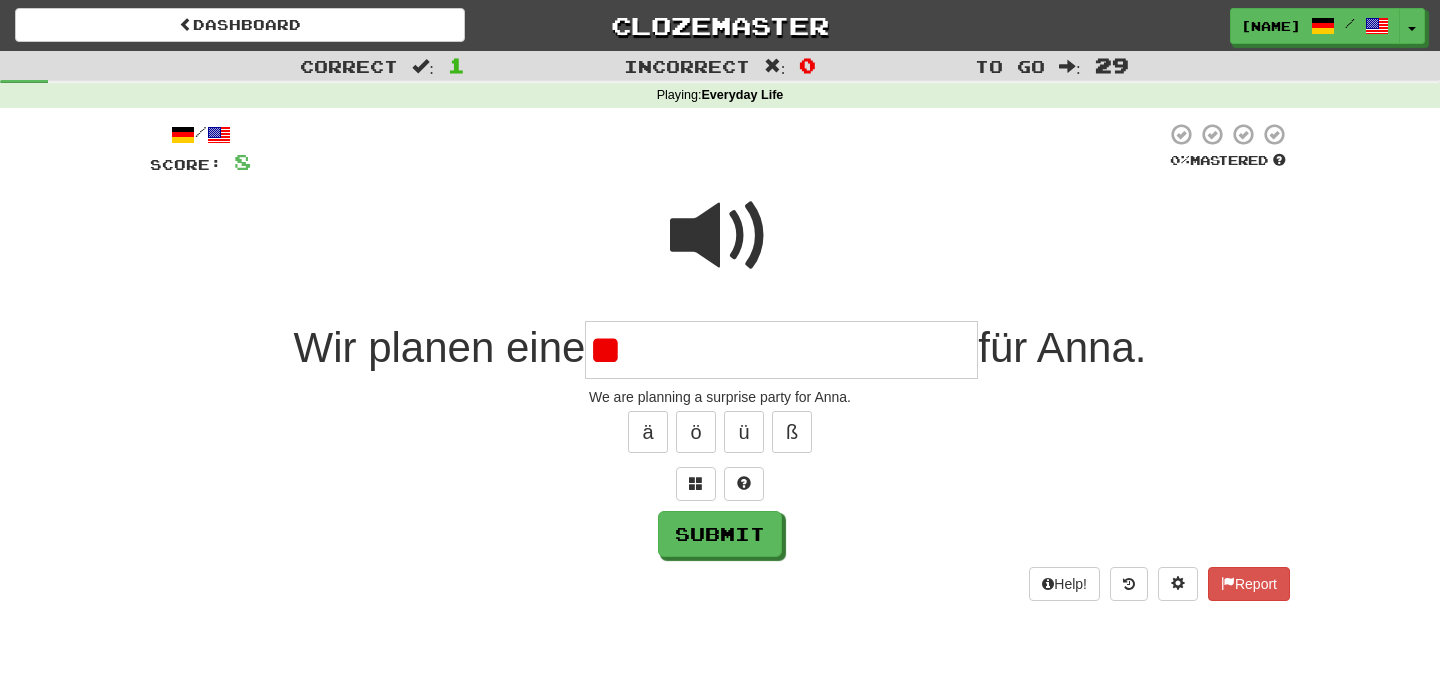 type on "*" 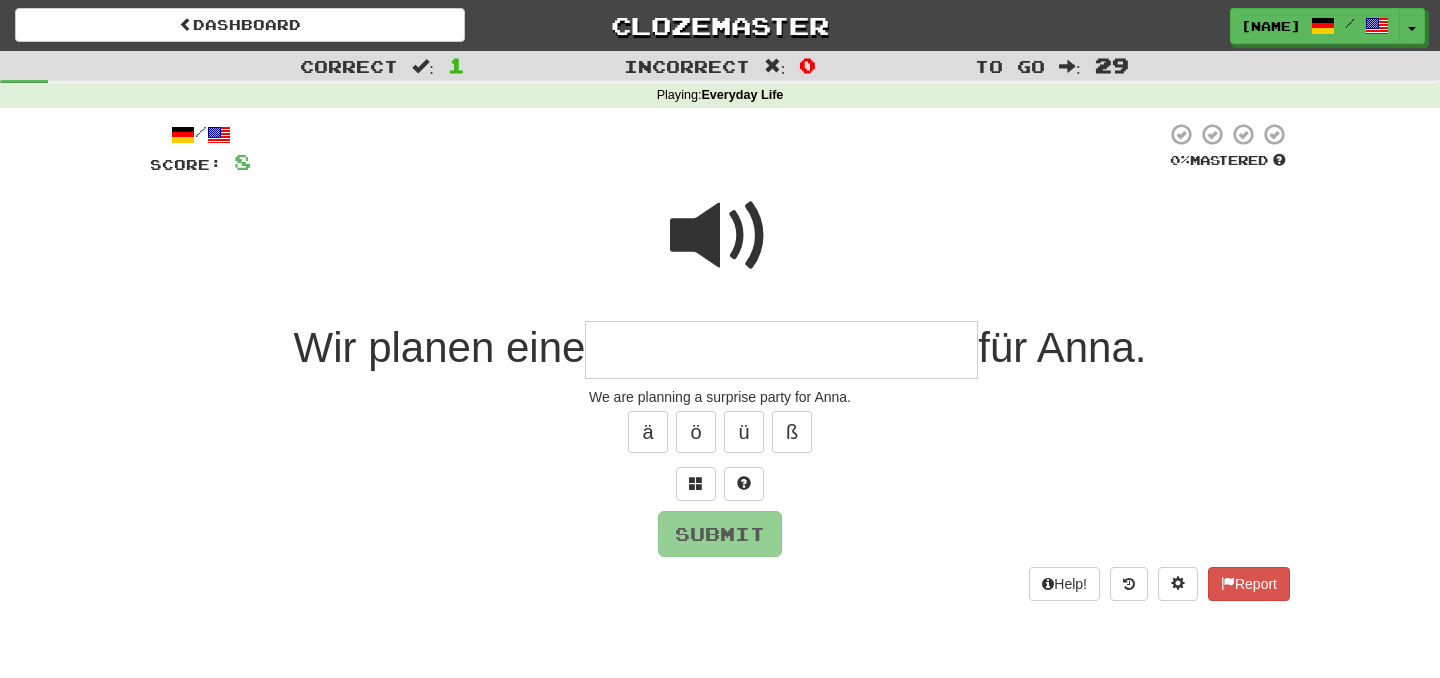 click on "ä ö ü ß" at bounding box center (720, 432) 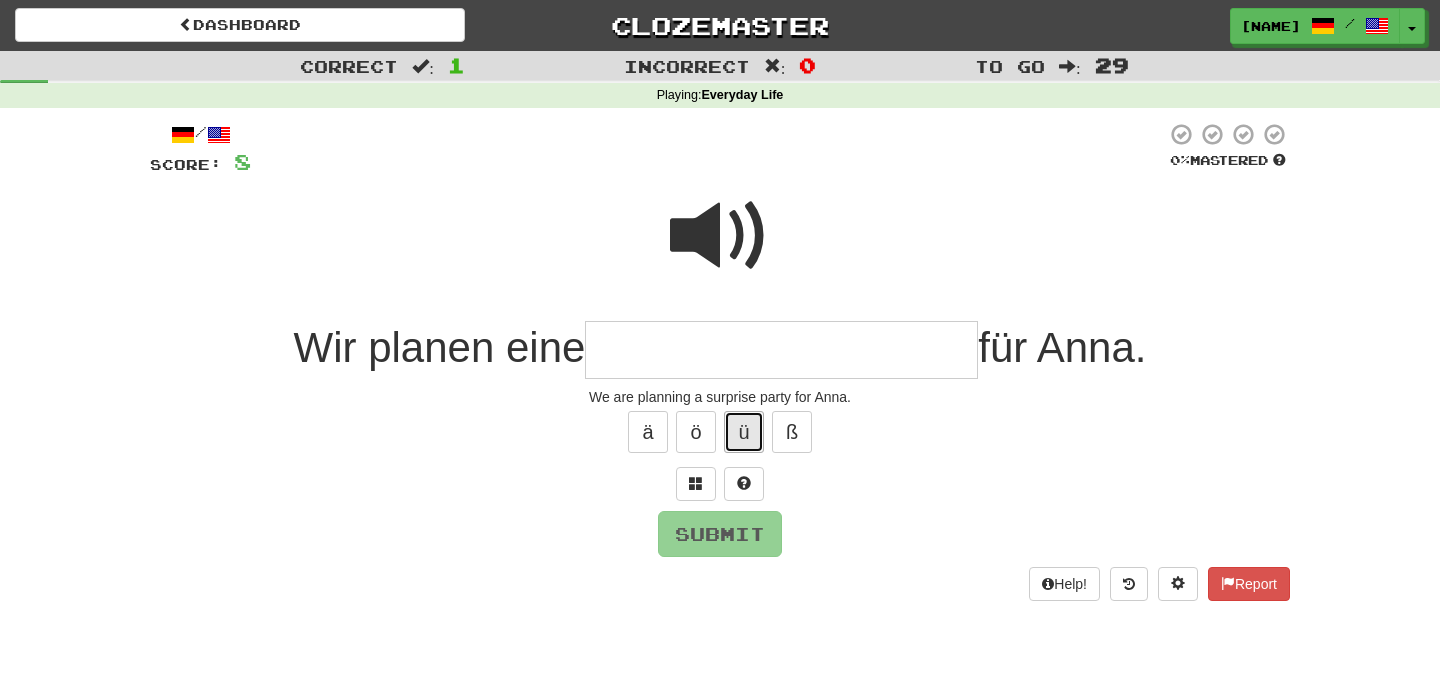 click on "ü" at bounding box center (744, 432) 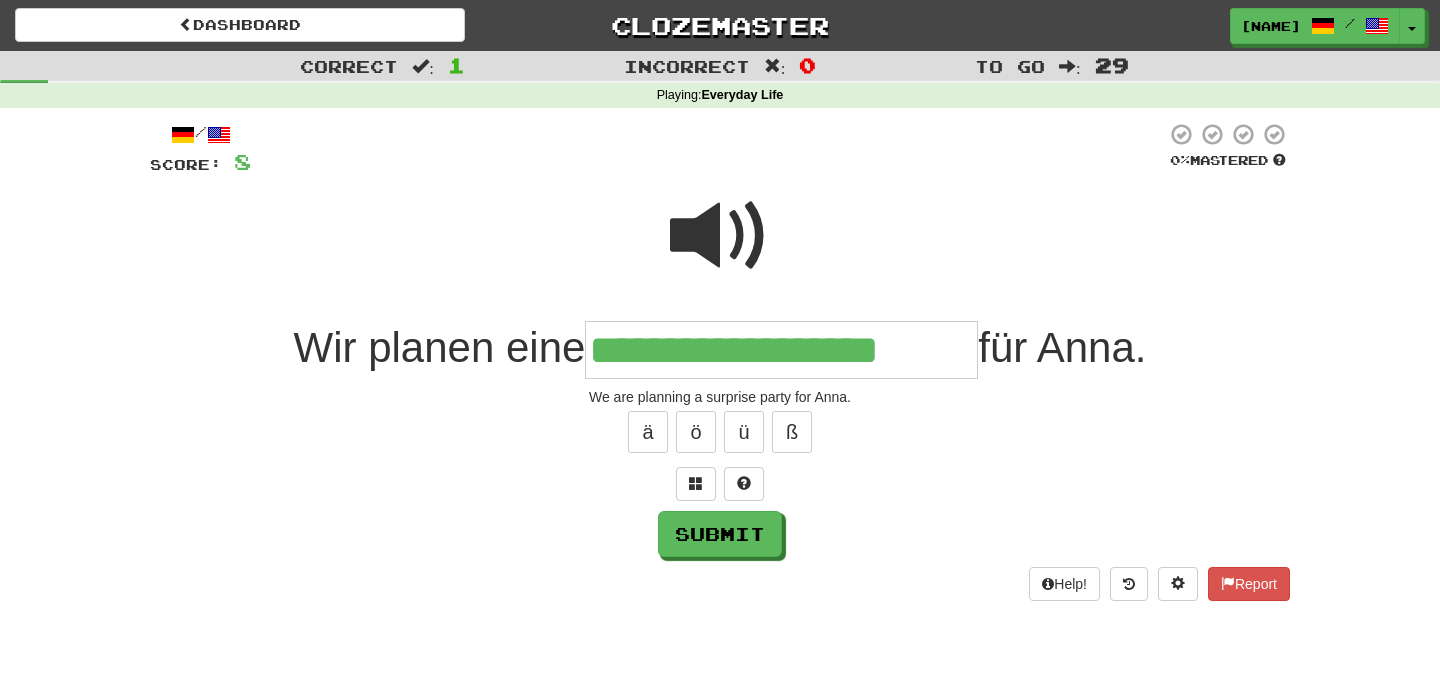 type on "**********" 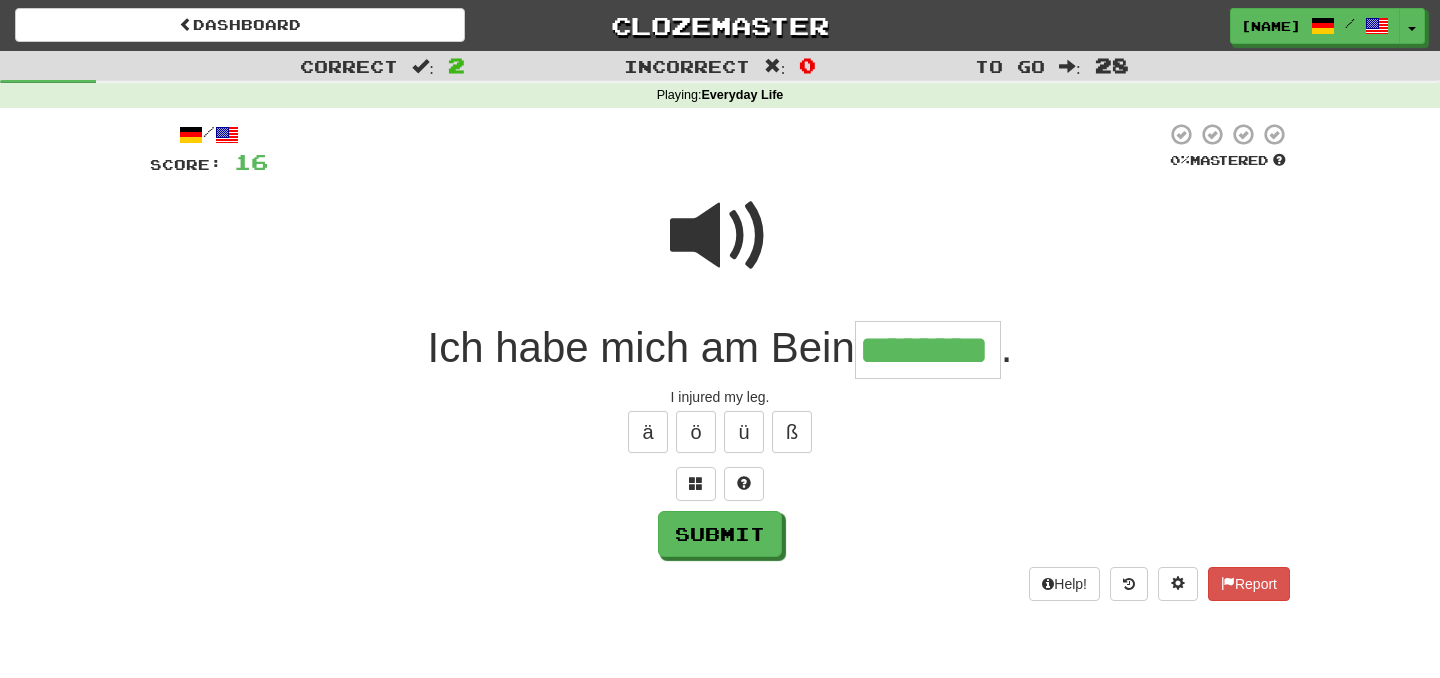 type on "********" 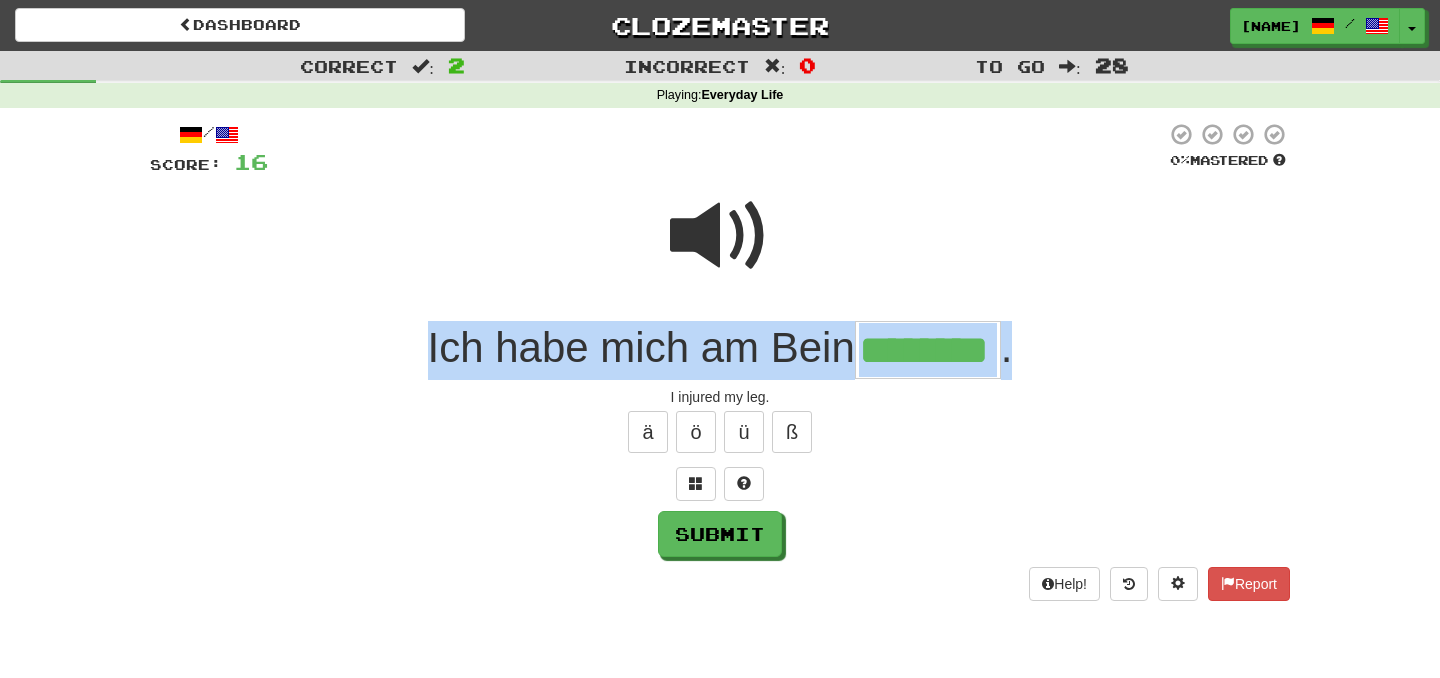 drag, startPoint x: 1073, startPoint y: 353, endPoint x: 377, endPoint y: 347, distance: 696.0259 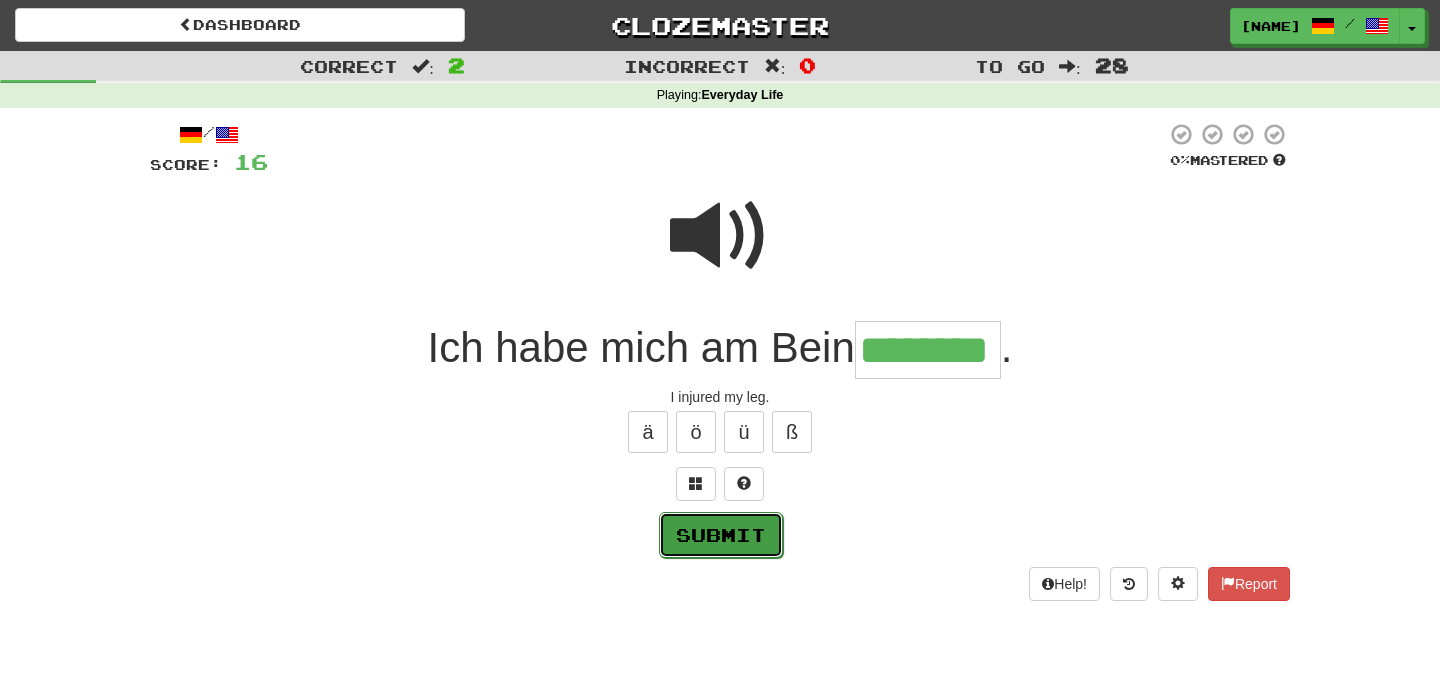 click on "Submit" at bounding box center (721, 535) 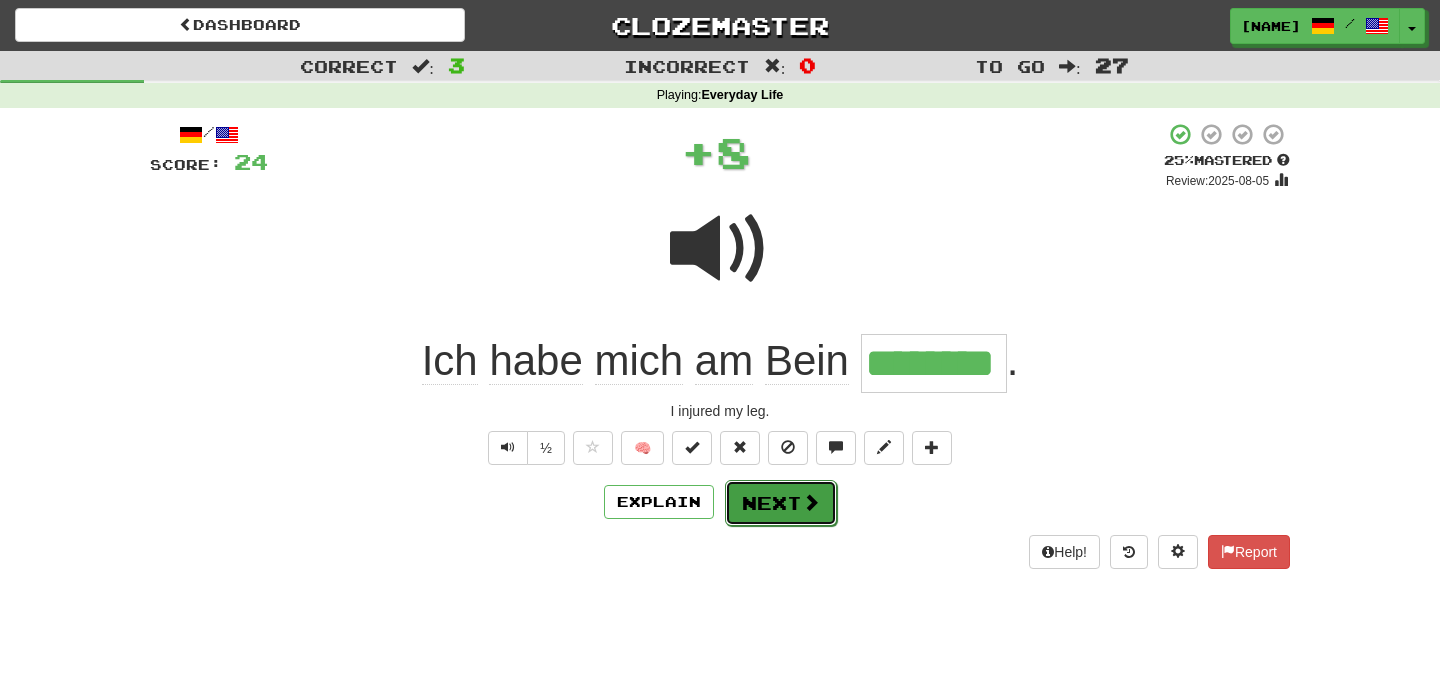 click at bounding box center [811, 502] 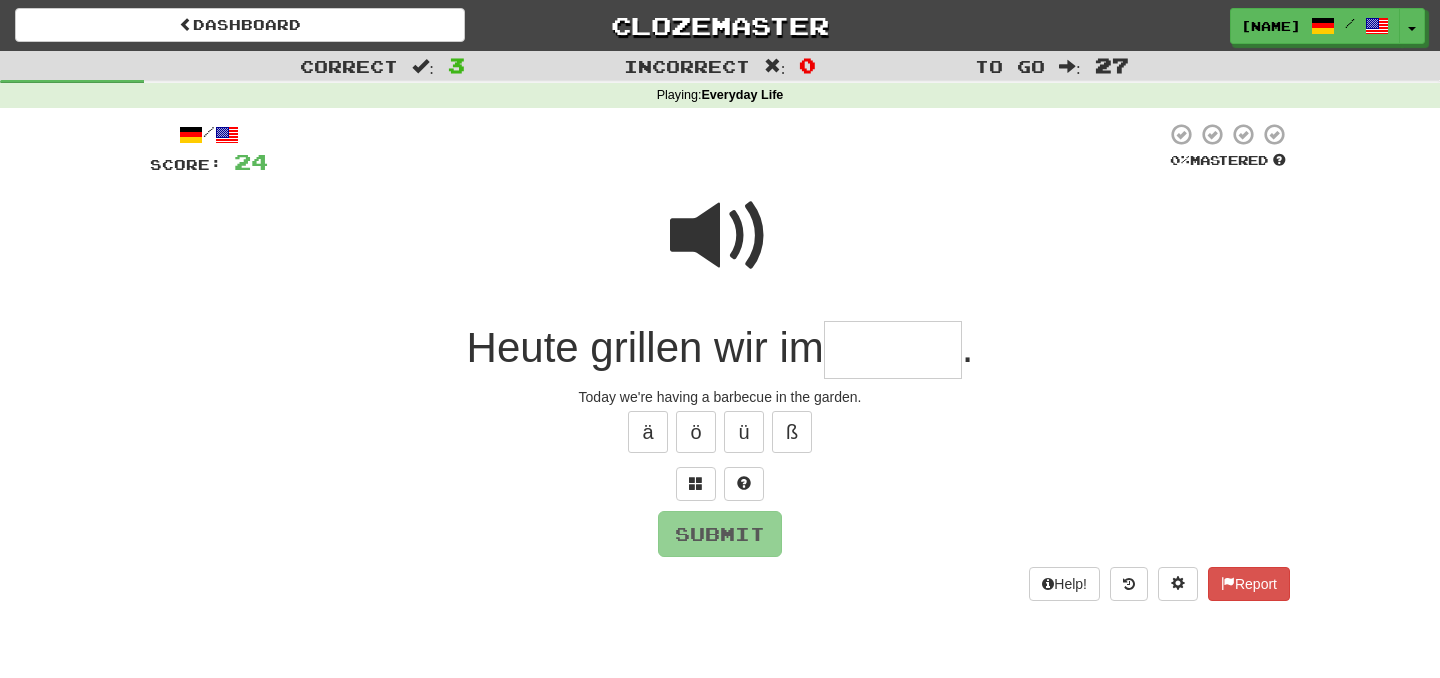 click at bounding box center (893, 350) 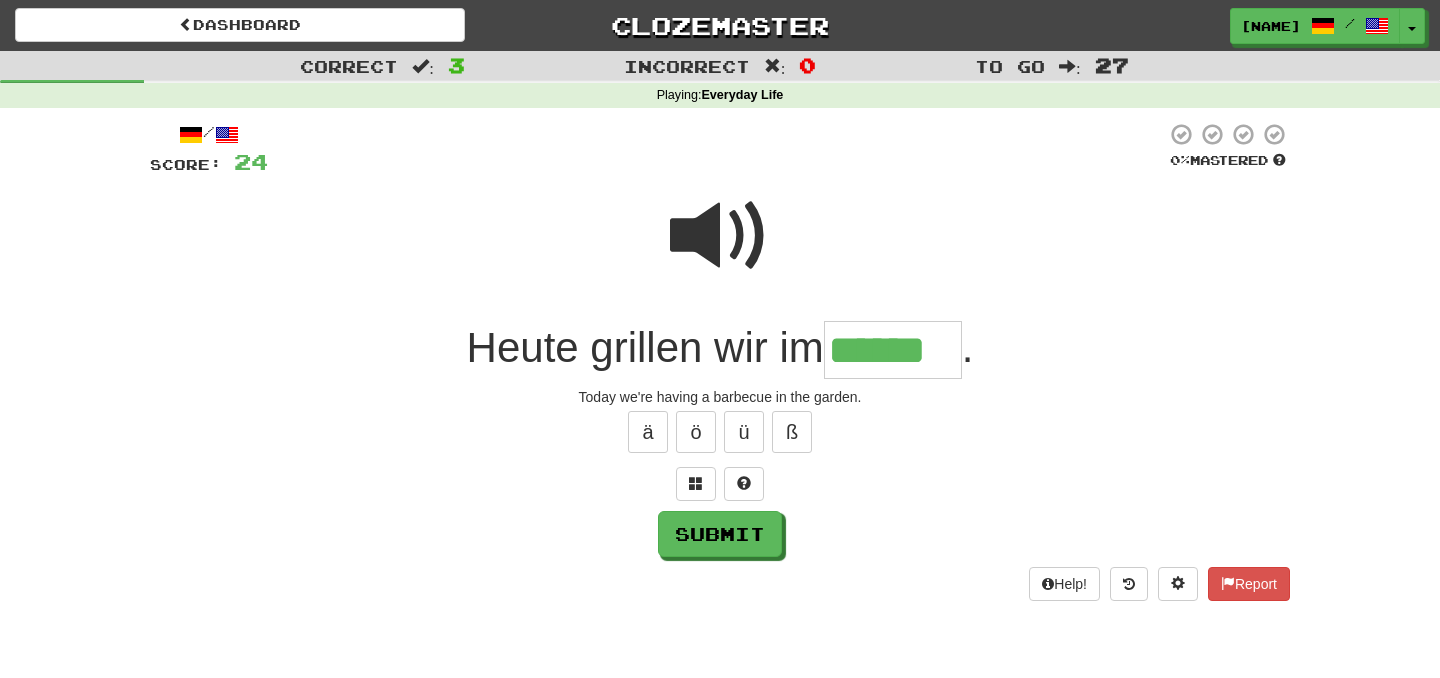 type on "******" 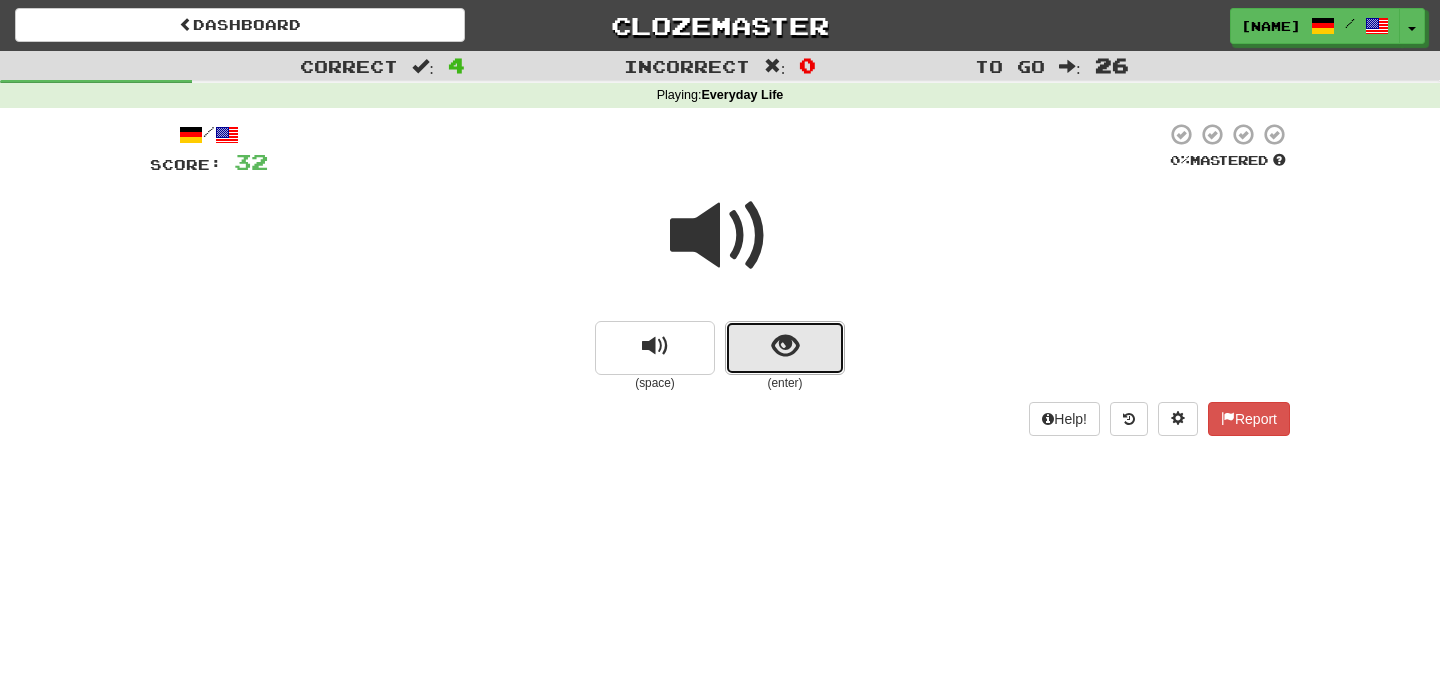 click at bounding box center [785, 348] 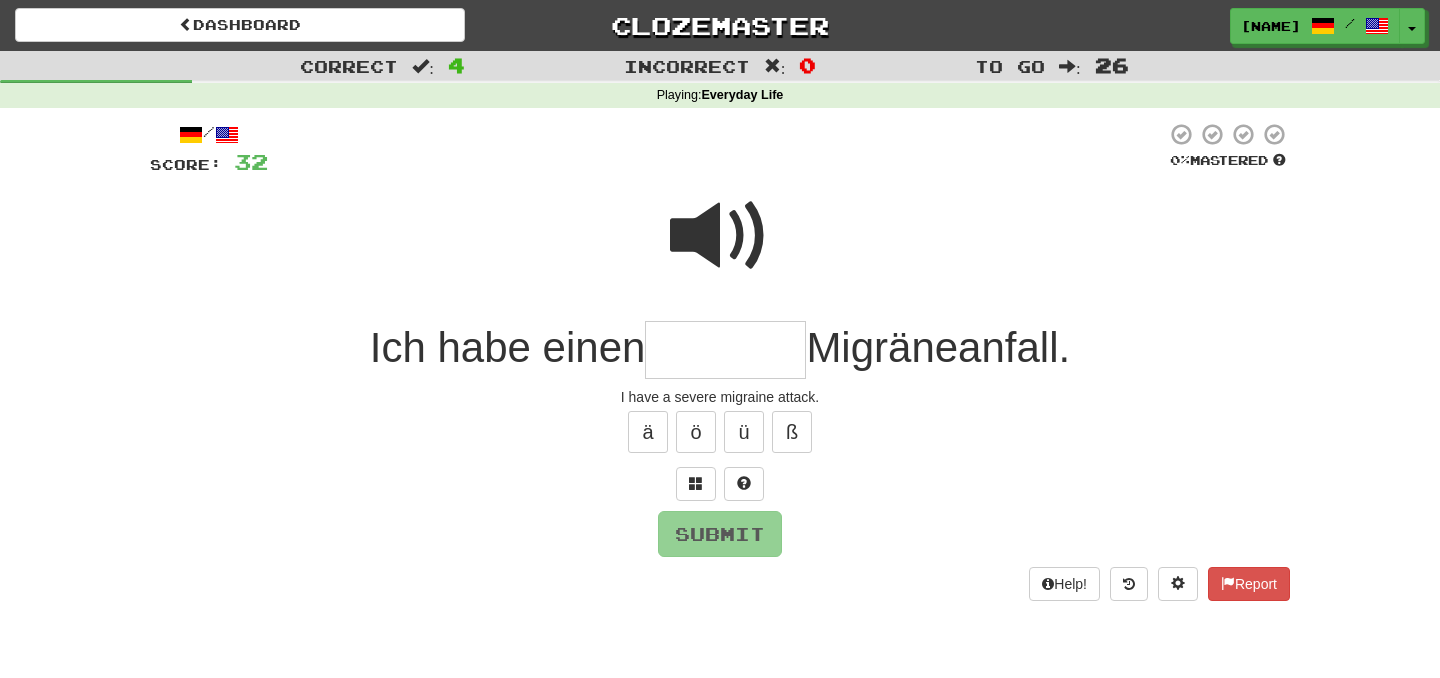 click at bounding box center [725, 350] 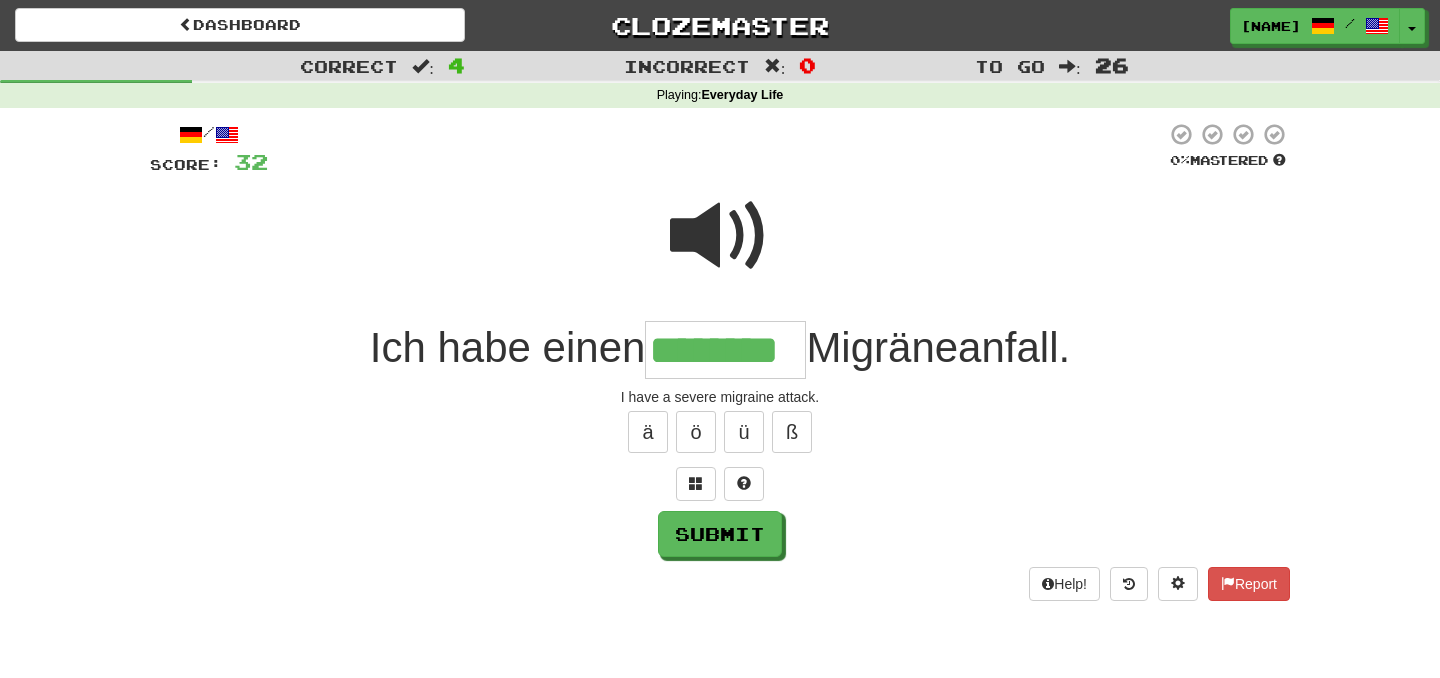 type on "********" 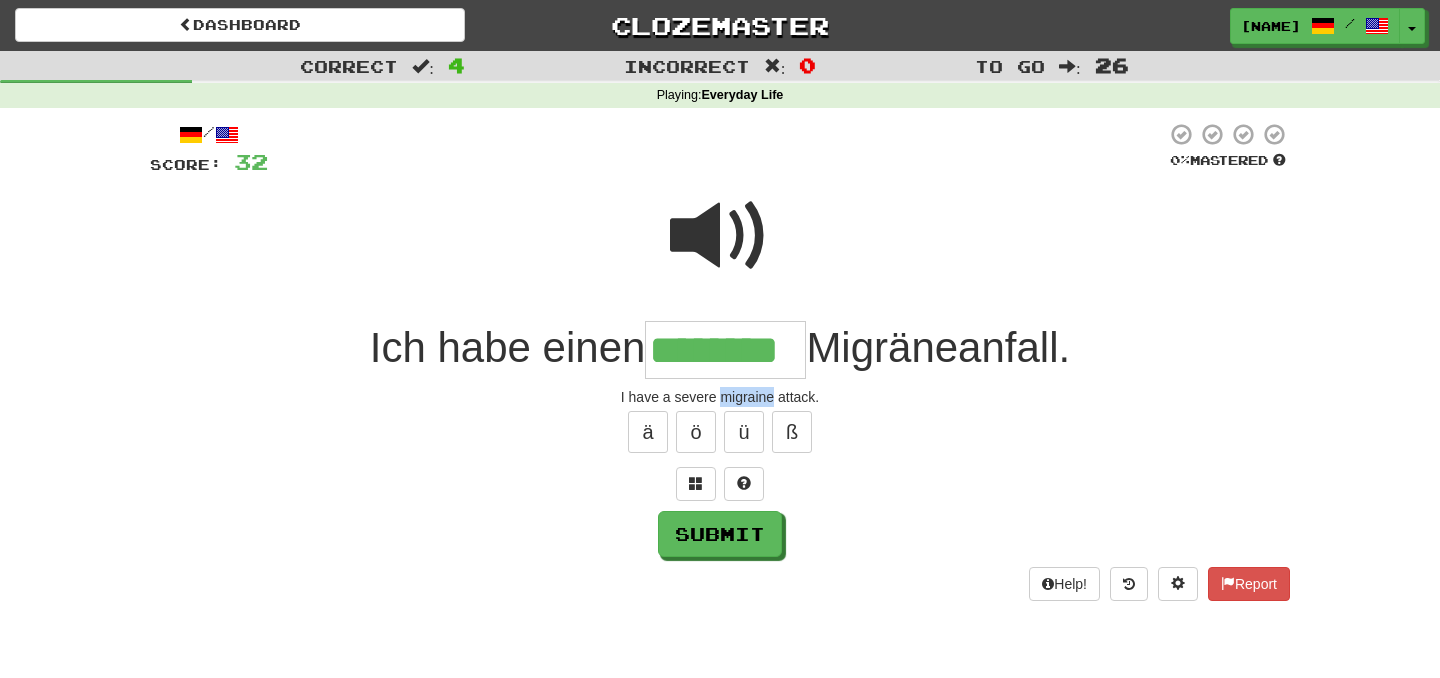 click on "I have a severe migraine attack." at bounding box center [720, 397] 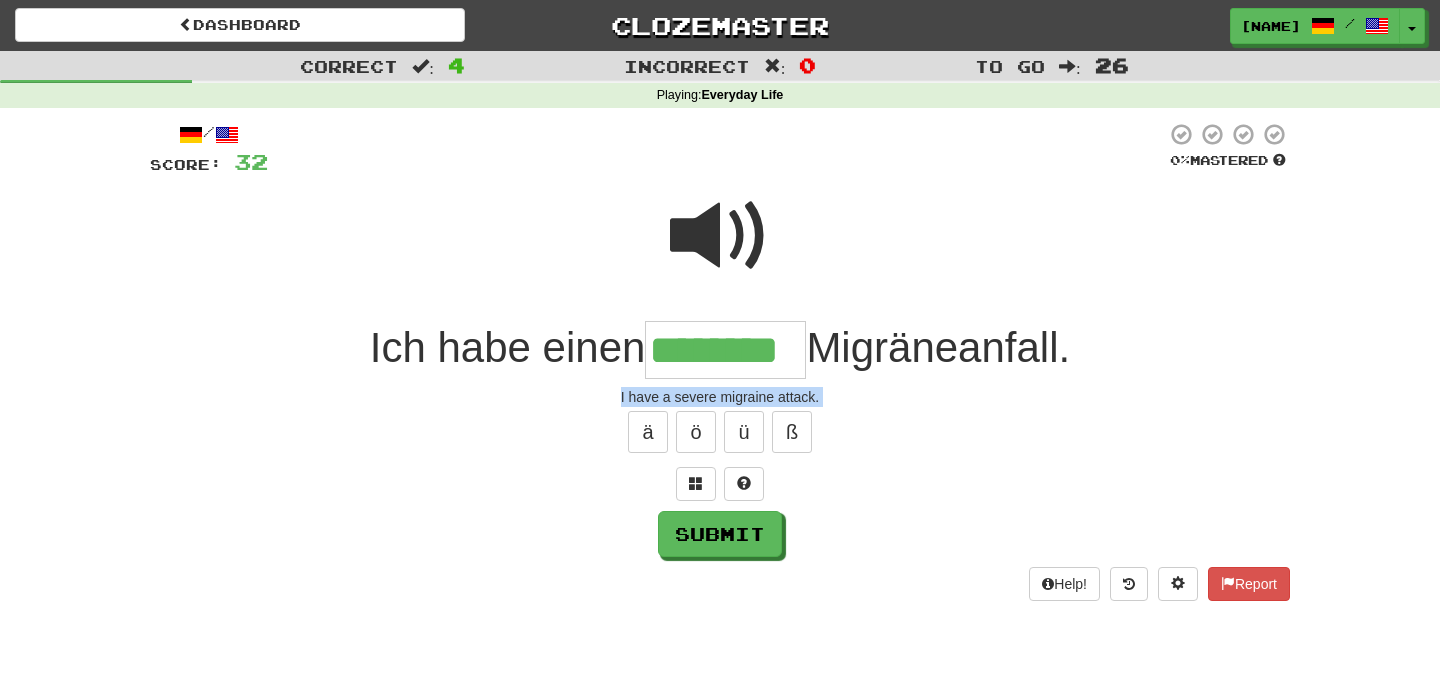 click on "ä ö ü ß" at bounding box center (720, 432) 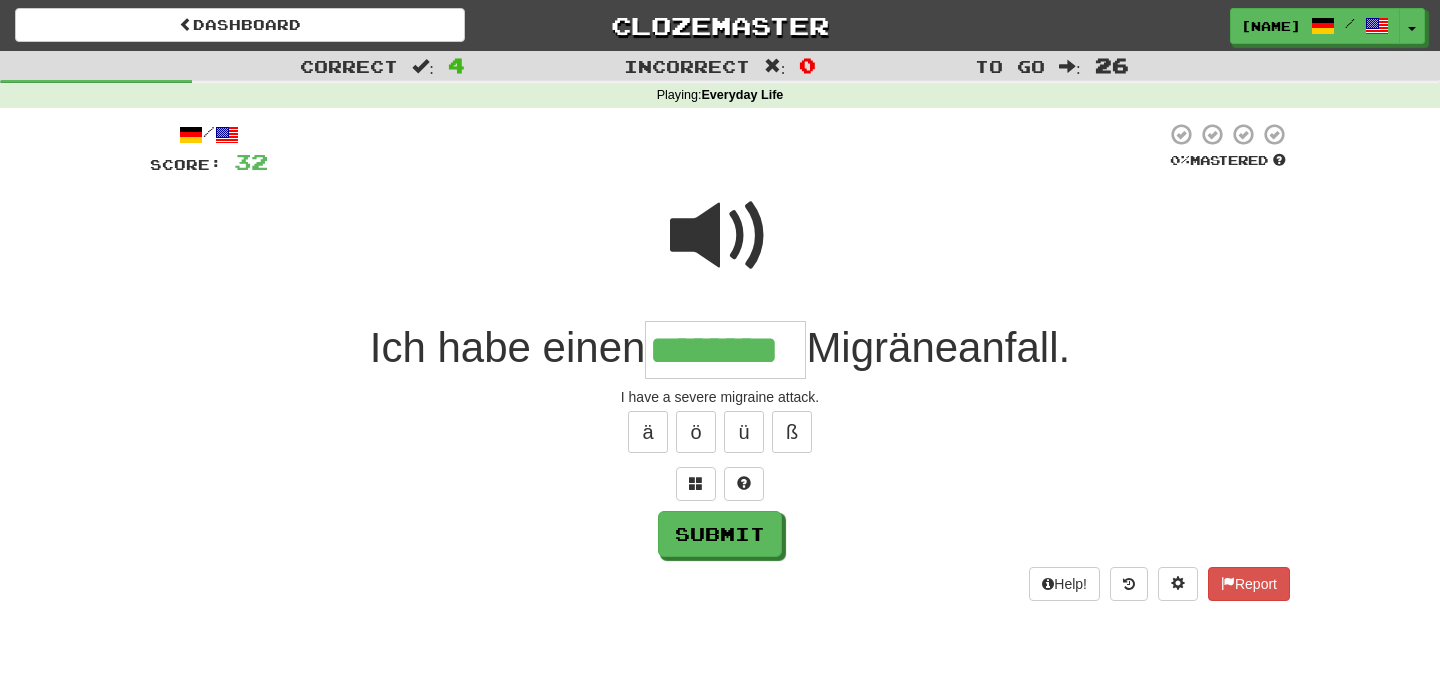 click on "I have a severe migraine attack." at bounding box center (720, 397) 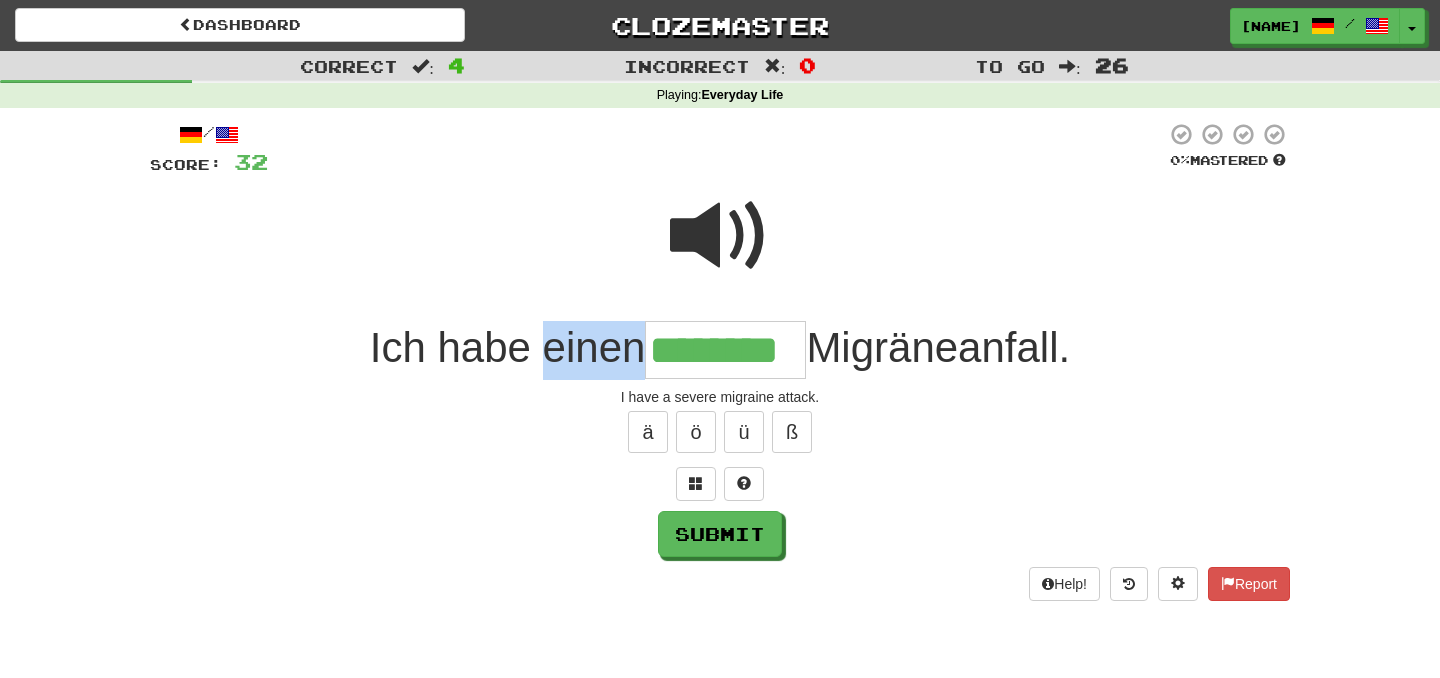 click on "Ich habe einen" at bounding box center (508, 347) 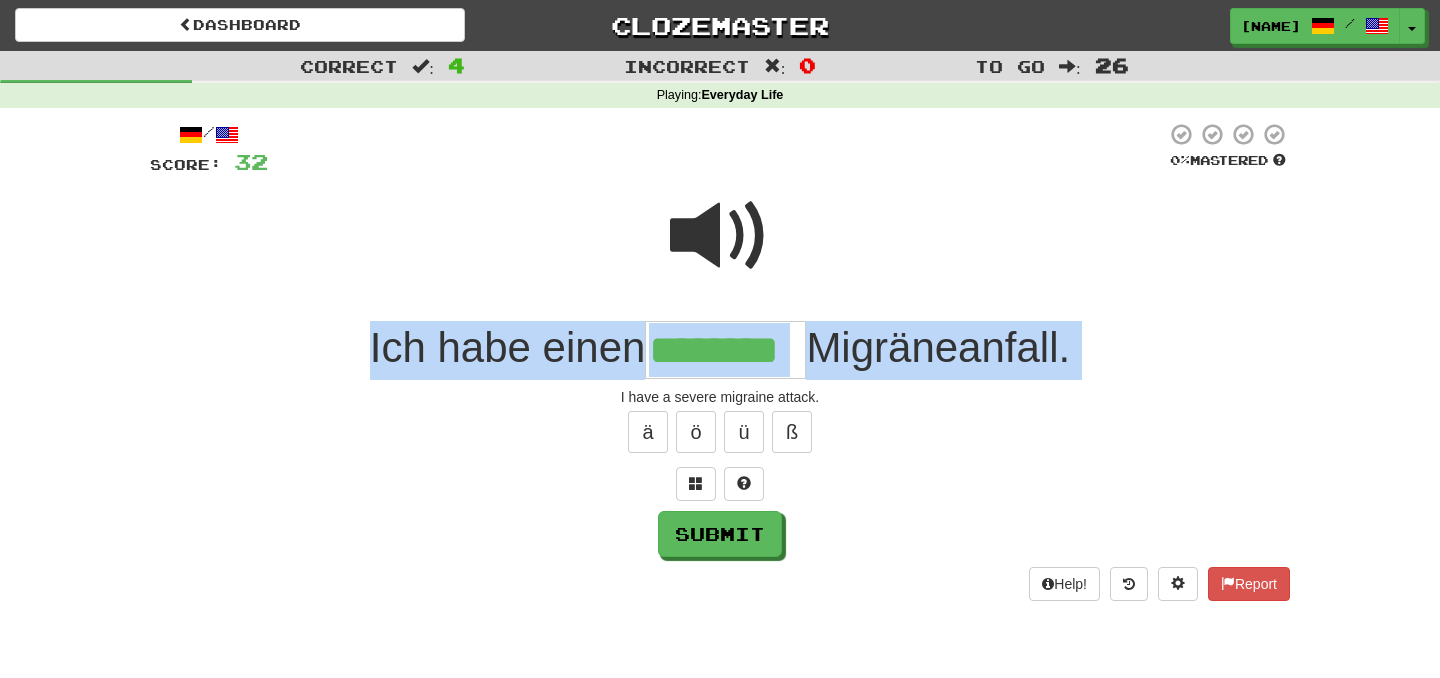 click on "I have a severe migraine attack." at bounding box center [720, 397] 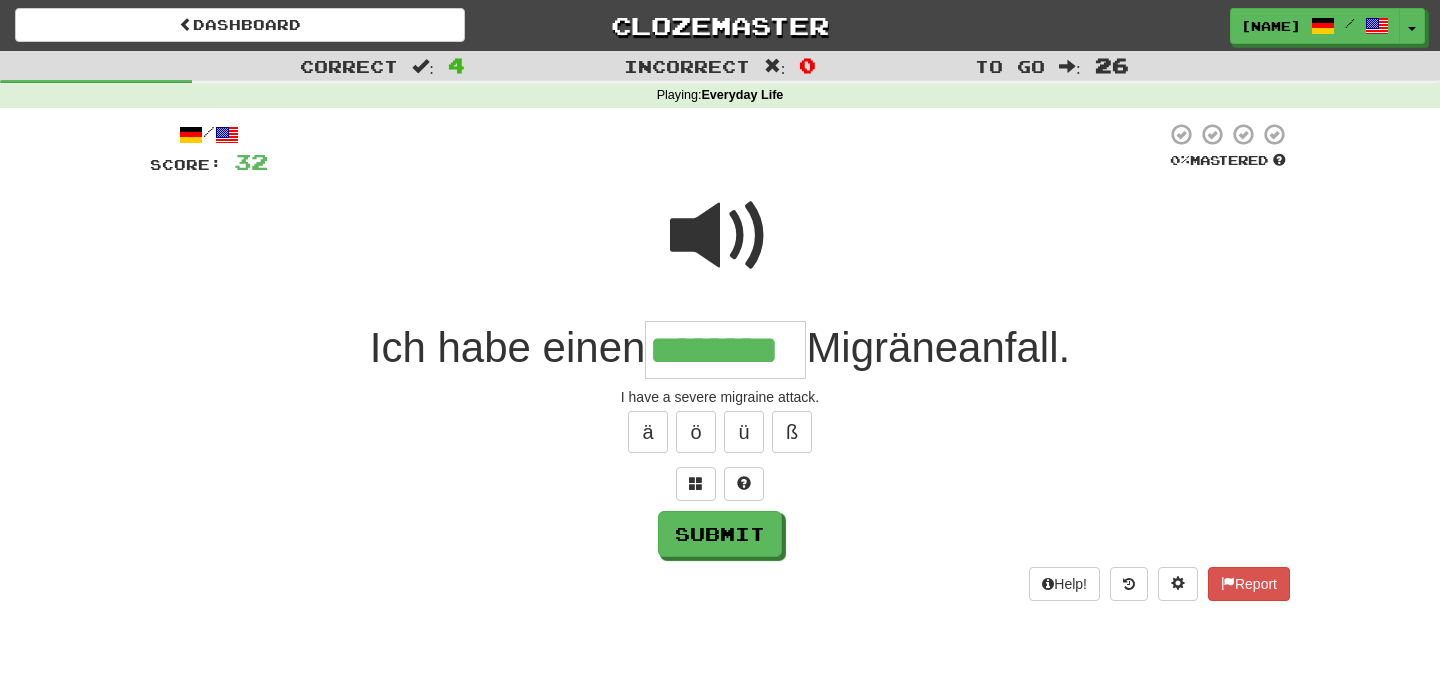 click on "/  Score:   32 0 %  Mastered Ich habe einen  ********  Migräneanfall. I have a severe migraine attack. ä ö ü ß Submit  Help!  Report" at bounding box center (720, 361) 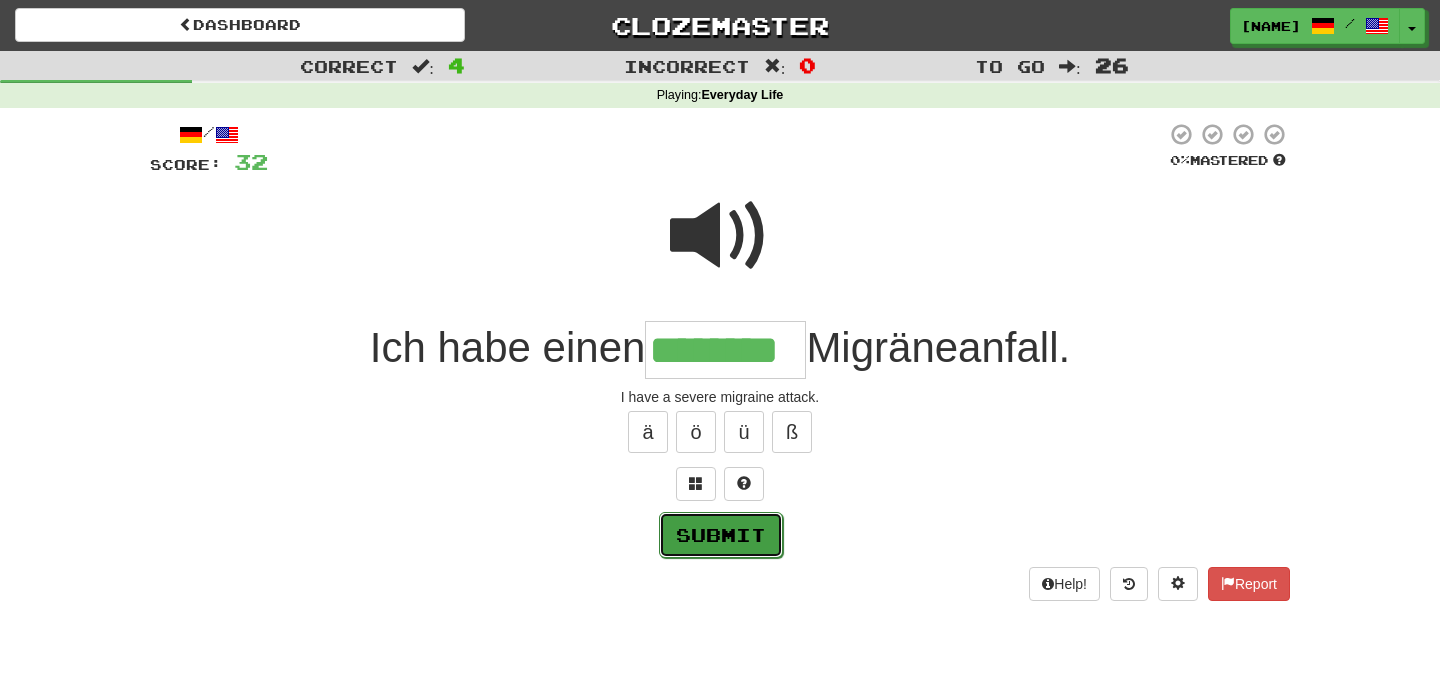 click on "Submit" at bounding box center (721, 535) 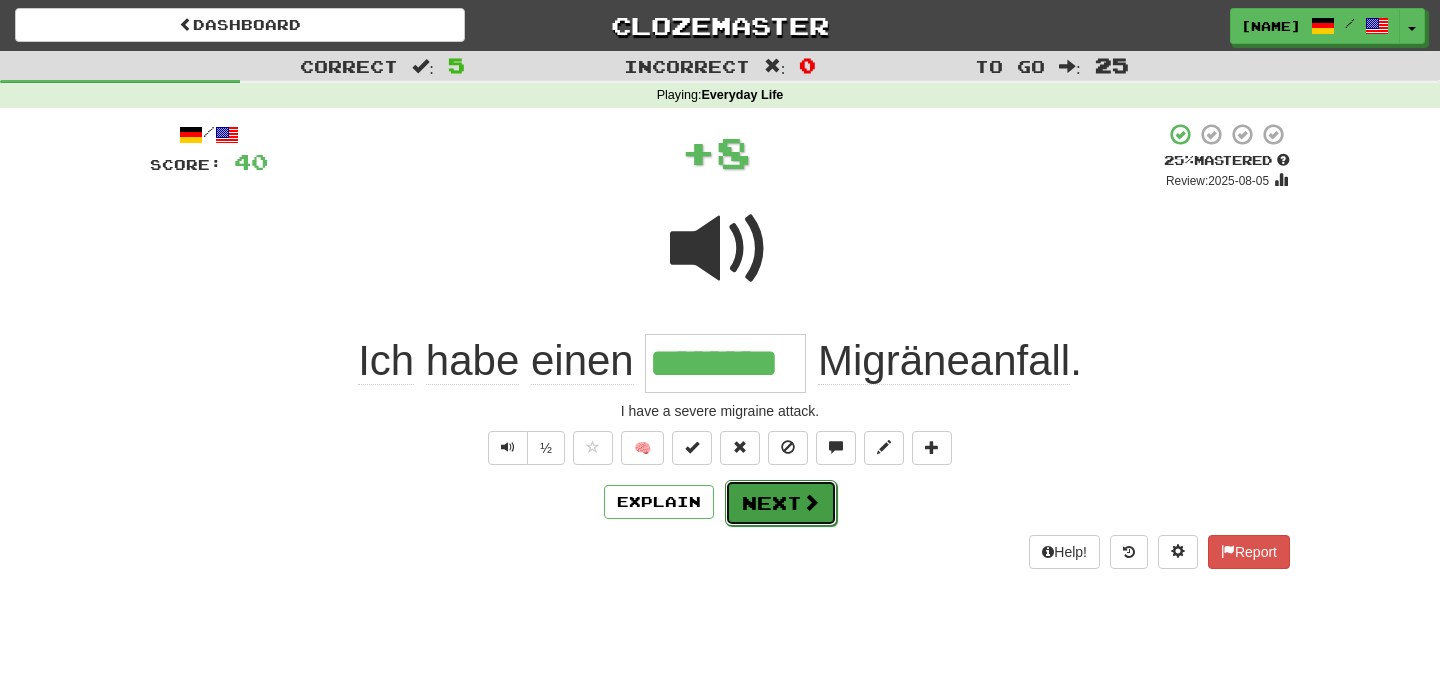 click on "Next" at bounding box center [781, 503] 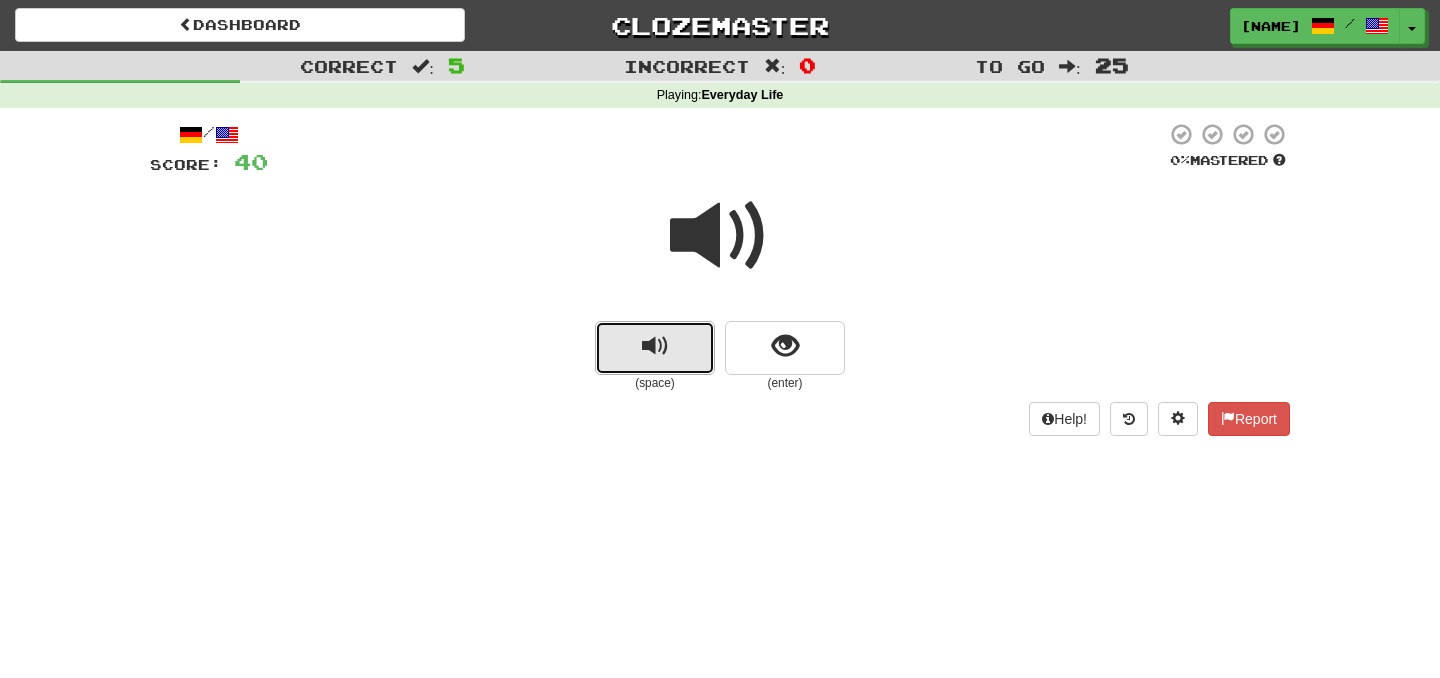 click at bounding box center [655, 346] 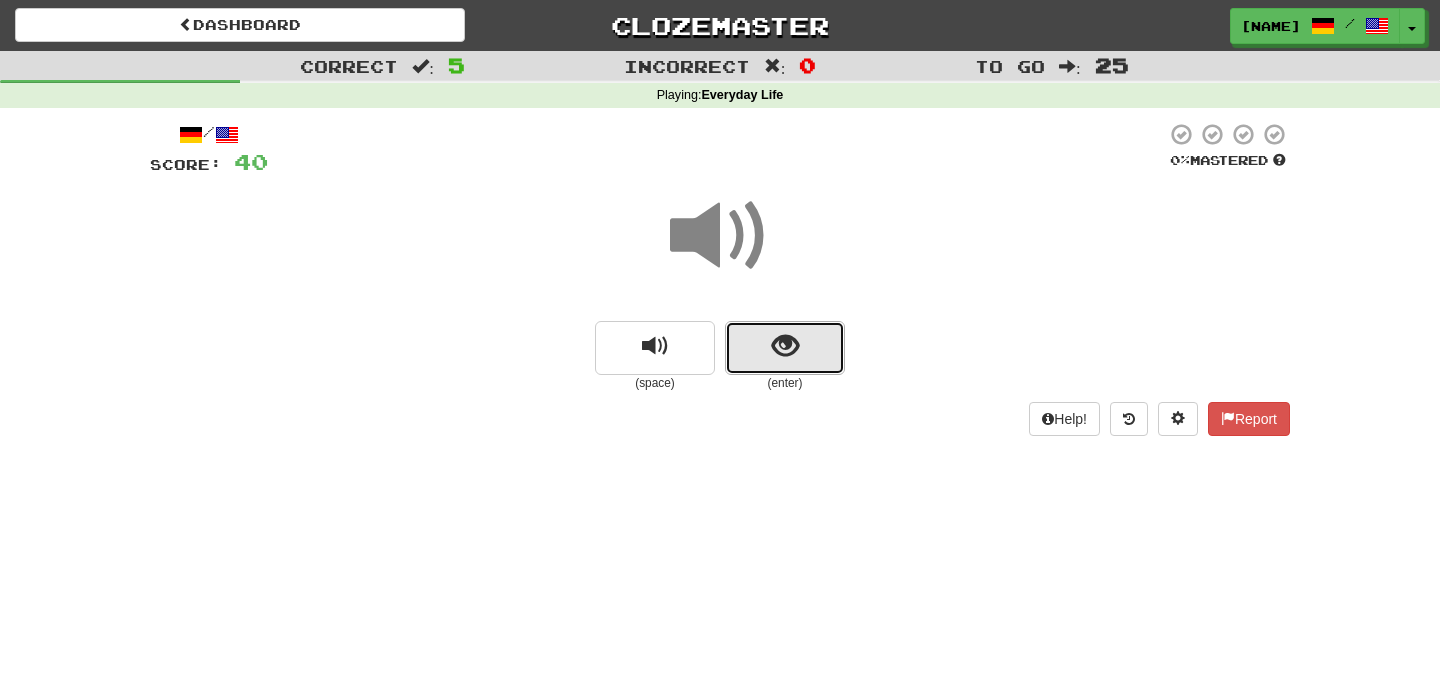 click at bounding box center (785, 348) 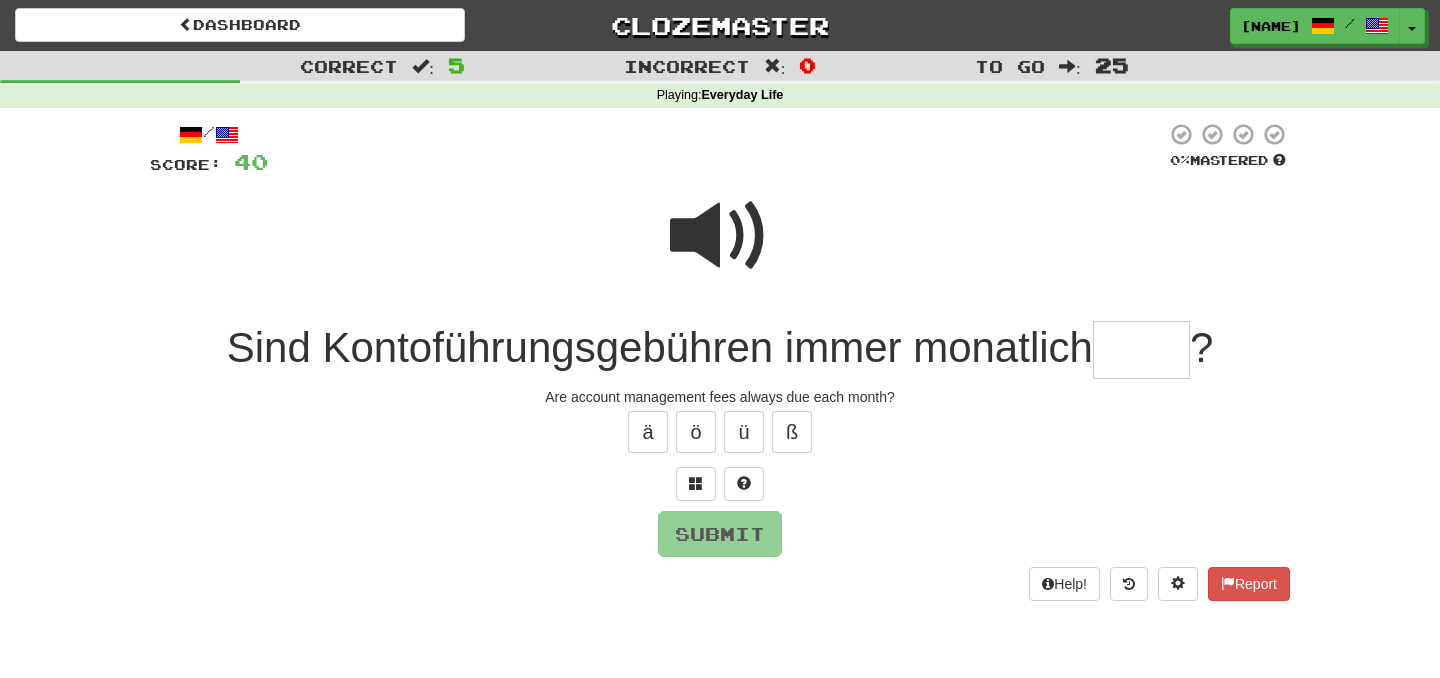 click at bounding box center (1141, 350) 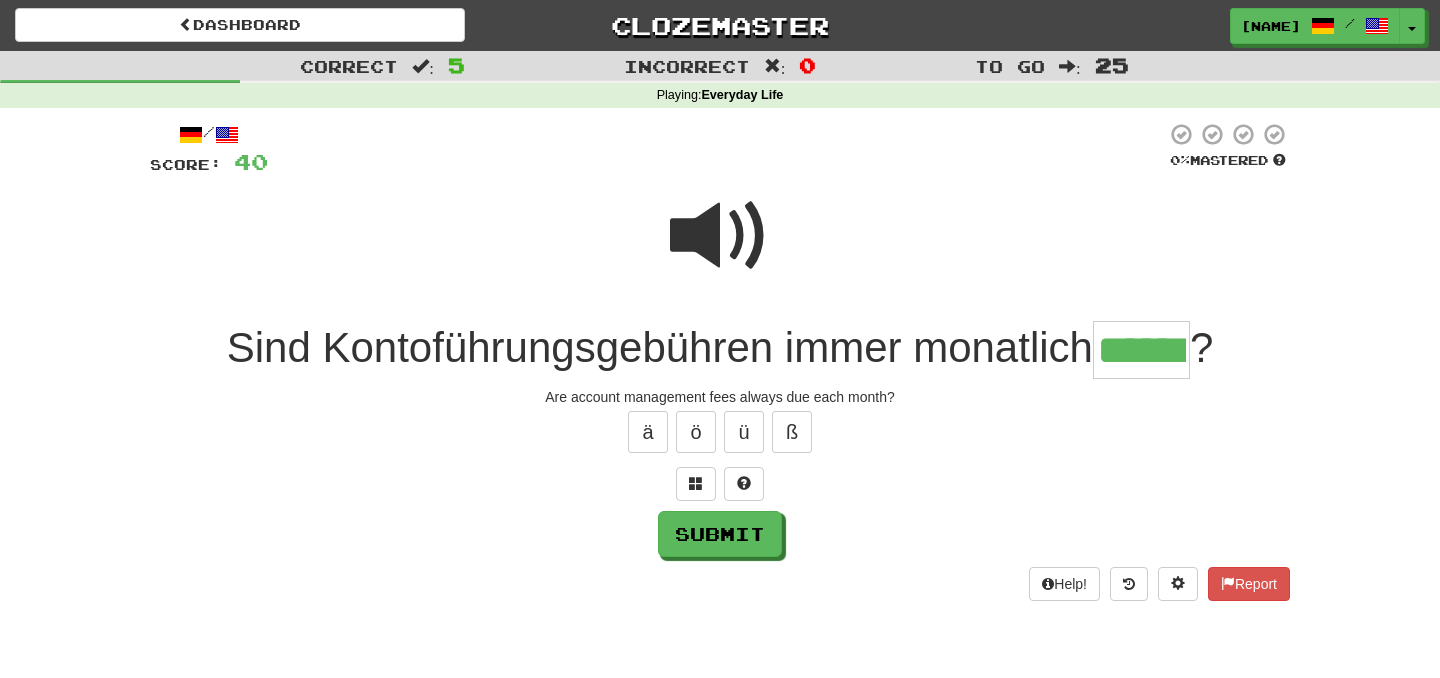 type on "******" 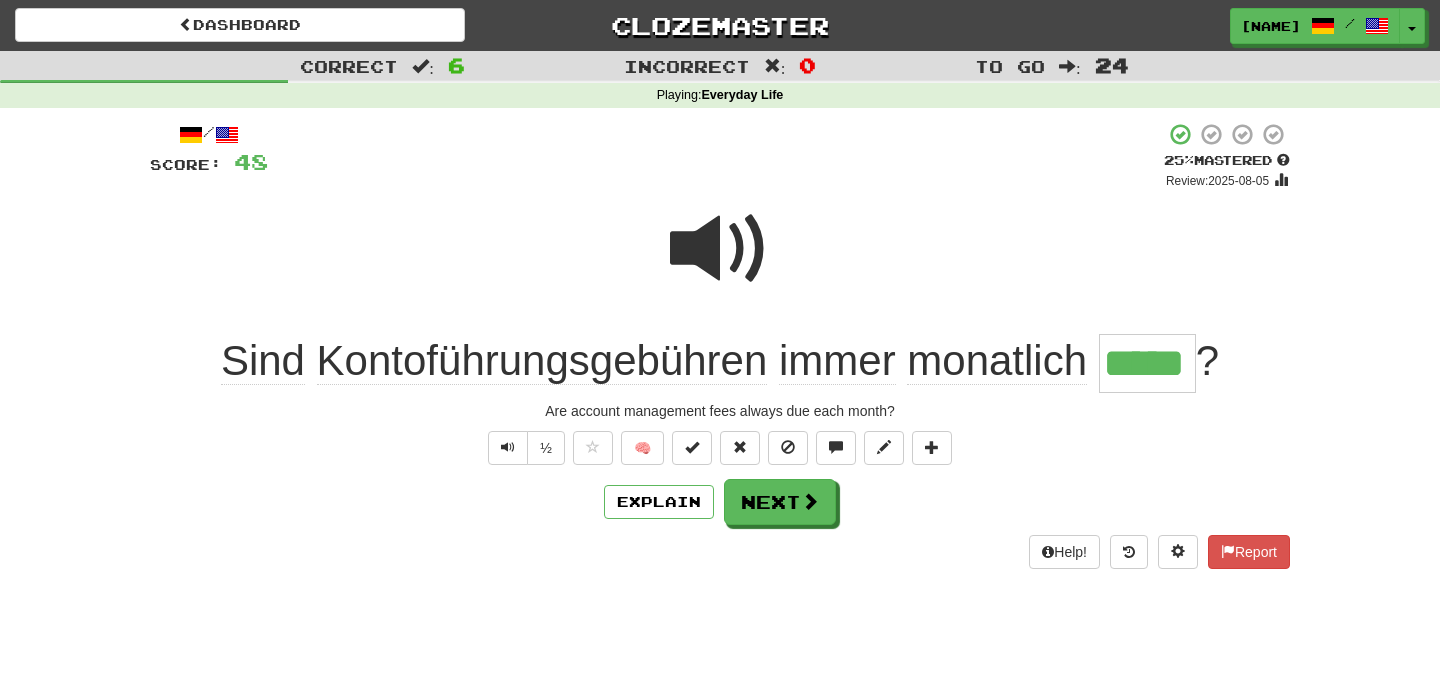 type on "******" 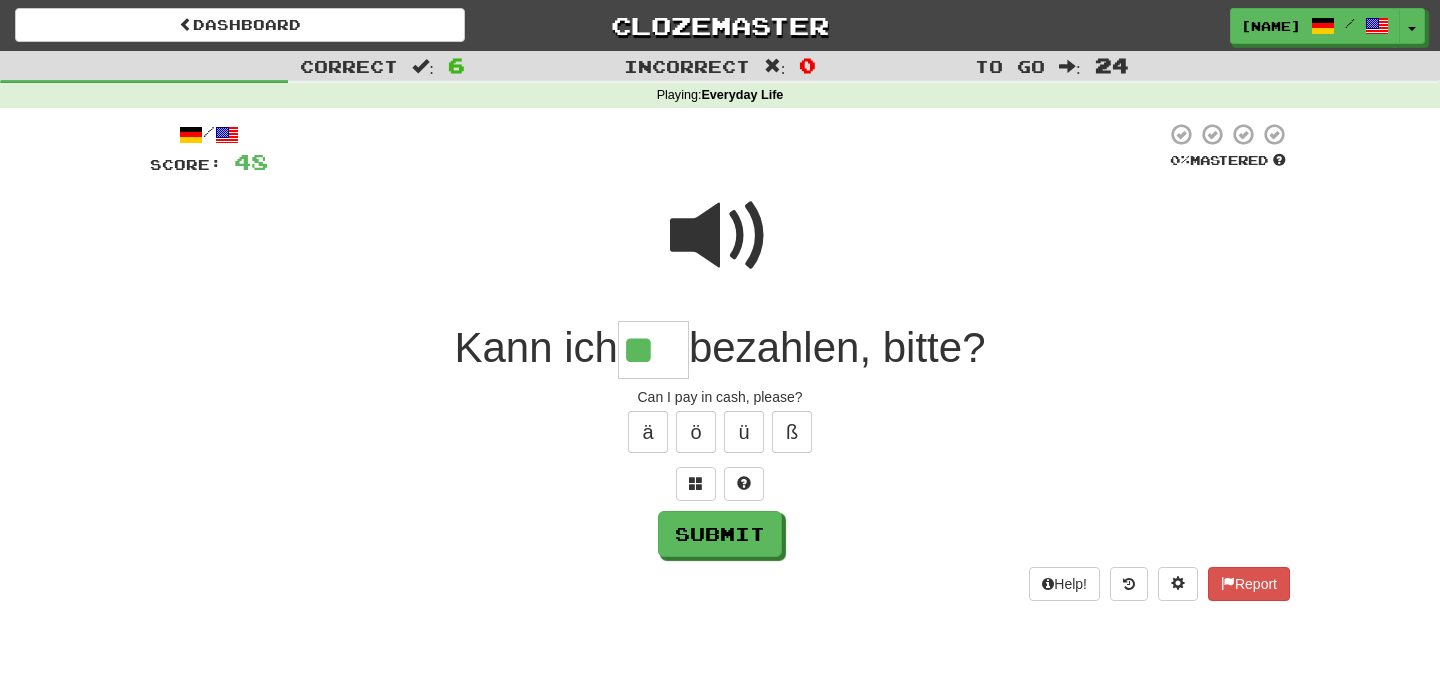 type on "*" 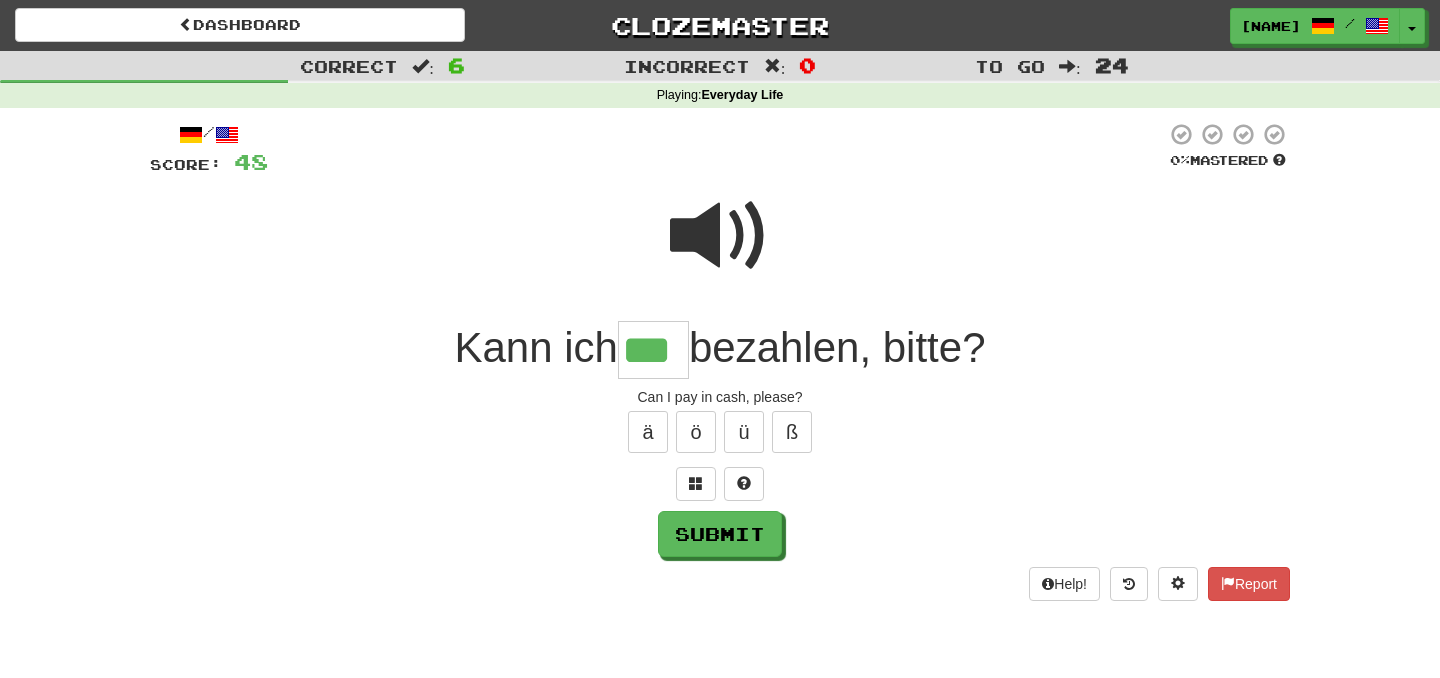 scroll, scrollTop: 0, scrollLeft: 2, axis: horizontal 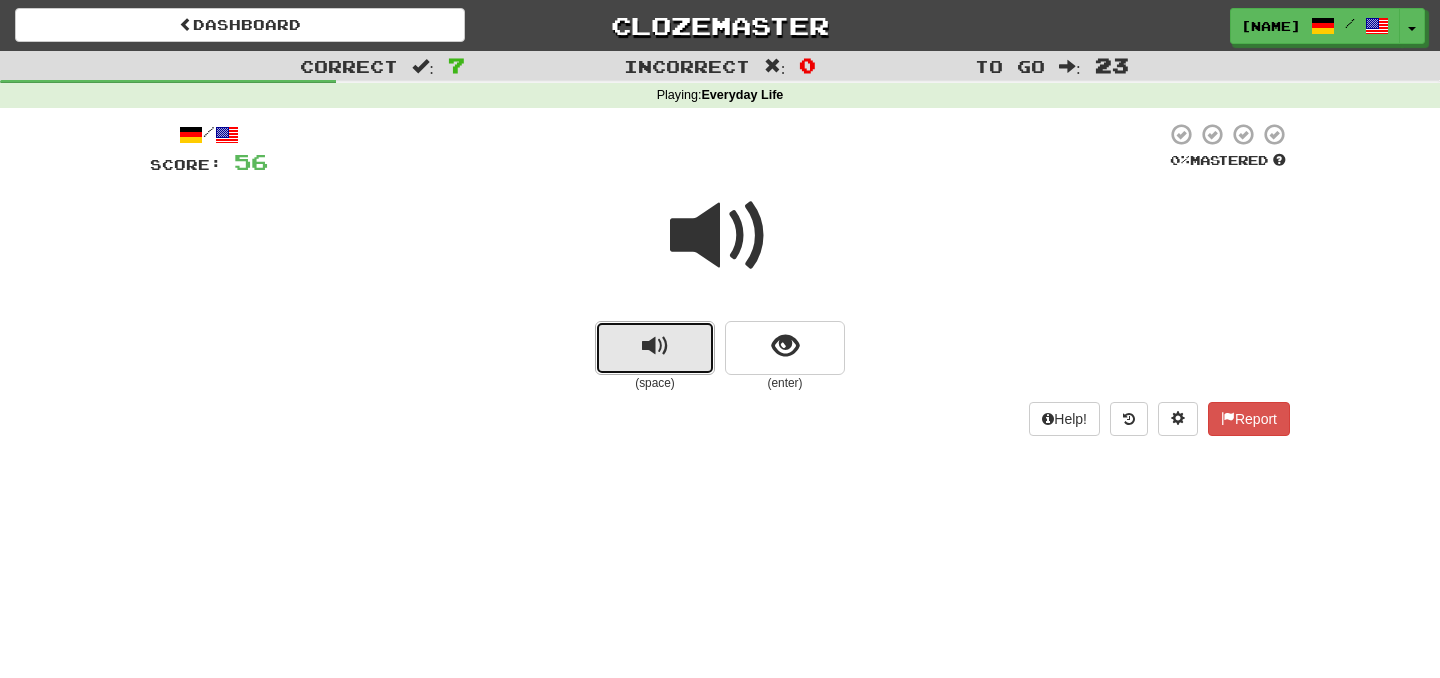 click at bounding box center [655, 346] 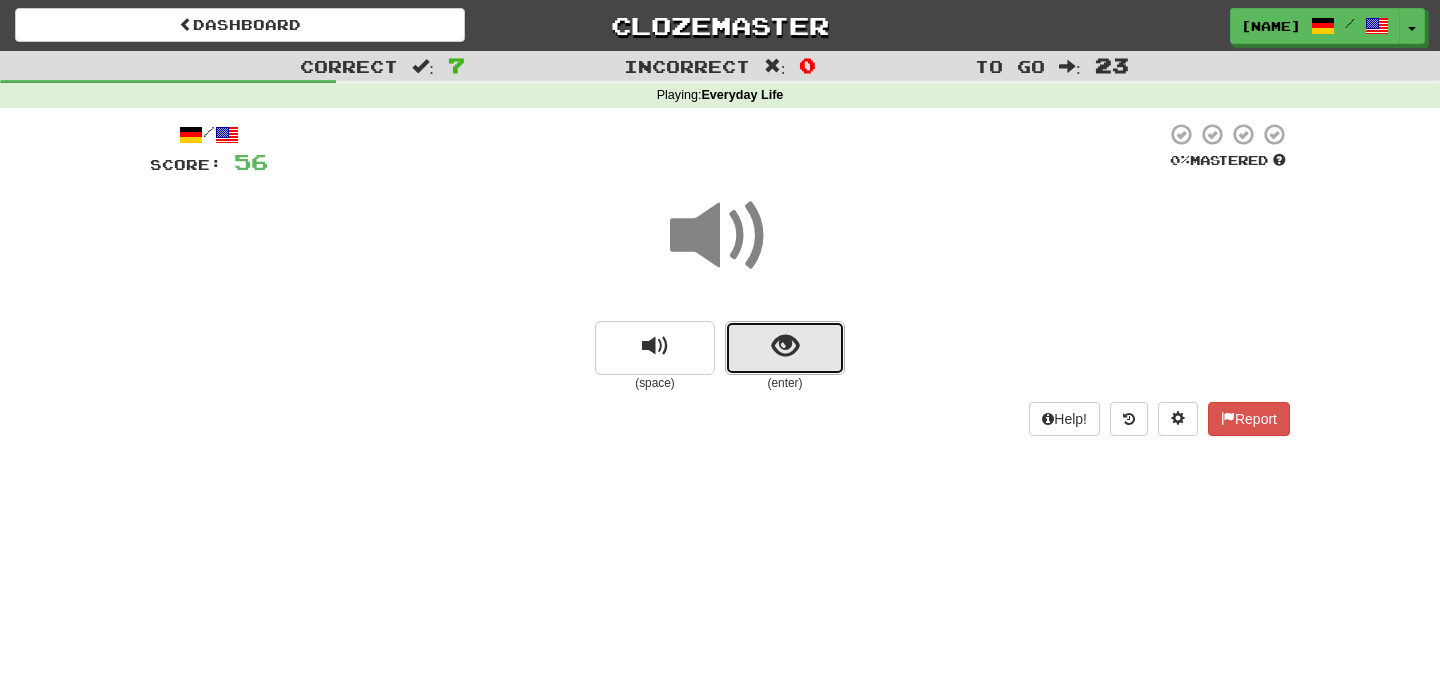 click at bounding box center (785, 346) 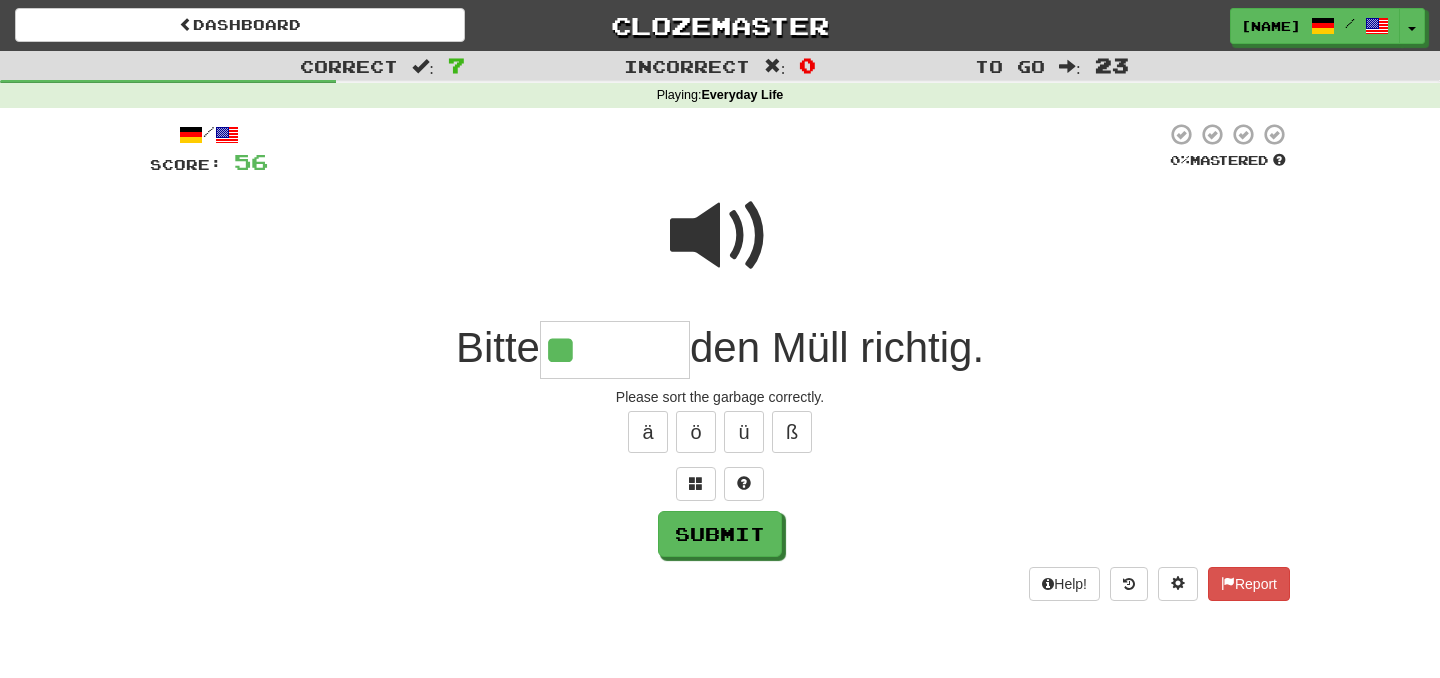 type on "*" 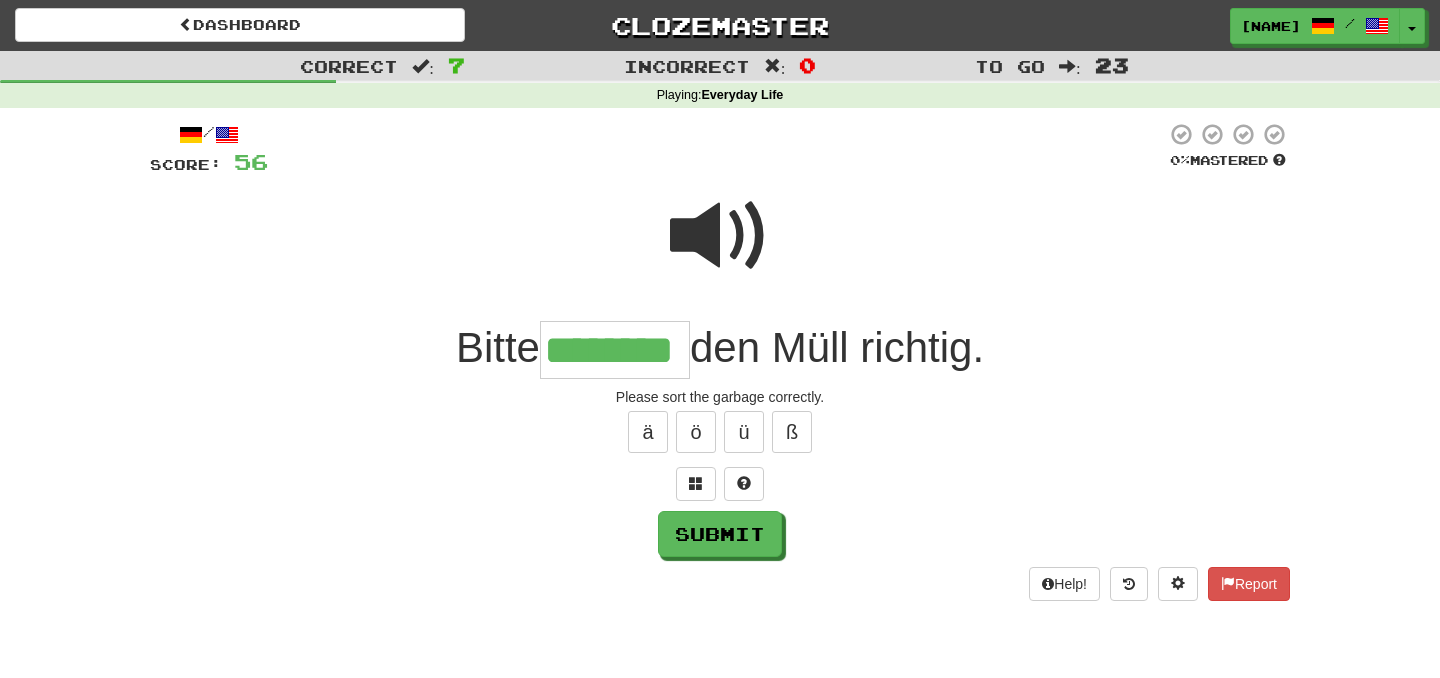 scroll, scrollTop: 0, scrollLeft: 4, axis: horizontal 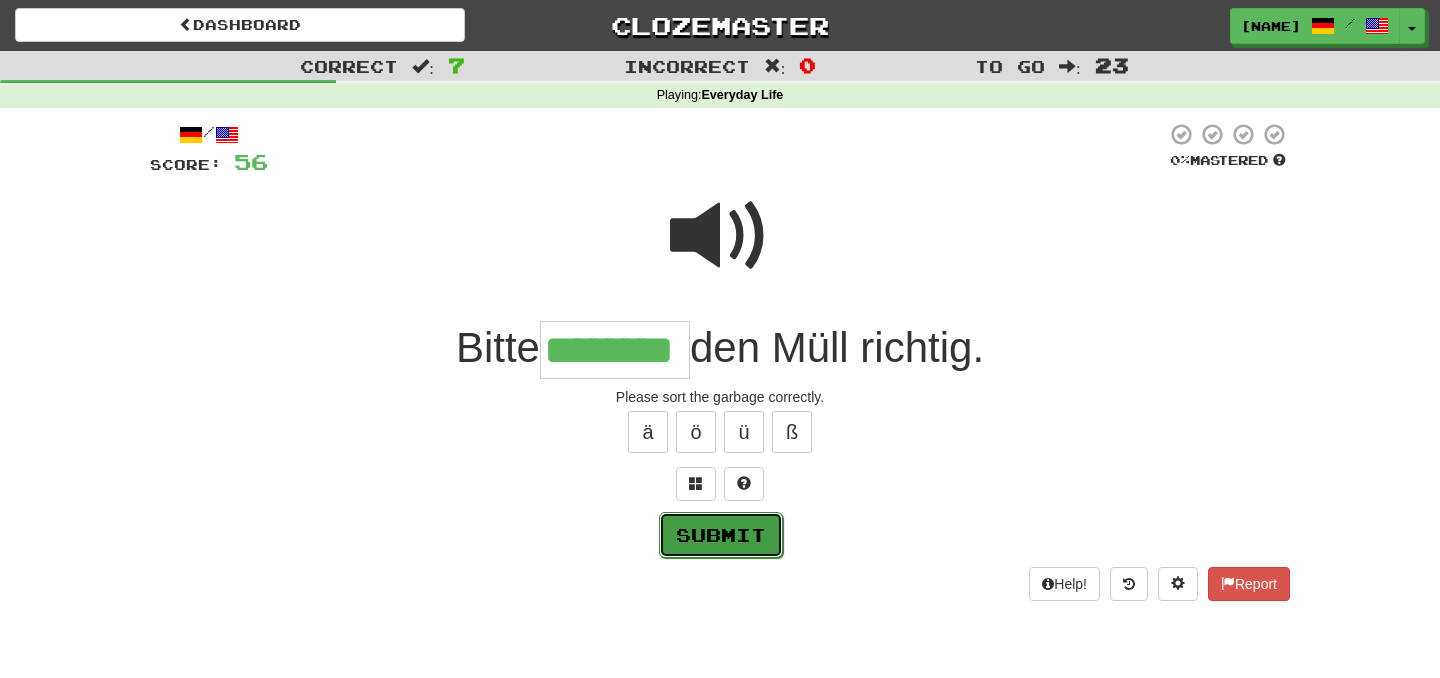 click on "Submit" at bounding box center (721, 535) 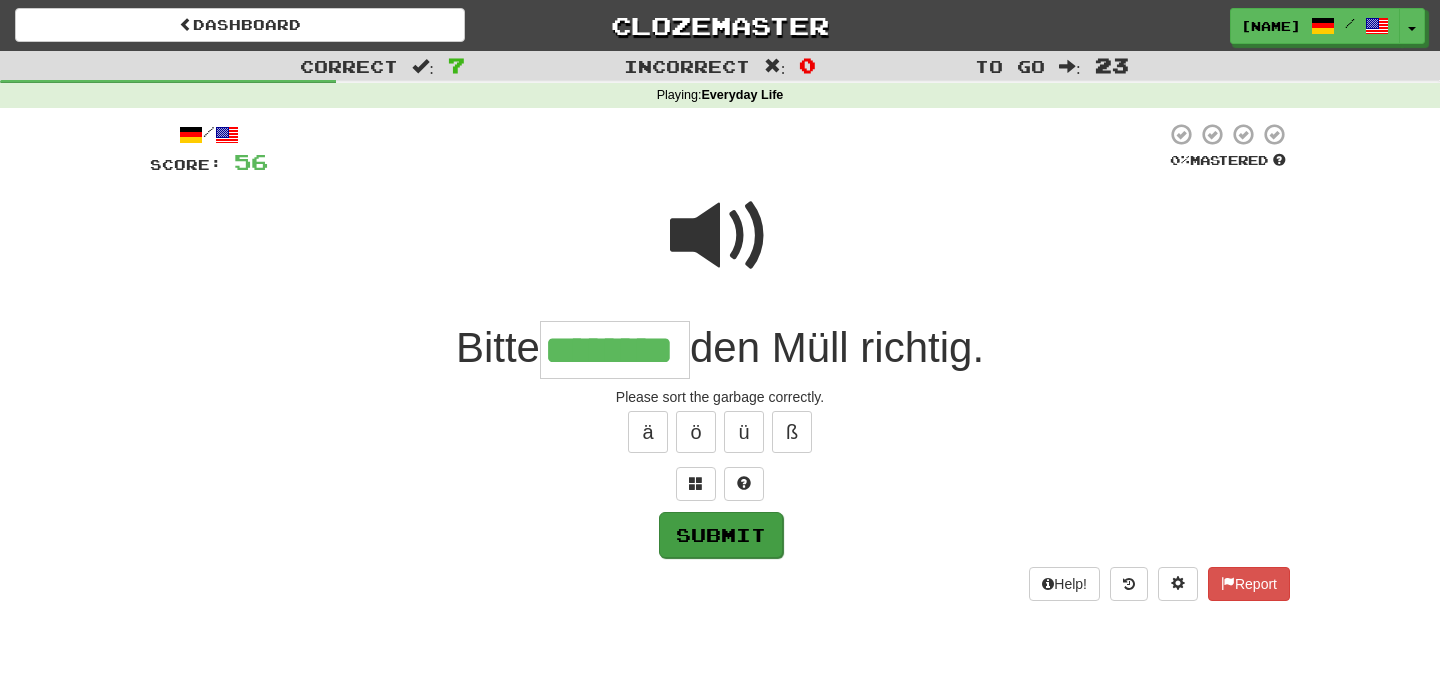 type on "********" 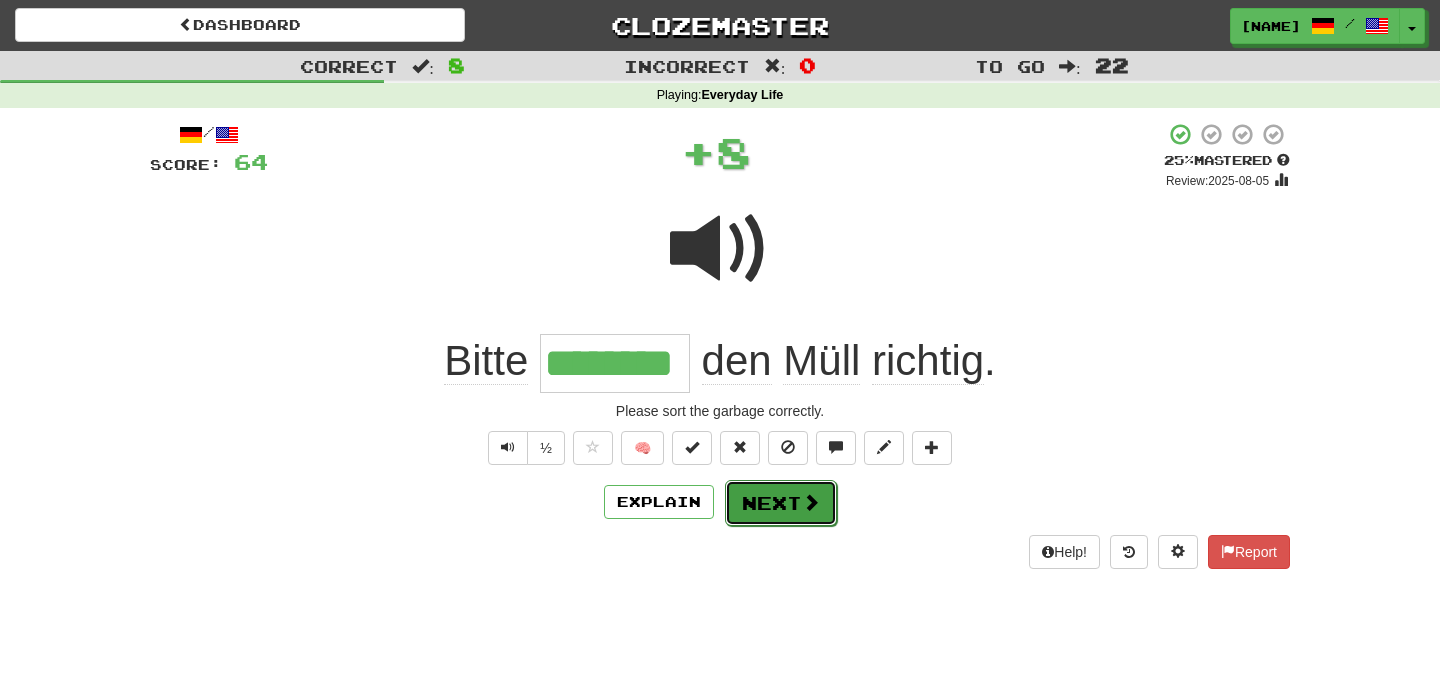 click on "Next" at bounding box center [781, 503] 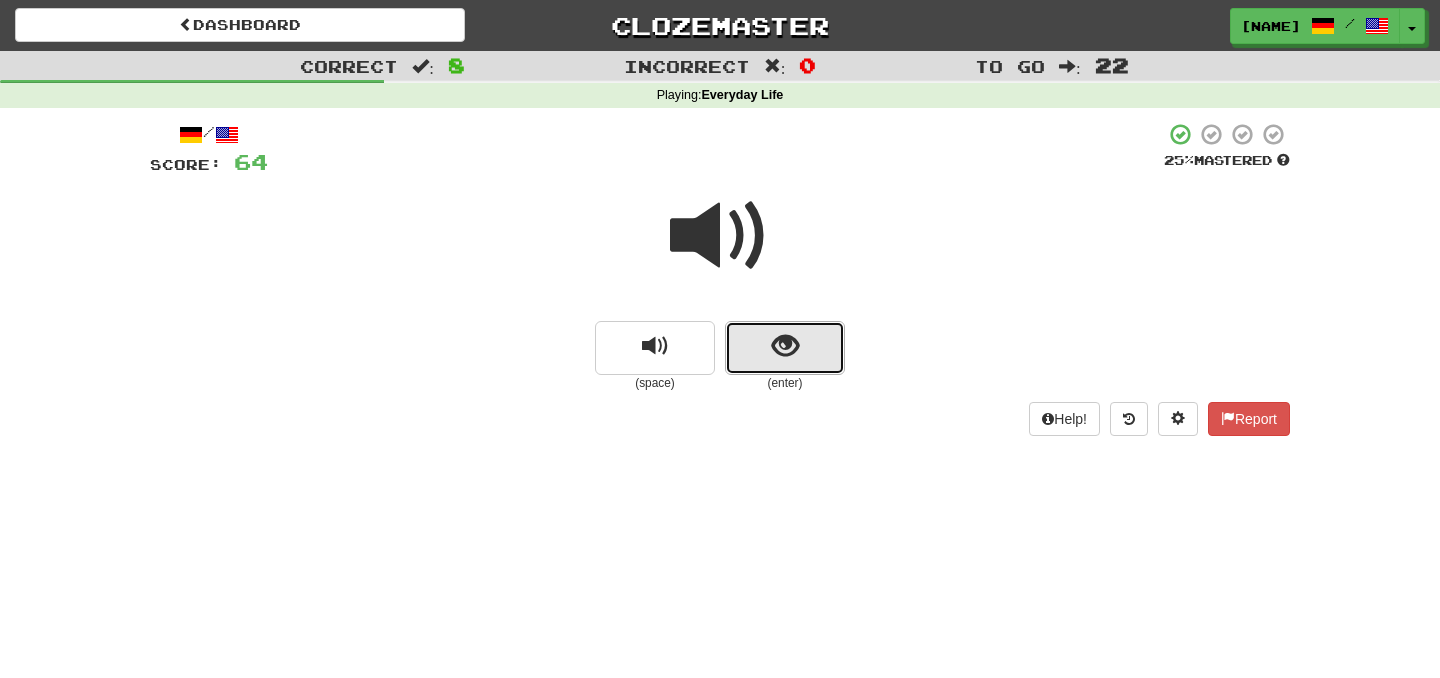 click at bounding box center [785, 348] 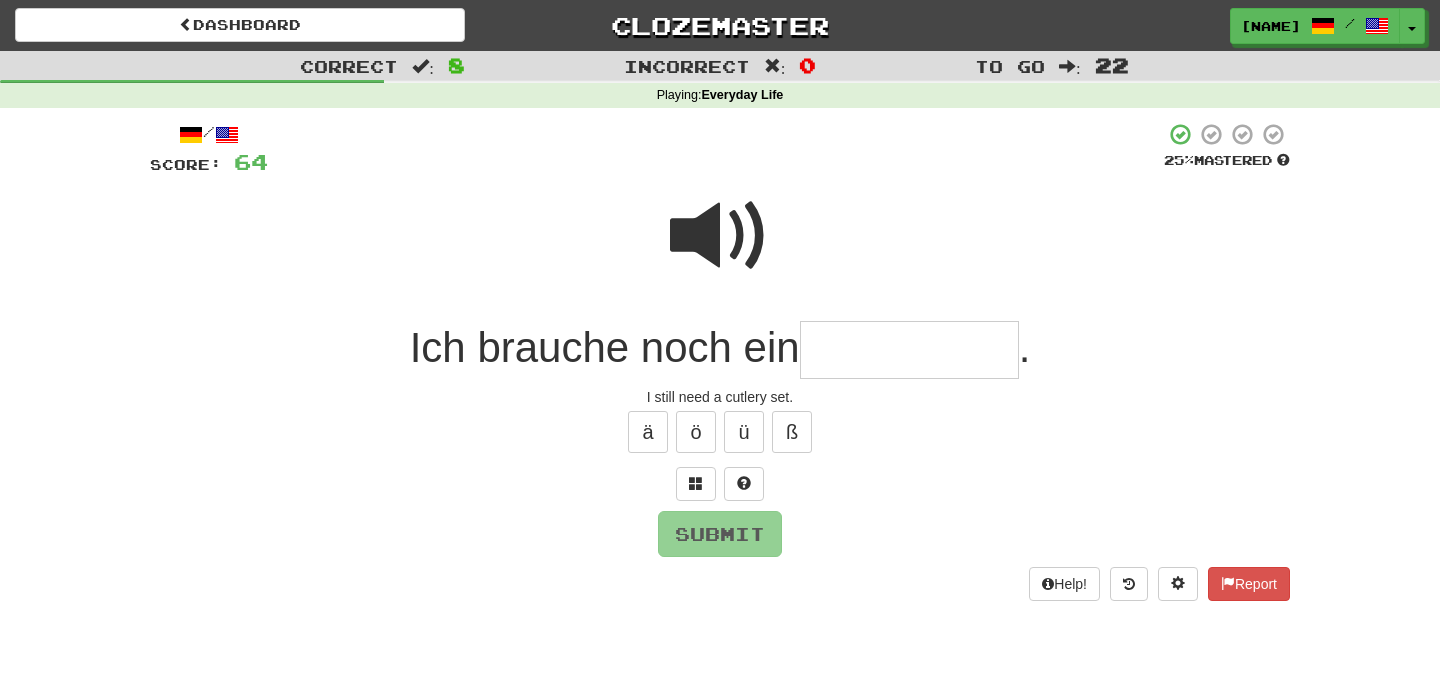 click at bounding box center [909, 350] 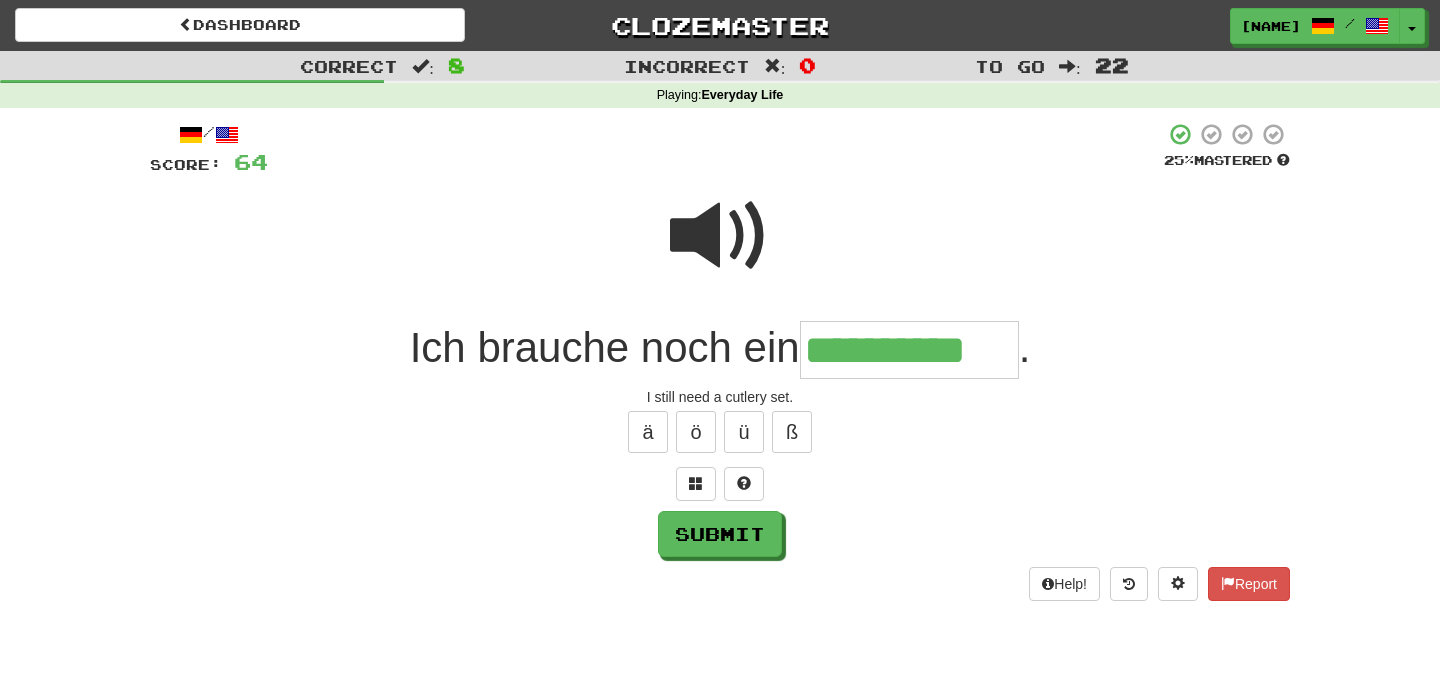 type on "**********" 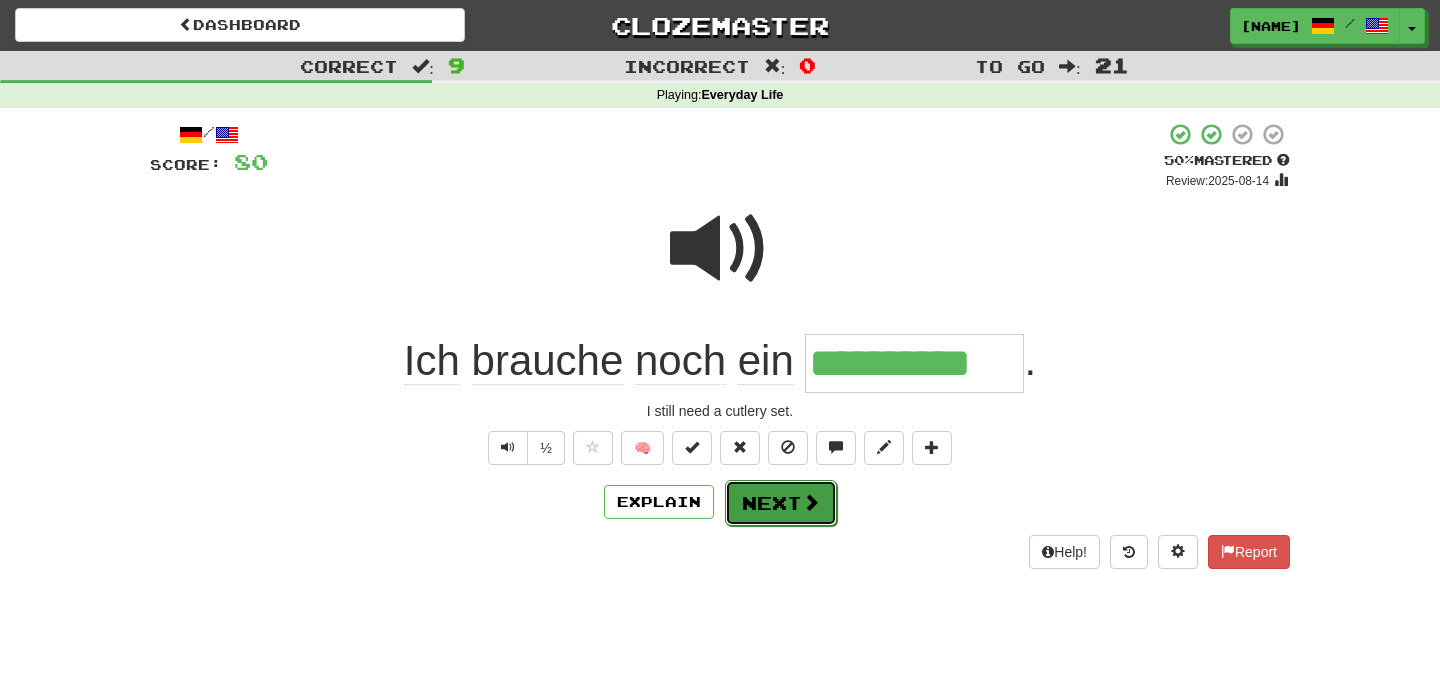 click on "Next" at bounding box center (781, 503) 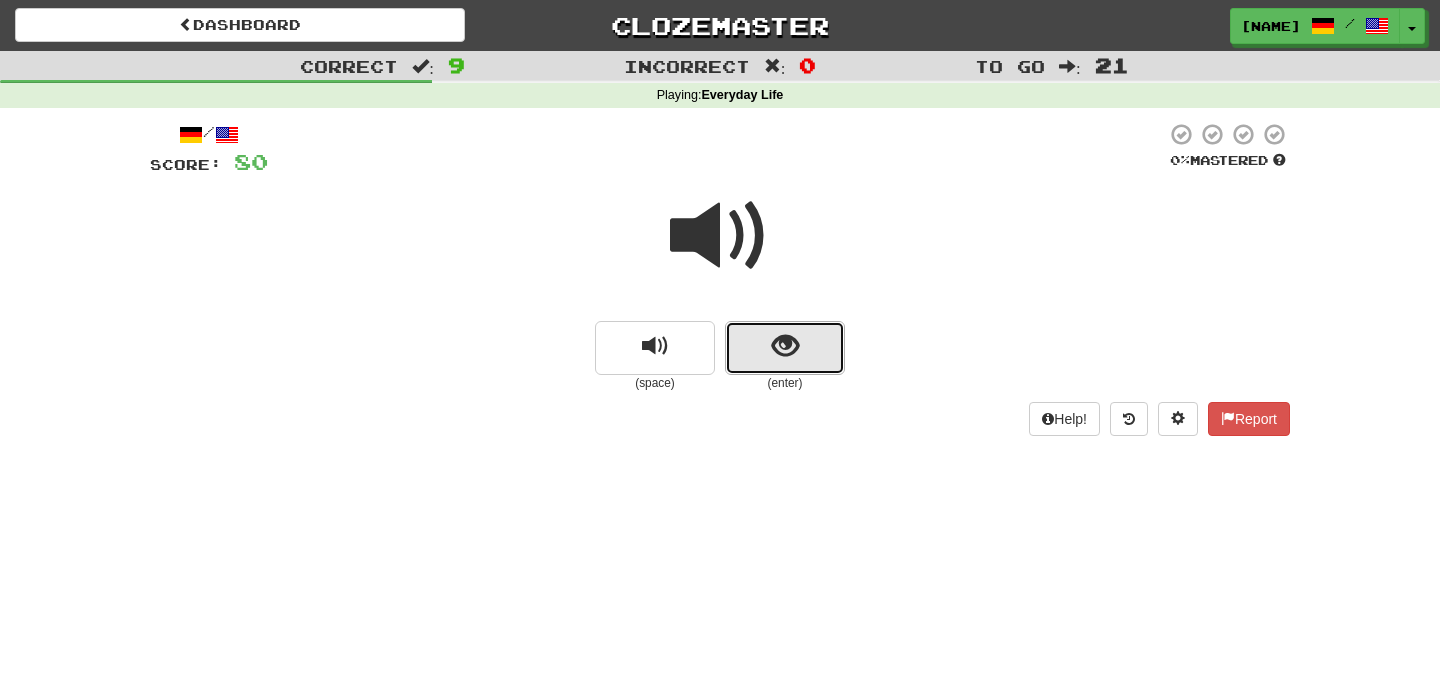 click at bounding box center [785, 346] 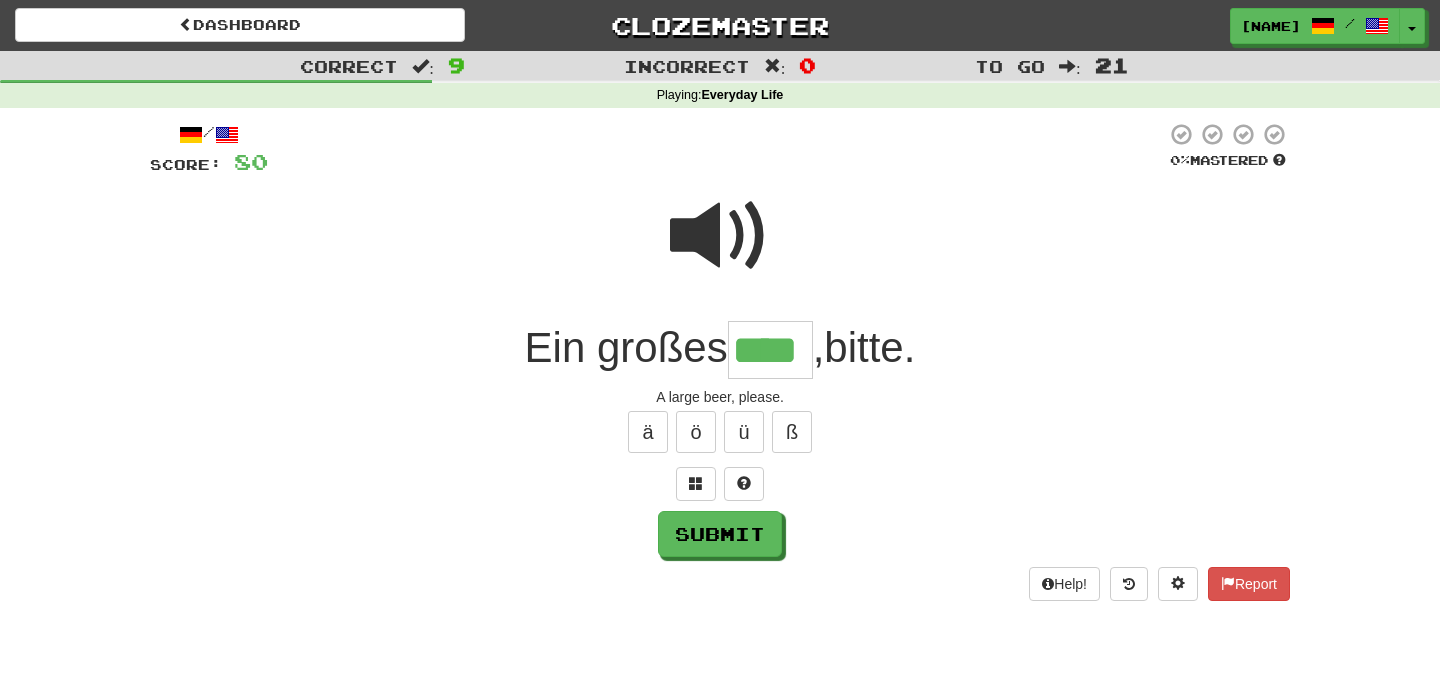 type on "****" 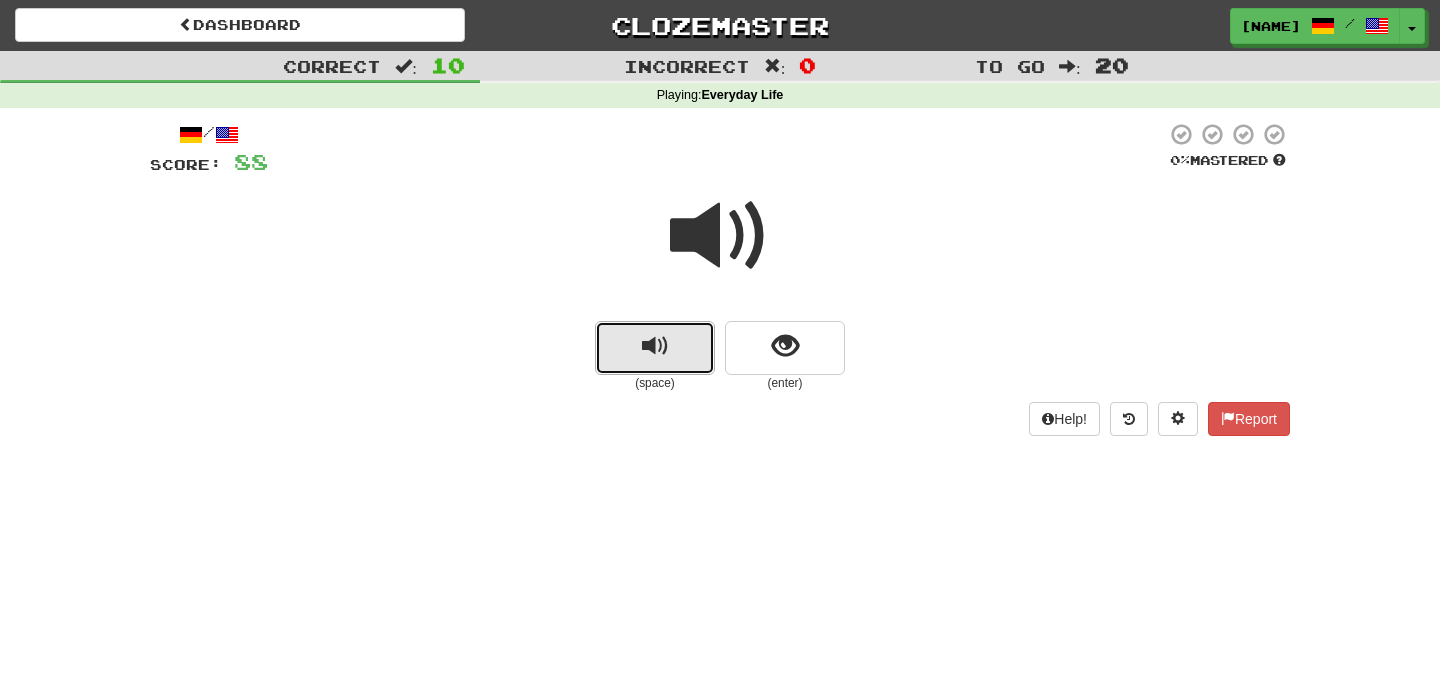 click at bounding box center (655, 348) 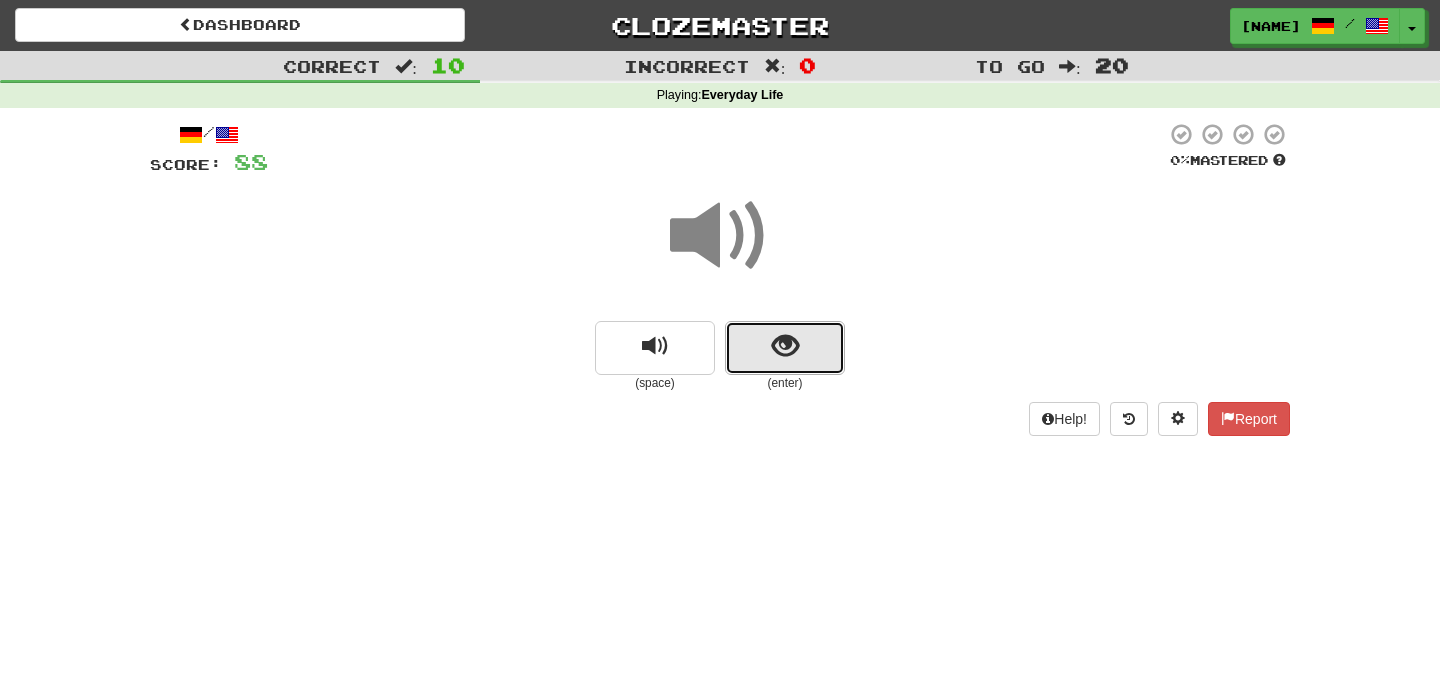 click at bounding box center (785, 346) 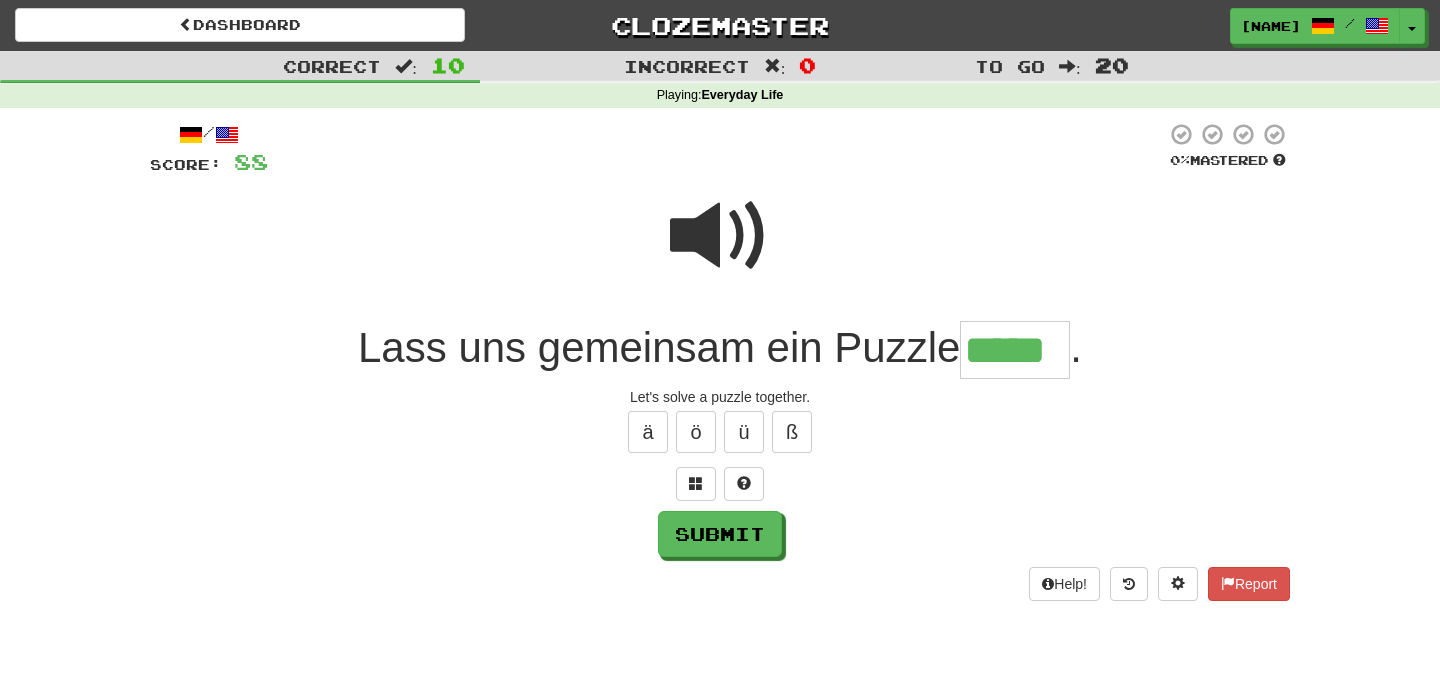 type on "*****" 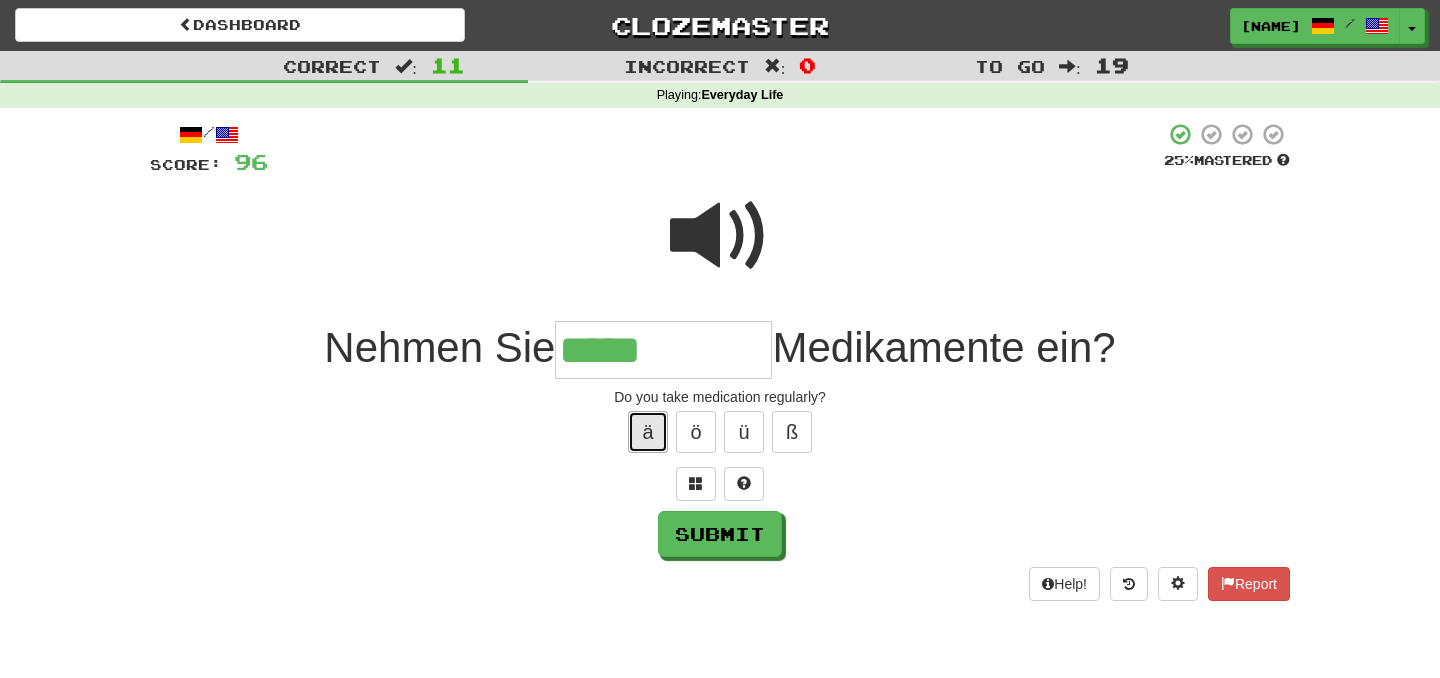 click on "ä" at bounding box center [648, 432] 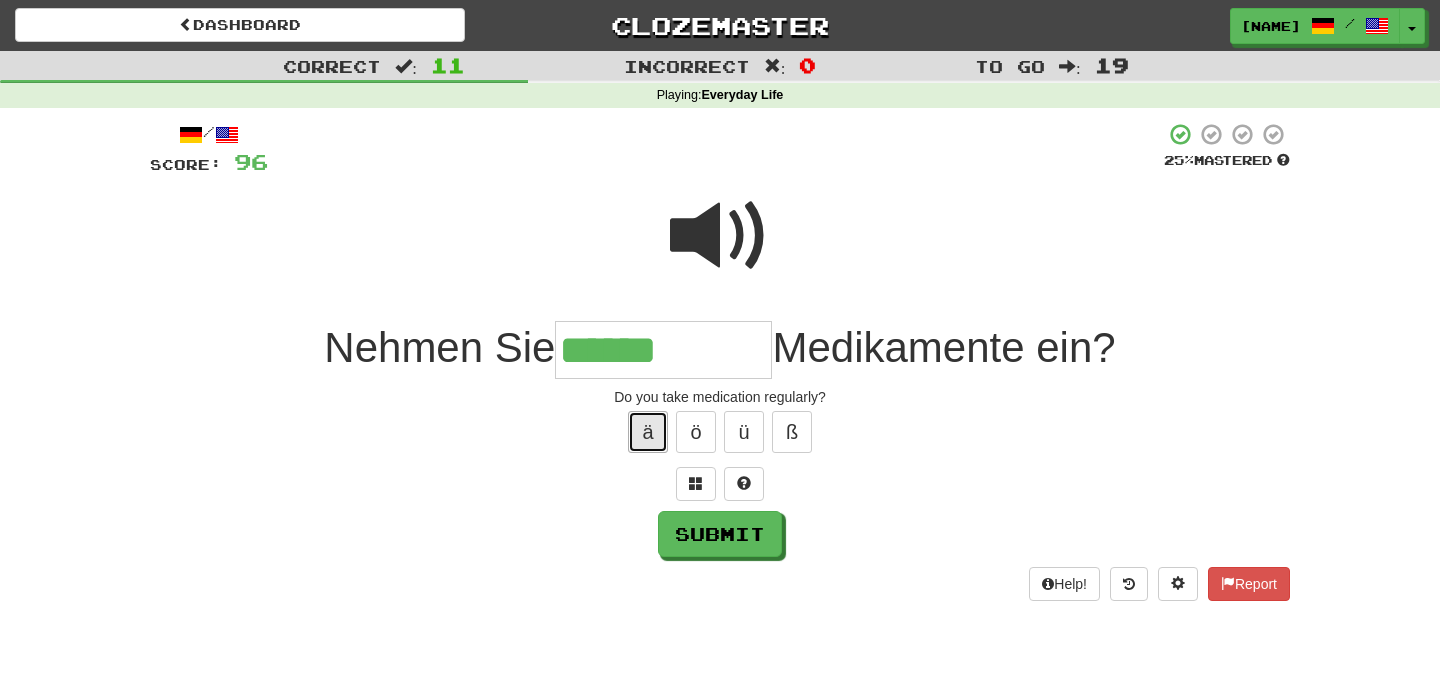 click on "ä" at bounding box center [648, 432] 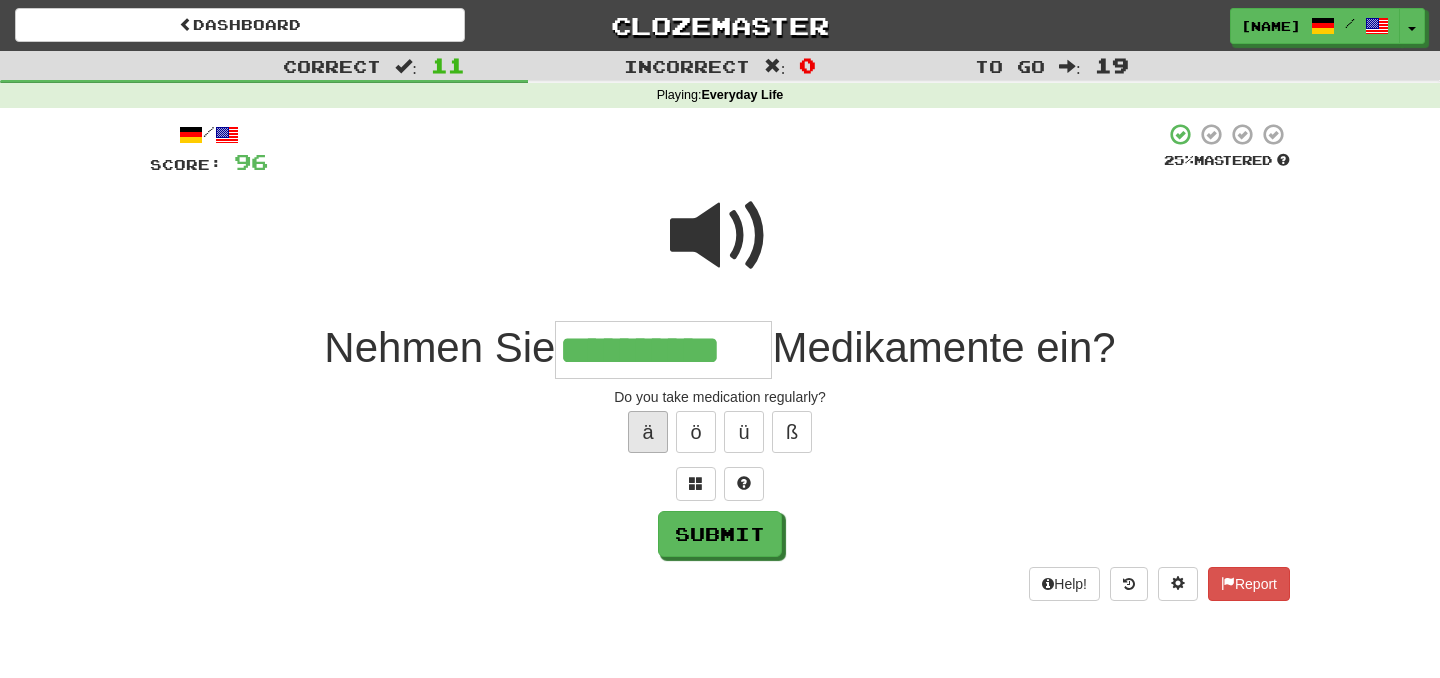 type on "**********" 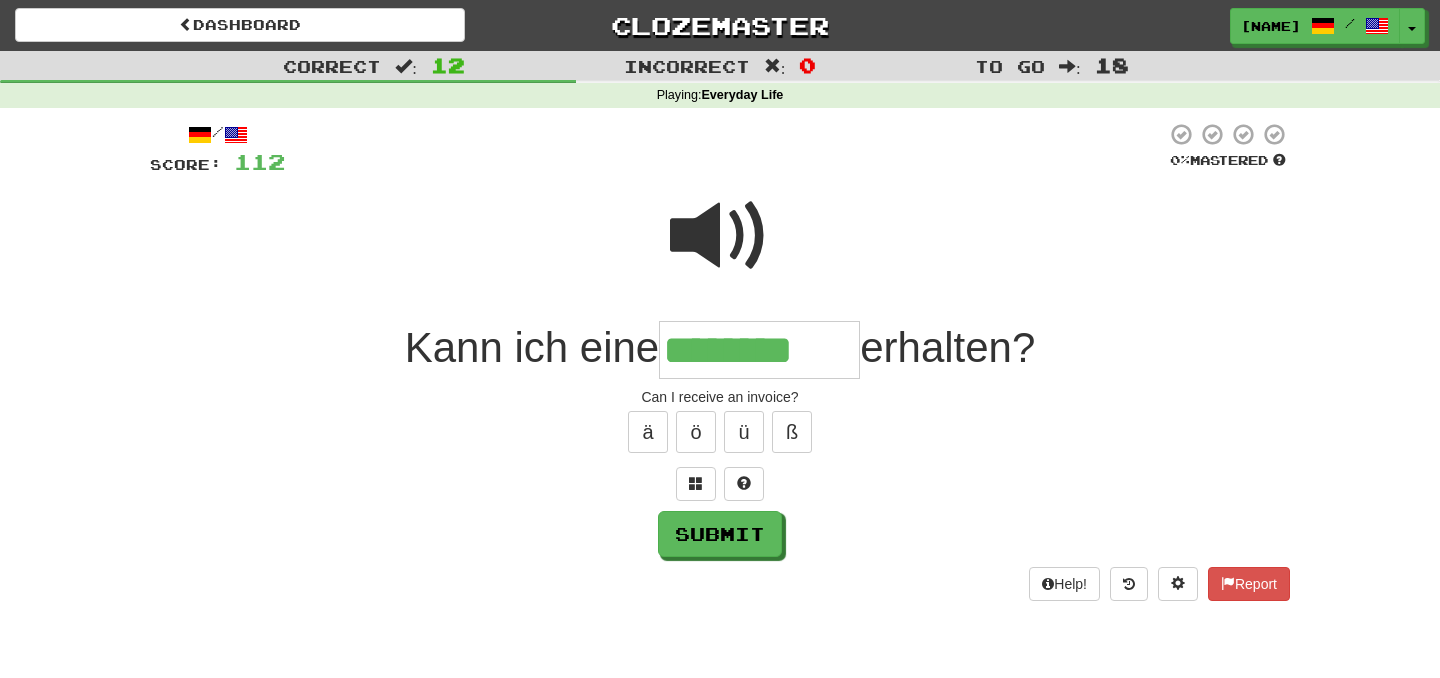 type on "********" 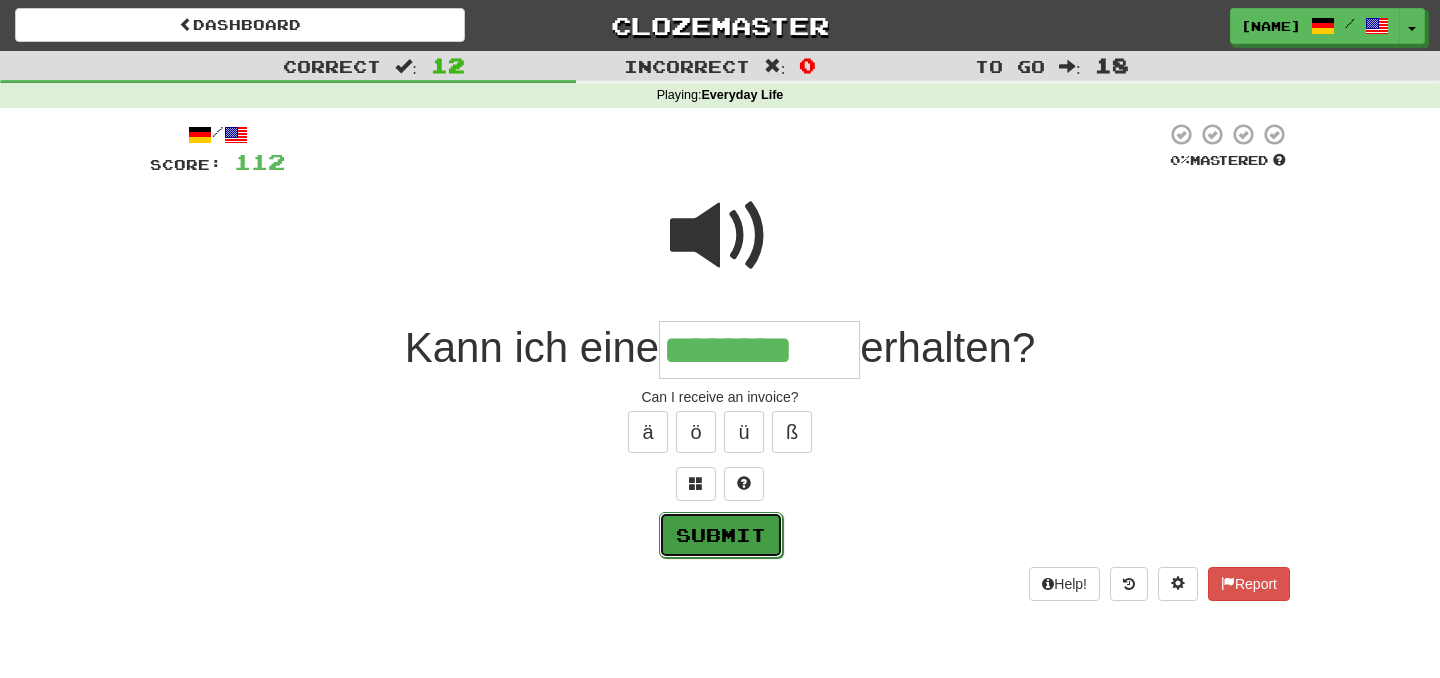 click on "Submit" at bounding box center [721, 535] 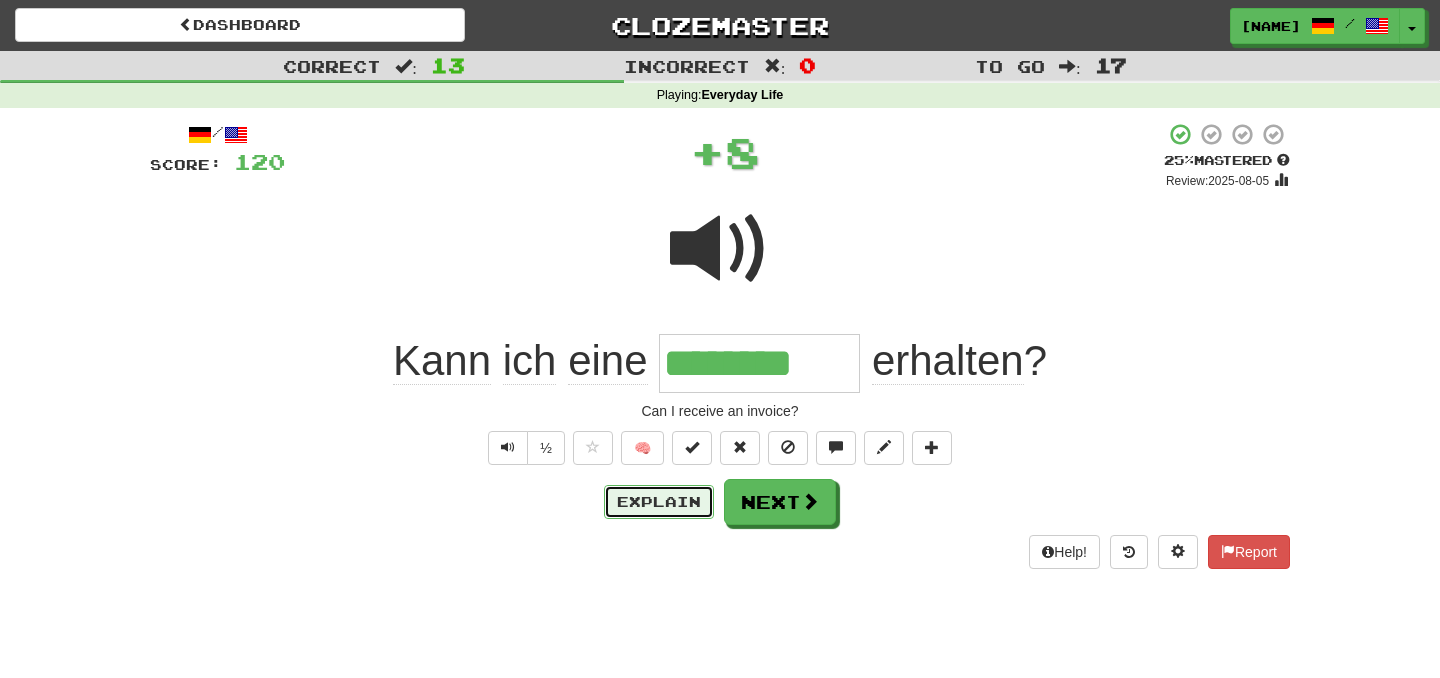 click on "Explain" at bounding box center (659, 502) 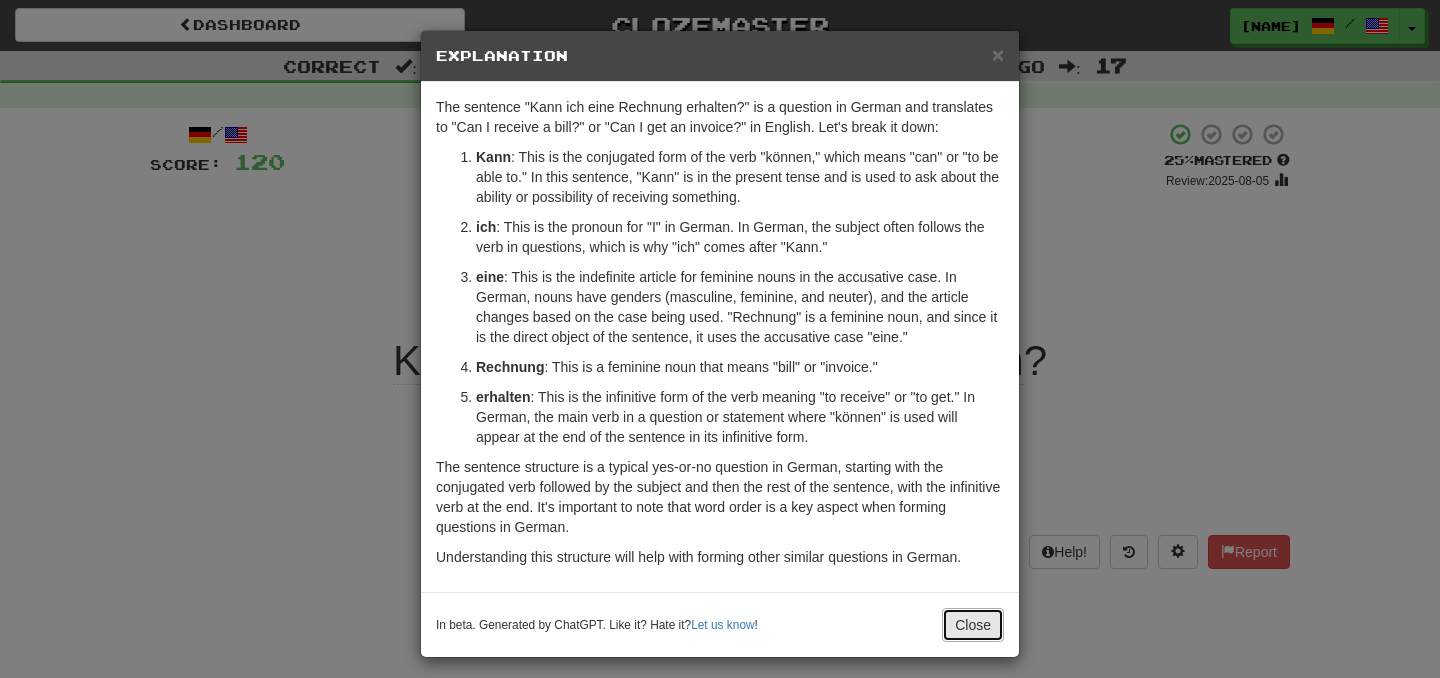 click on "Close" at bounding box center [973, 625] 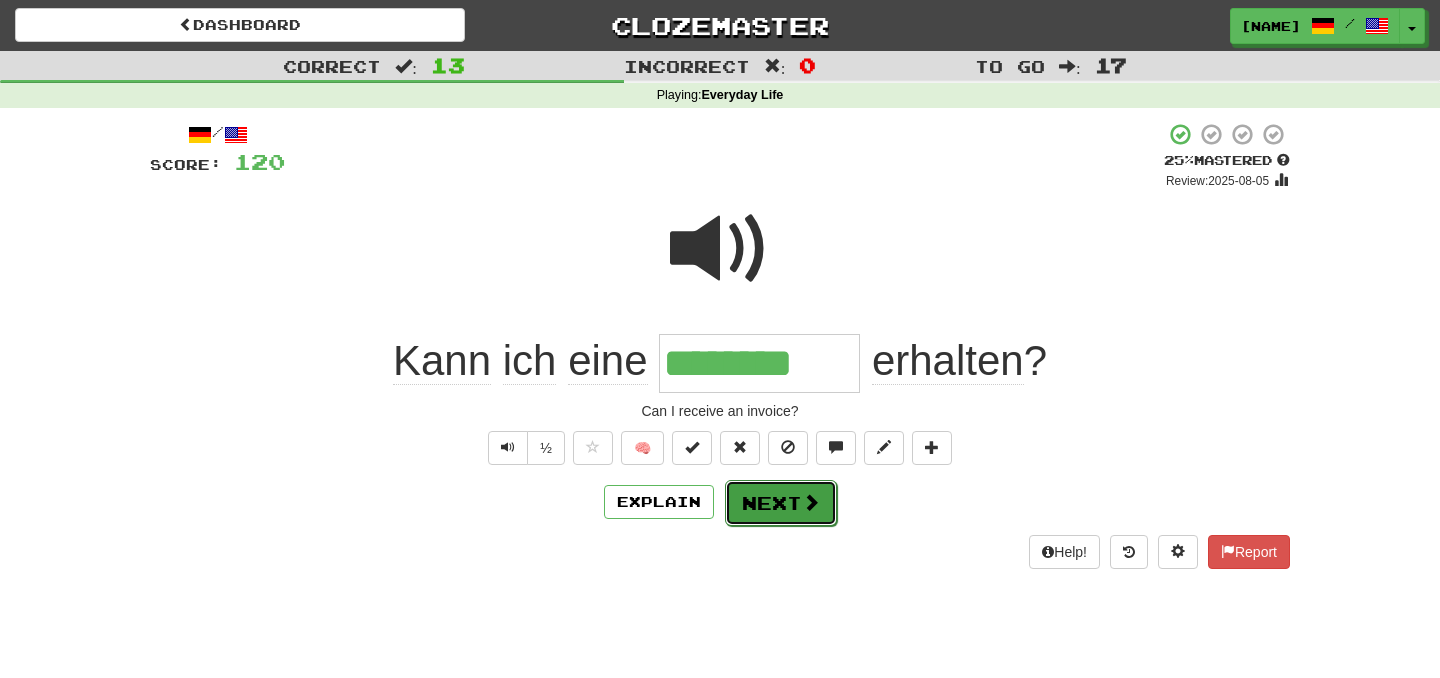 click at bounding box center [811, 502] 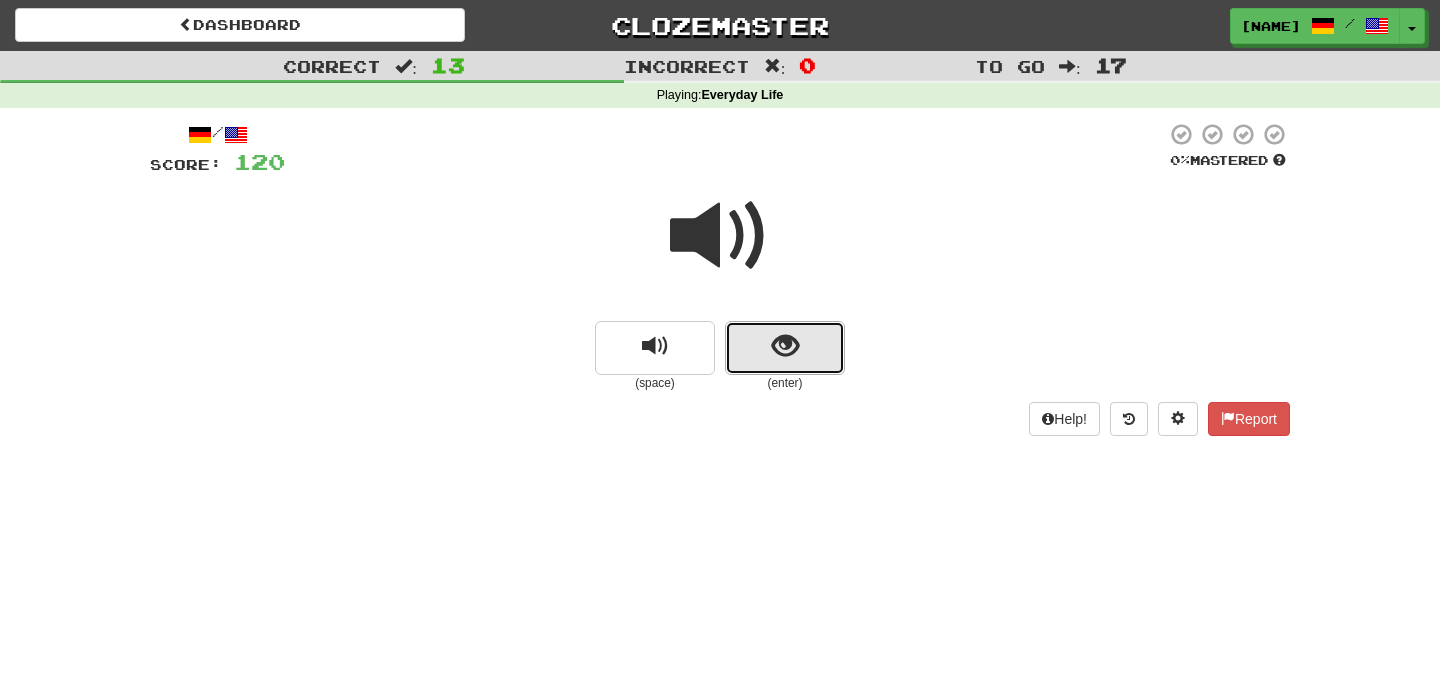 click at bounding box center (785, 348) 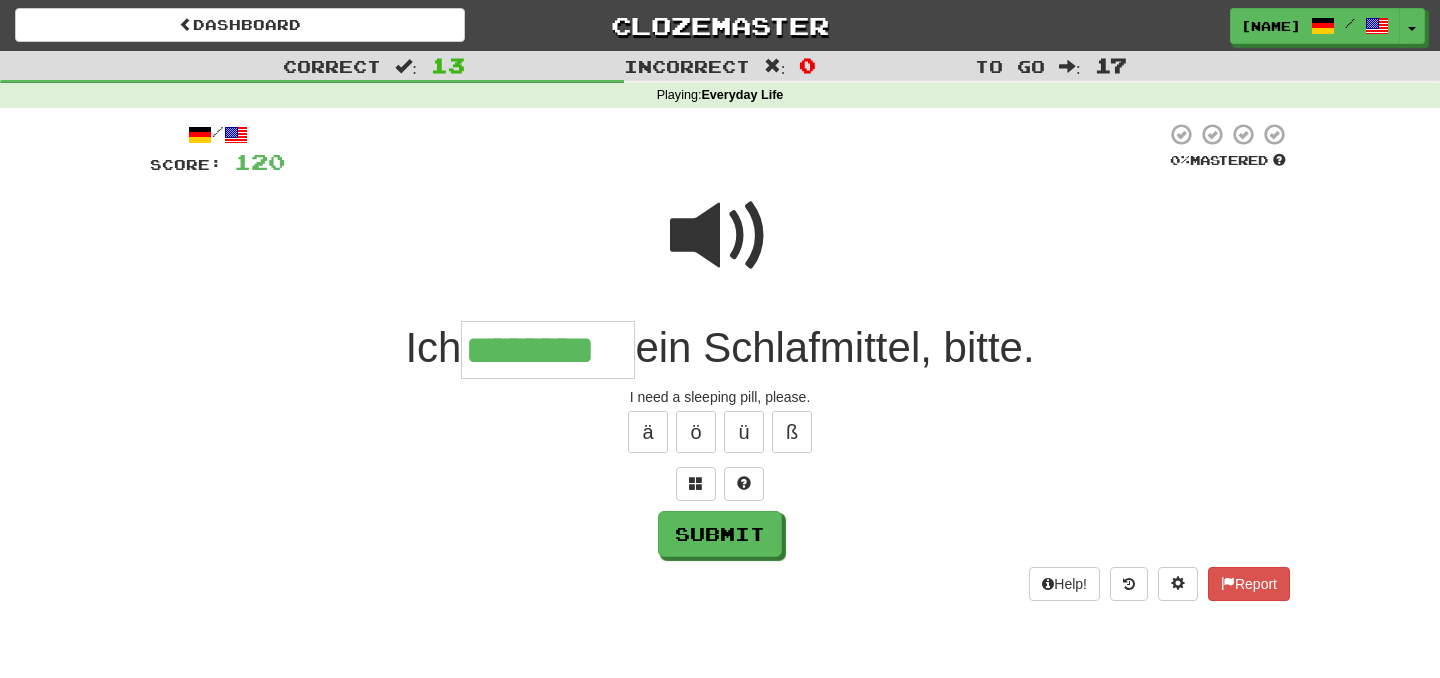 type on "********" 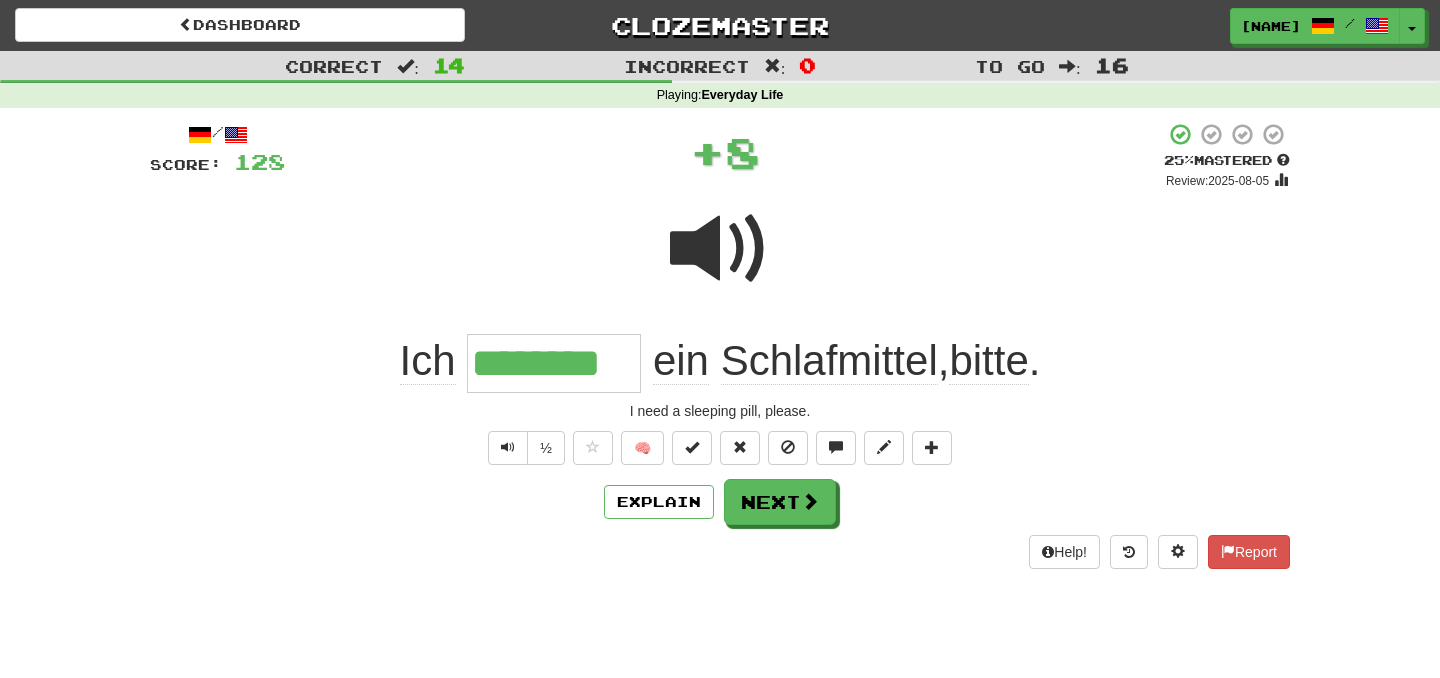 click on "Explain Next" at bounding box center [720, 502] 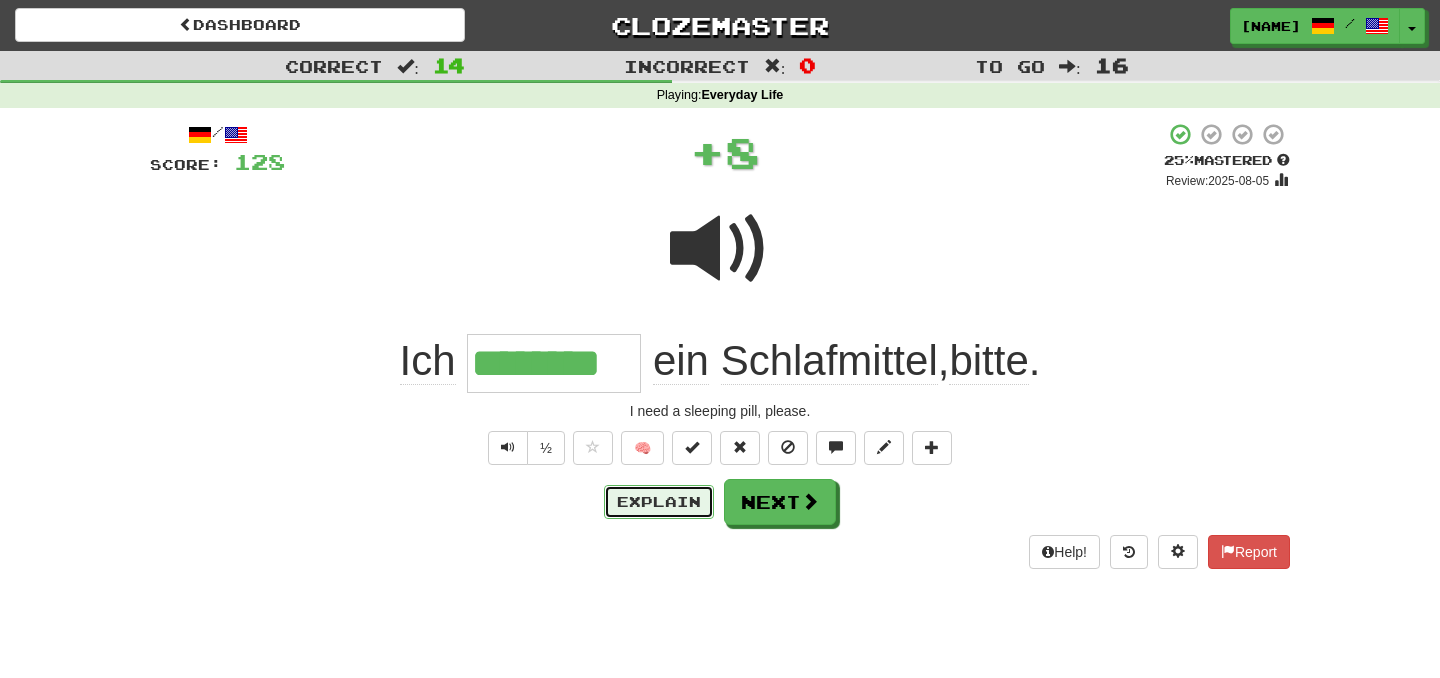 click on "Explain" at bounding box center (659, 502) 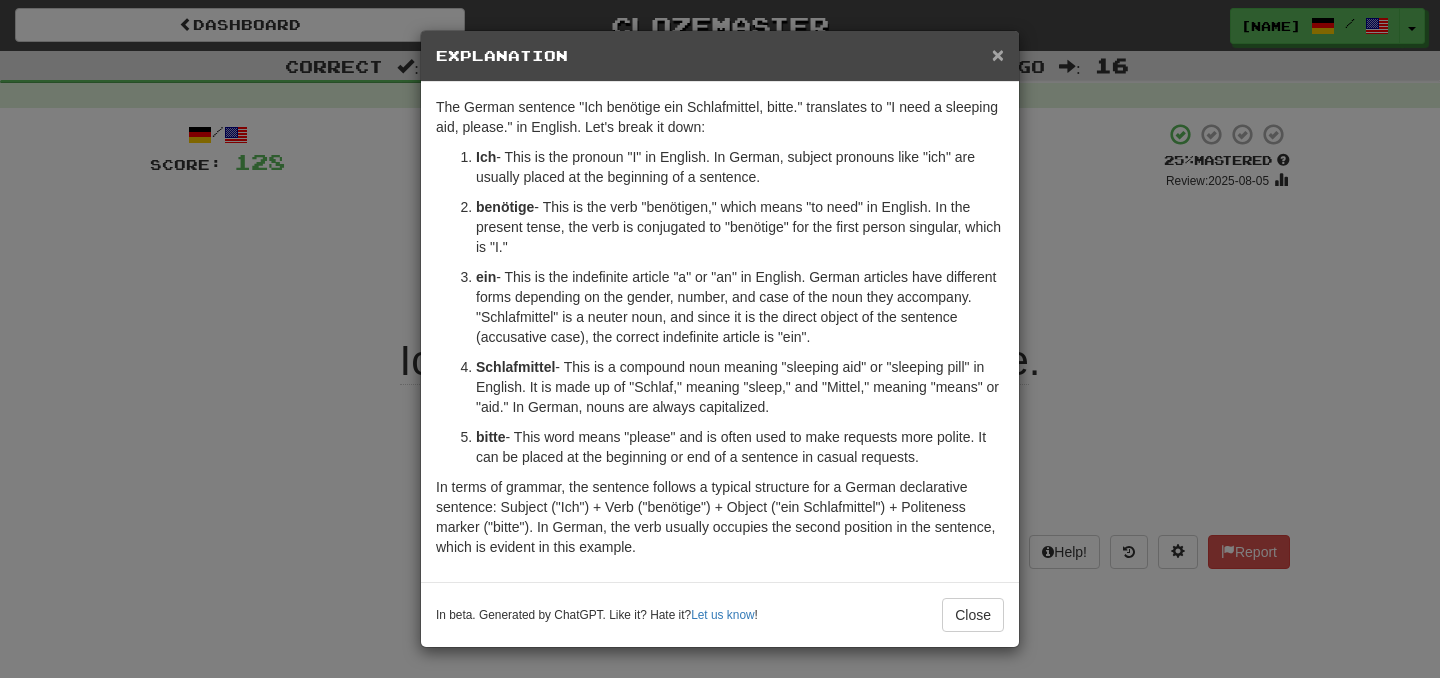 click on "×" at bounding box center (998, 54) 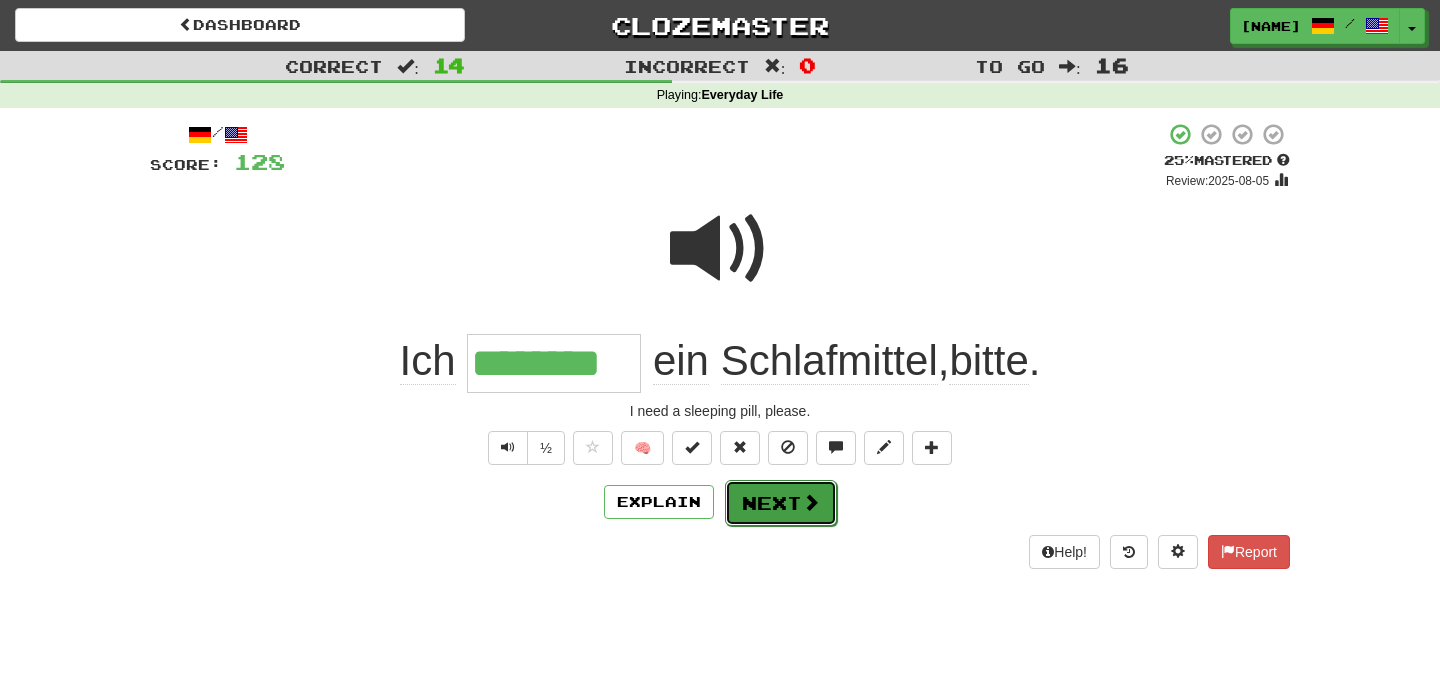 click on "Next" at bounding box center [781, 503] 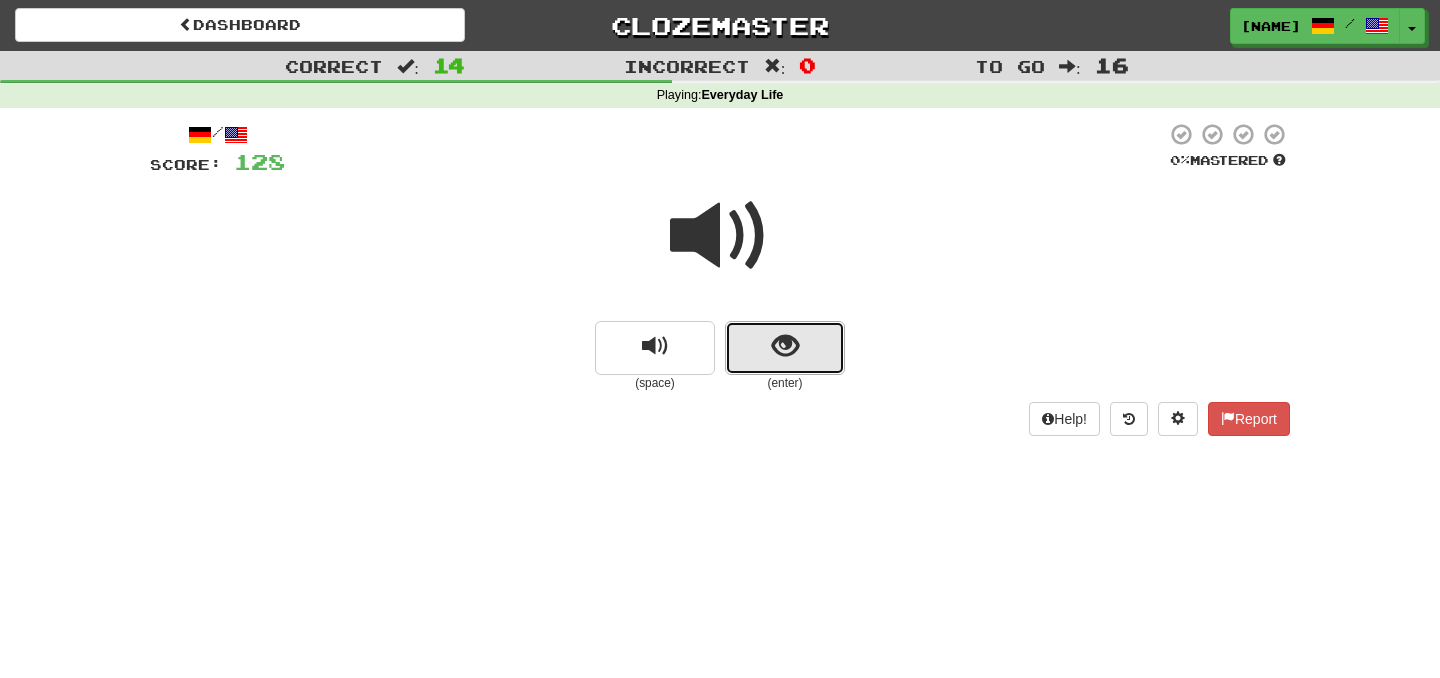 click at bounding box center (785, 348) 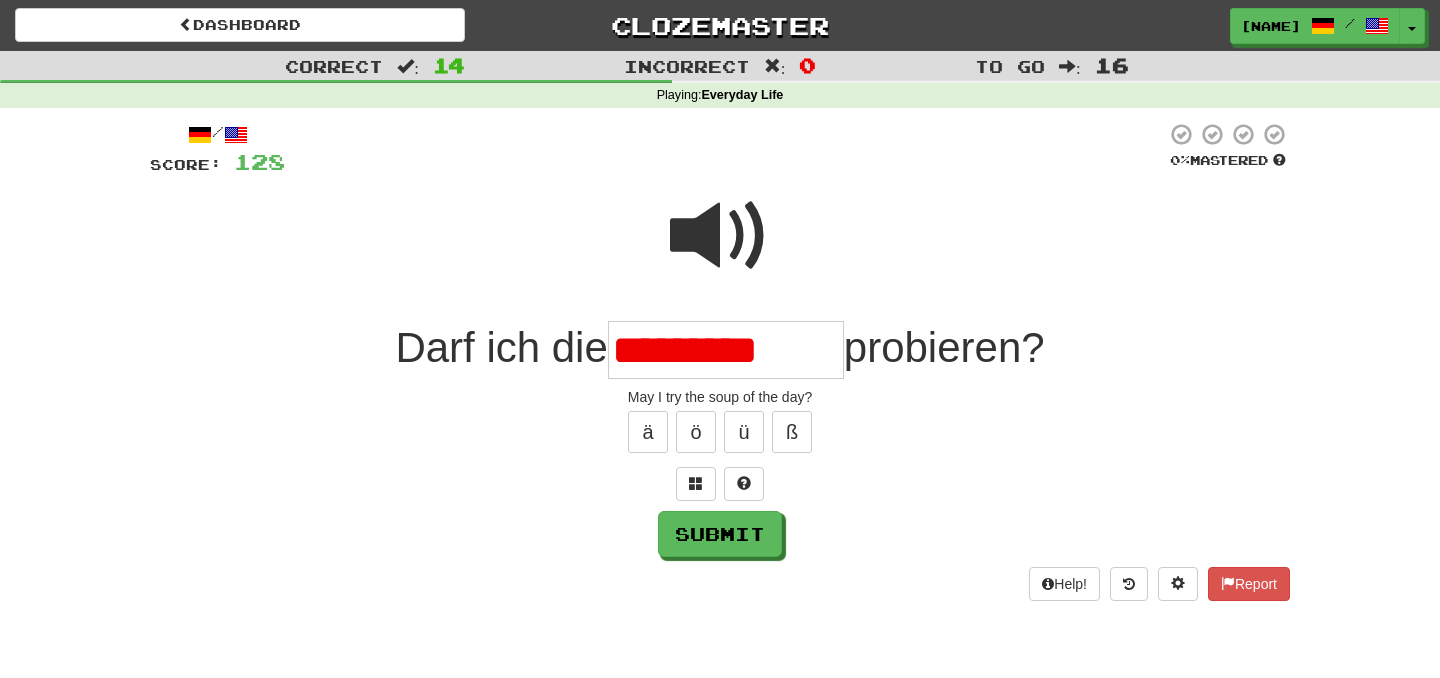 click on "*********" at bounding box center [726, 350] 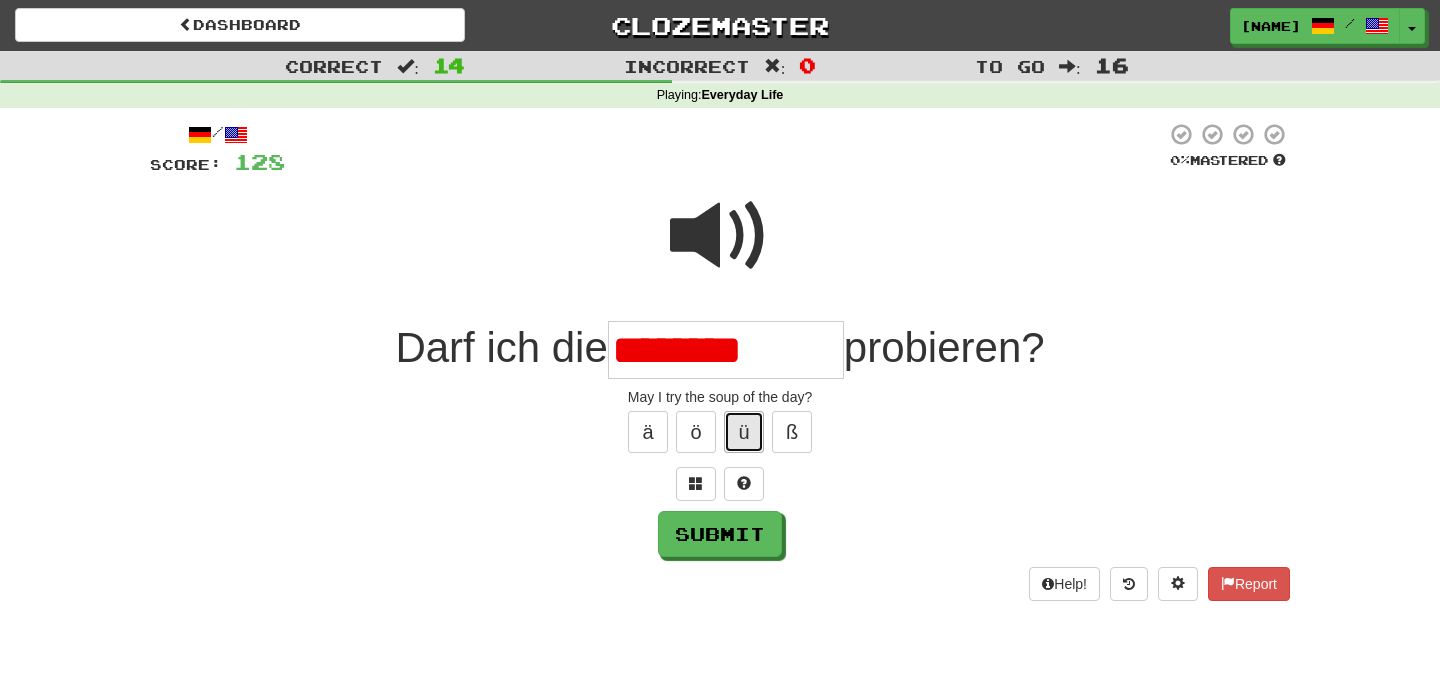 click on "ü" at bounding box center (744, 432) 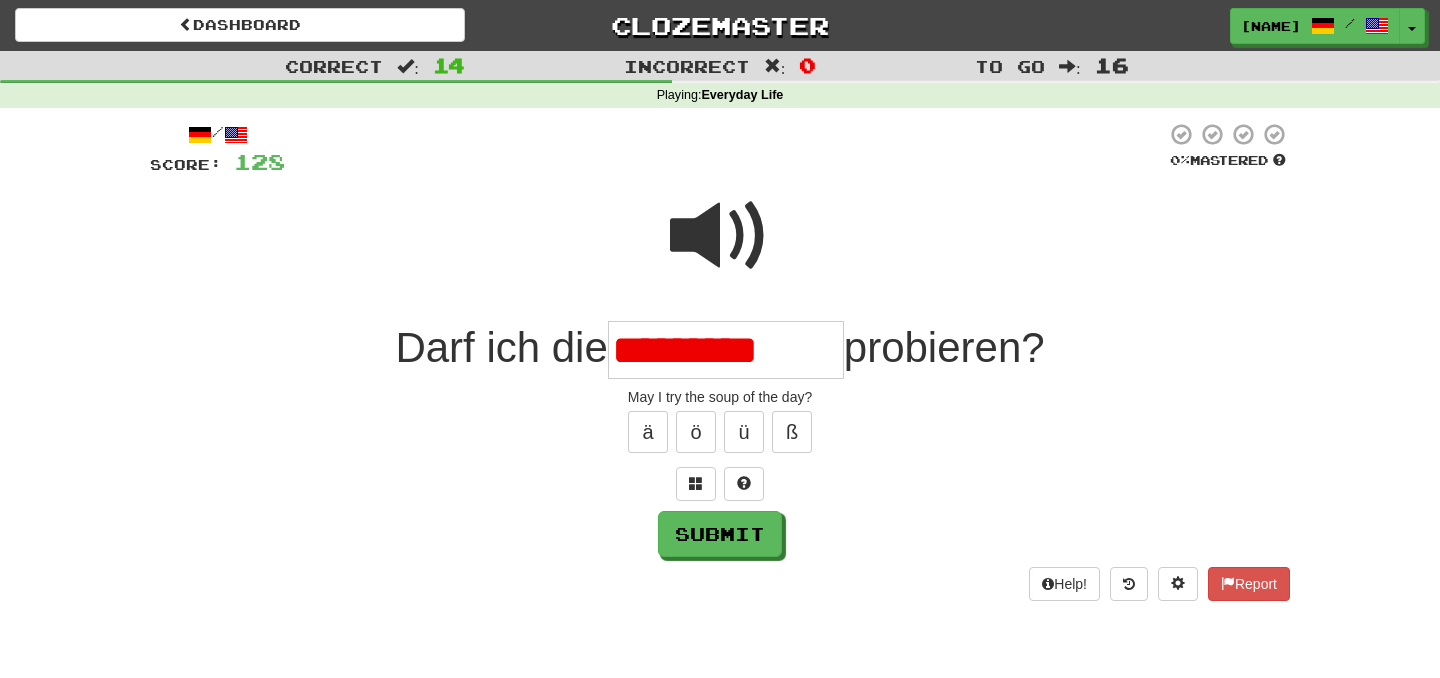 click on "*********" at bounding box center (726, 350) 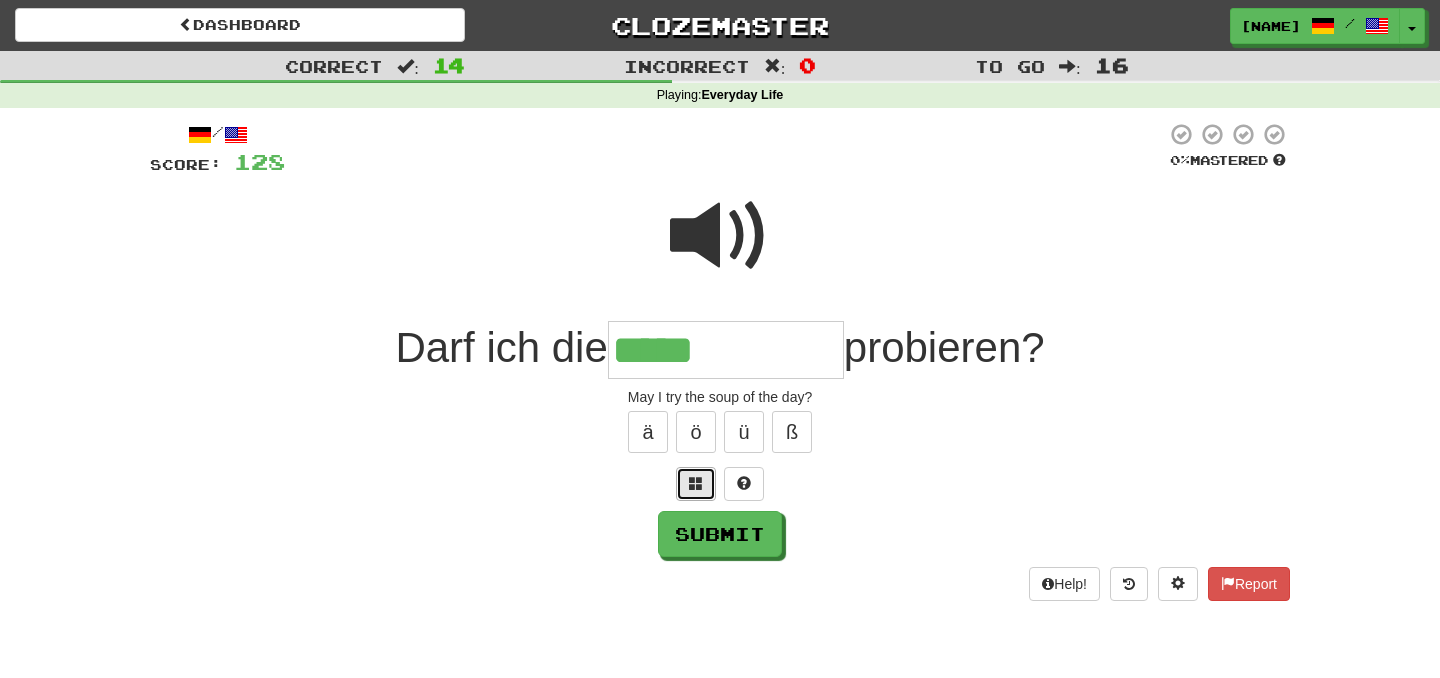 click at bounding box center [696, 483] 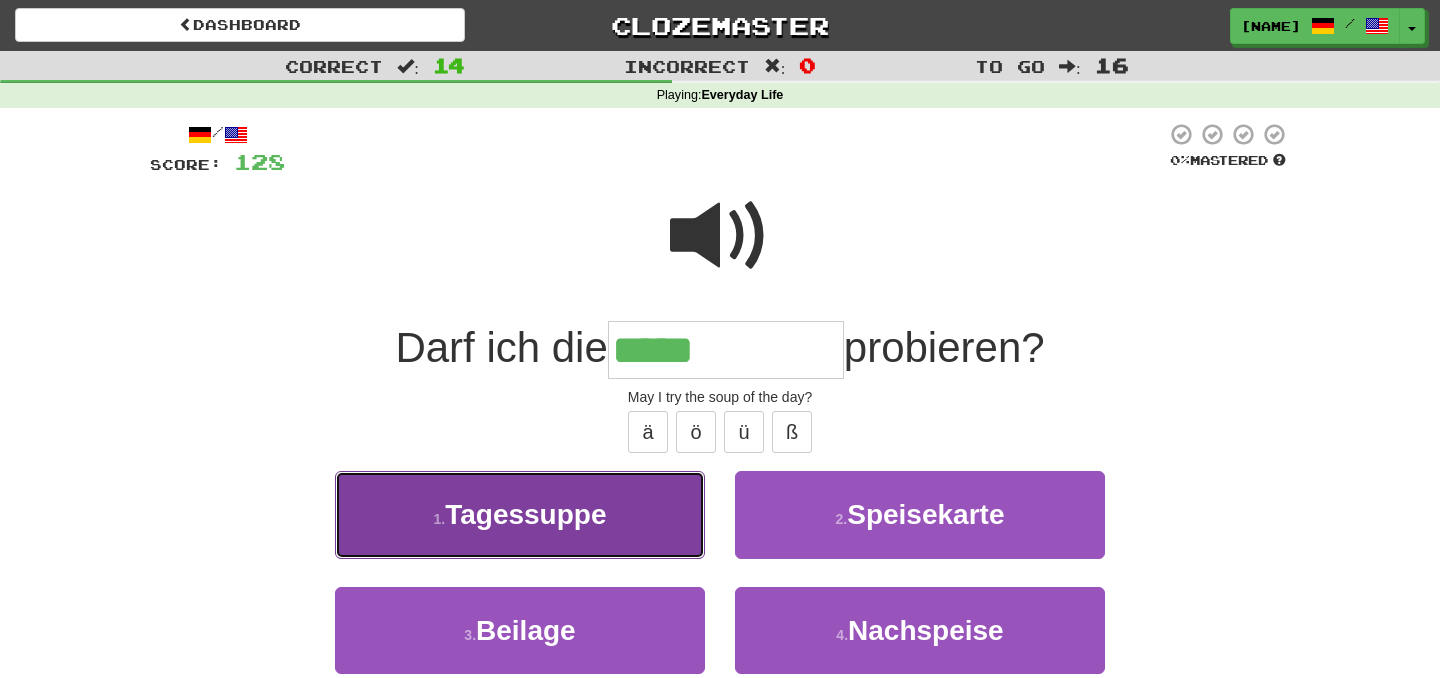 click on "1 .  Tagessuppe" at bounding box center [520, 514] 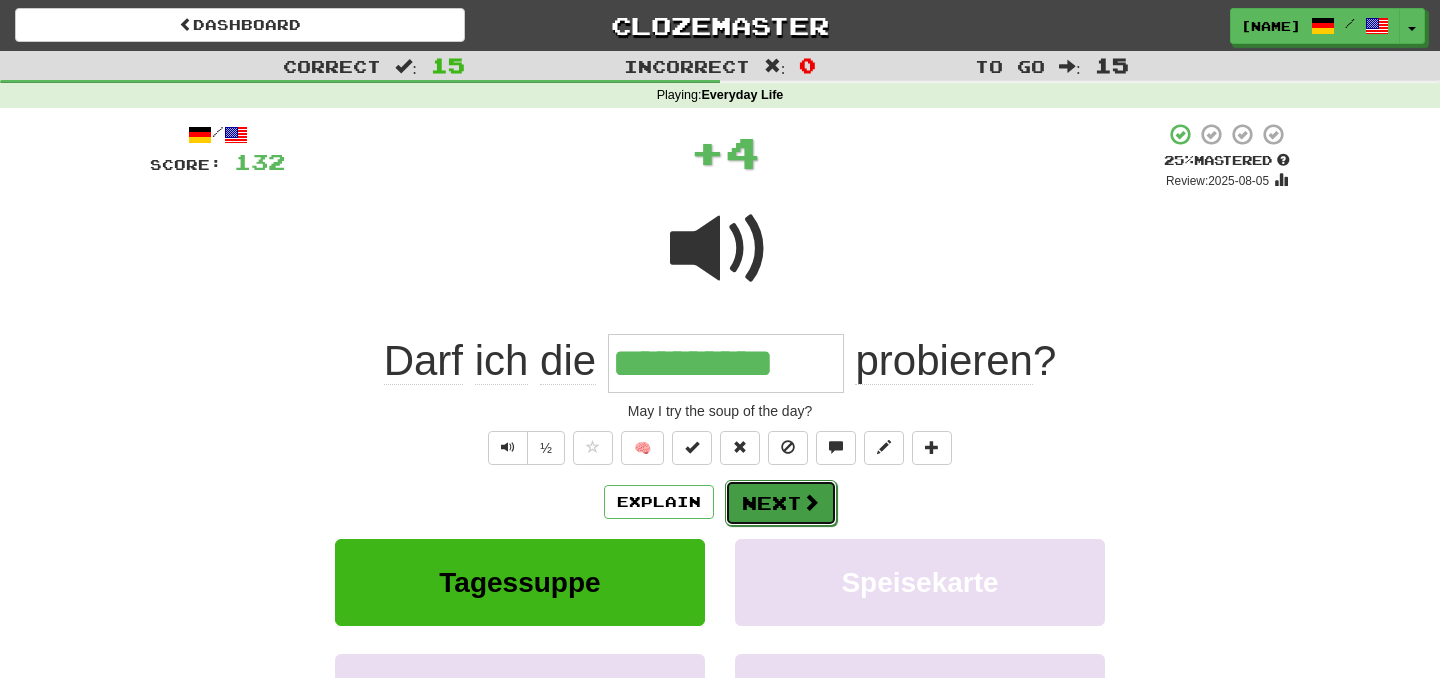 click on "Next" at bounding box center (781, 503) 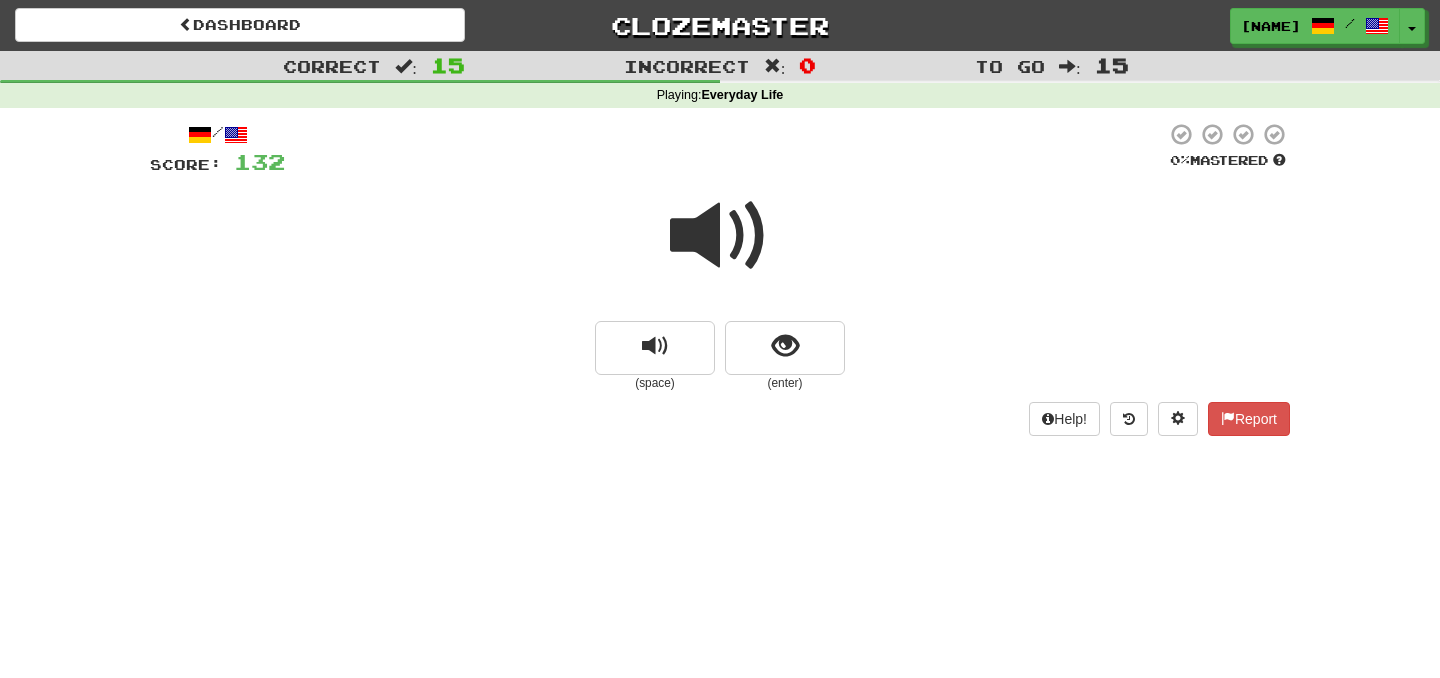 click at bounding box center [720, 249] 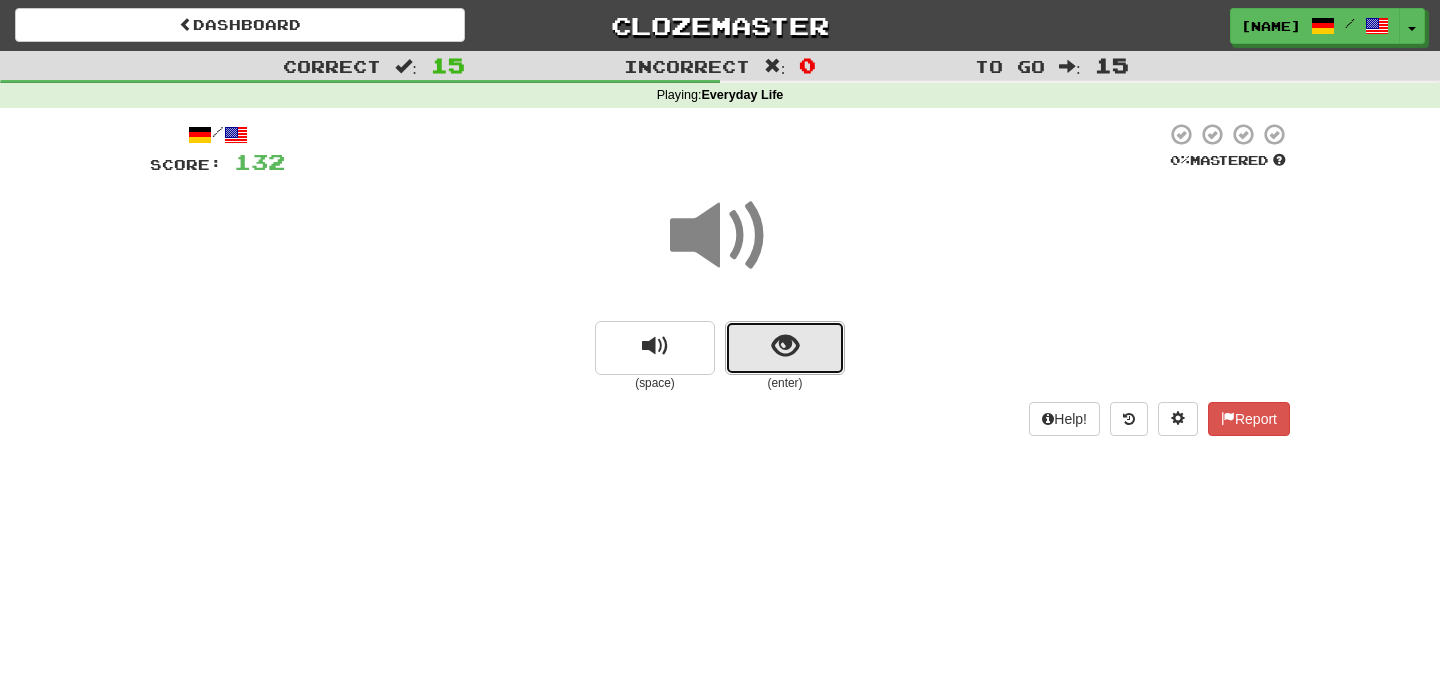 click at bounding box center [785, 348] 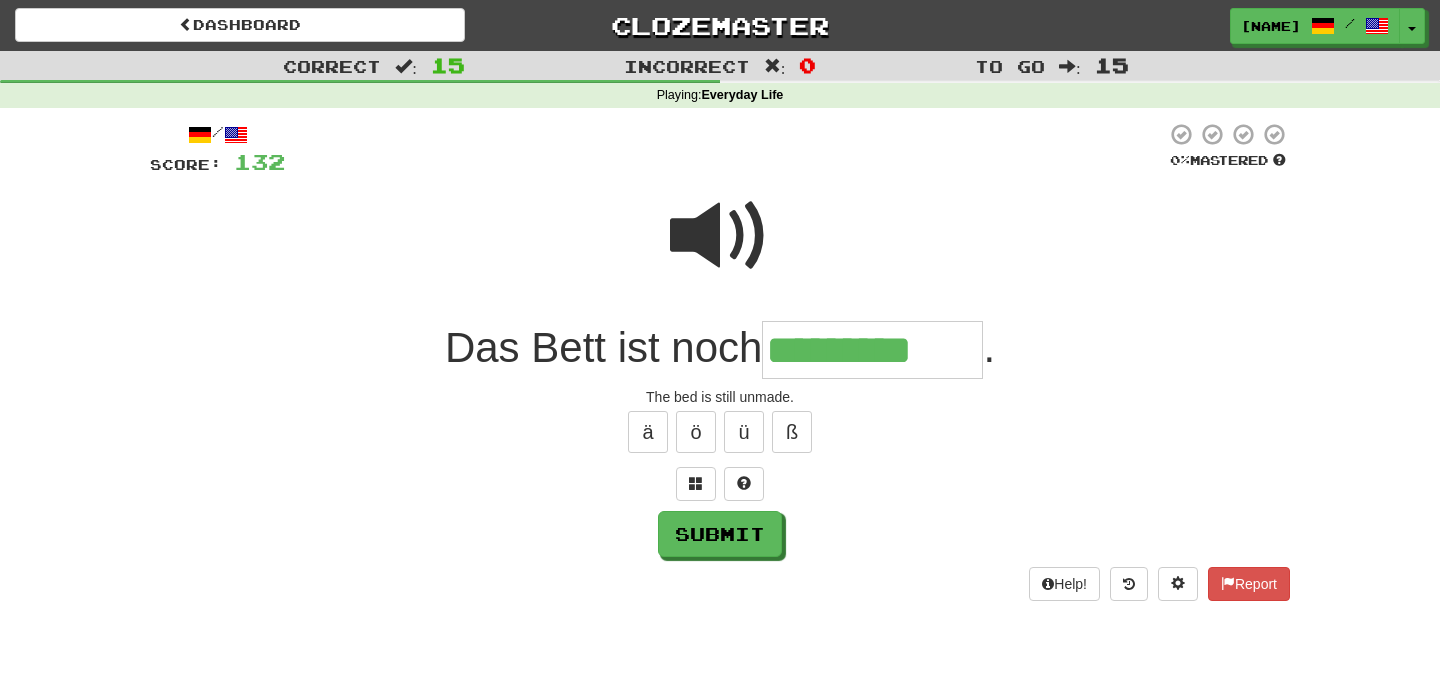 type on "*********" 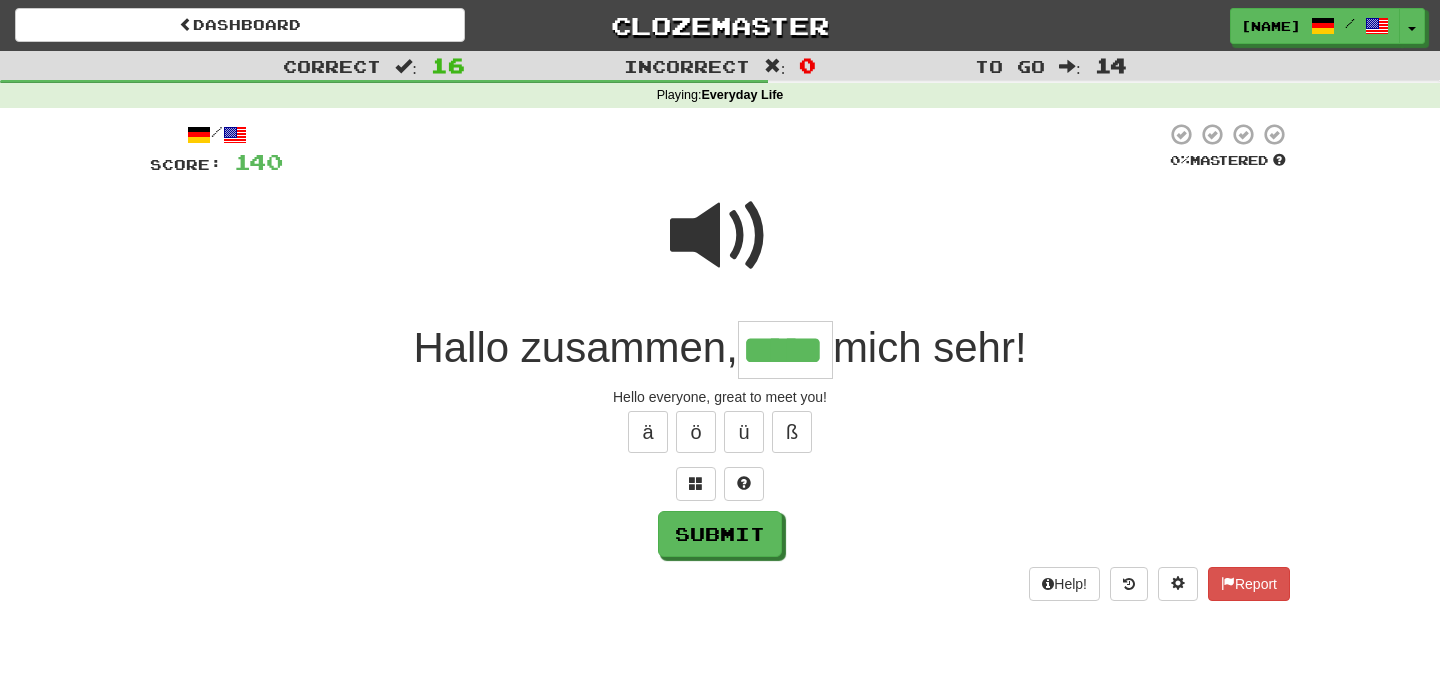 scroll, scrollTop: 0, scrollLeft: 9, axis: horizontal 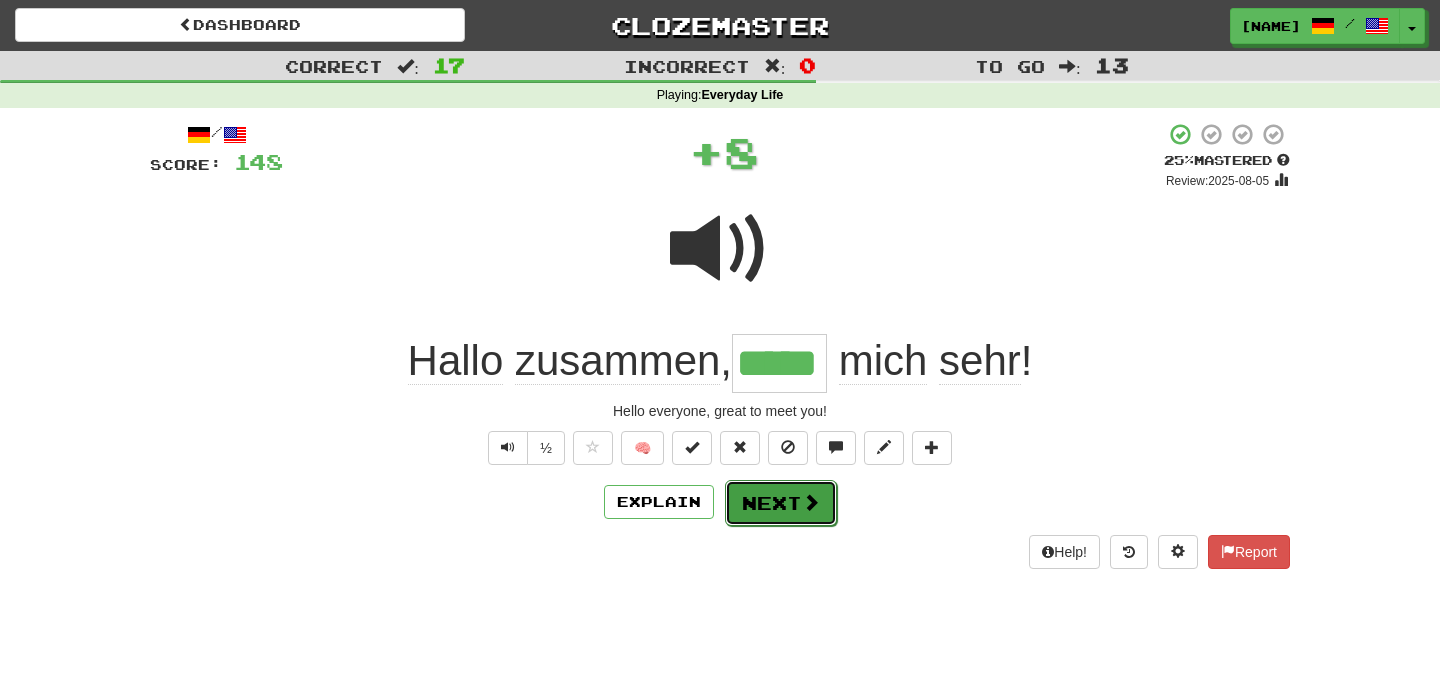 click on "Next" at bounding box center (781, 503) 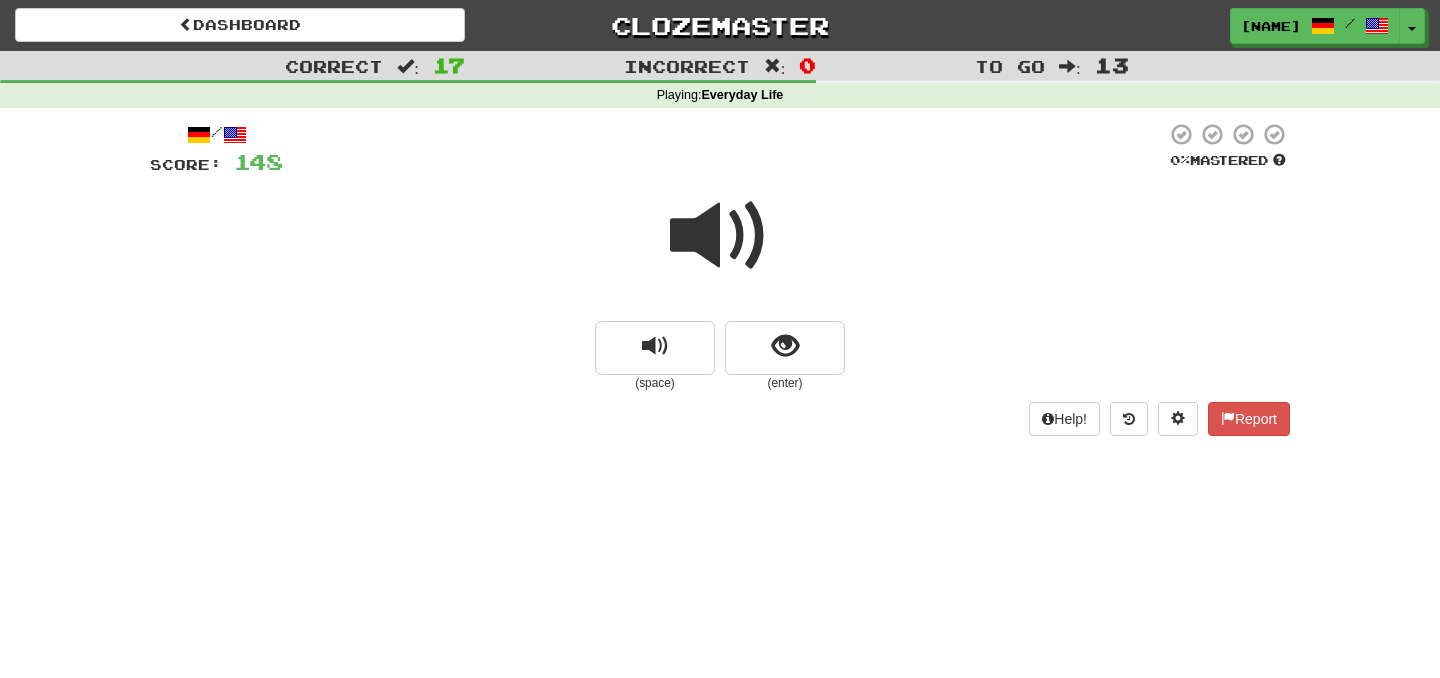 click at bounding box center (720, 249) 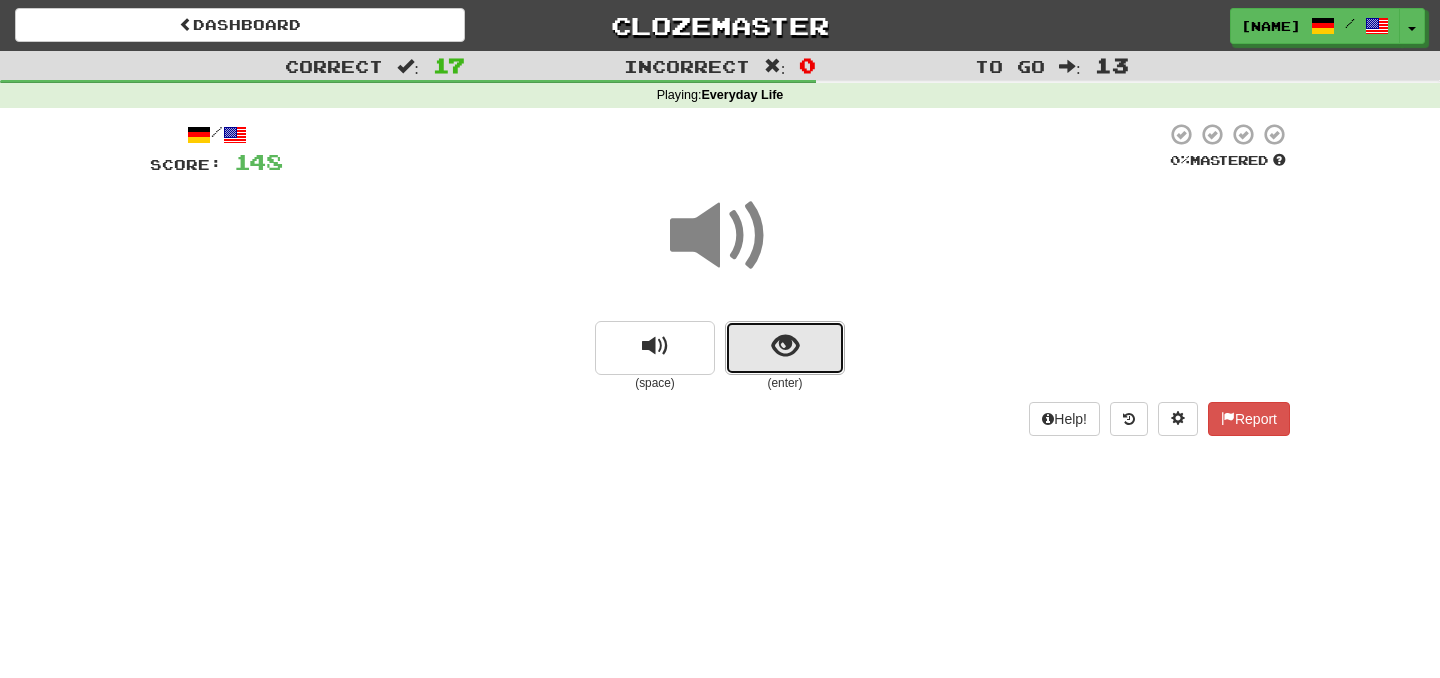 click at bounding box center [785, 346] 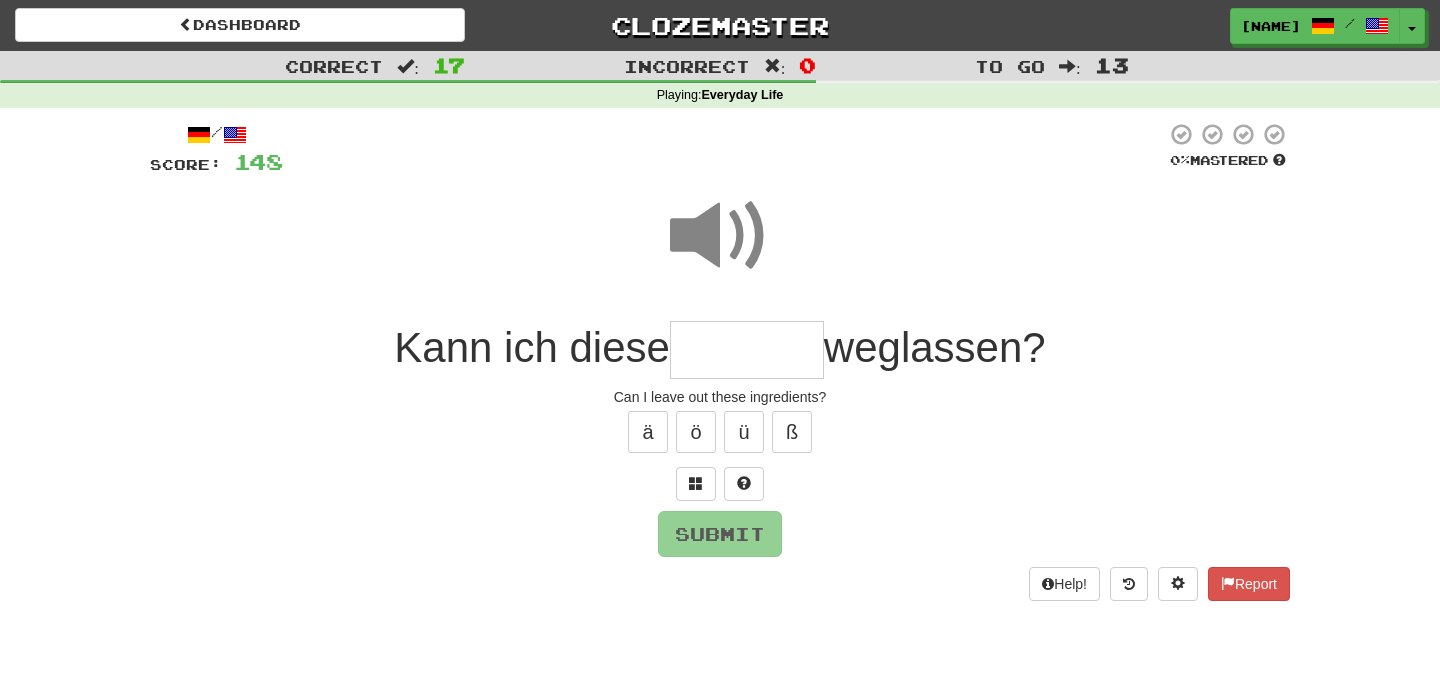 click at bounding box center (747, 350) 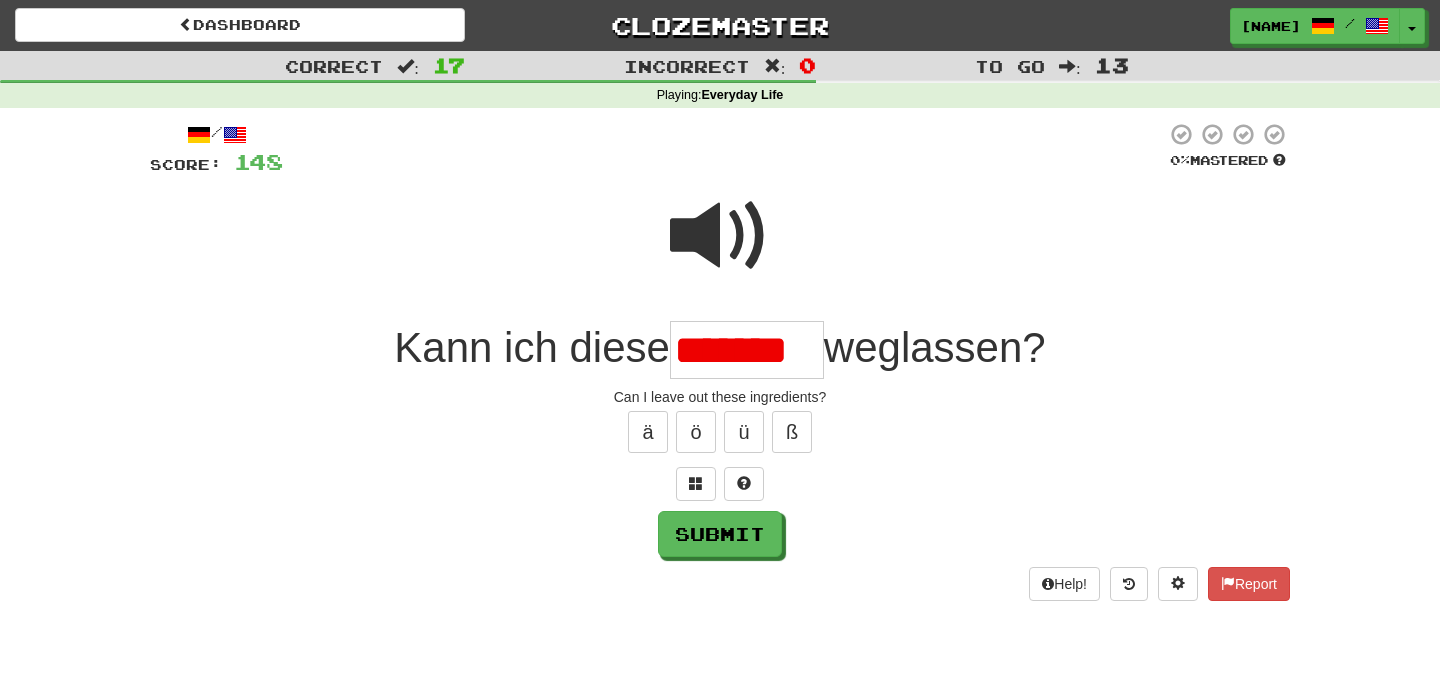scroll, scrollTop: 0, scrollLeft: 0, axis: both 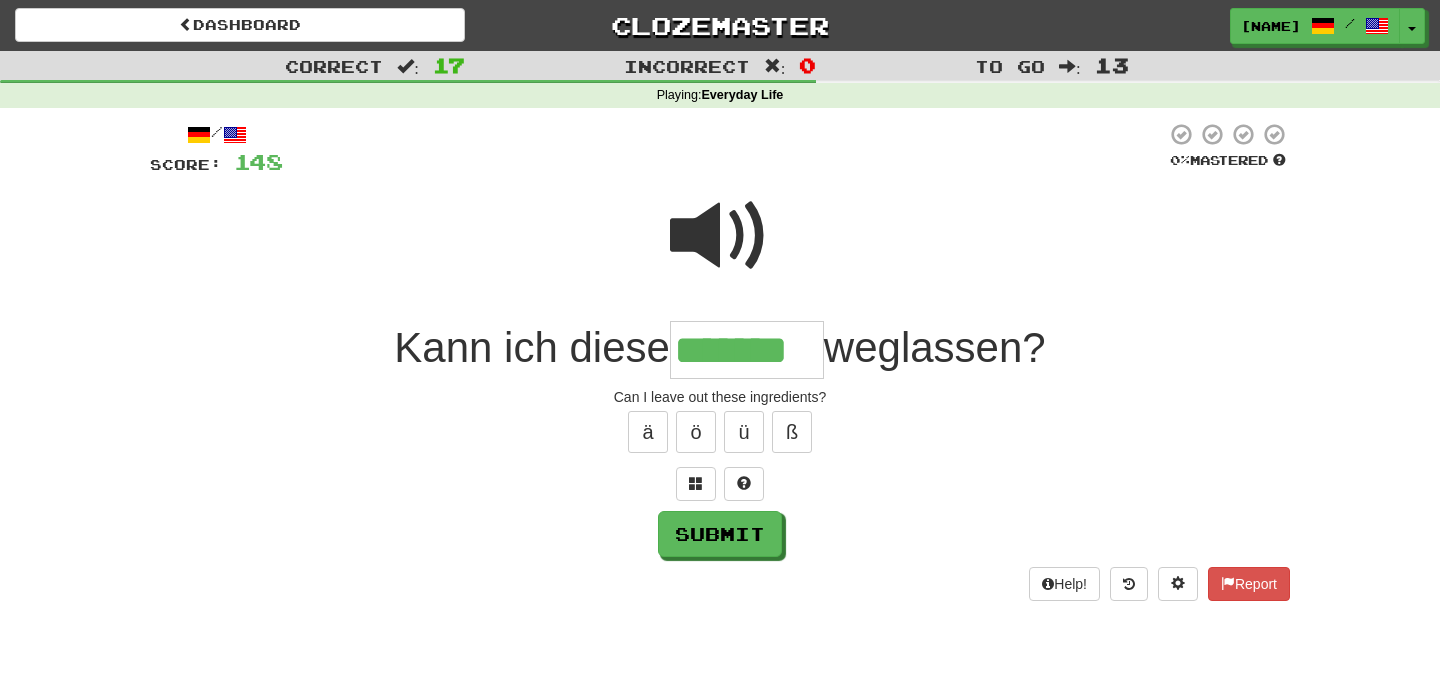 type on "*******" 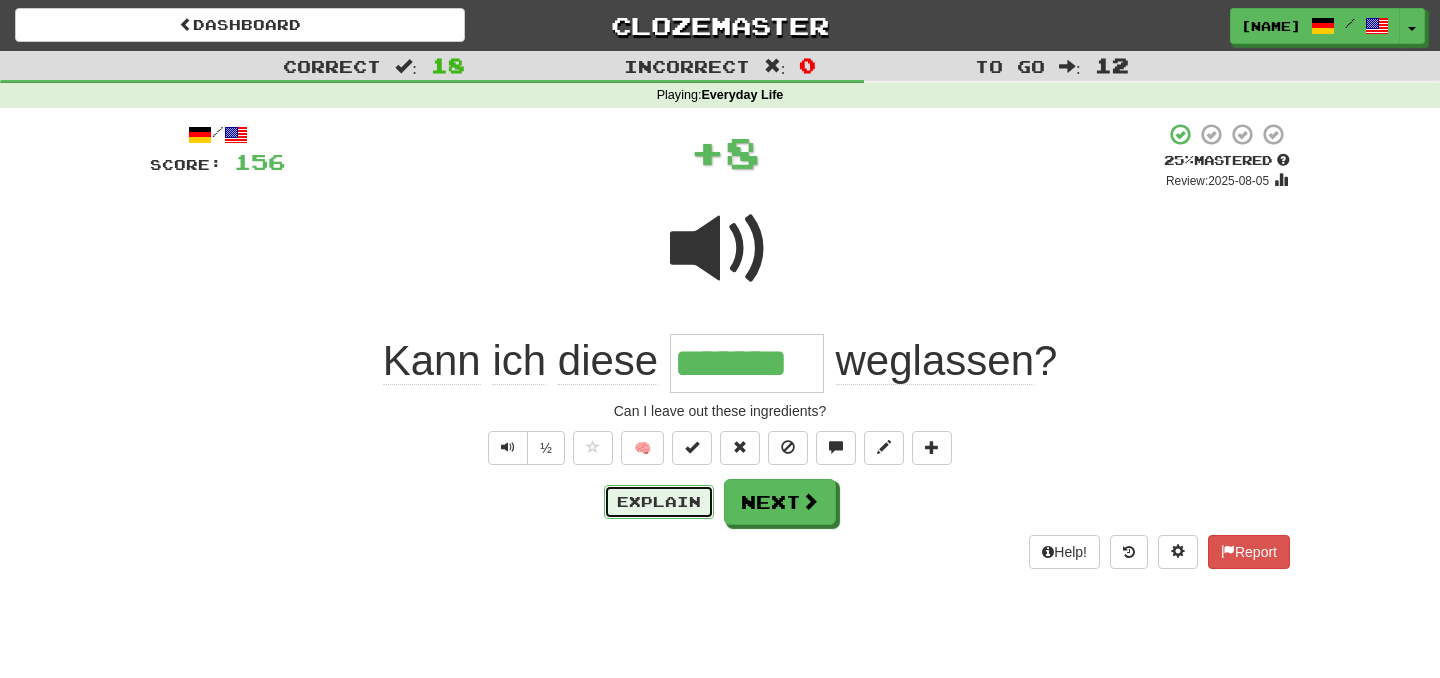 click on "Explain" at bounding box center (659, 502) 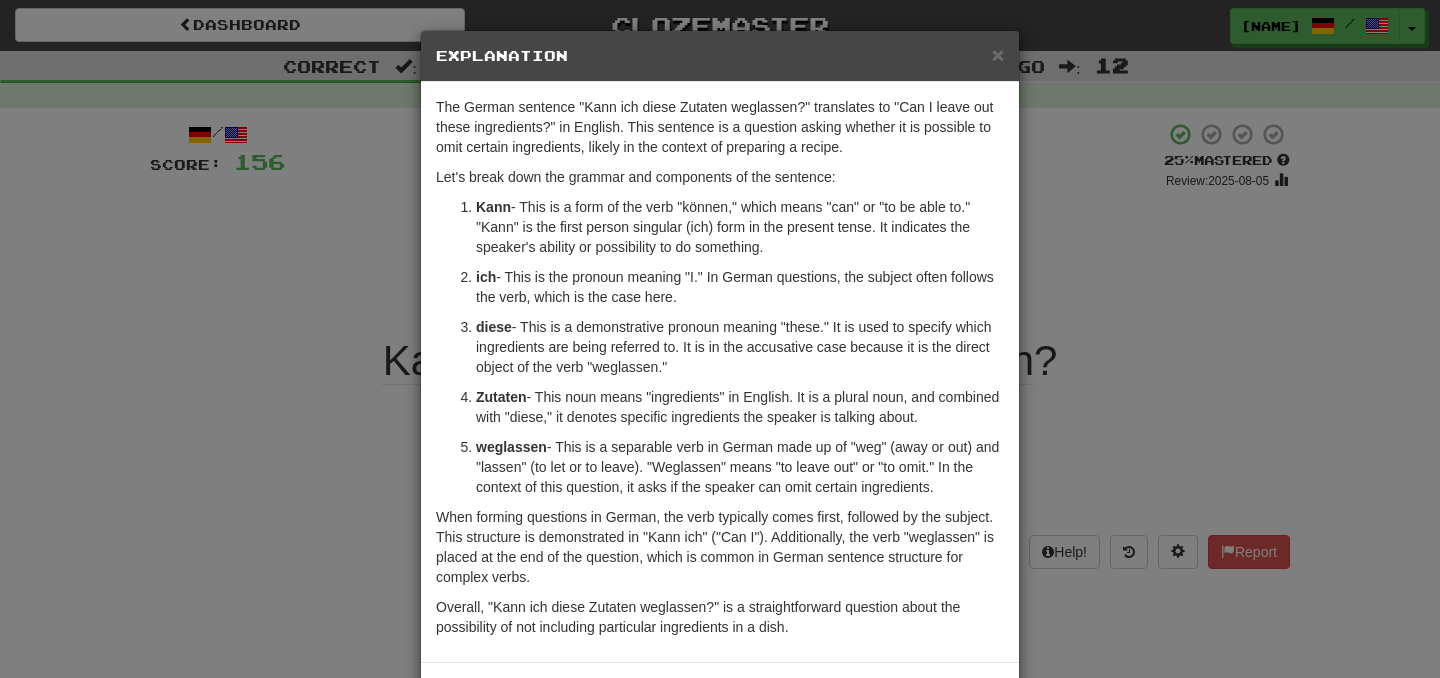 scroll, scrollTop: 18, scrollLeft: 0, axis: vertical 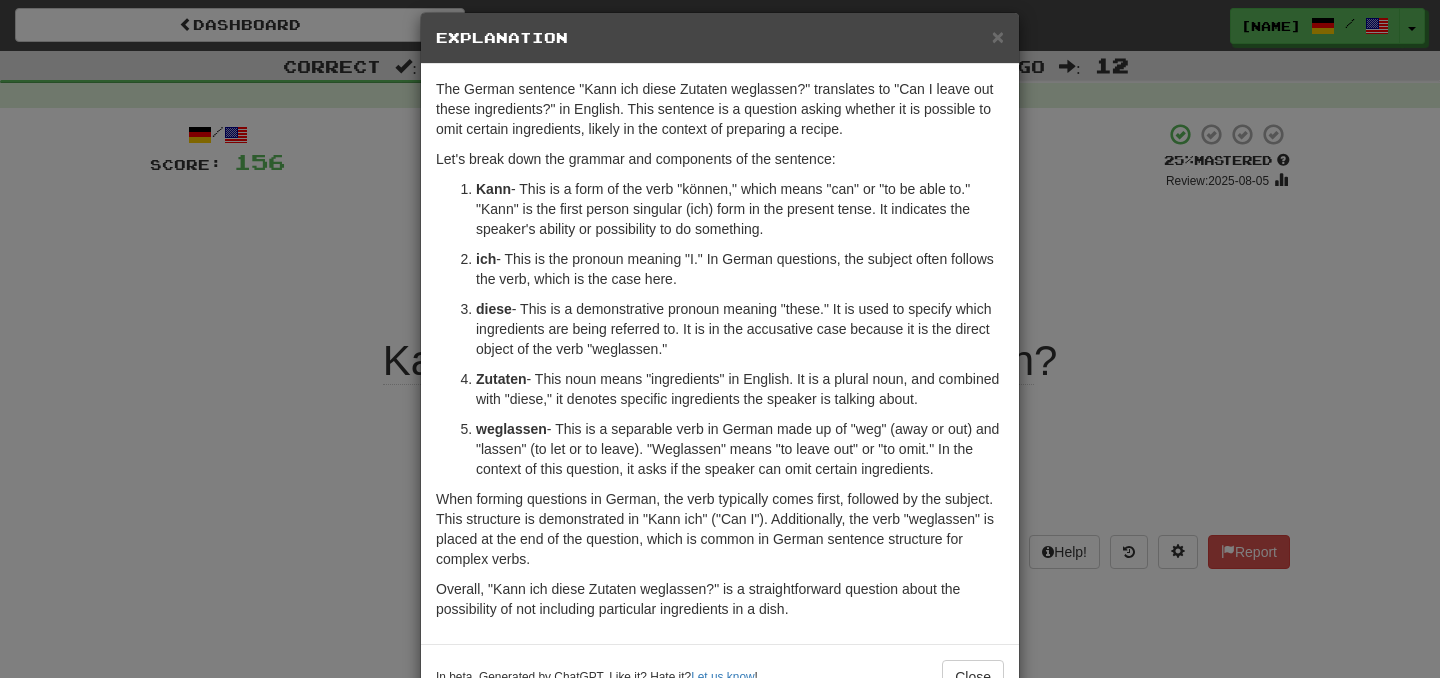 click on "Explanation" at bounding box center [720, 38] 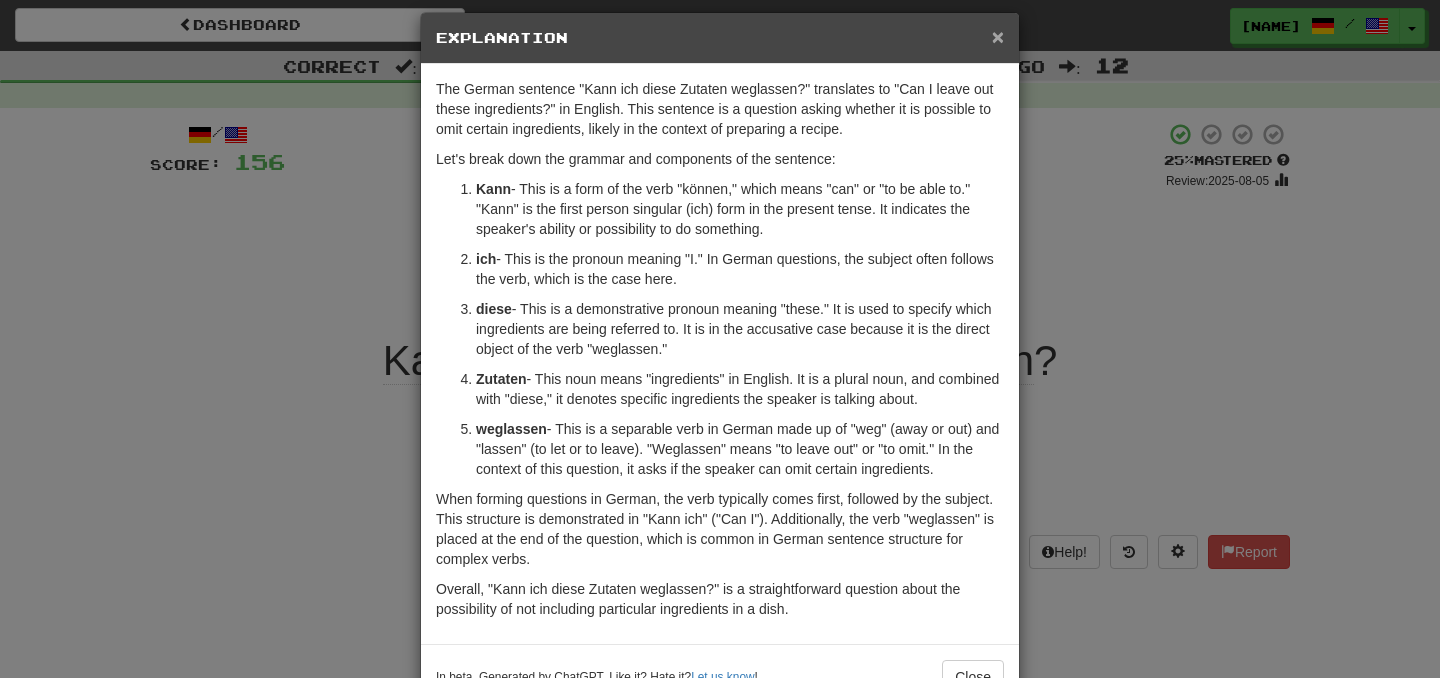 click on "×" at bounding box center [998, 36] 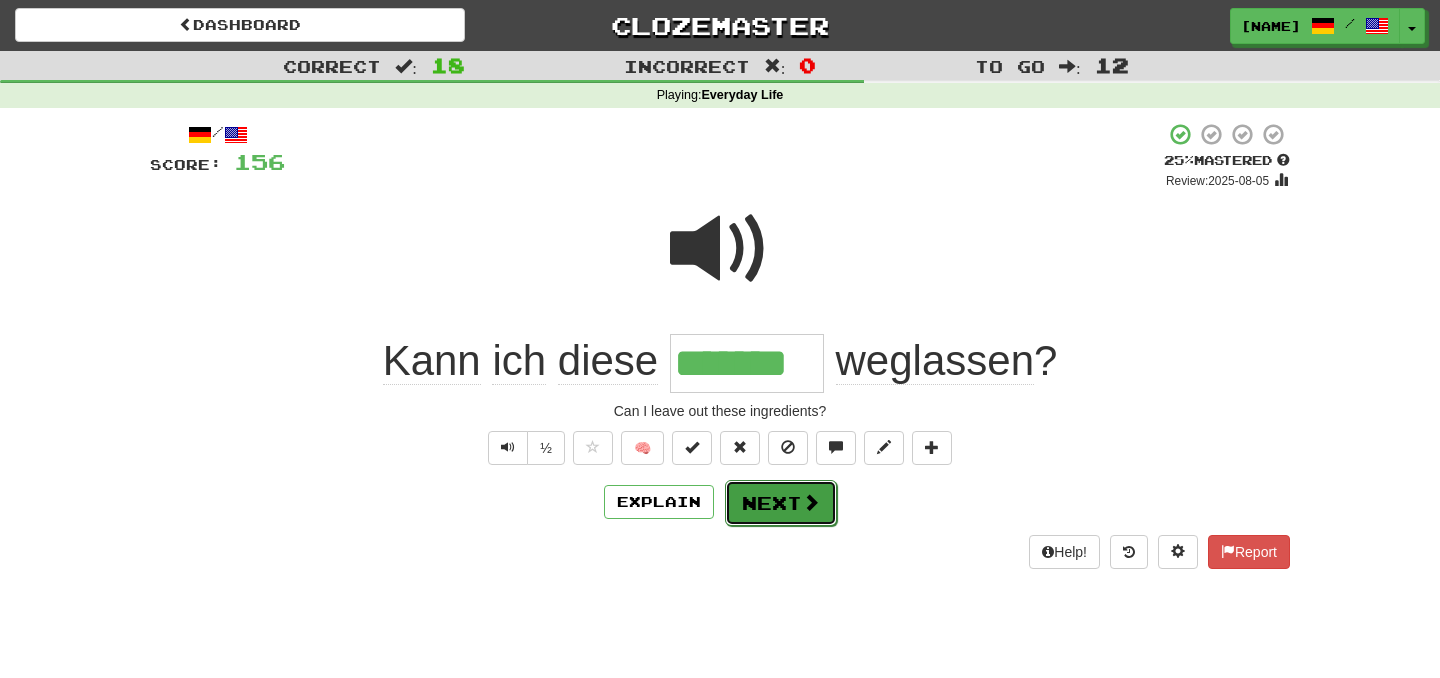 click on "Next" at bounding box center [781, 503] 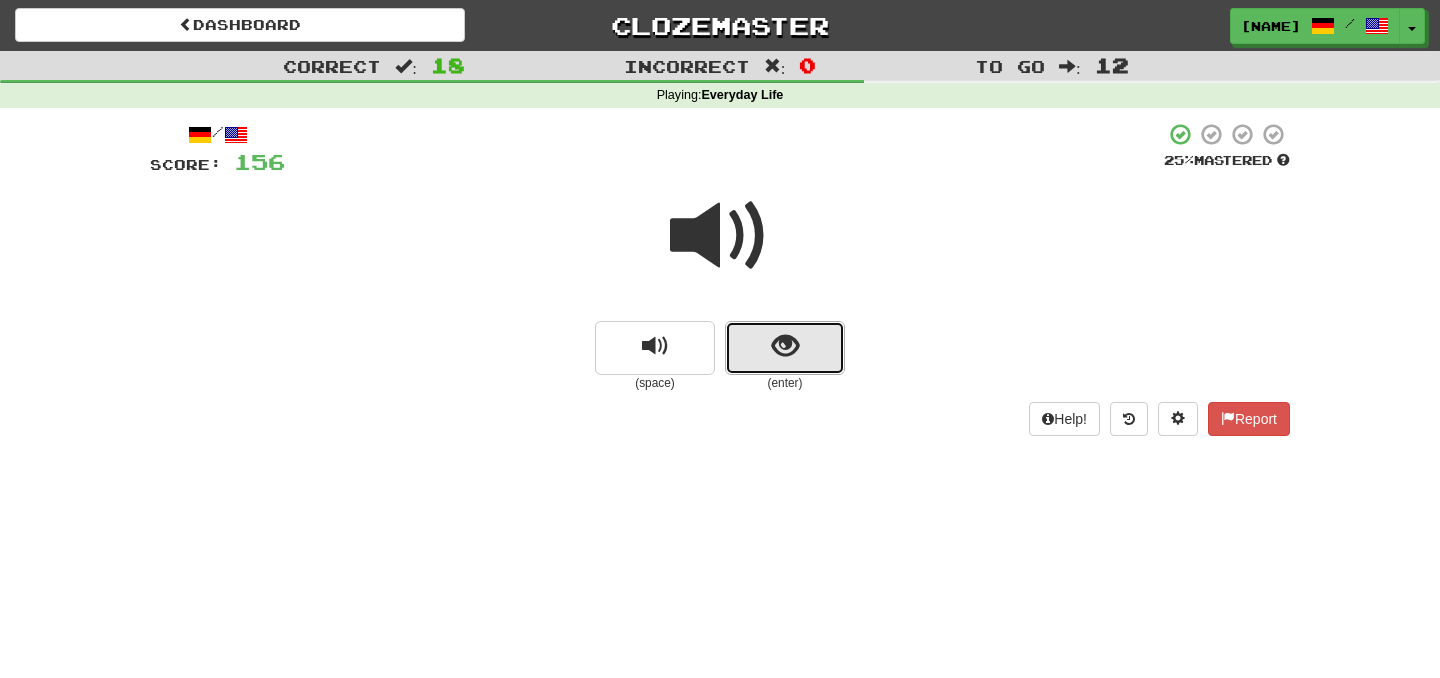 click at bounding box center [785, 348] 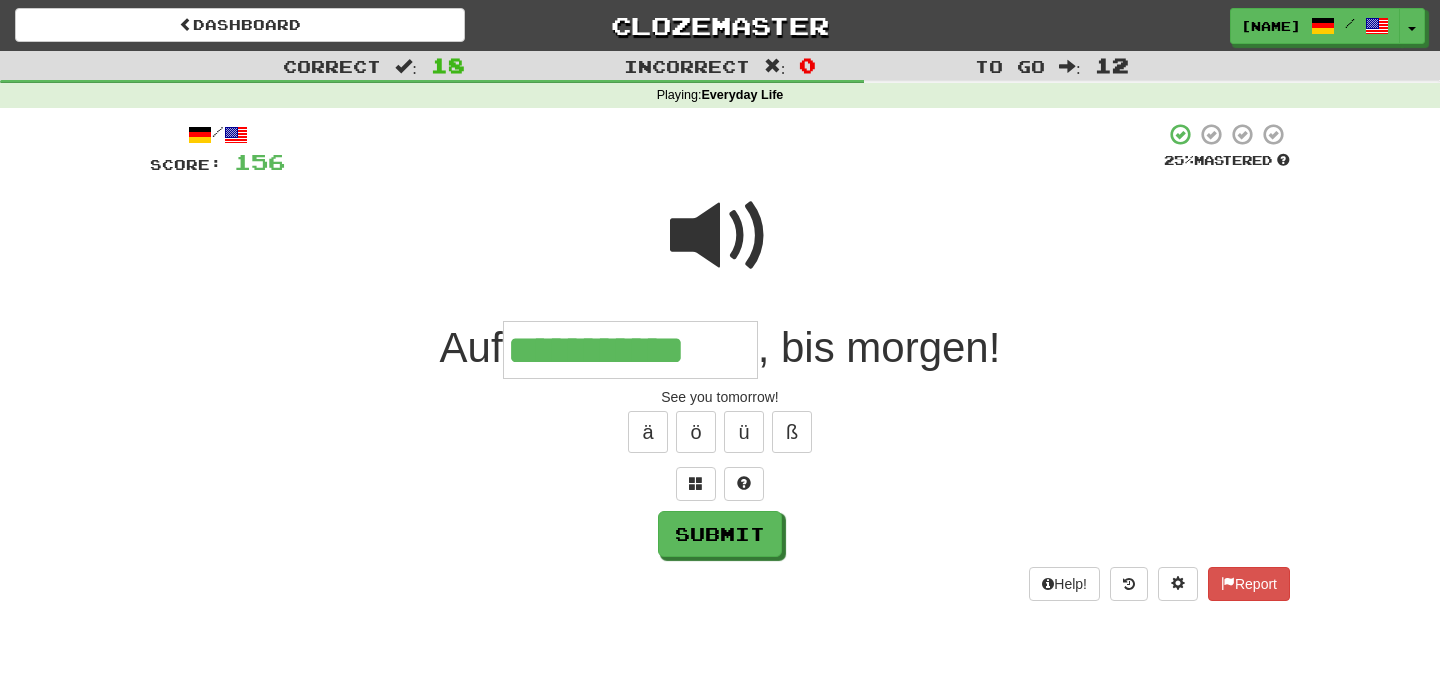 type on "**********" 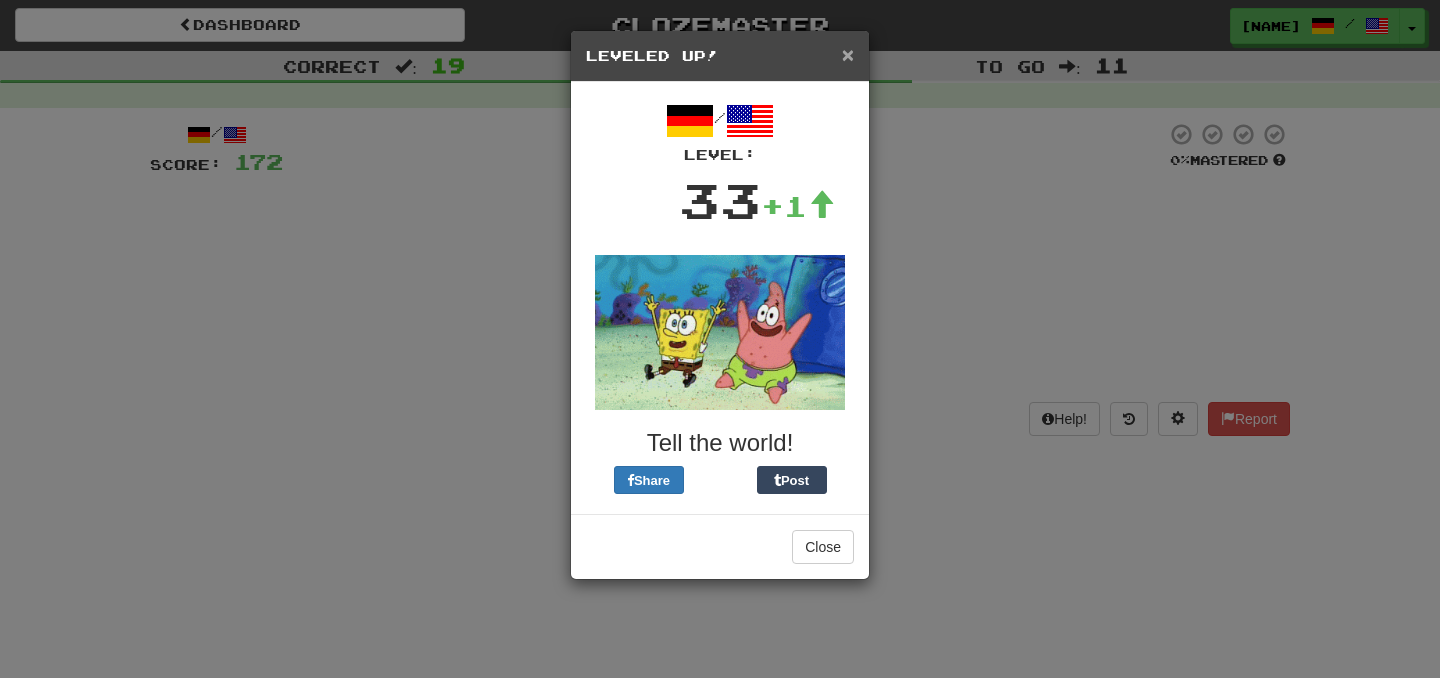 click on "×" at bounding box center (848, 54) 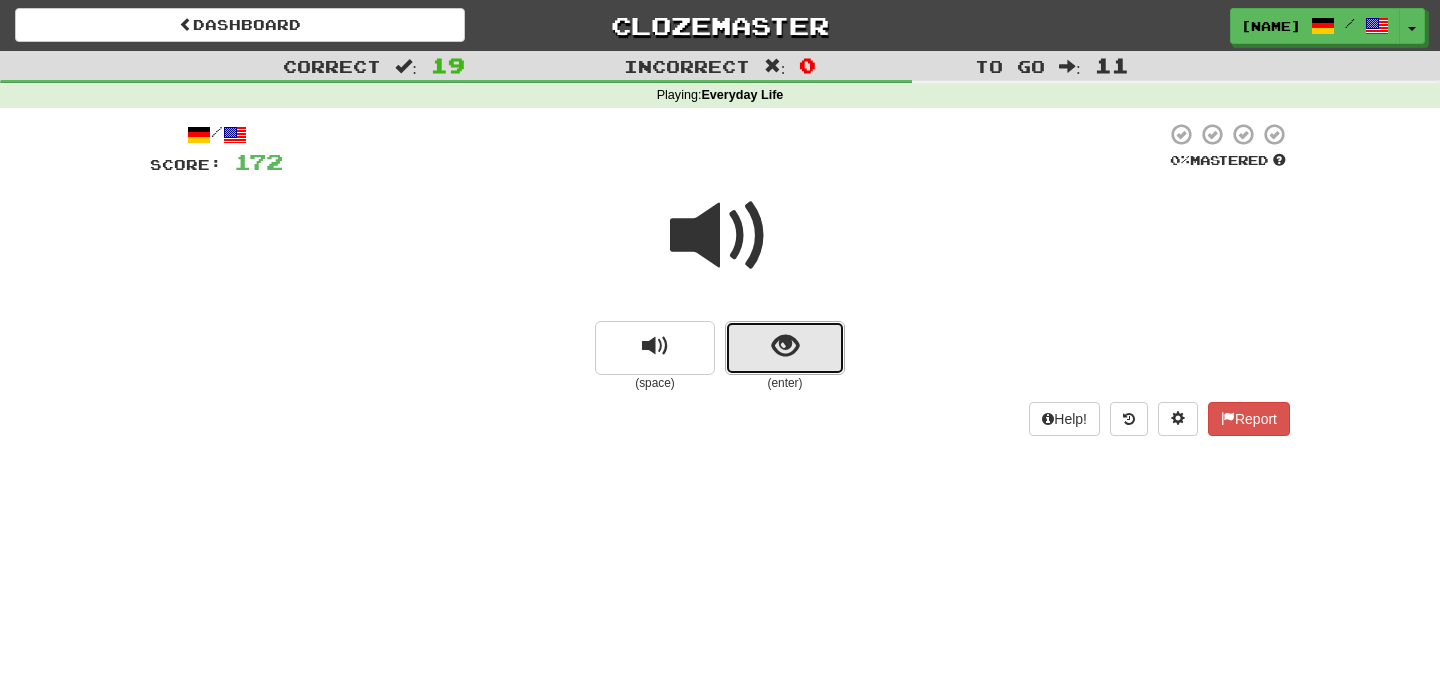 click at bounding box center (785, 346) 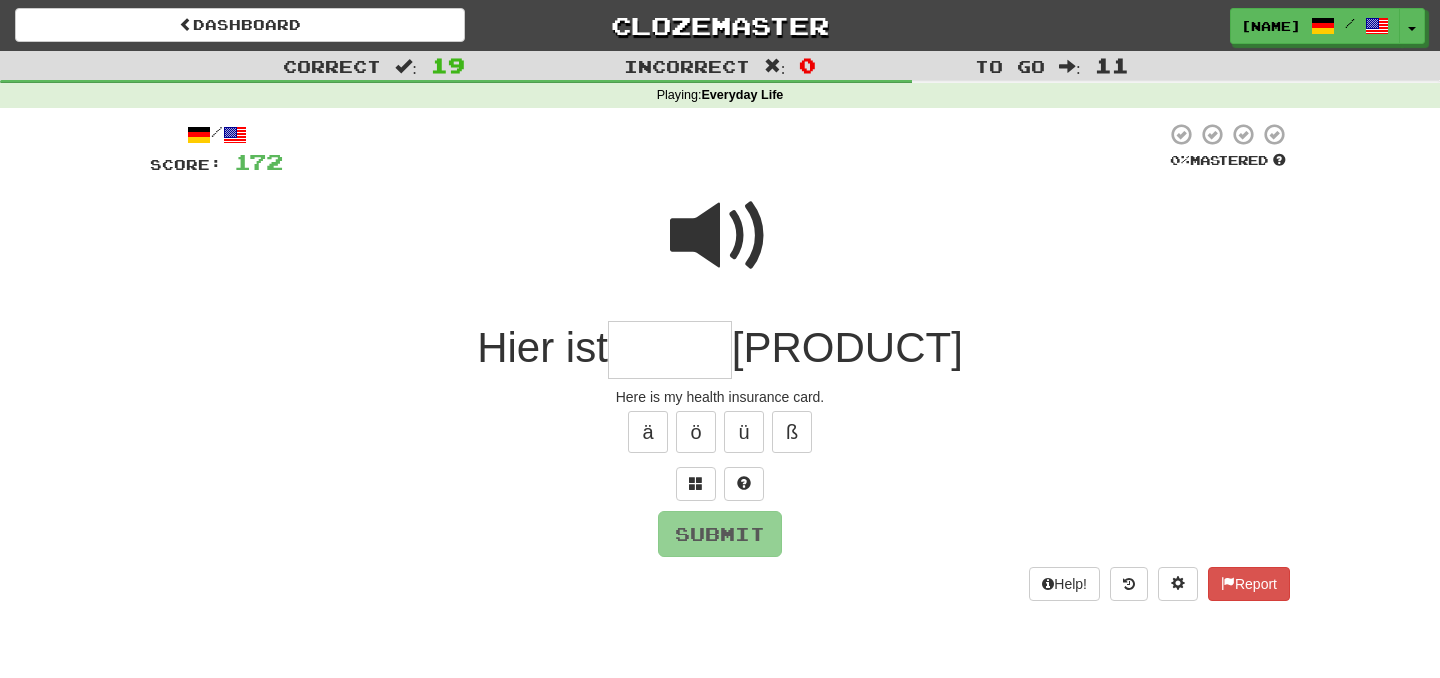 click at bounding box center [670, 350] 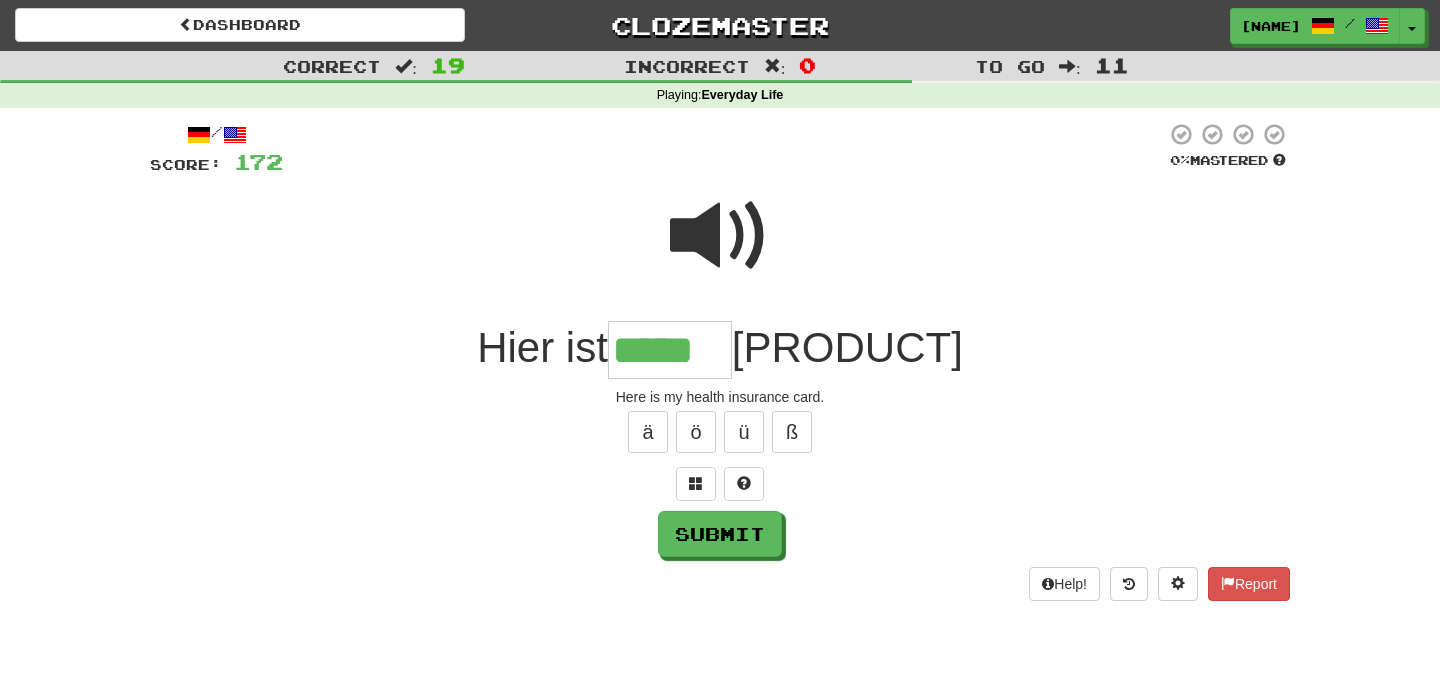 type on "*****" 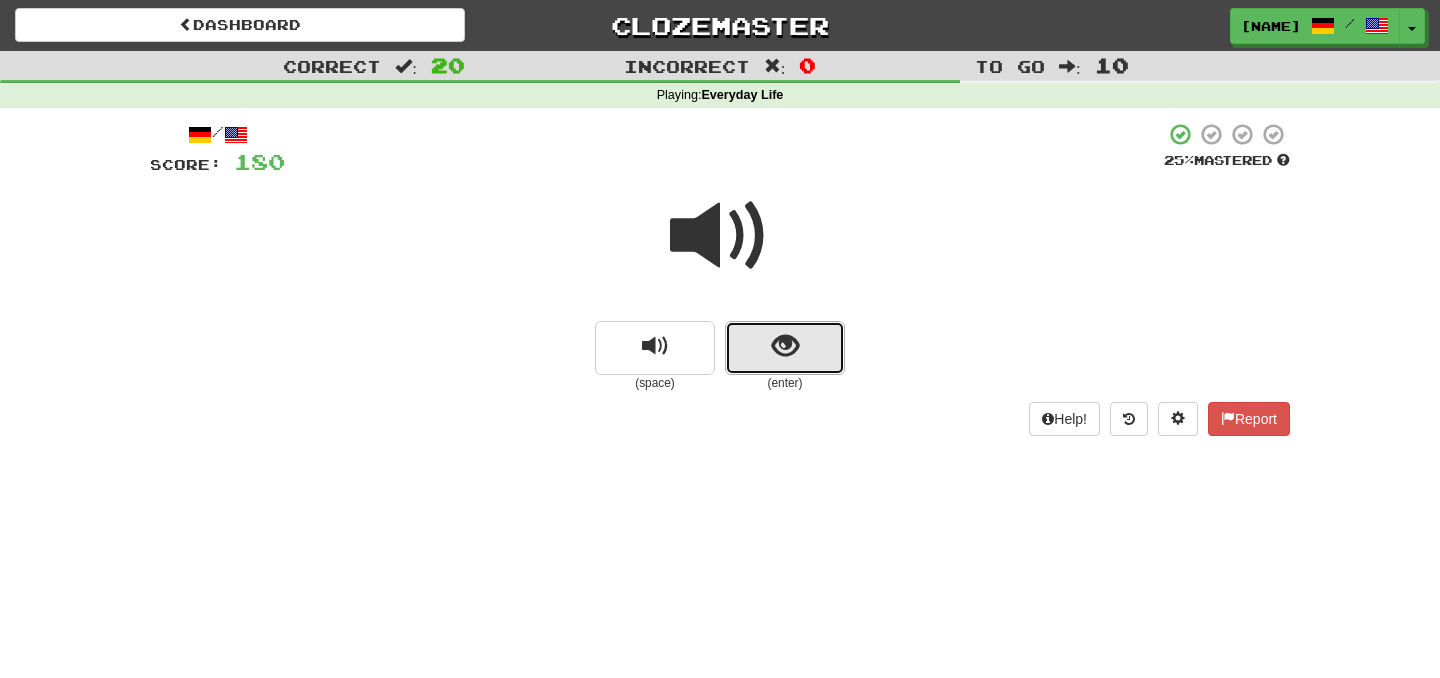 click at bounding box center [785, 348] 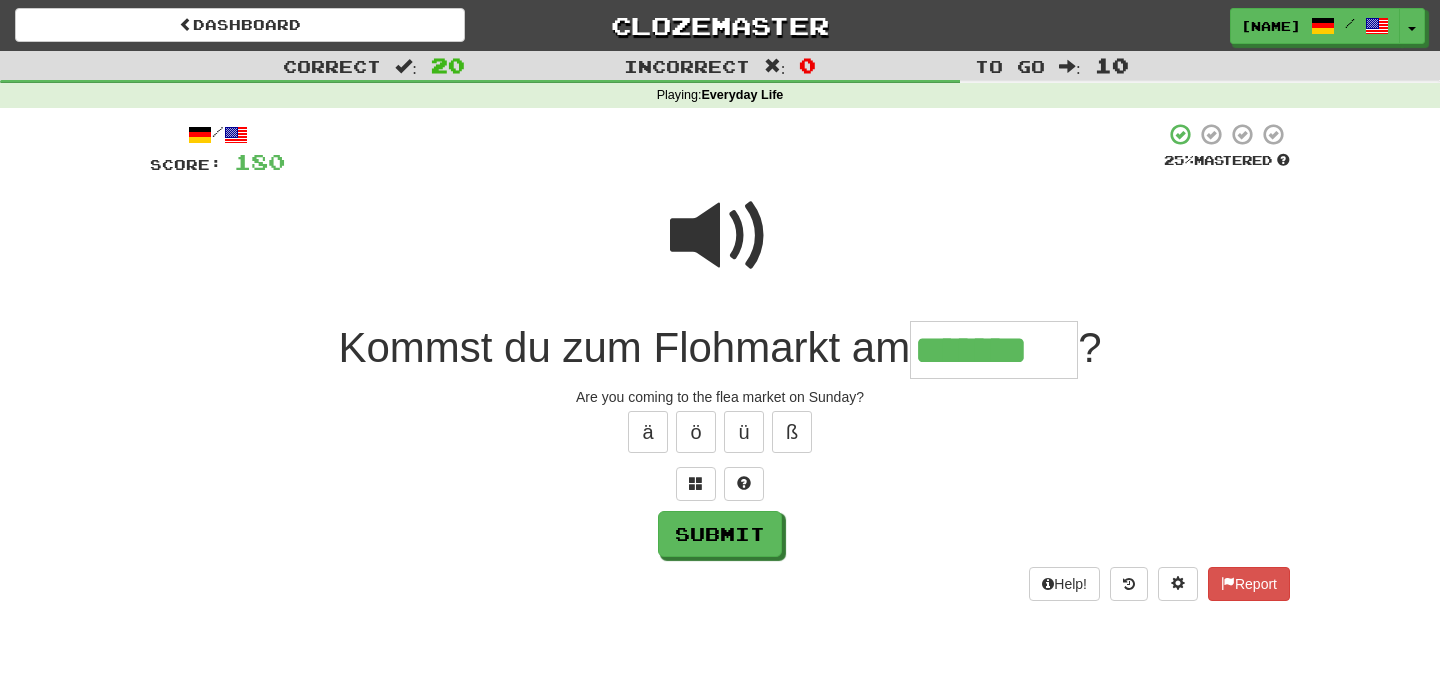 type on "*******" 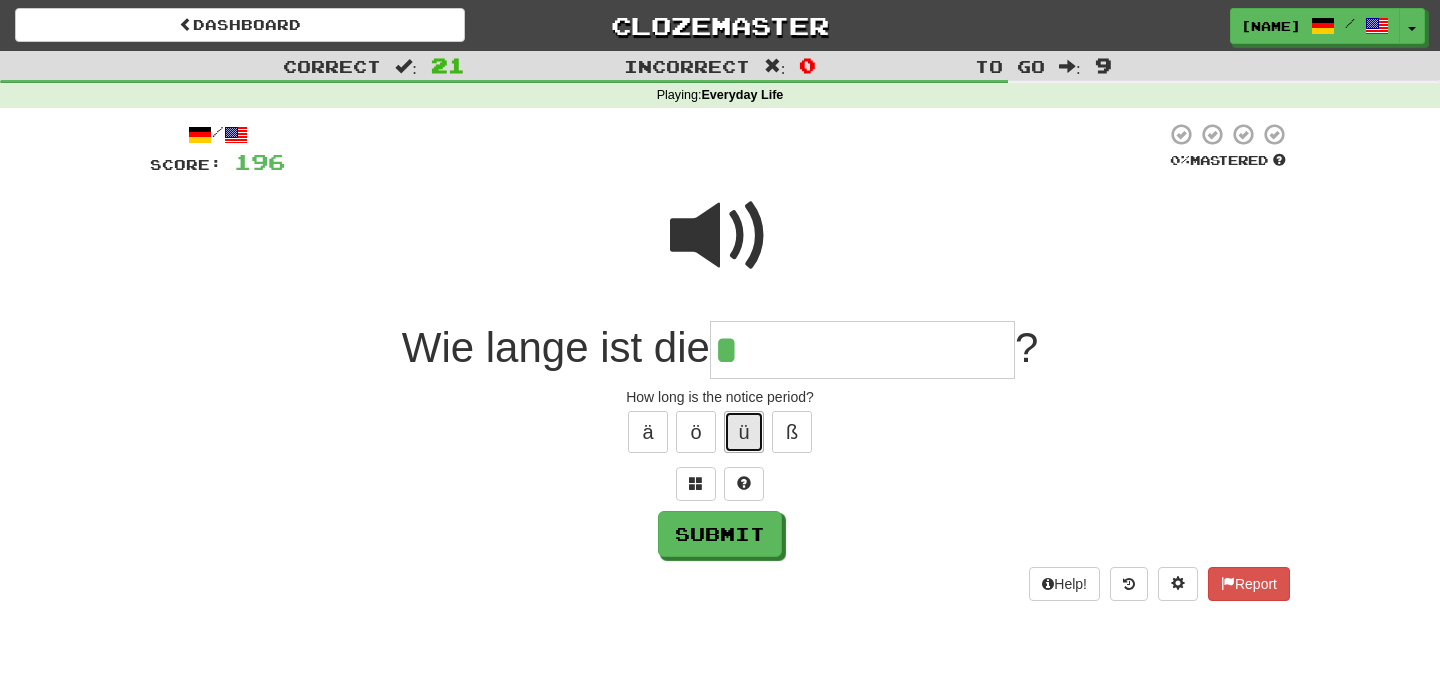 click on "ü" at bounding box center [744, 432] 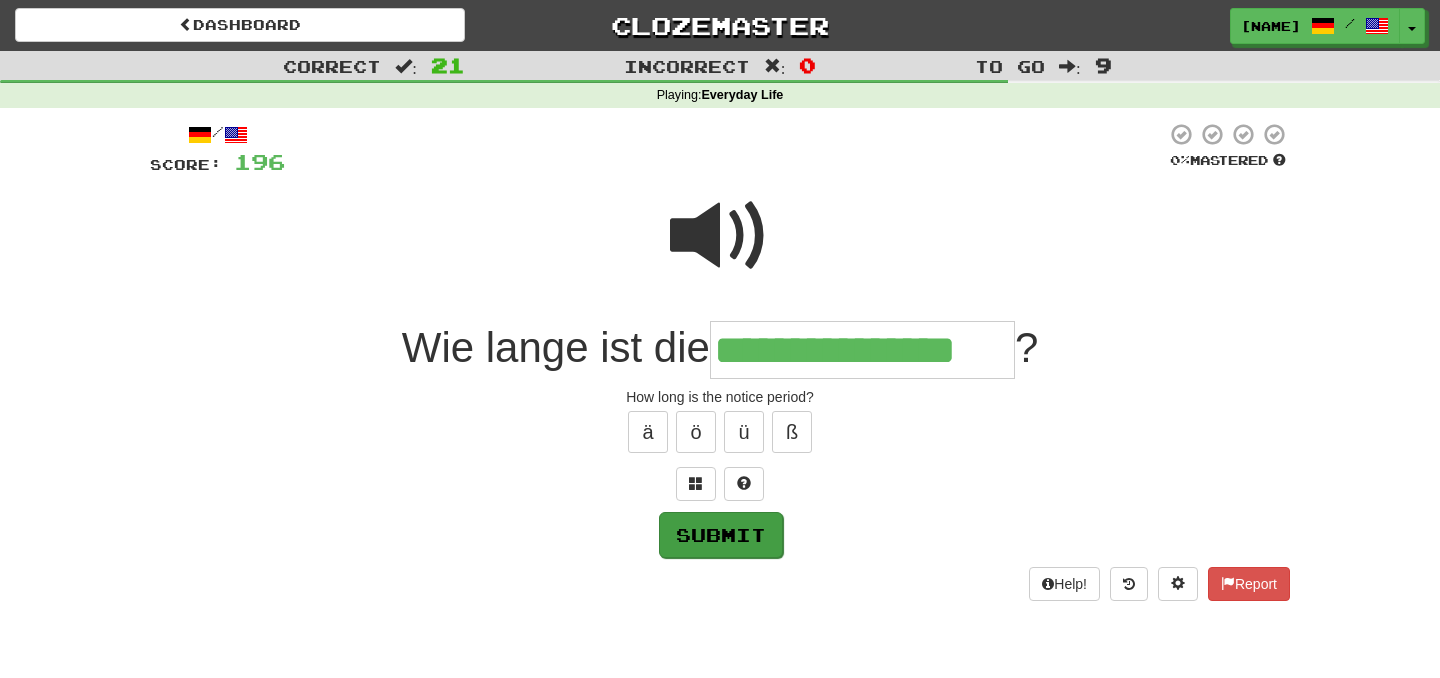 type on "**********" 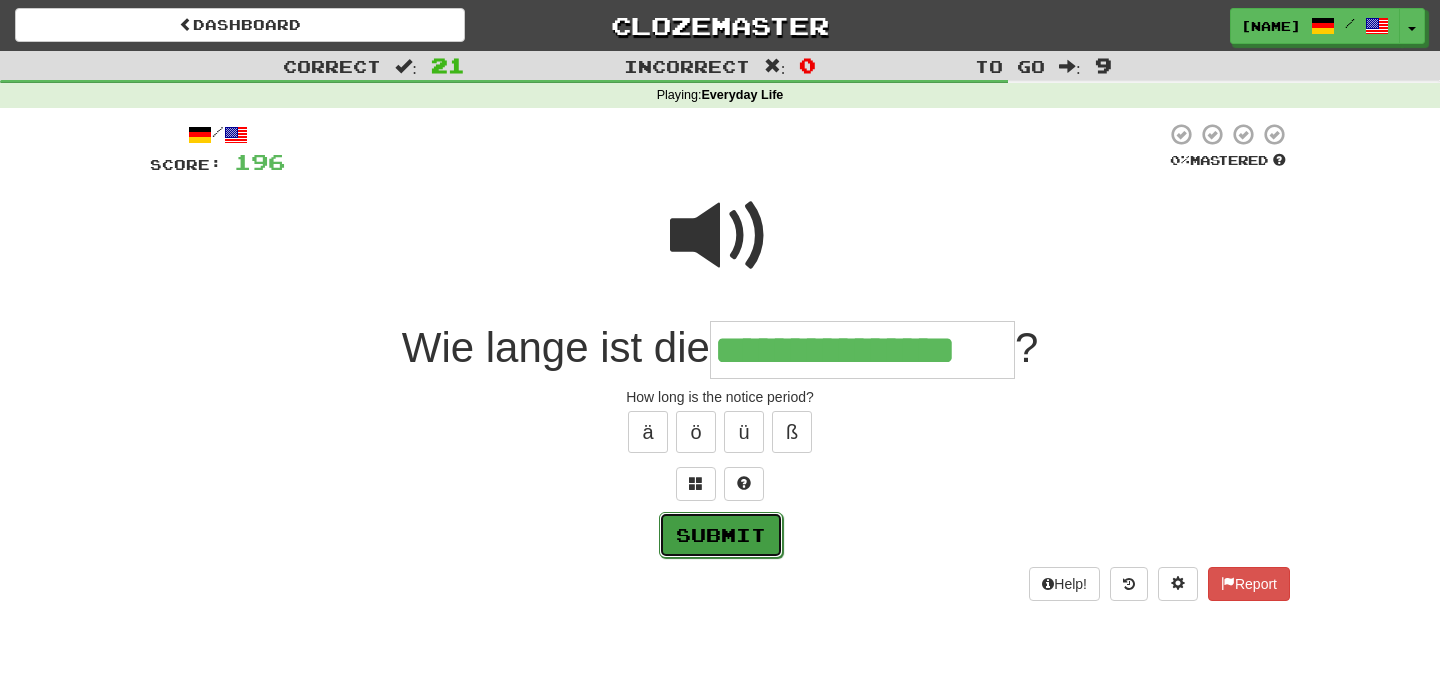 click on "Submit" at bounding box center [721, 535] 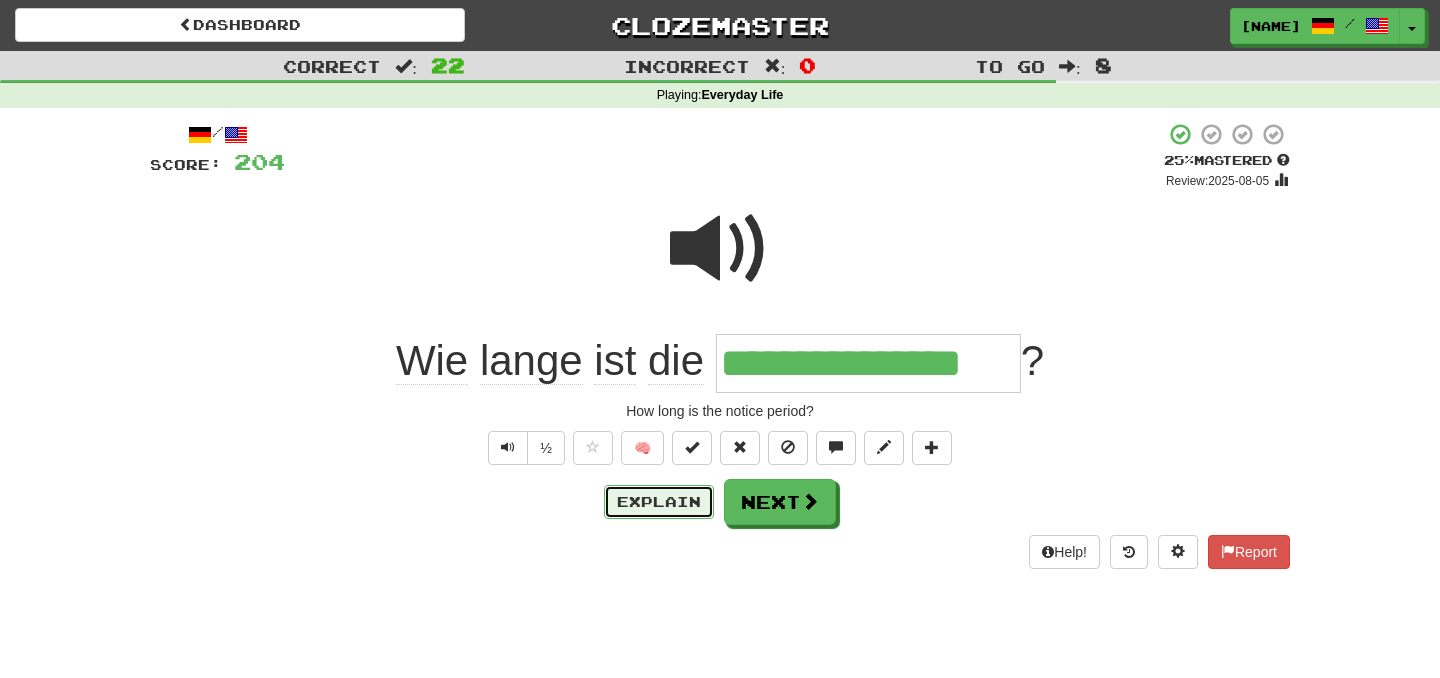 click on "Explain" at bounding box center (659, 502) 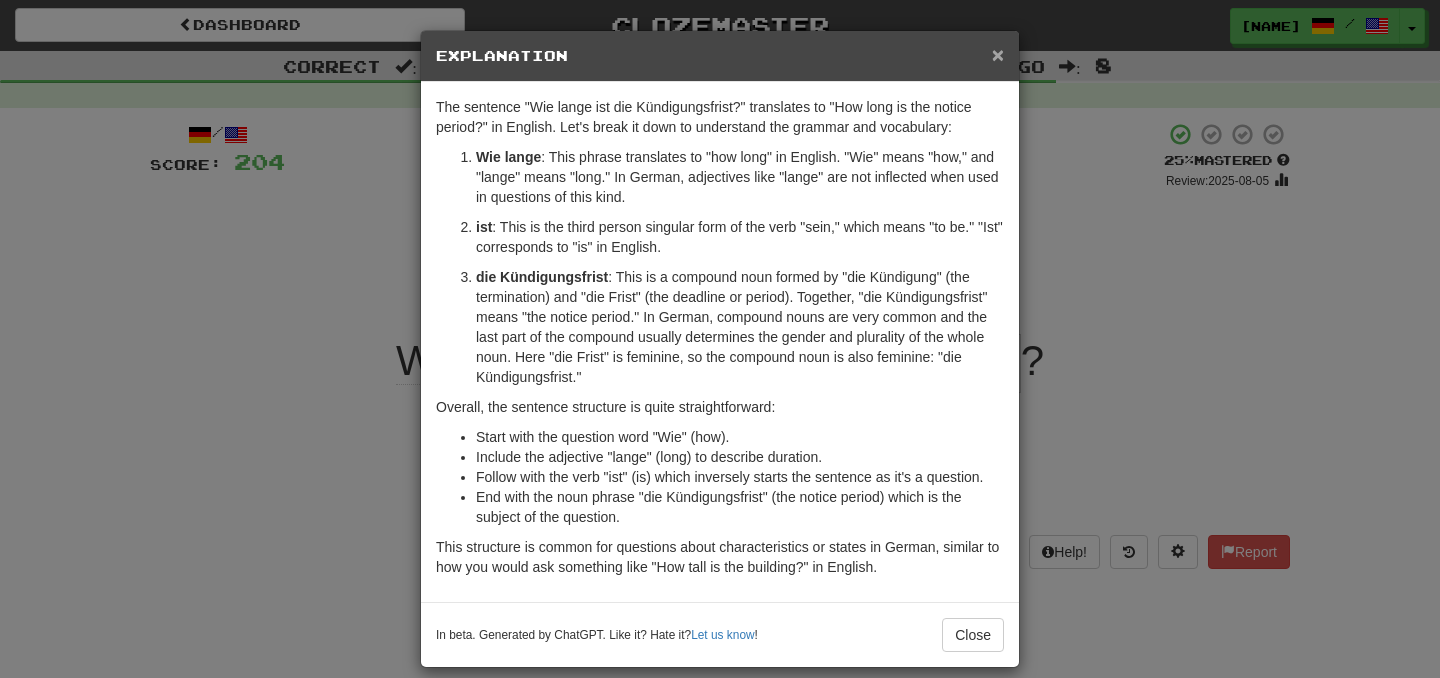 click on "×" at bounding box center (998, 54) 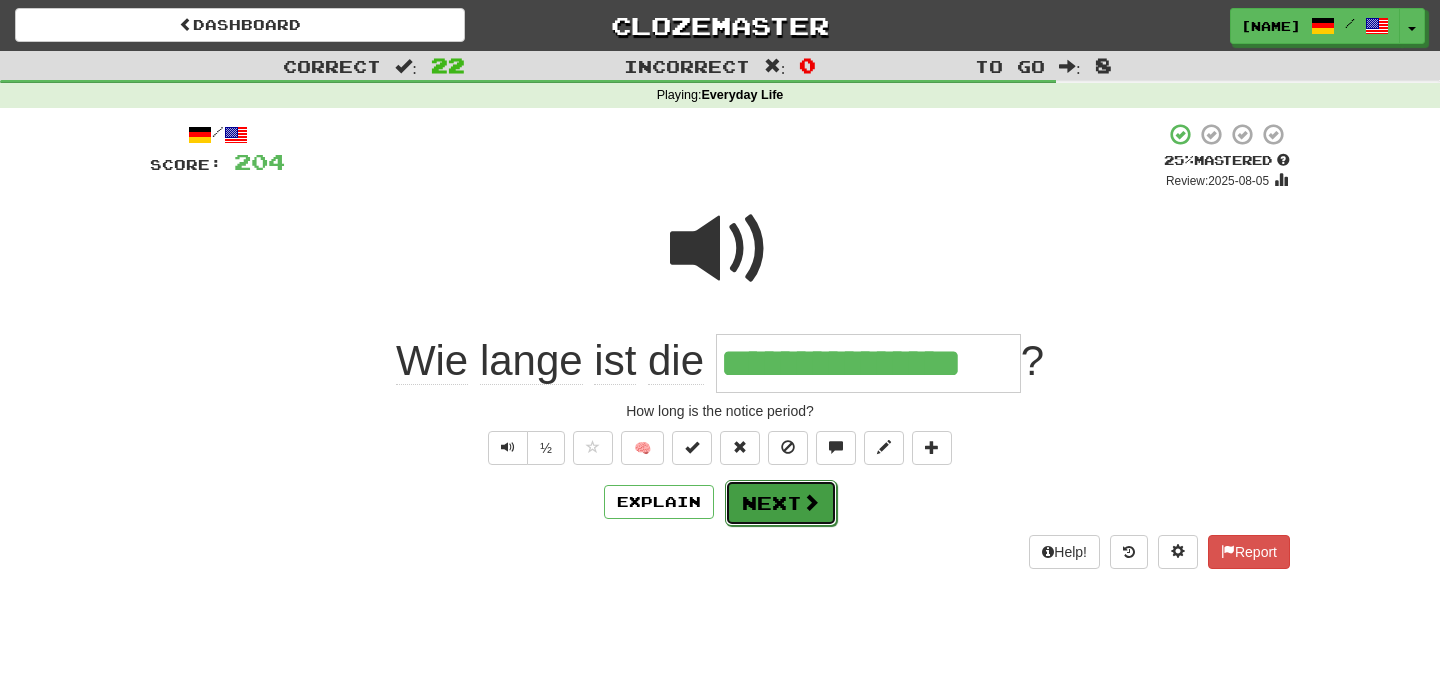 click at bounding box center (811, 502) 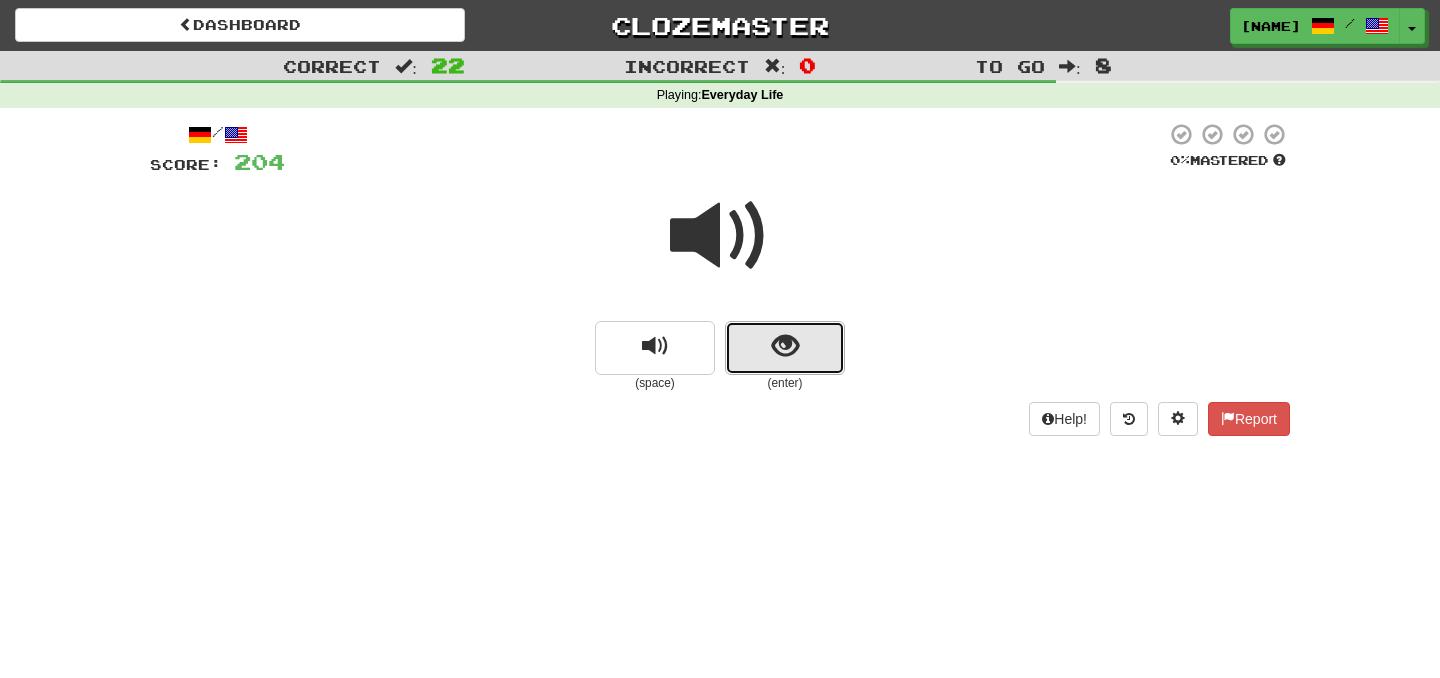 click at bounding box center (785, 346) 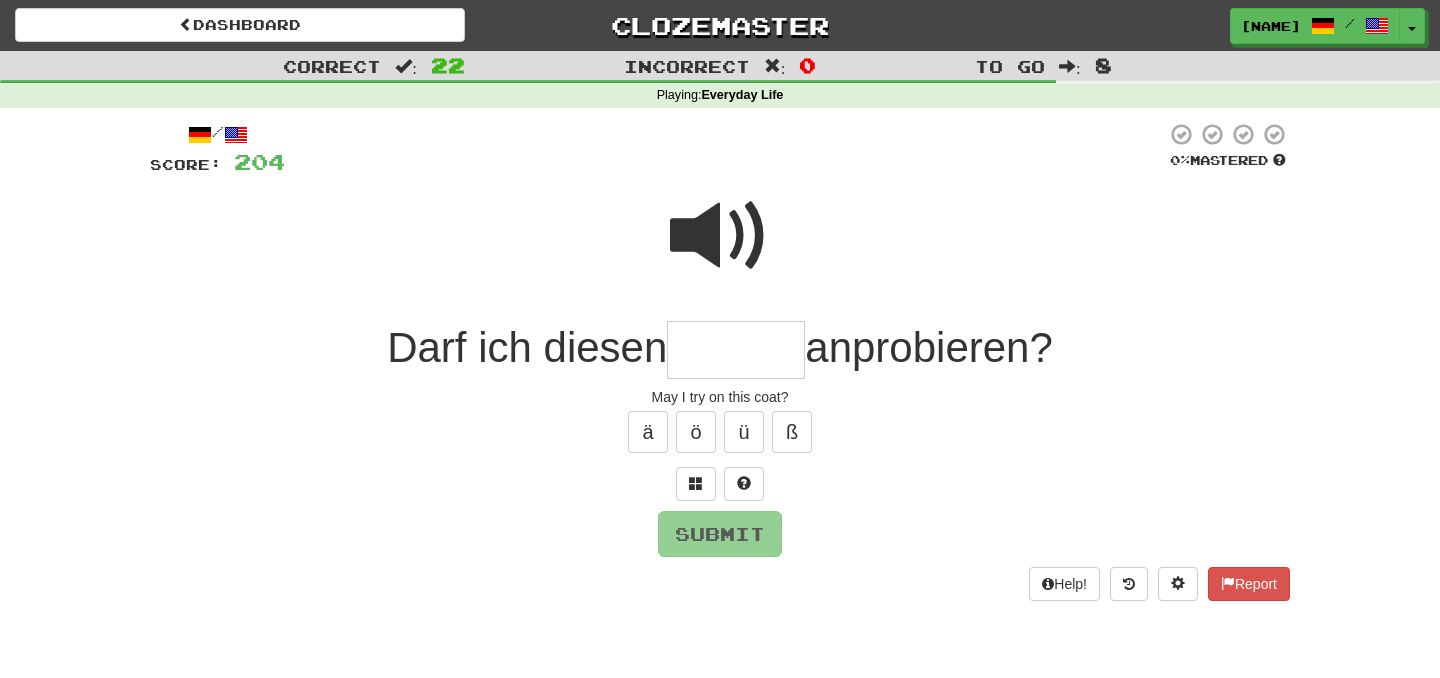 click at bounding box center (736, 350) 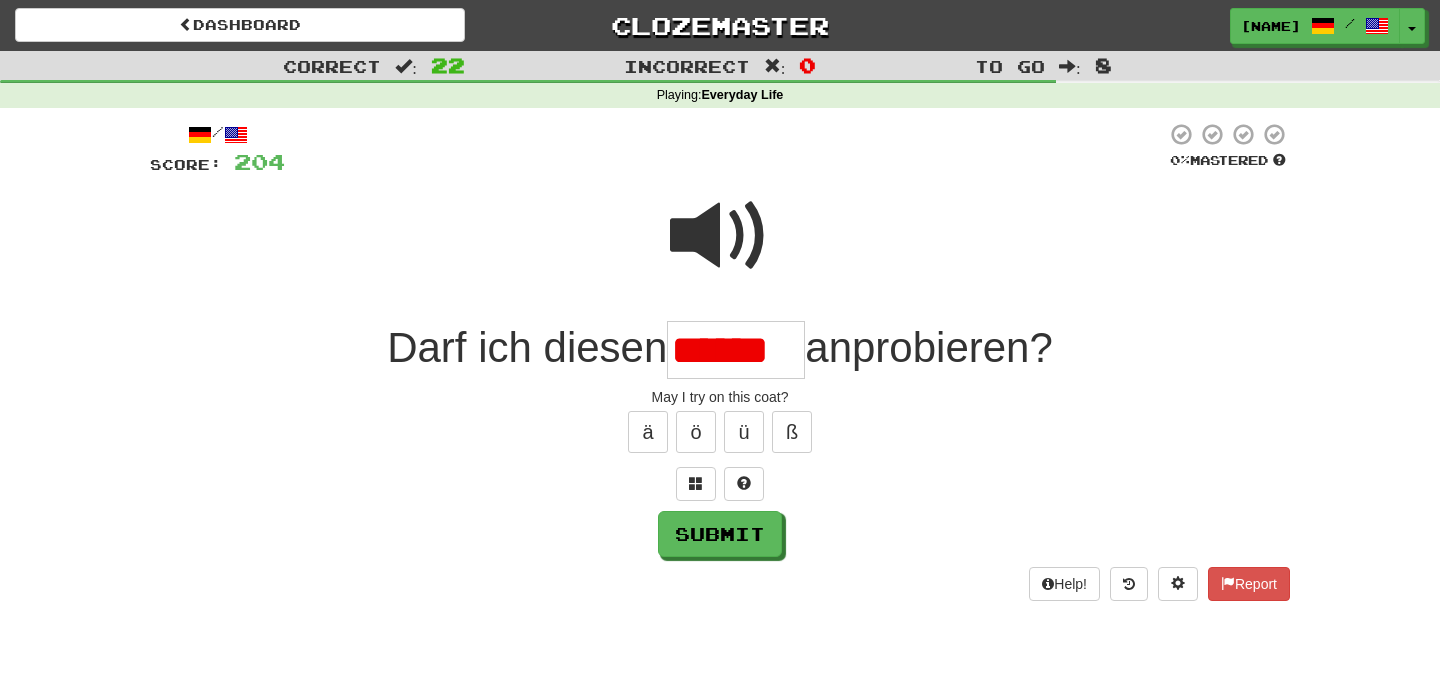 scroll, scrollTop: 0, scrollLeft: 0, axis: both 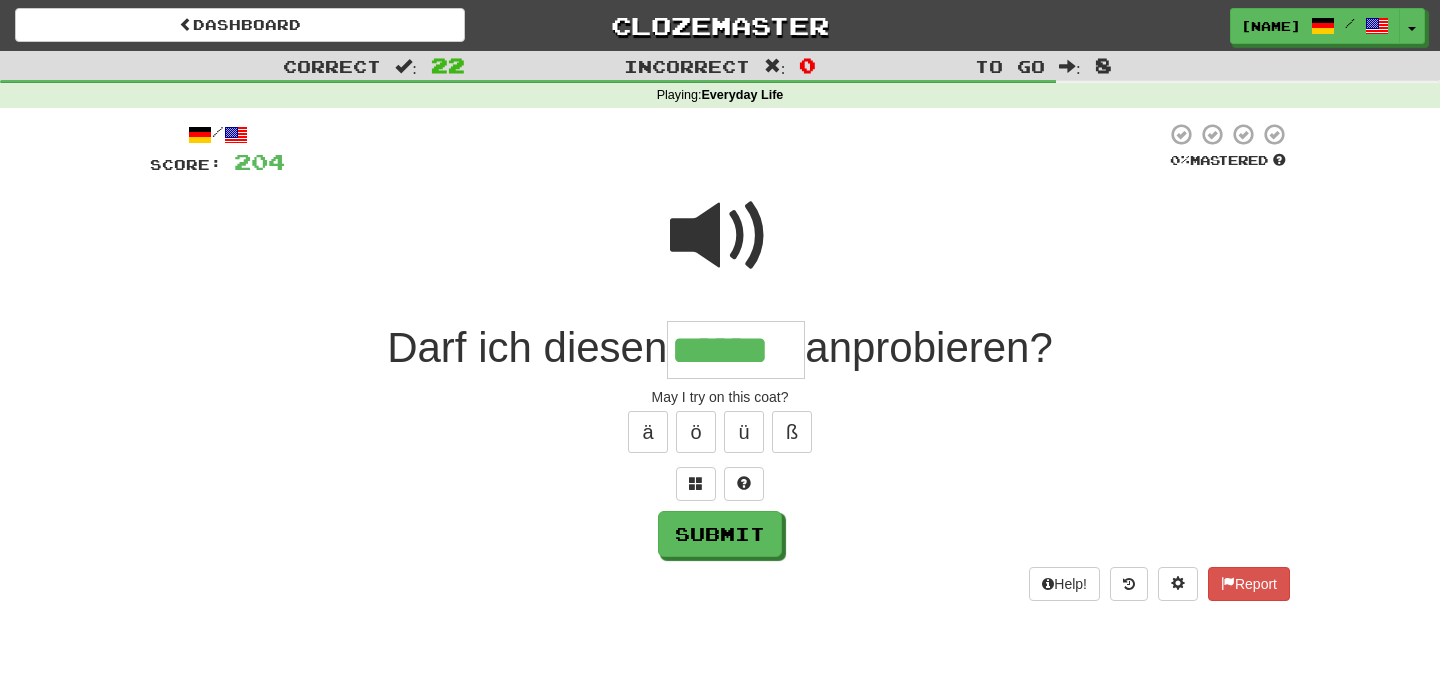 type on "******" 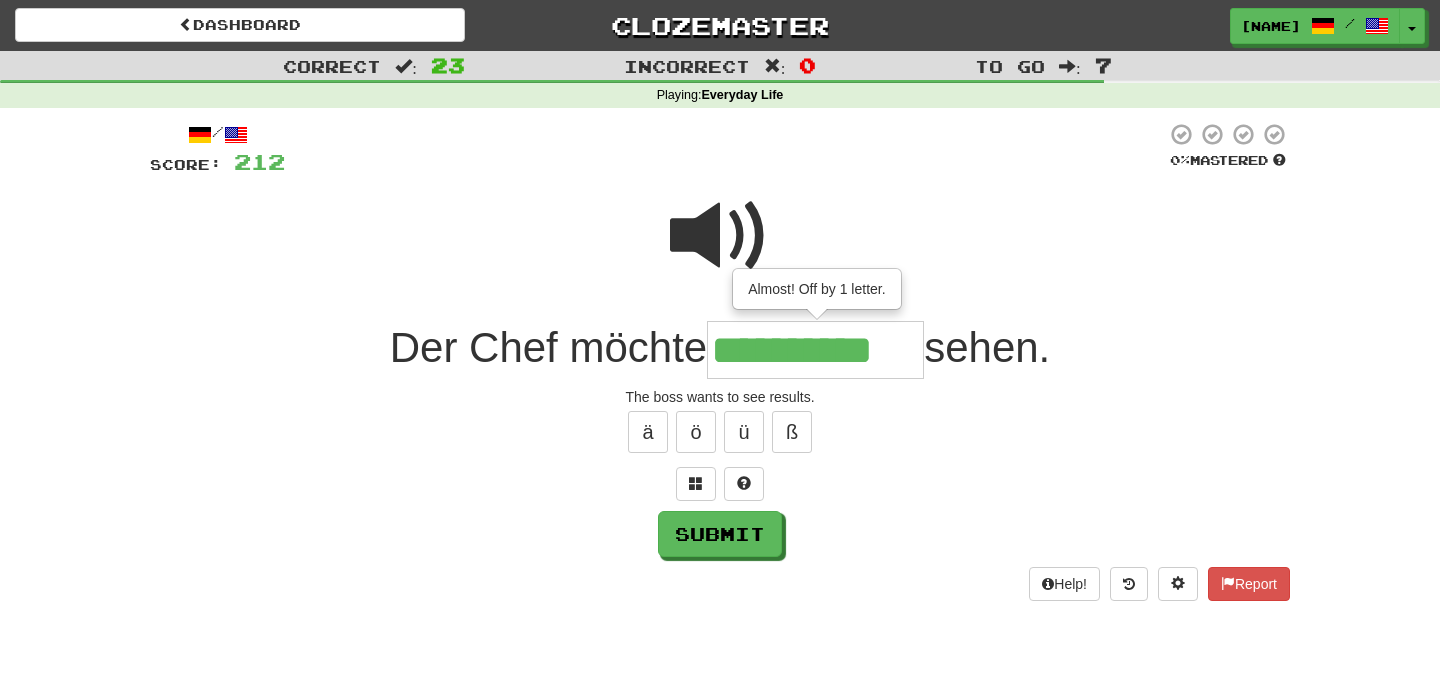 type on "**********" 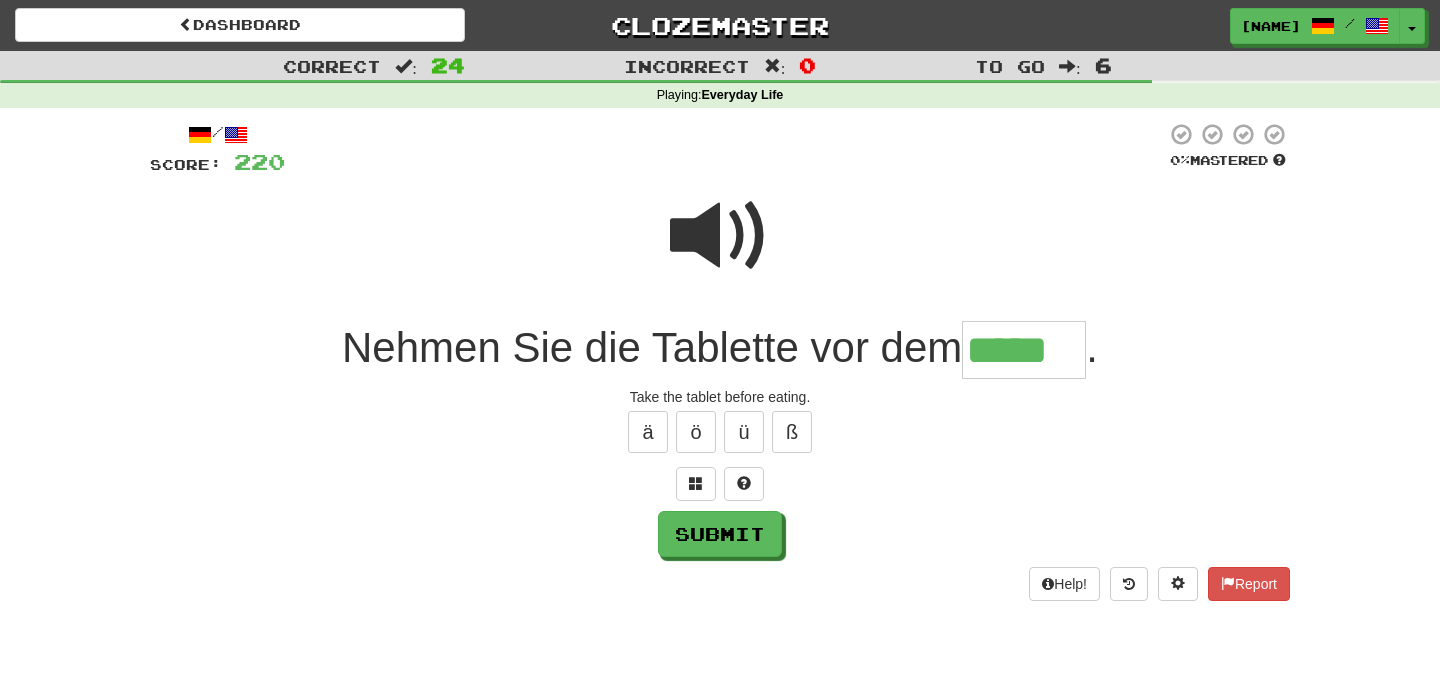 type on "*****" 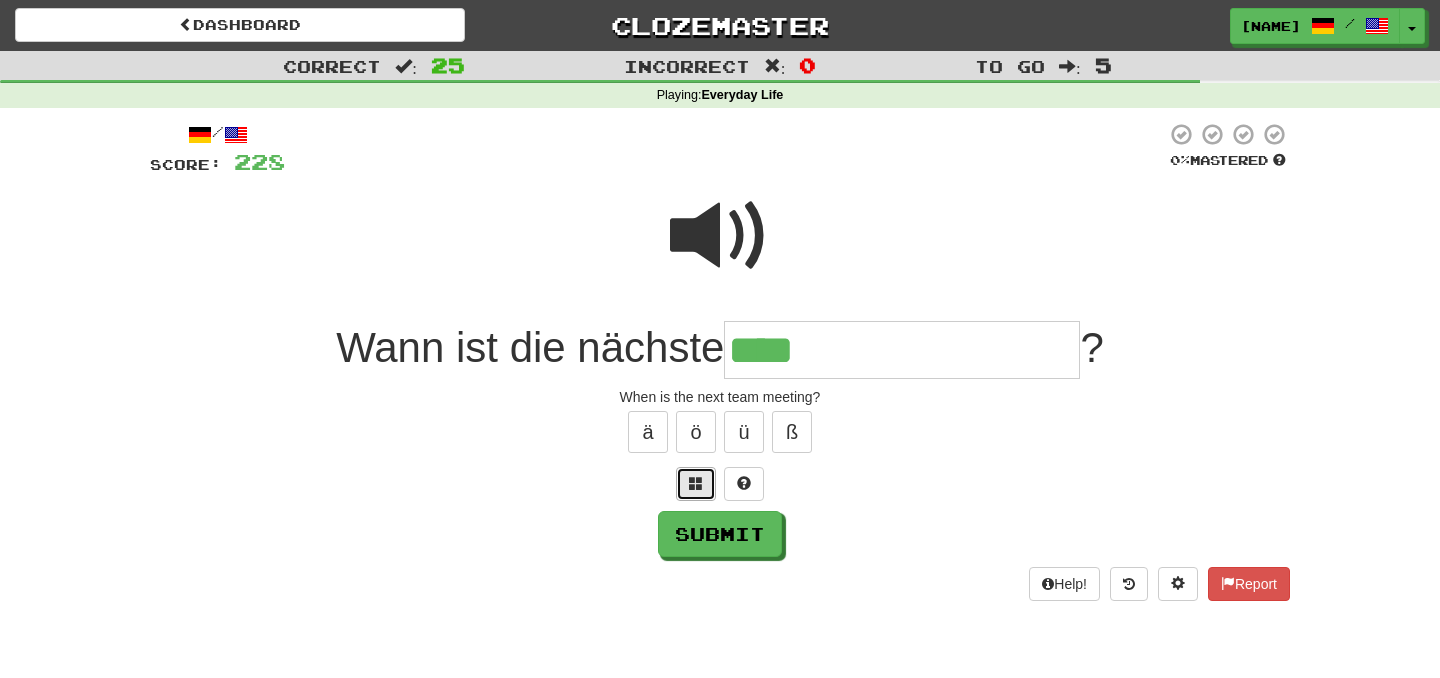 click at bounding box center (696, 483) 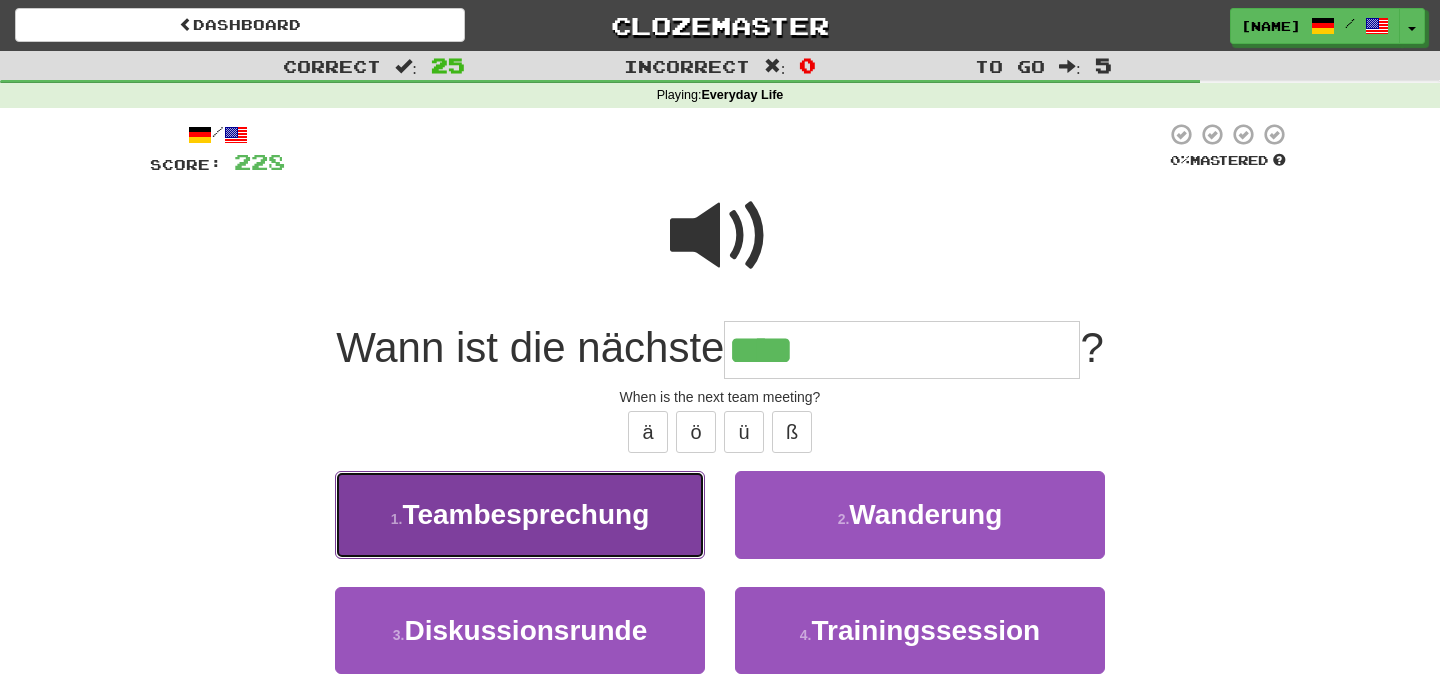 click on "Teambesprechung" at bounding box center [525, 514] 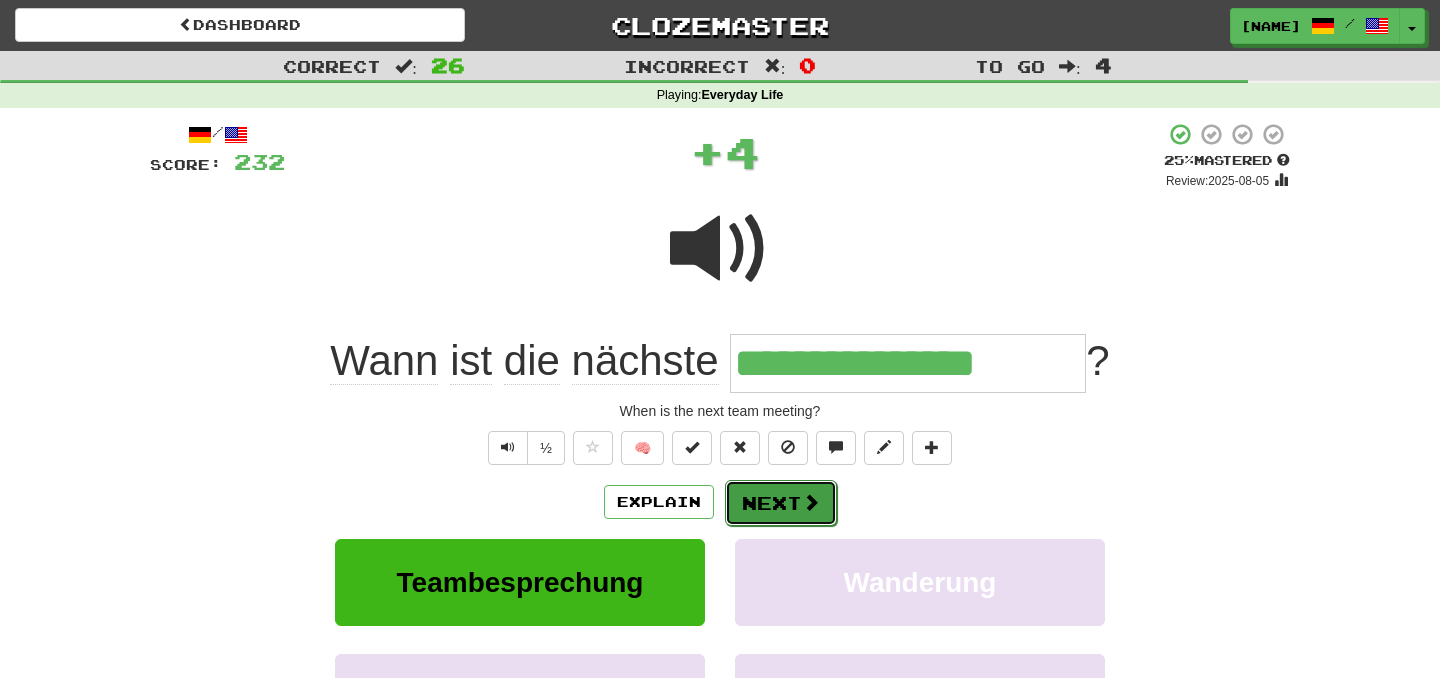 click at bounding box center [811, 502] 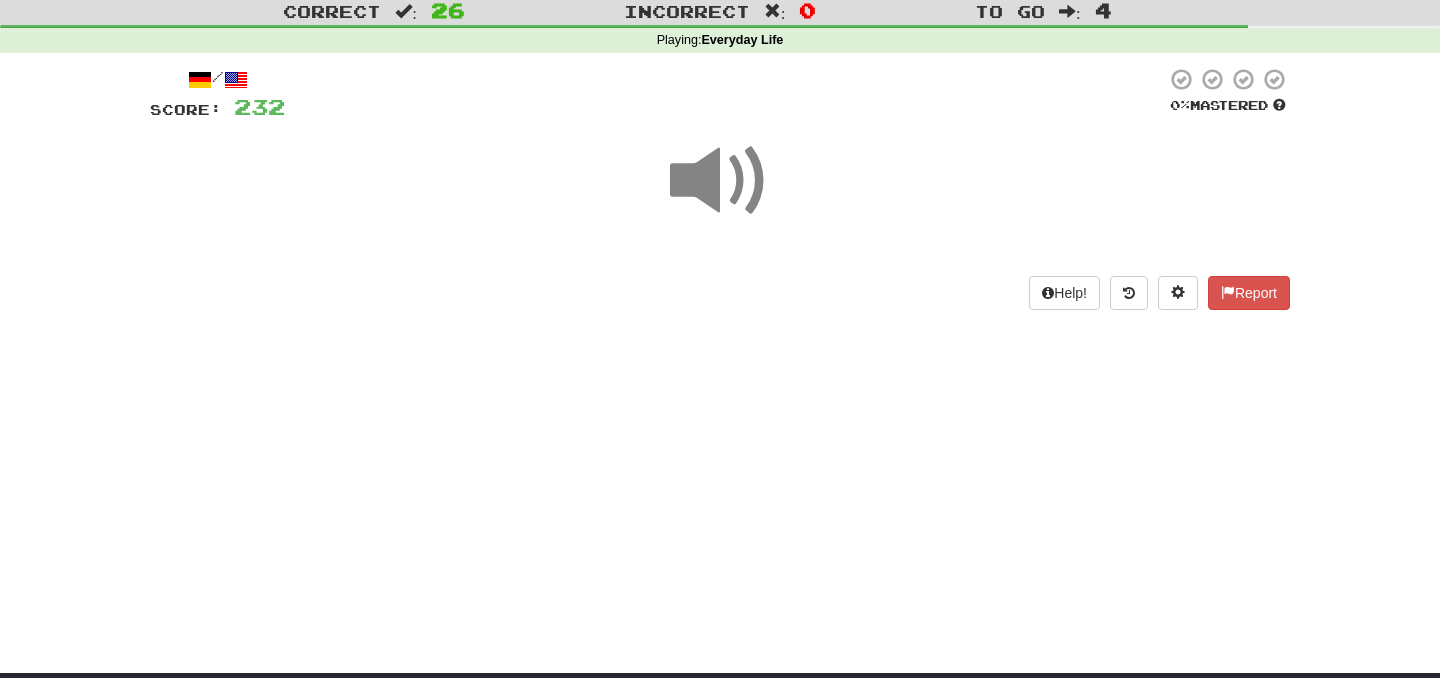 scroll, scrollTop: 65, scrollLeft: 0, axis: vertical 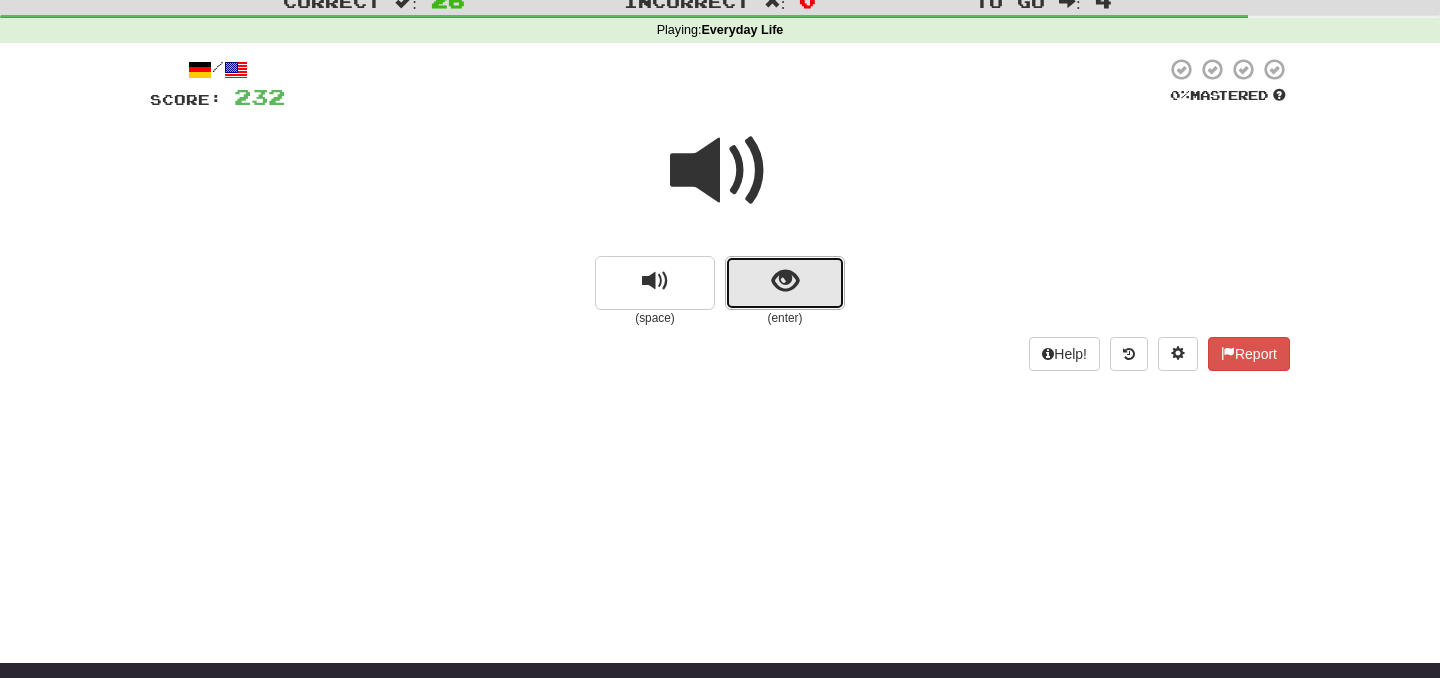click at bounding box center [785, 281] 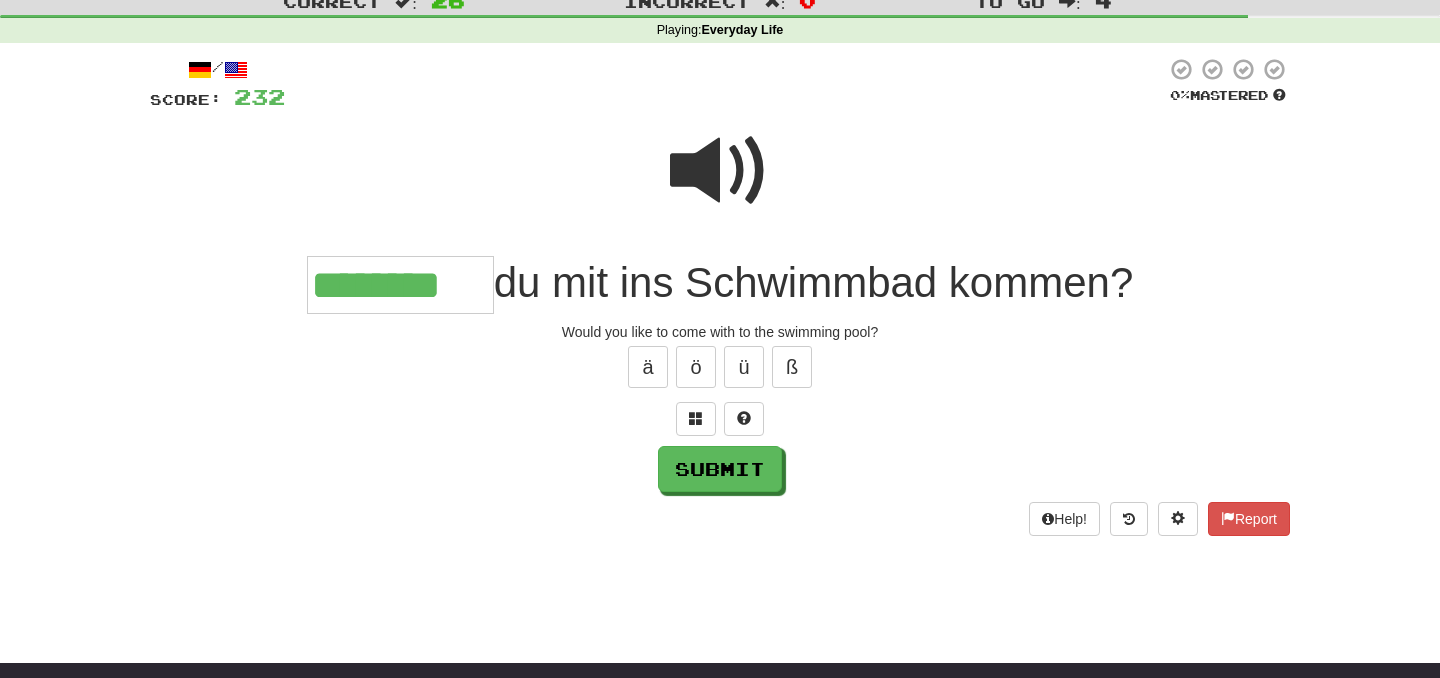 type on "********" 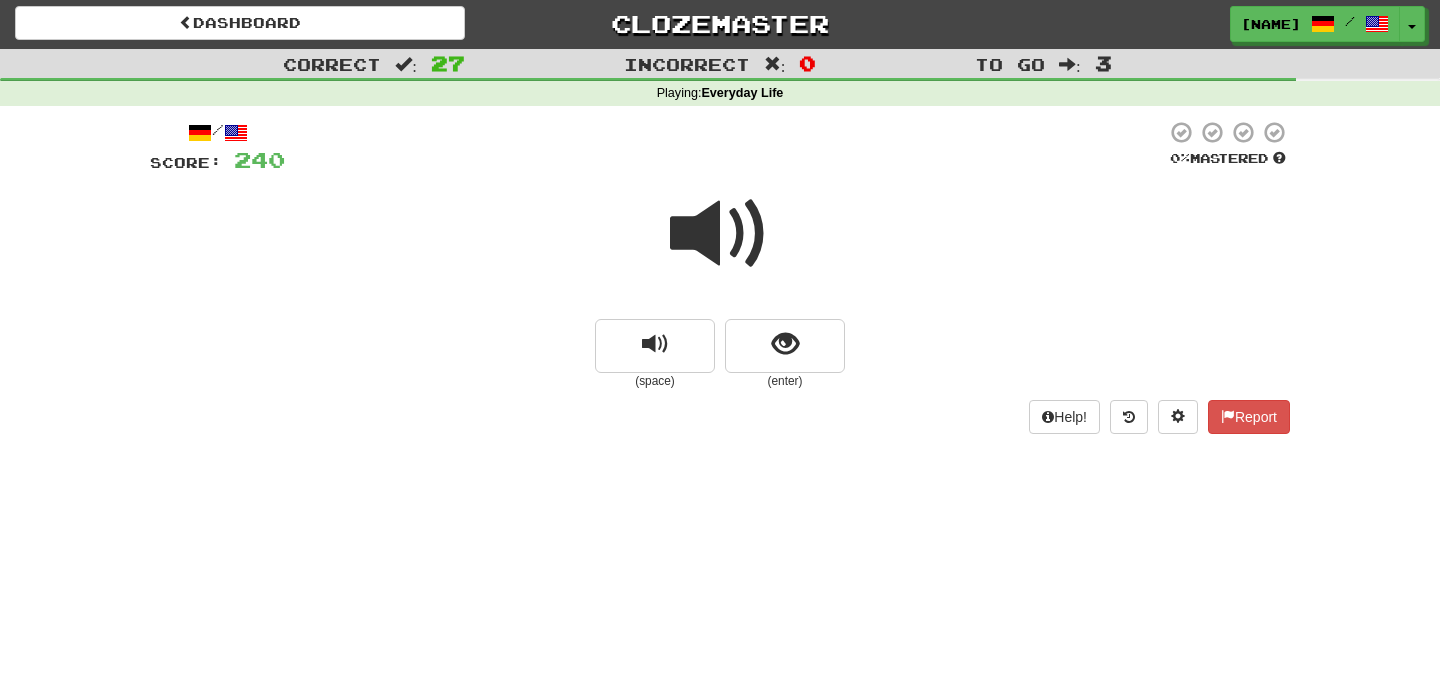 scroll, scrollTop: 0, scrollLeft: 0, axis: both 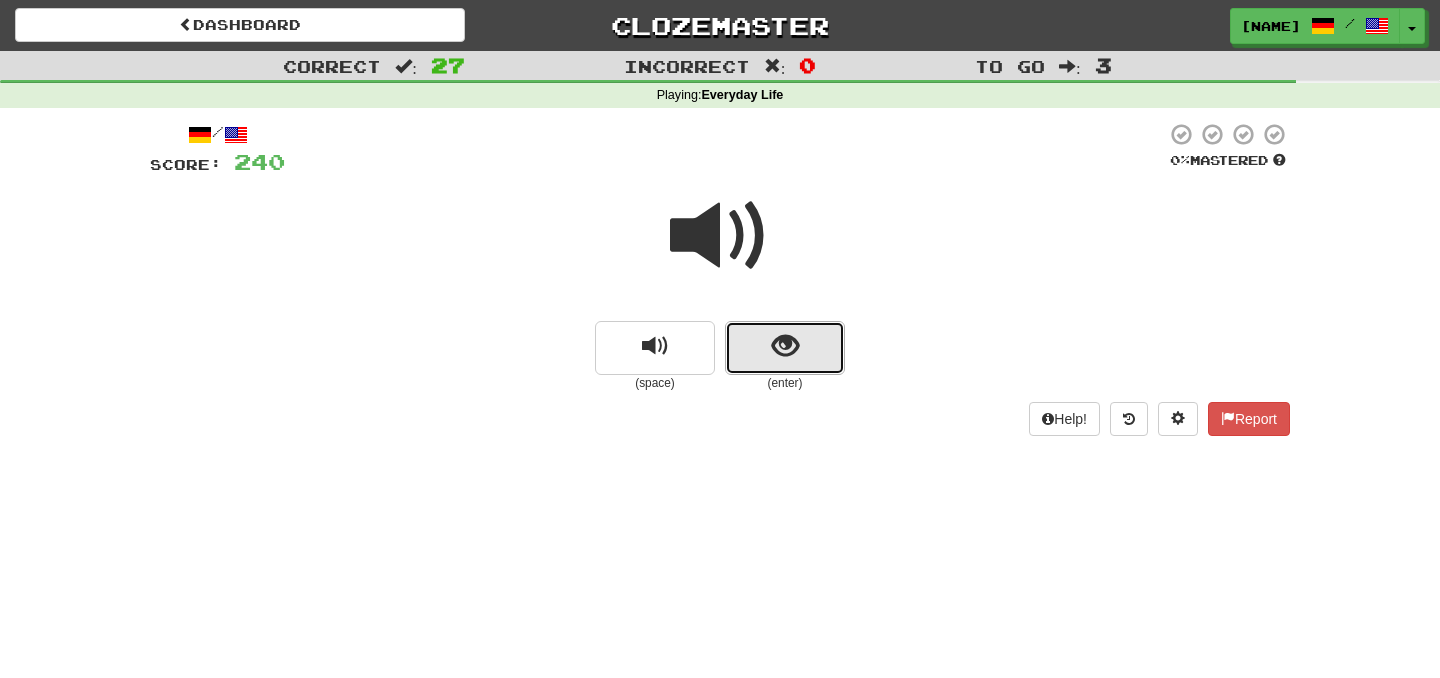 click at bounding box center (785, 348) 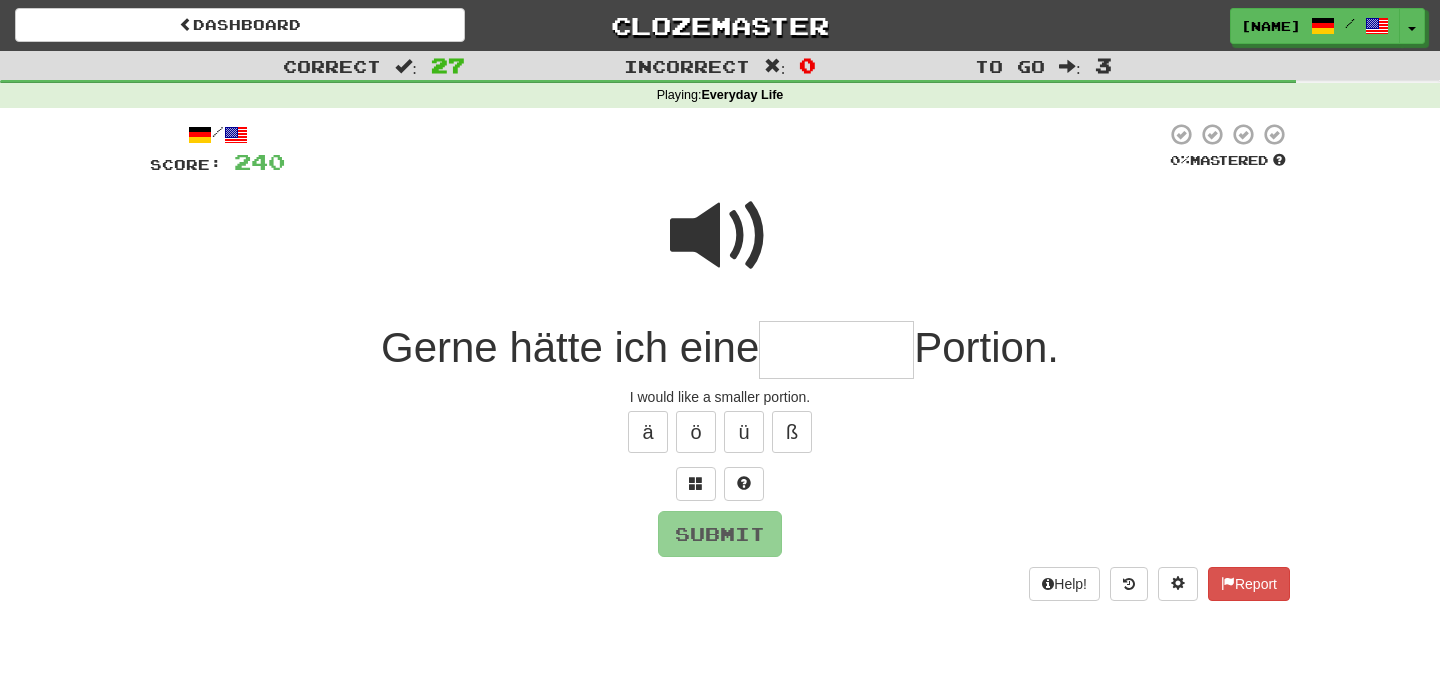 click at bounding box center (836, 350) 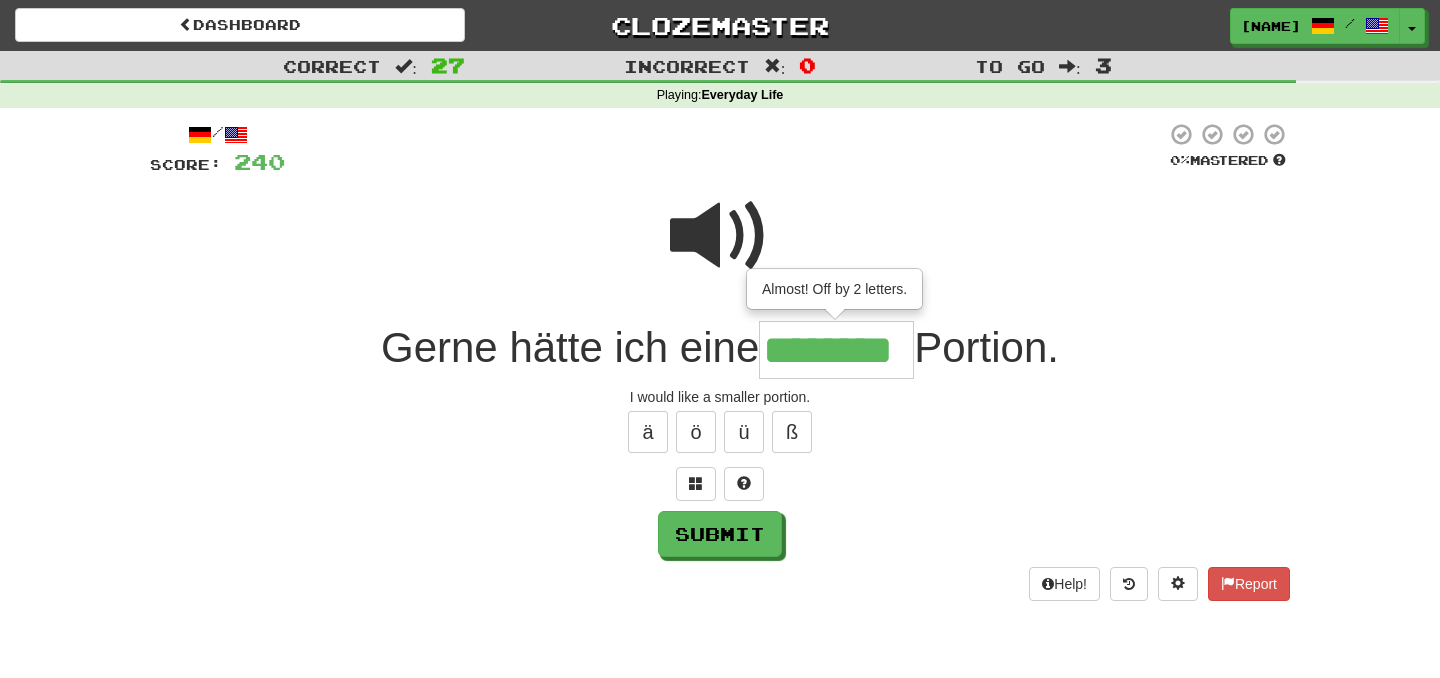 type on "********" 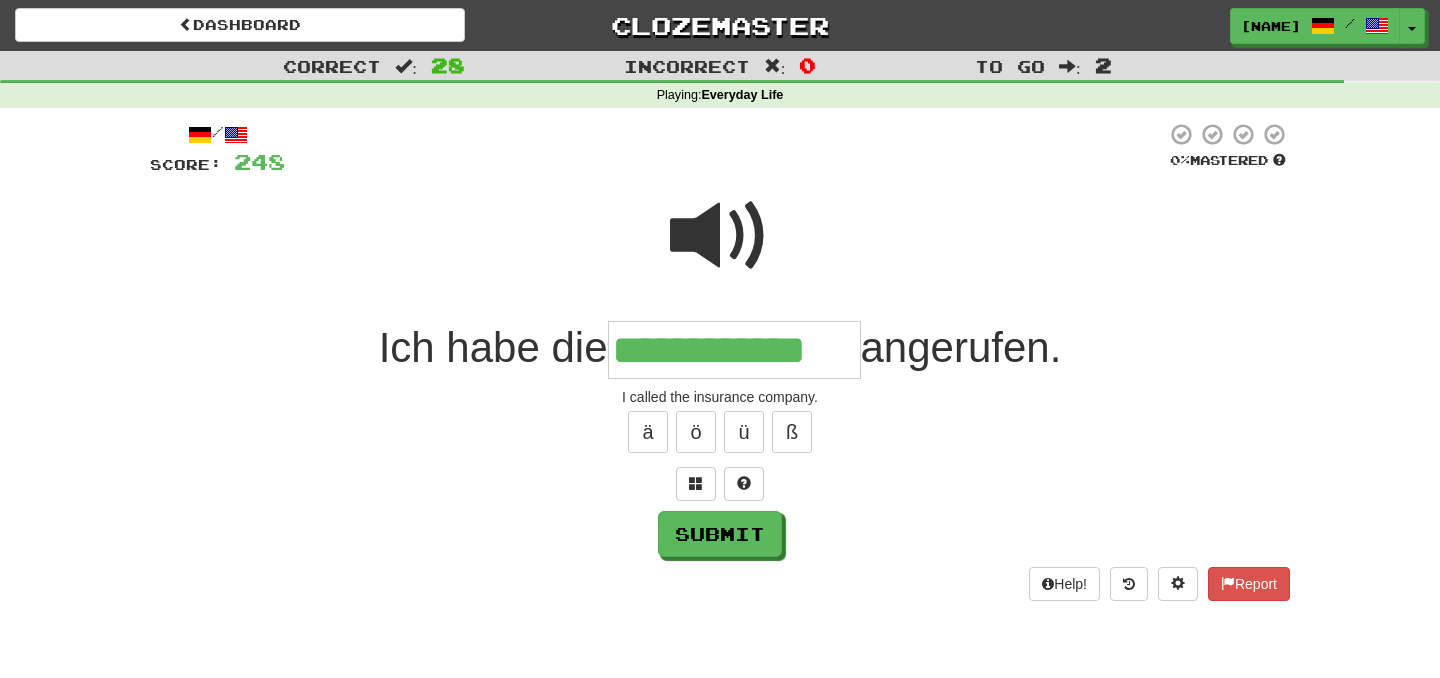 type on "**********" 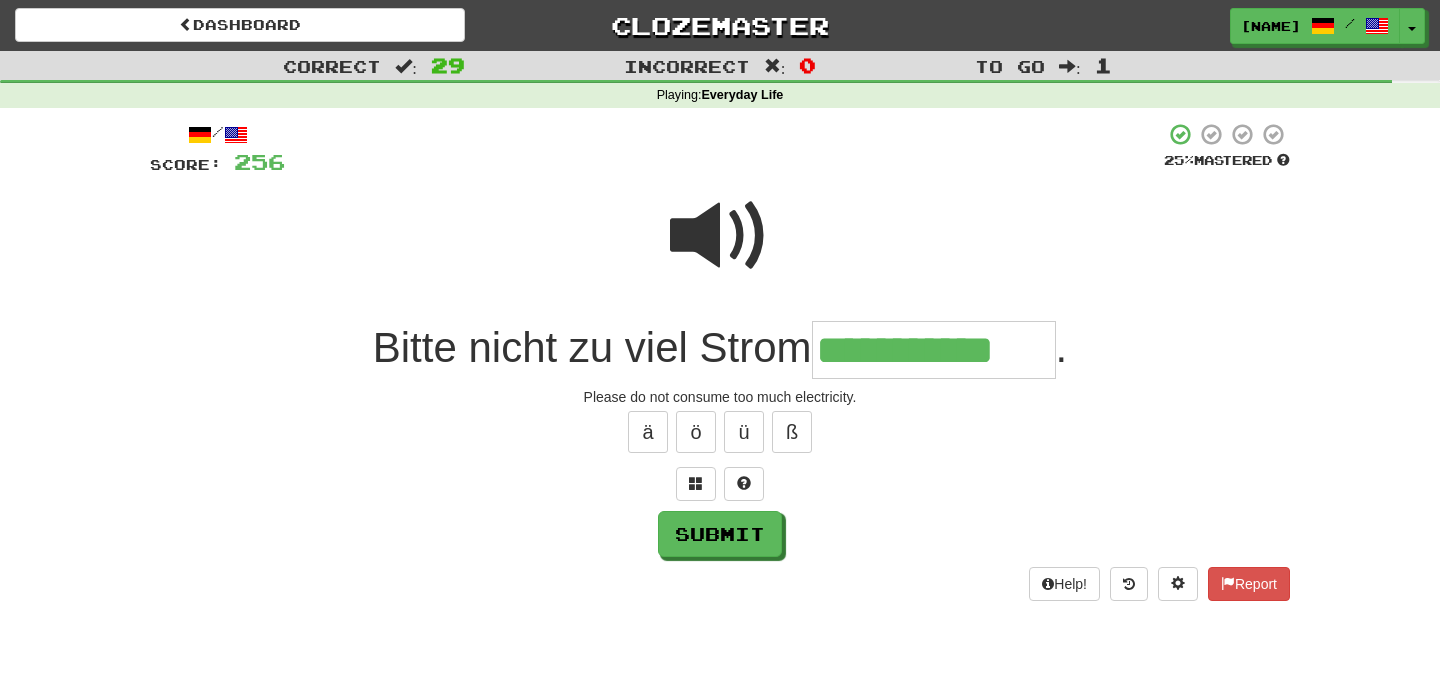 type on "**********" 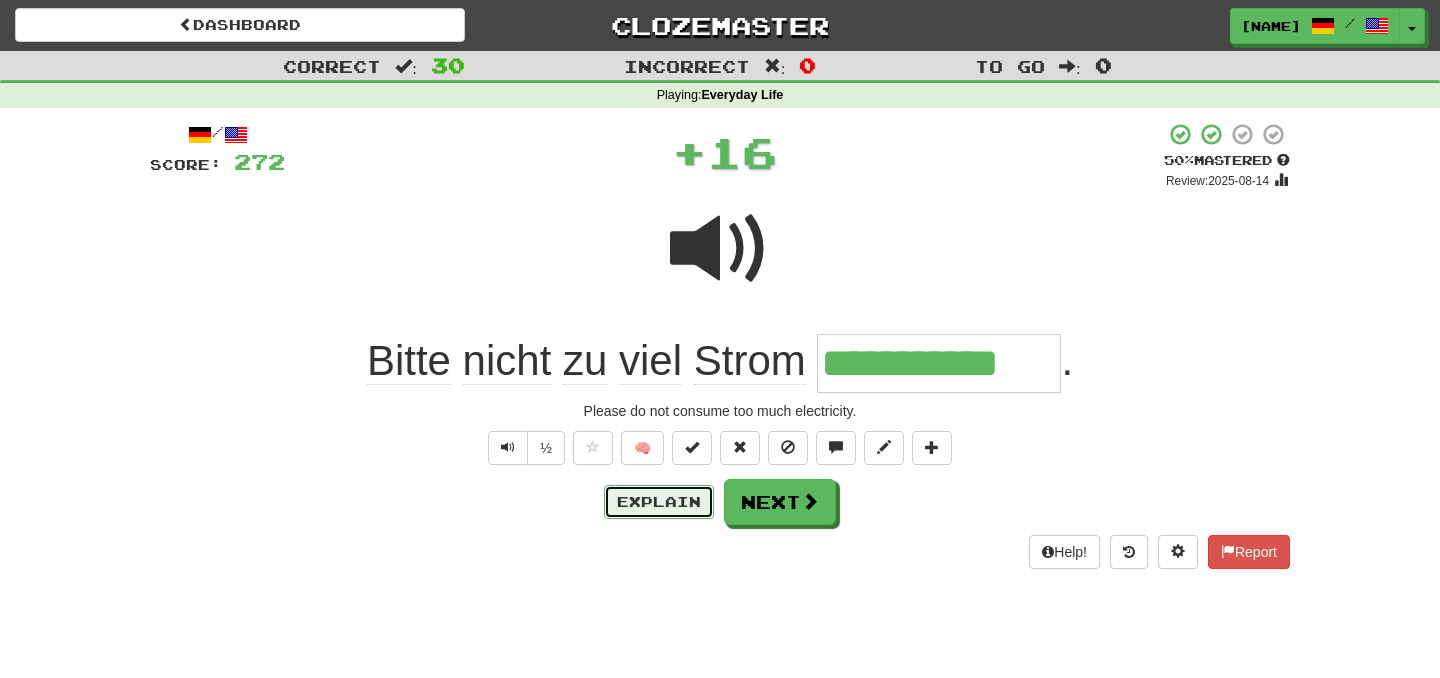 click on "Explain" at bounding box center [659, 502] 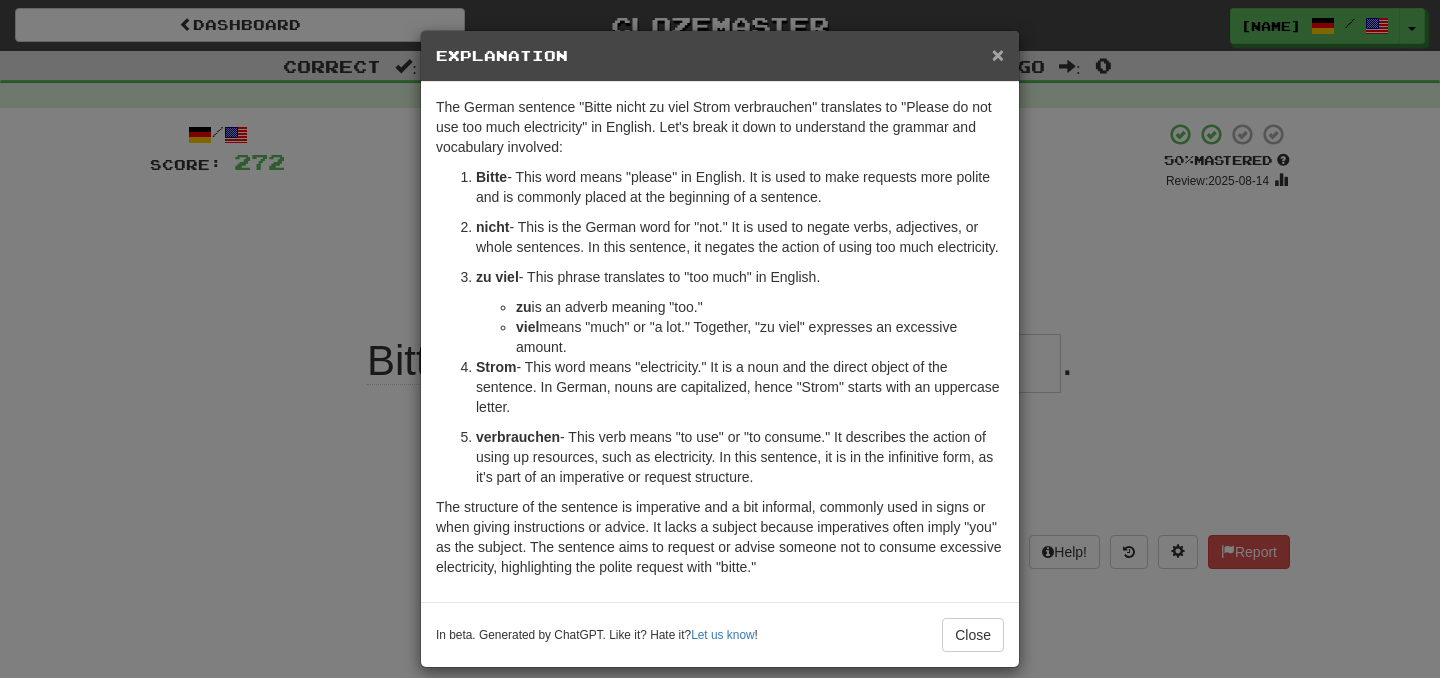 click on "×" at bounding box center [998, 54] 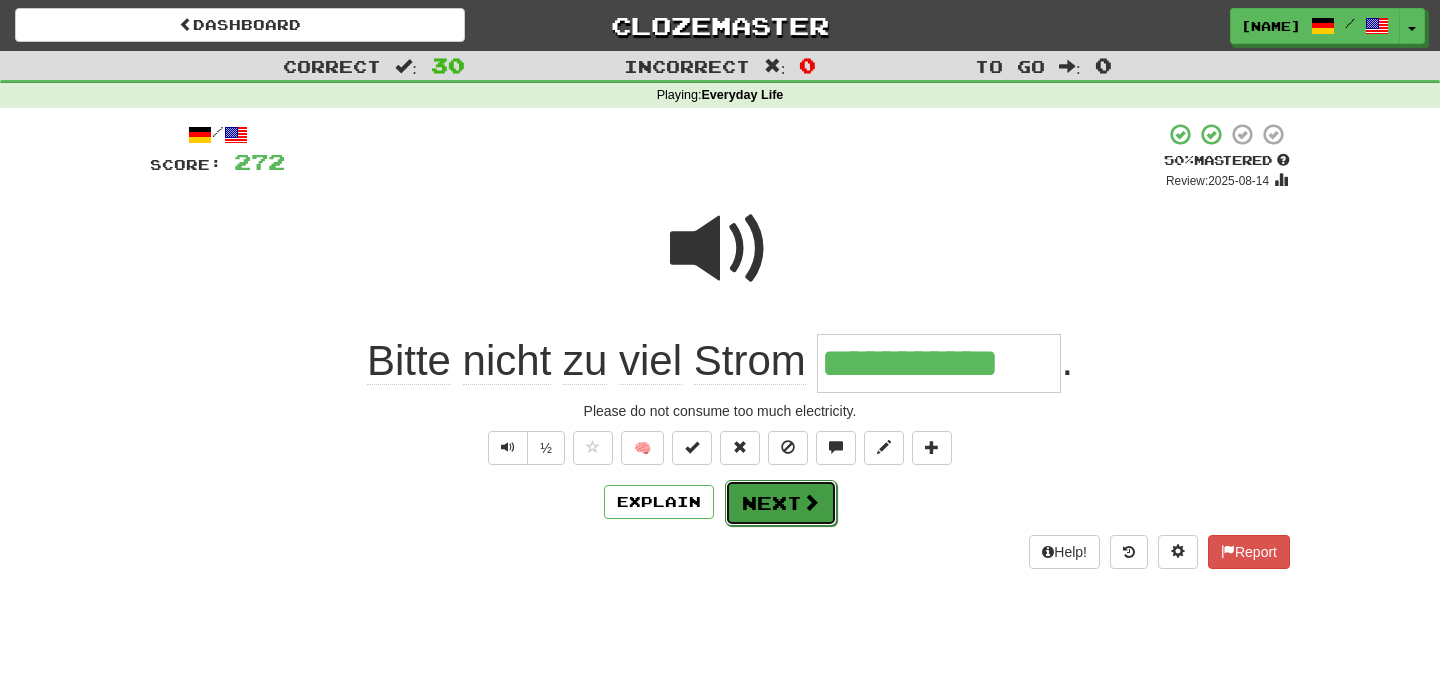 click at bounding box center (811, 502) 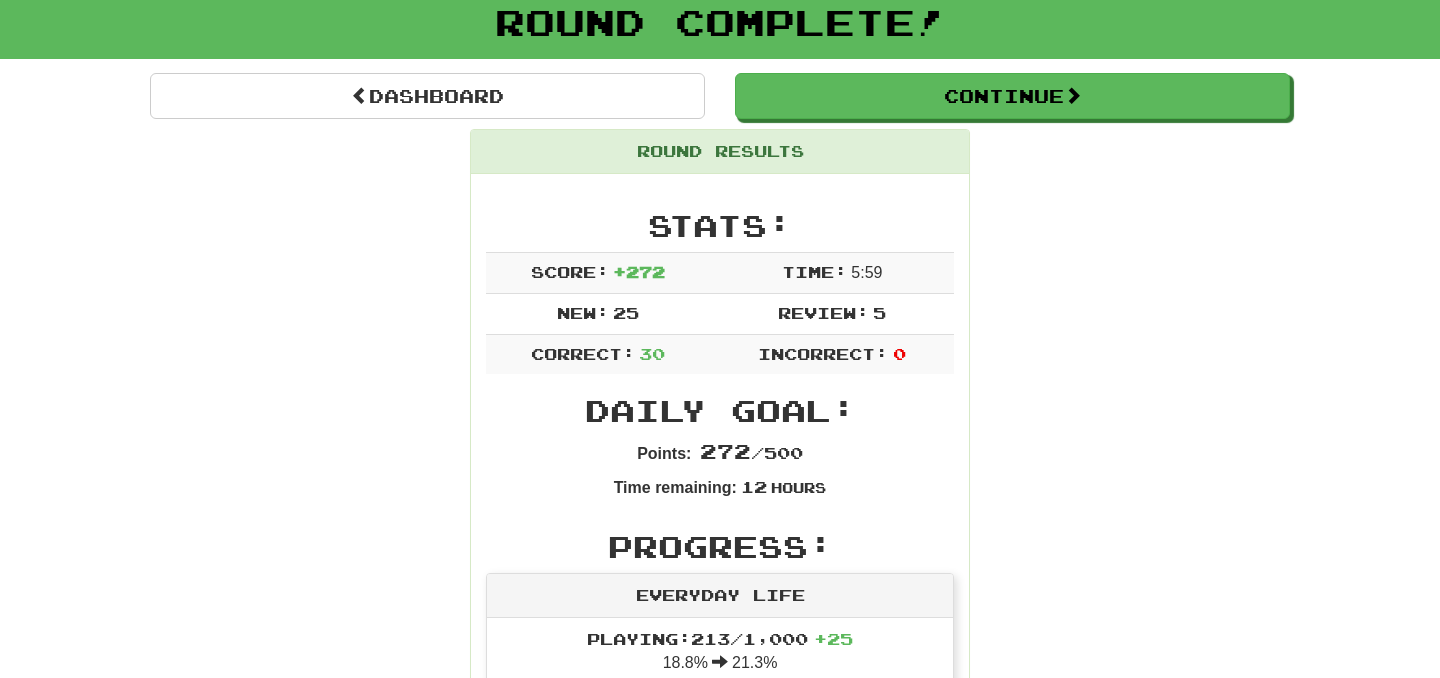 scroll, scrollTop: 0, scrollLeft: 0, axis: both 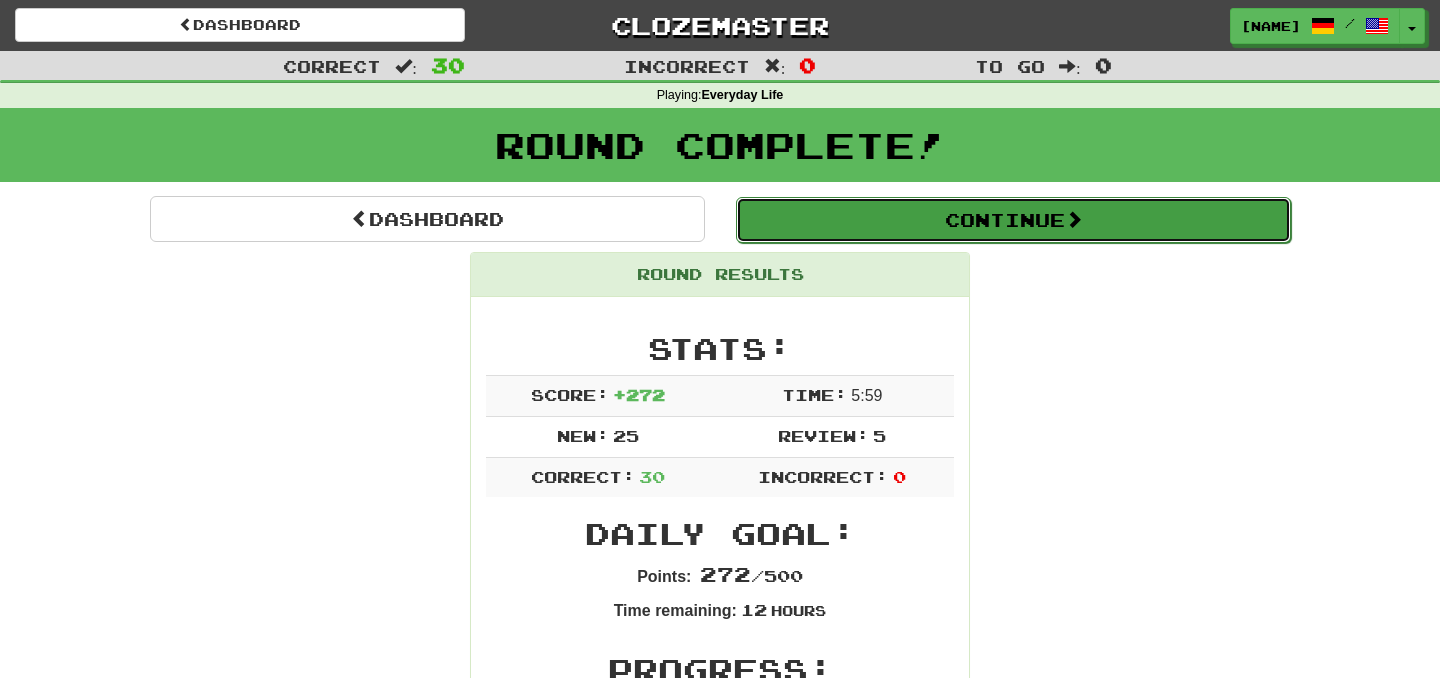 click on "Continue" at bounding box center (1013, 220) 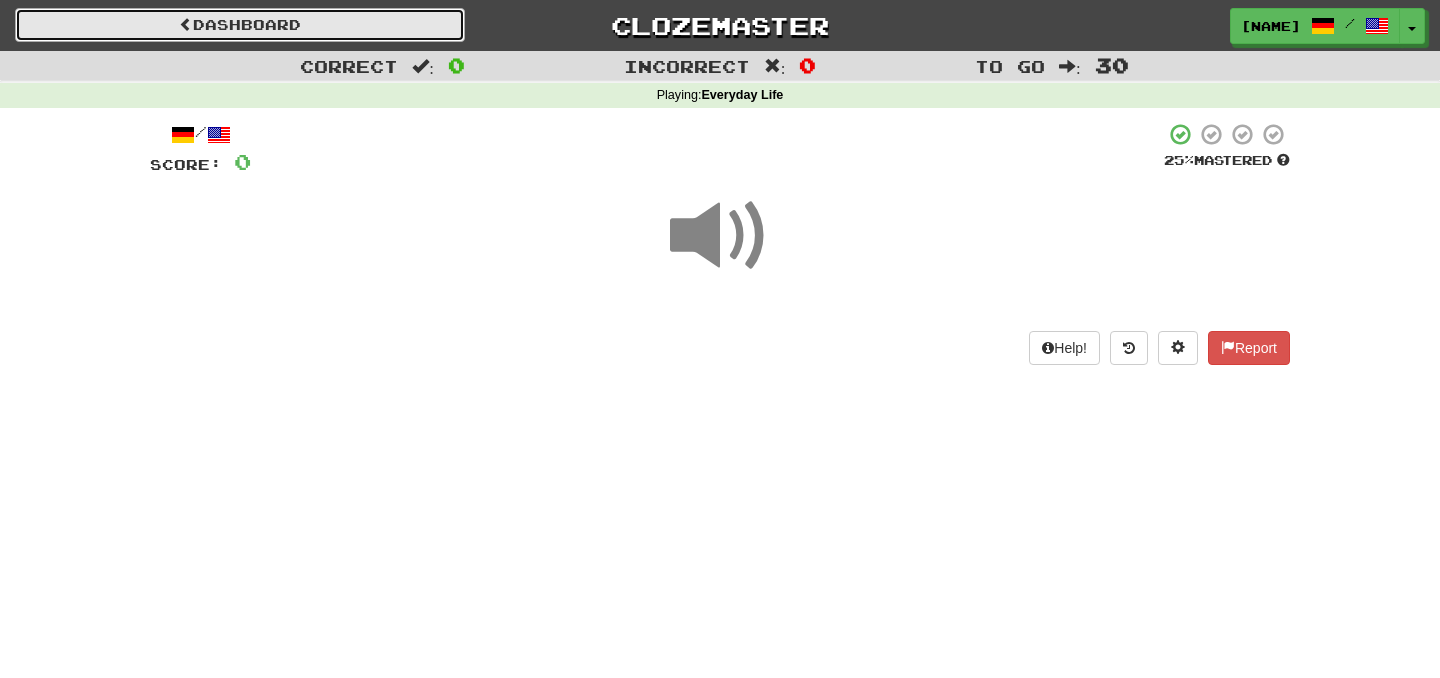 click on "Dashboard" at bounding box center [240, 25] 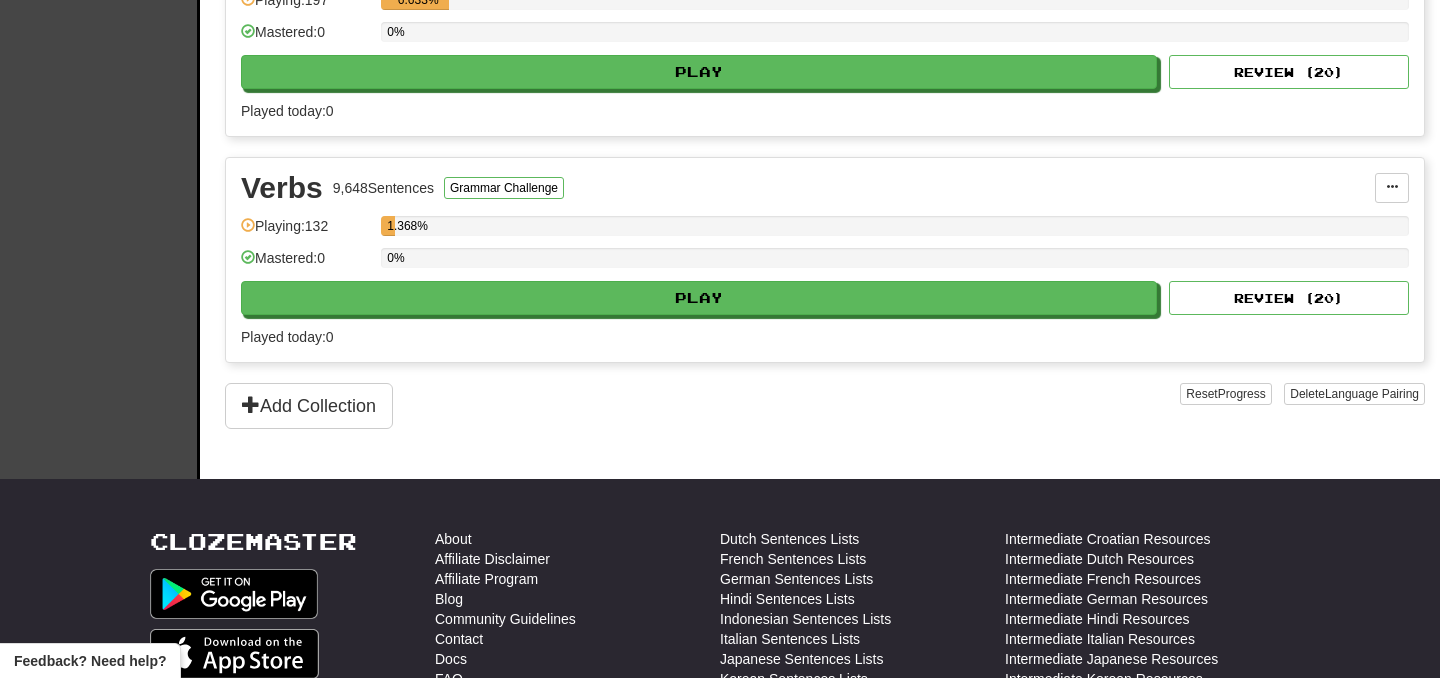 scroll, scrollTop: 2330, scrollLeft: 0, axis: vertical 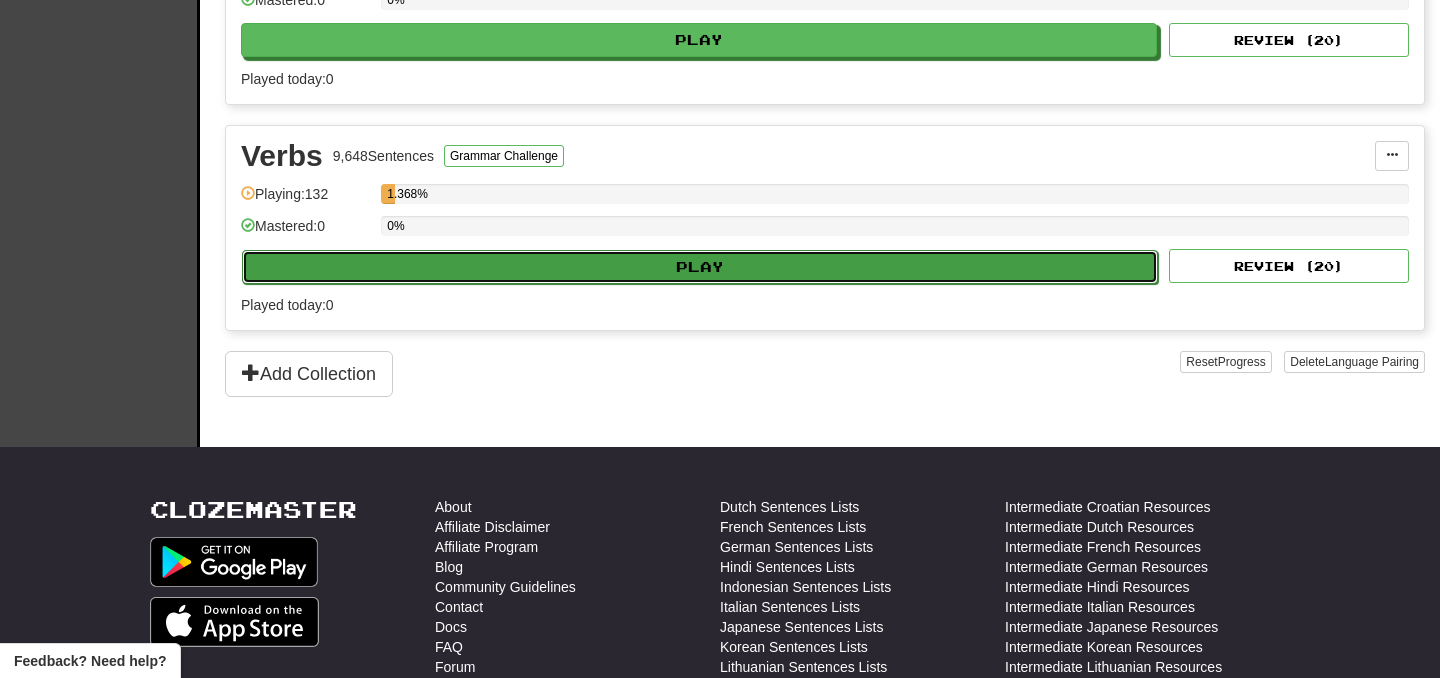 click on "Play" at bounding box center [700, 267] 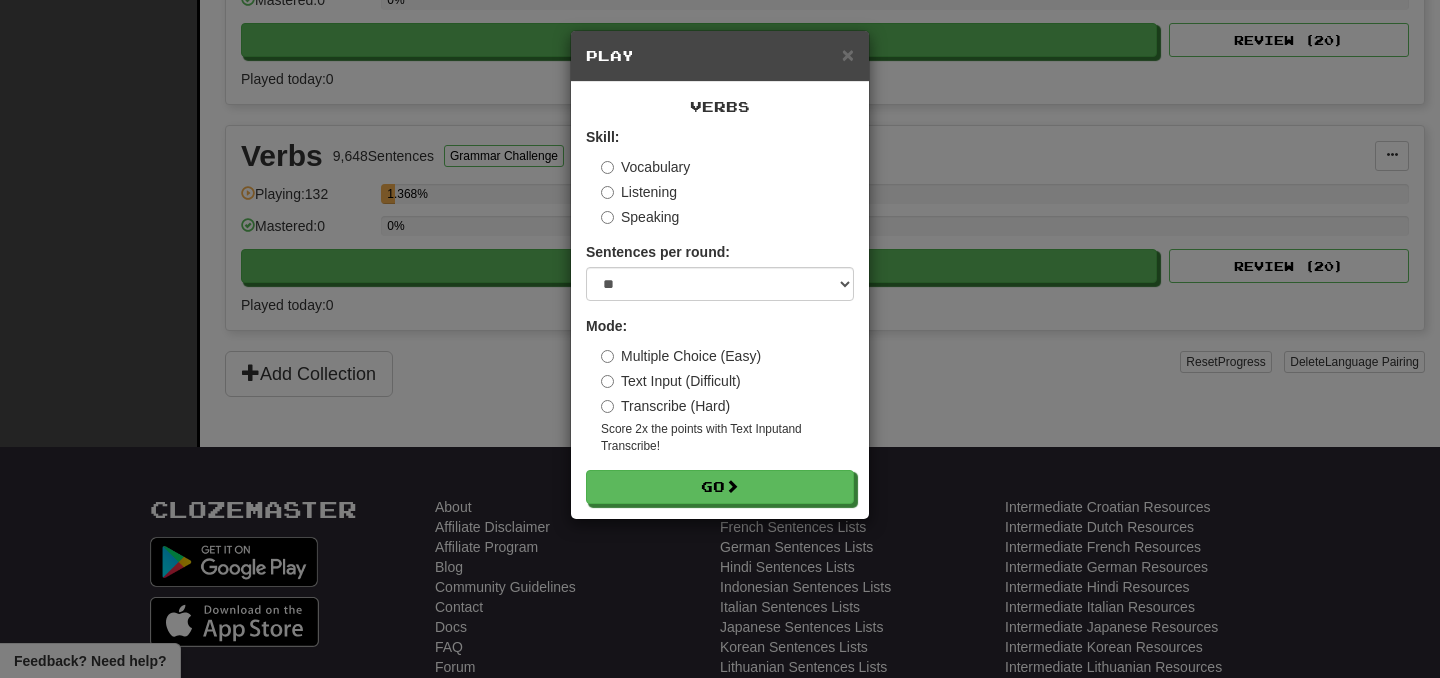 click on "Transcribe (Hard)" at bounding box center (665, 406) 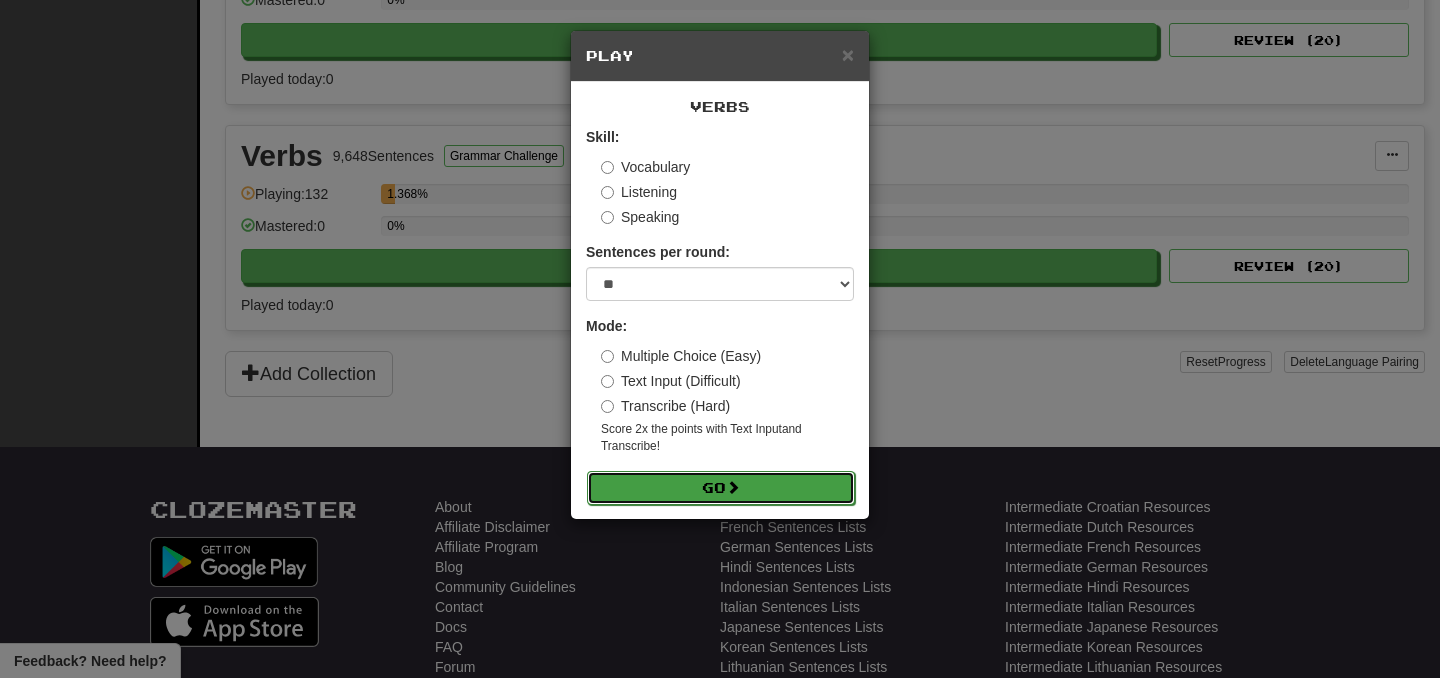 click on "Go" at bounding box center [721, 488] 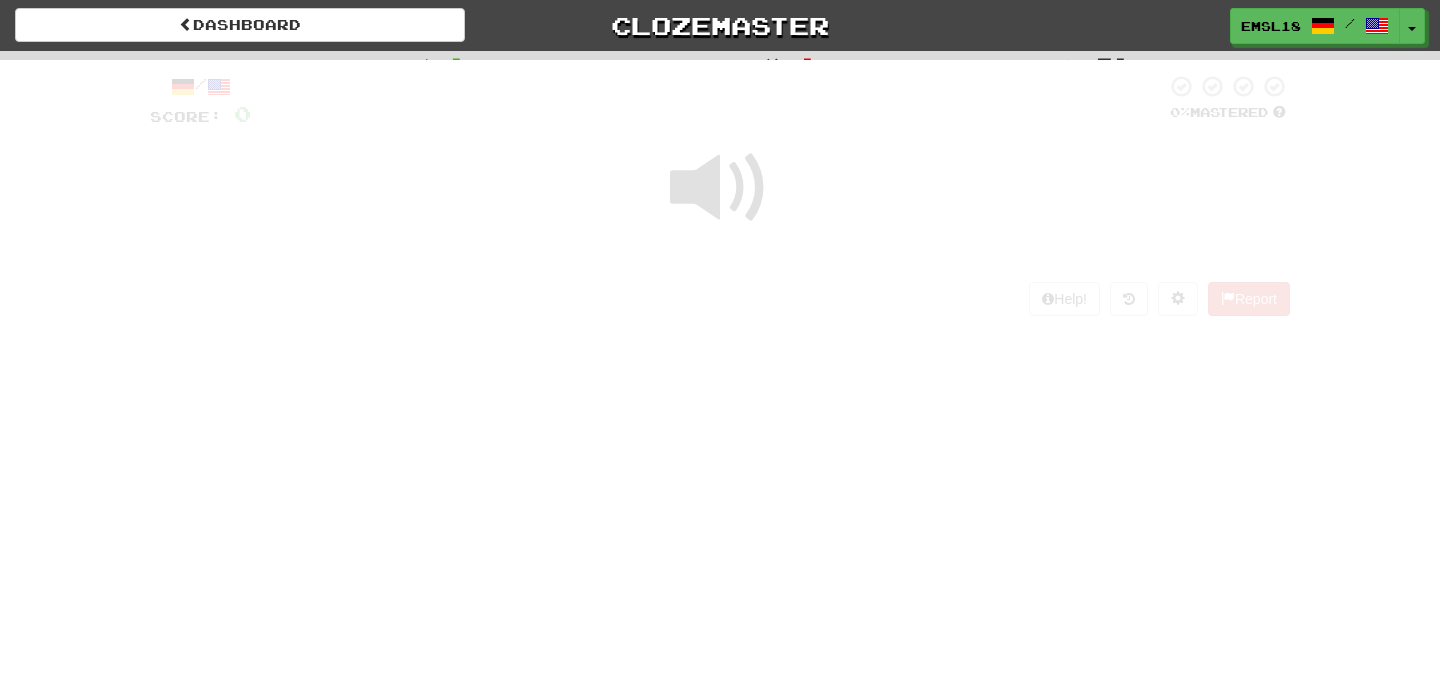 scroll, scrollTop: 0, scrollLeft: 0, axis: both 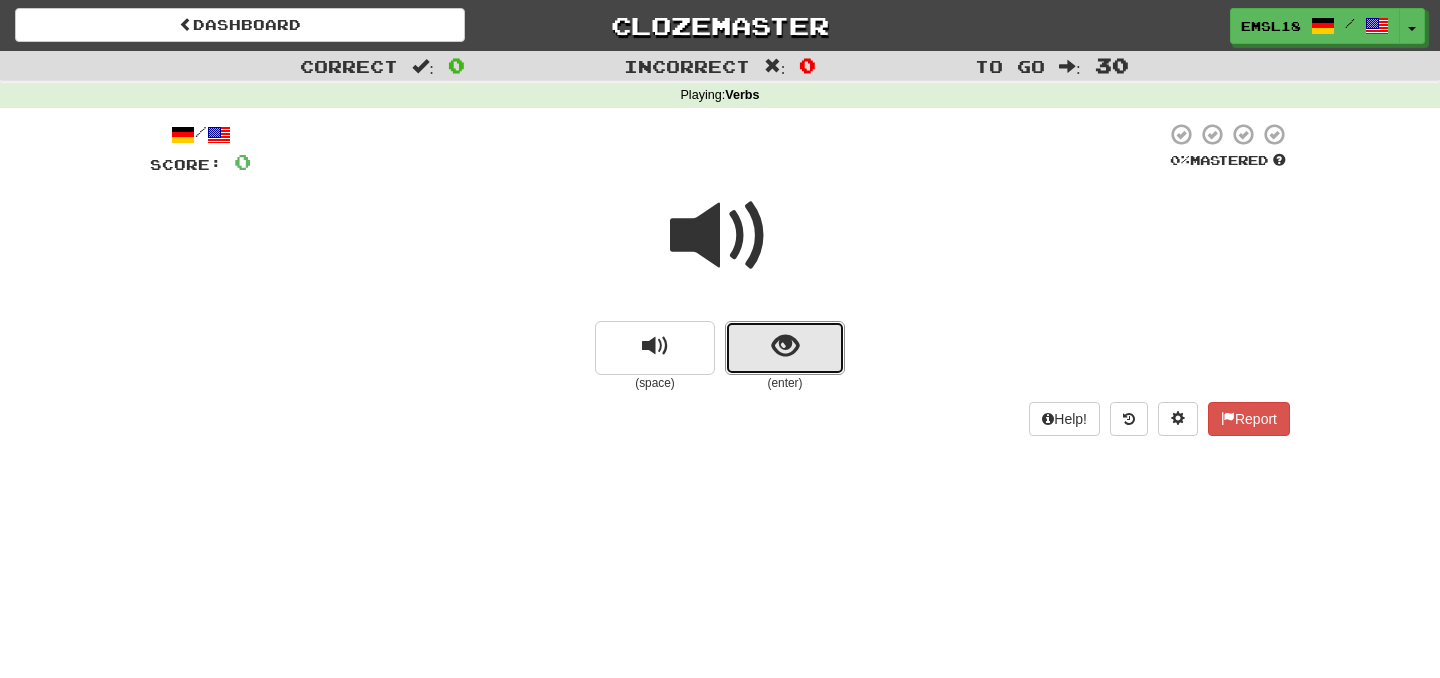 click at bounding box center [785, 348] 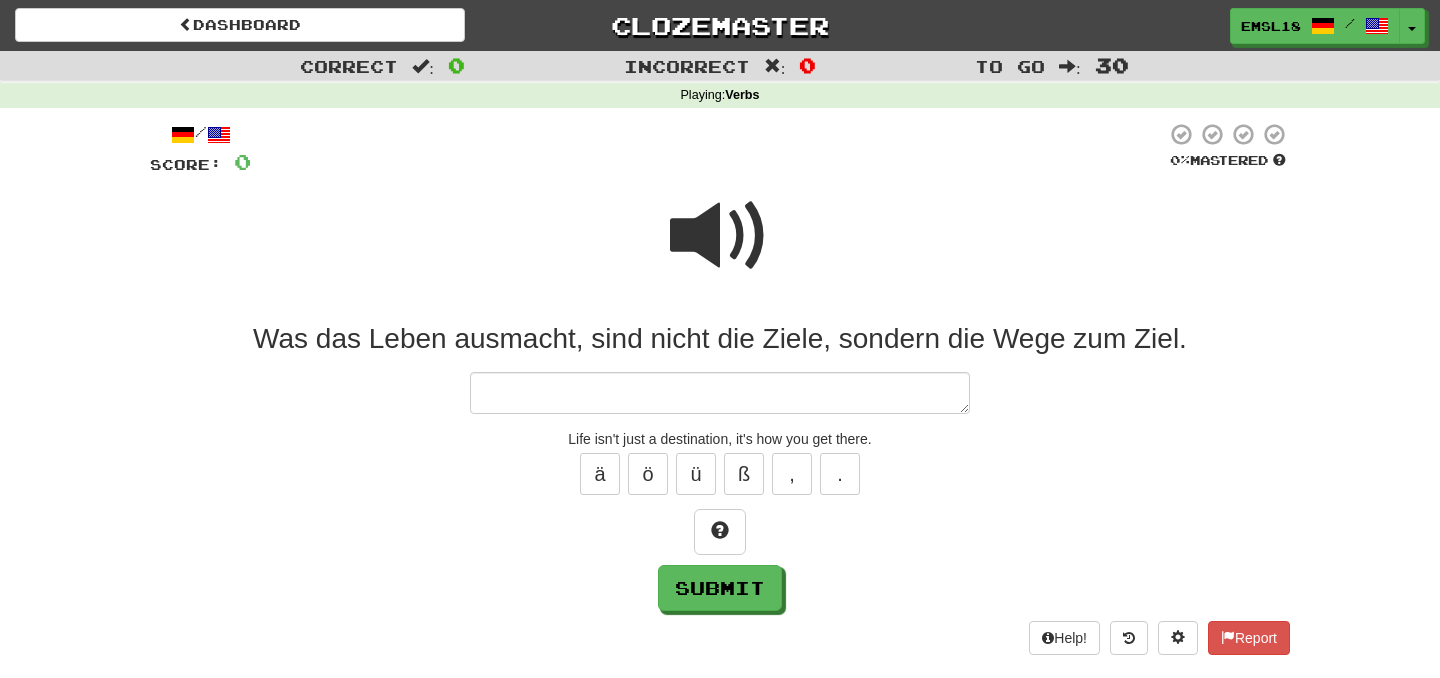 click at bounding box center (720, 236) 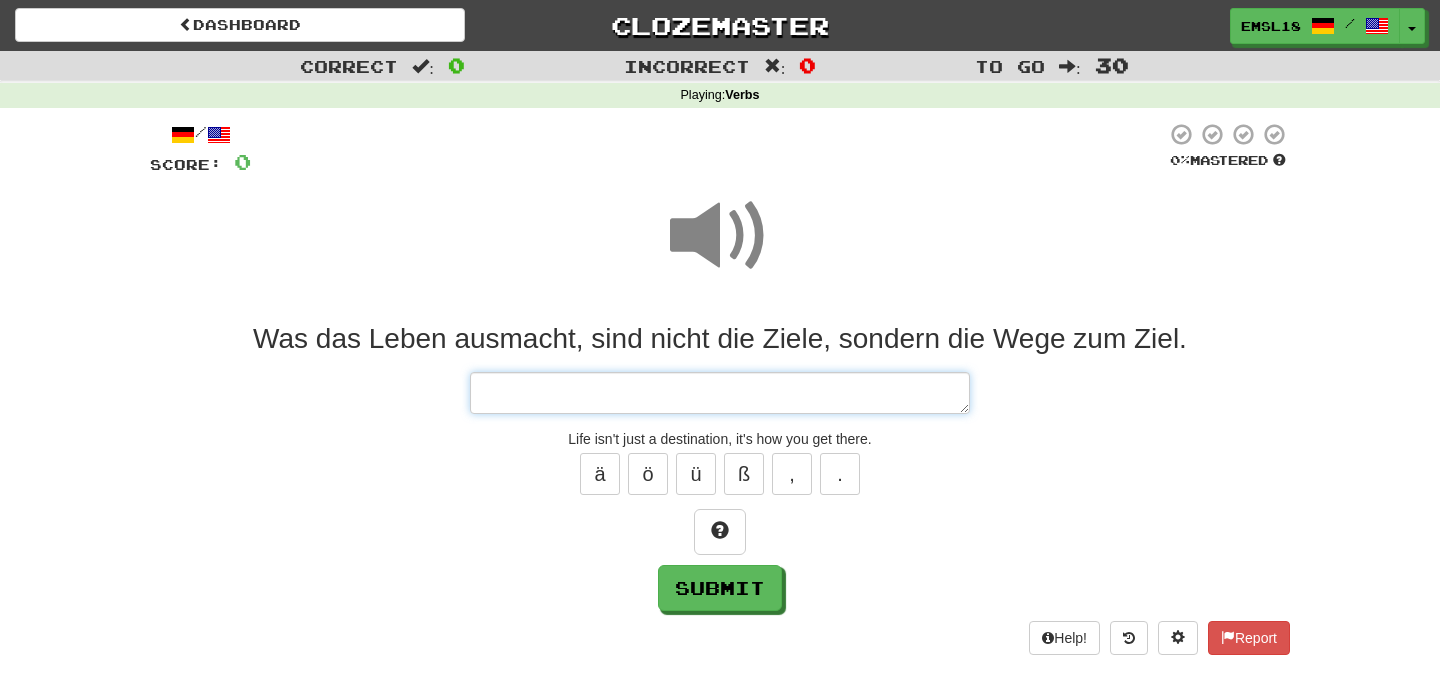 click at bounding box center [720, 393] 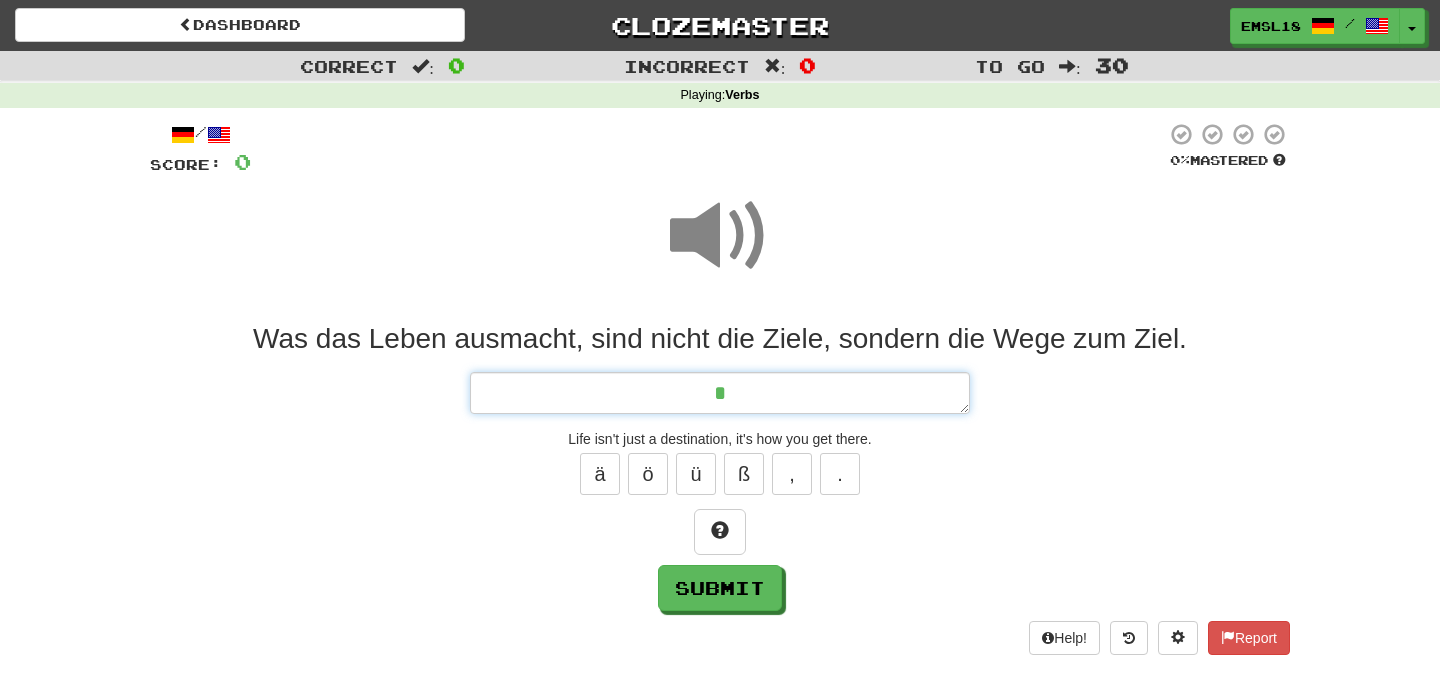 type on "*" 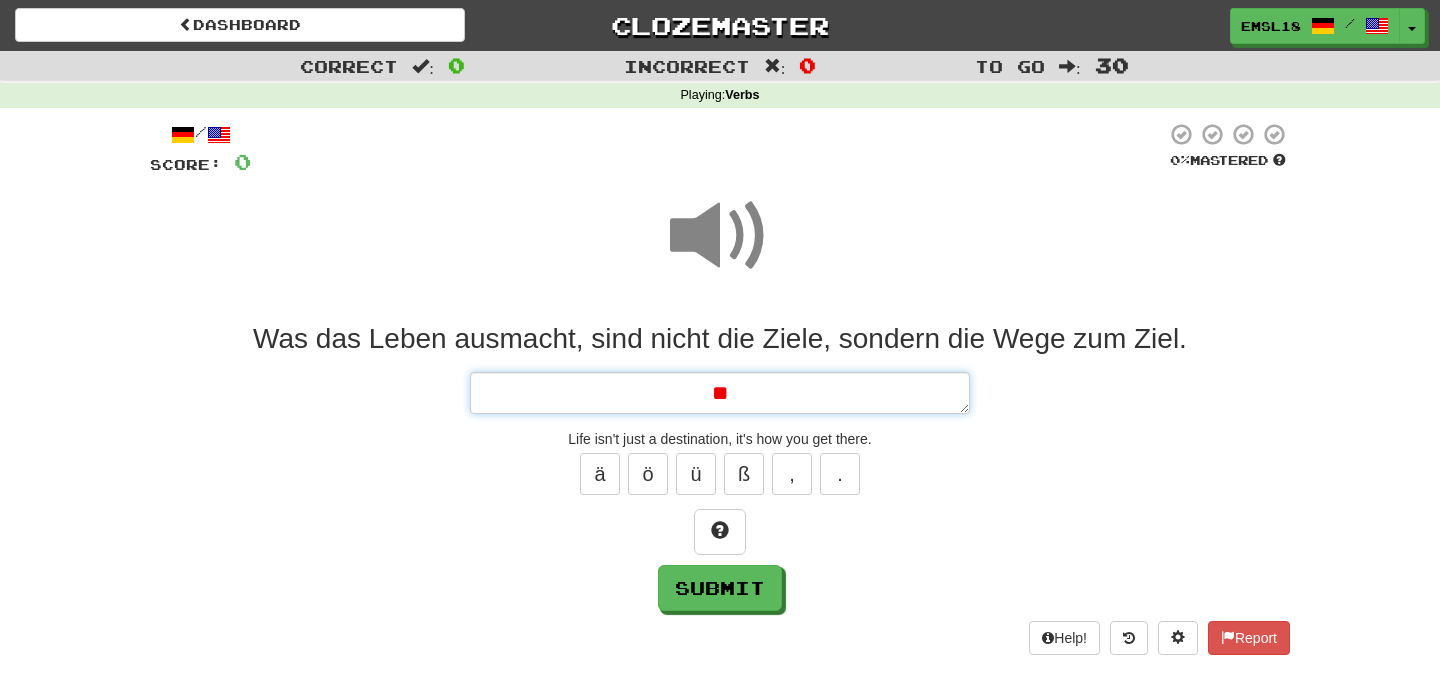 type on "*" 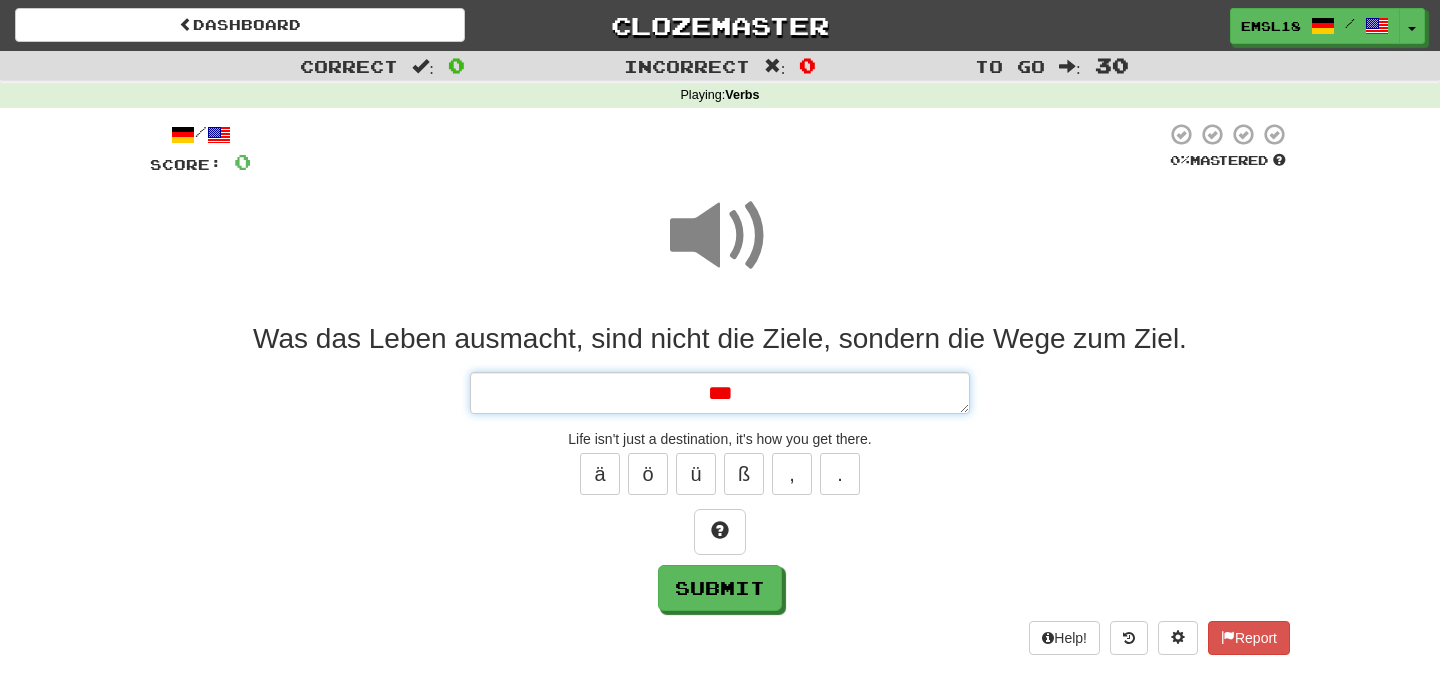 type on "*" 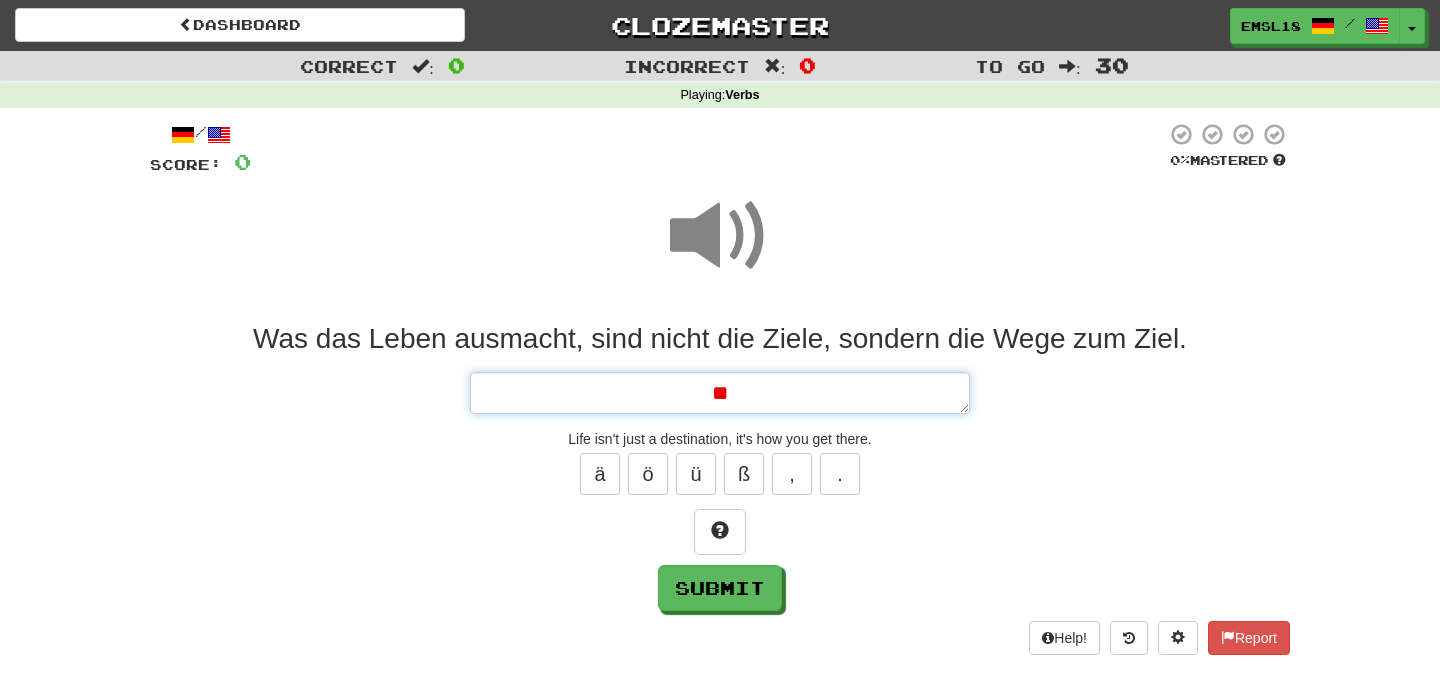 type on "*" 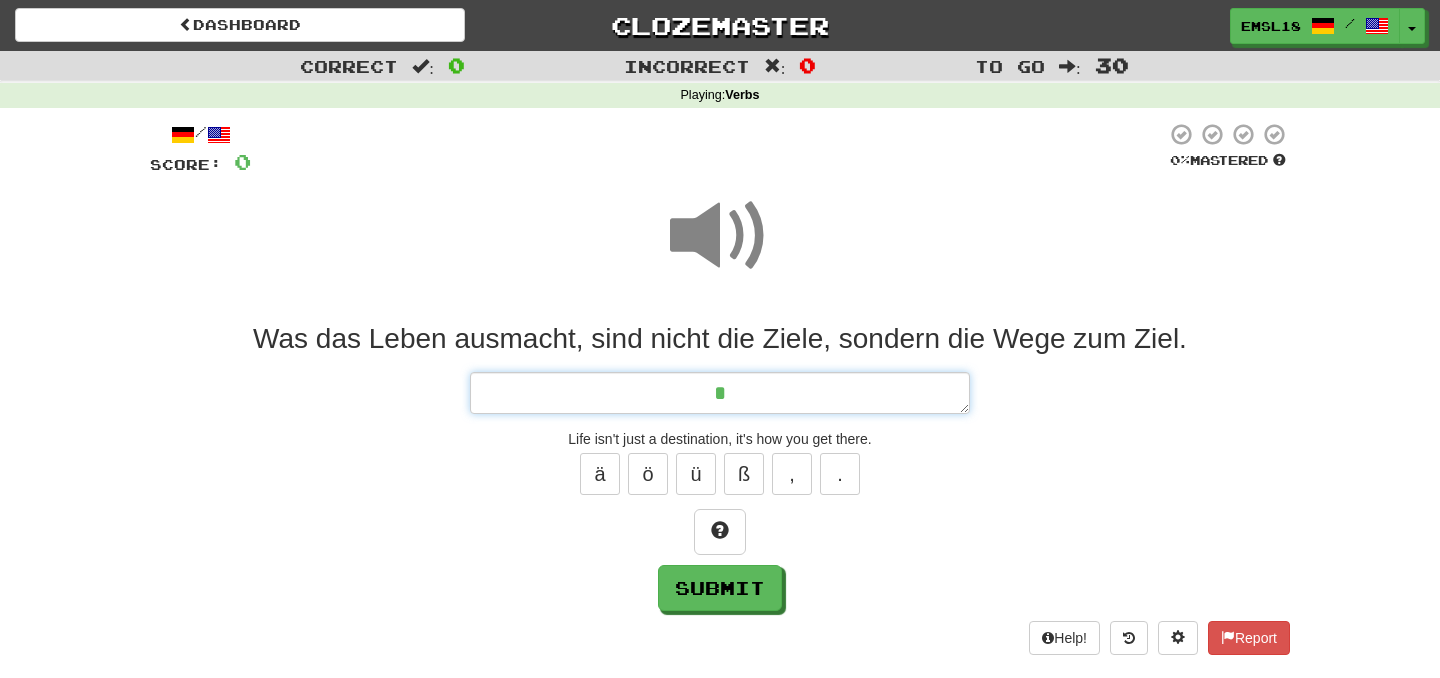 type on "*" 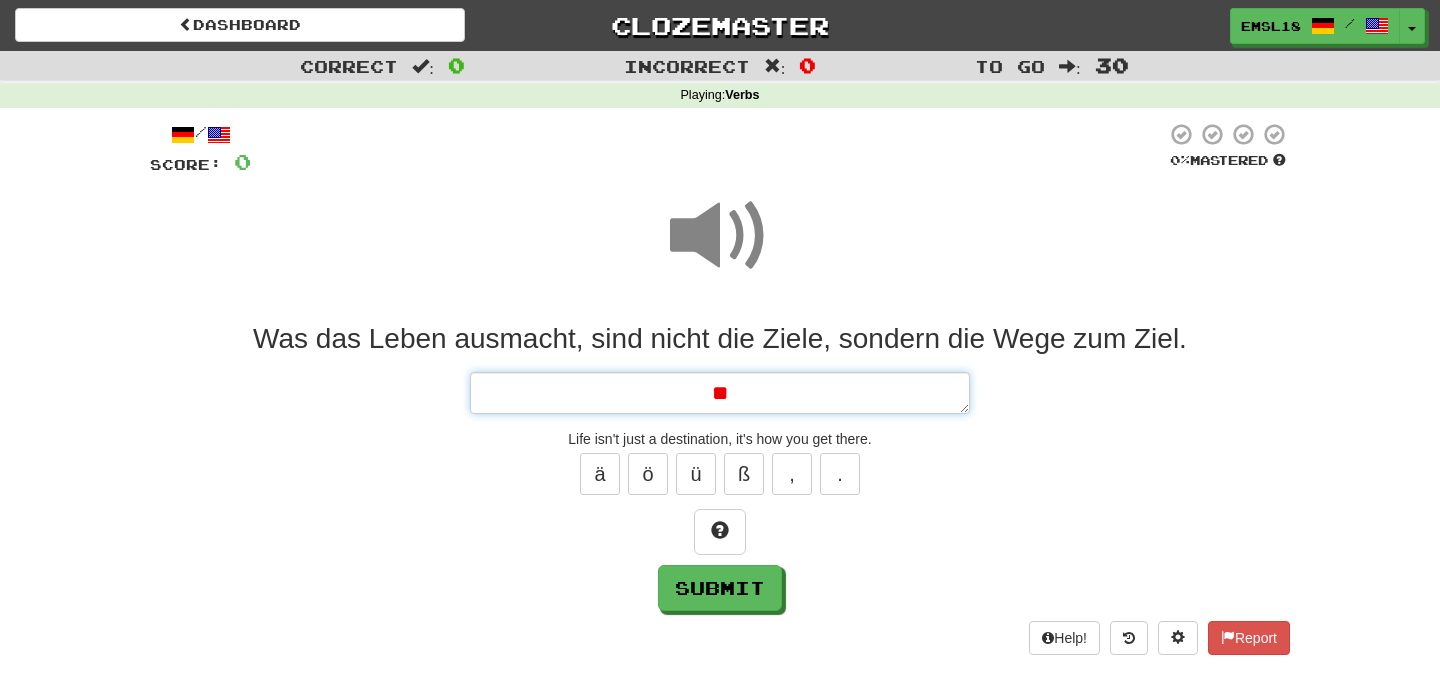 type on "*" 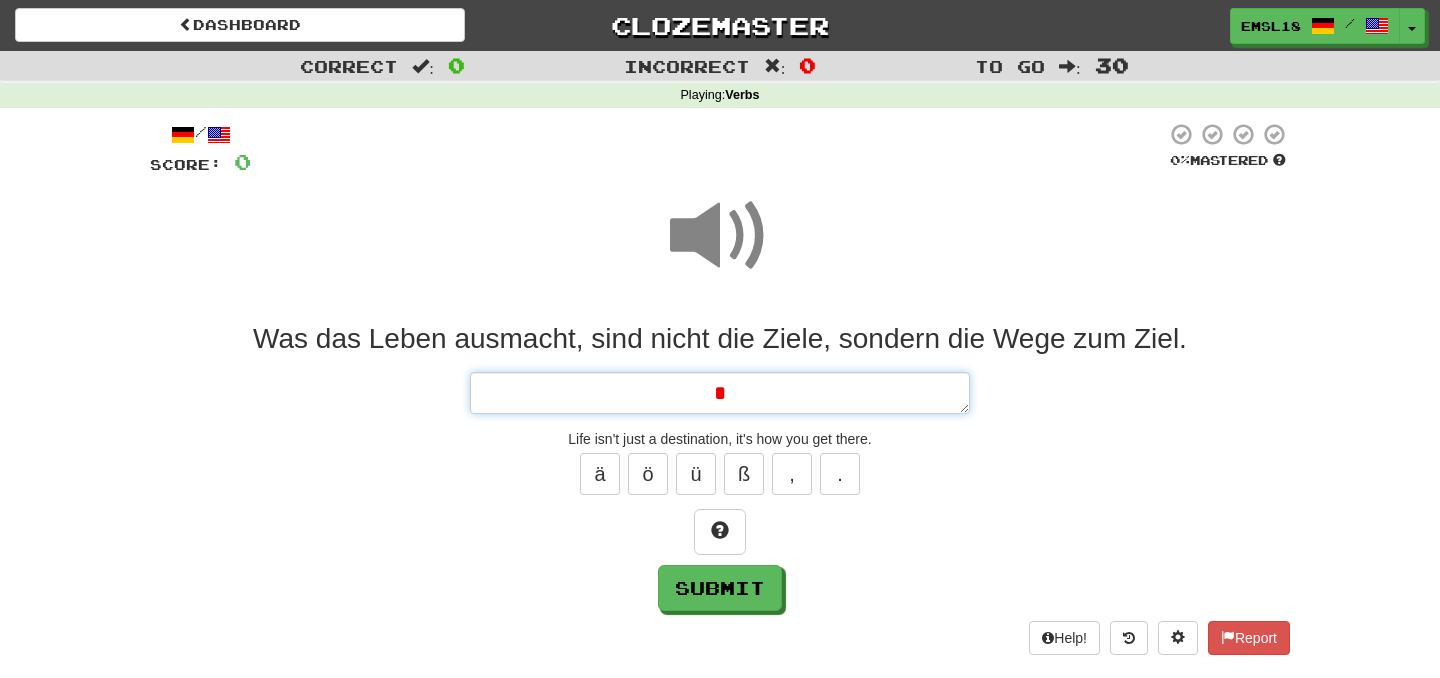 type on "**" 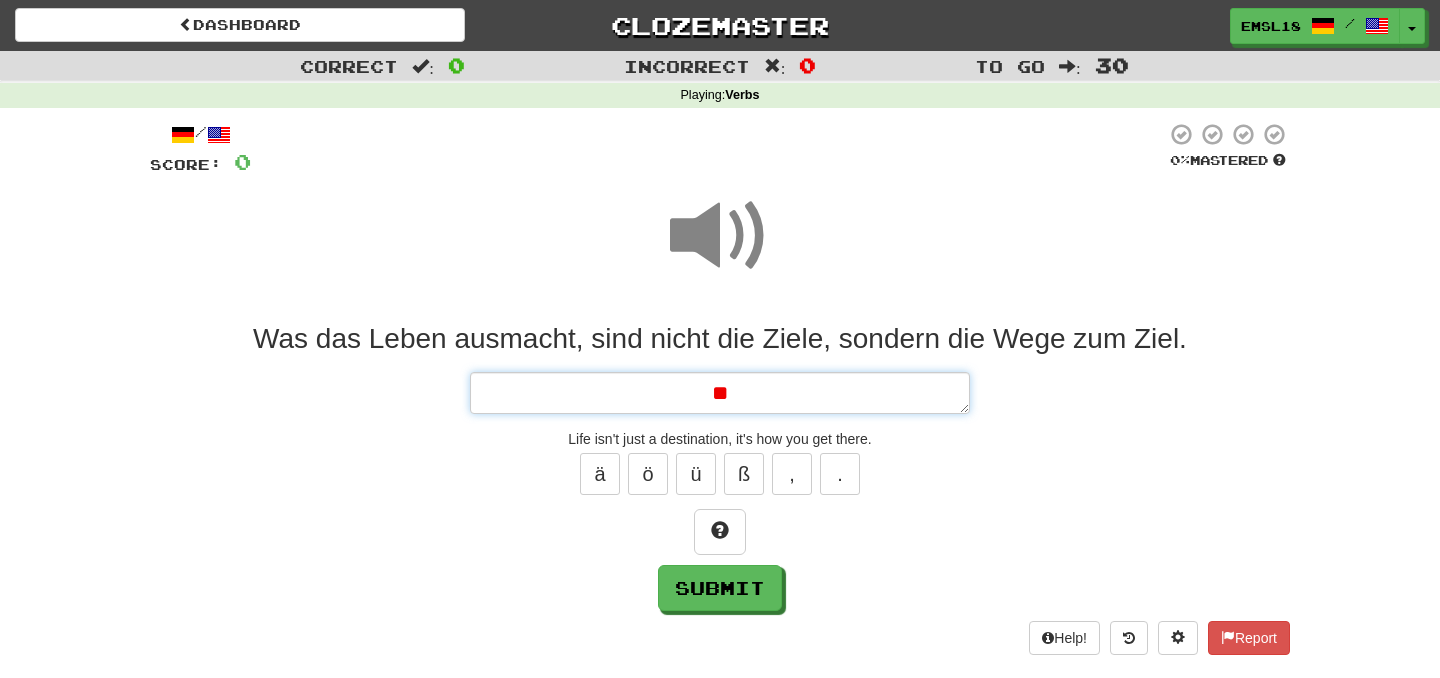 type on "*" 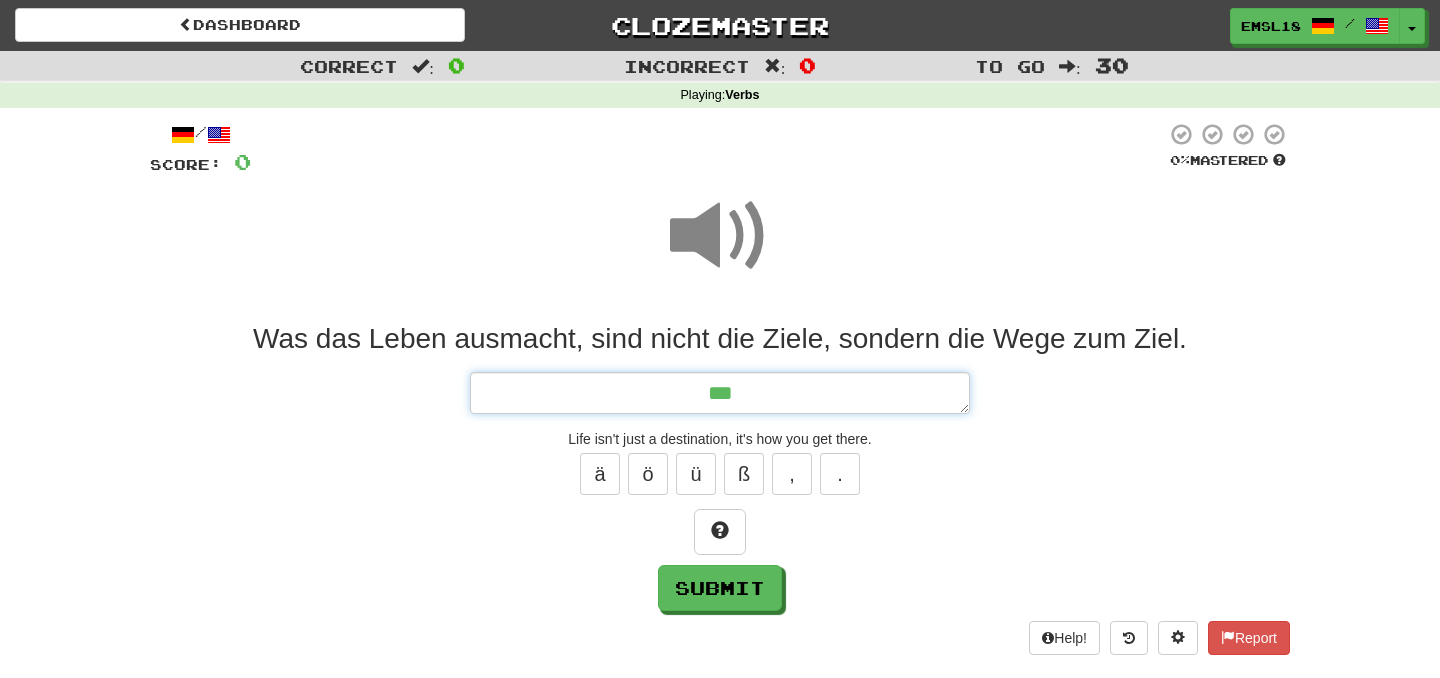 type on "*" 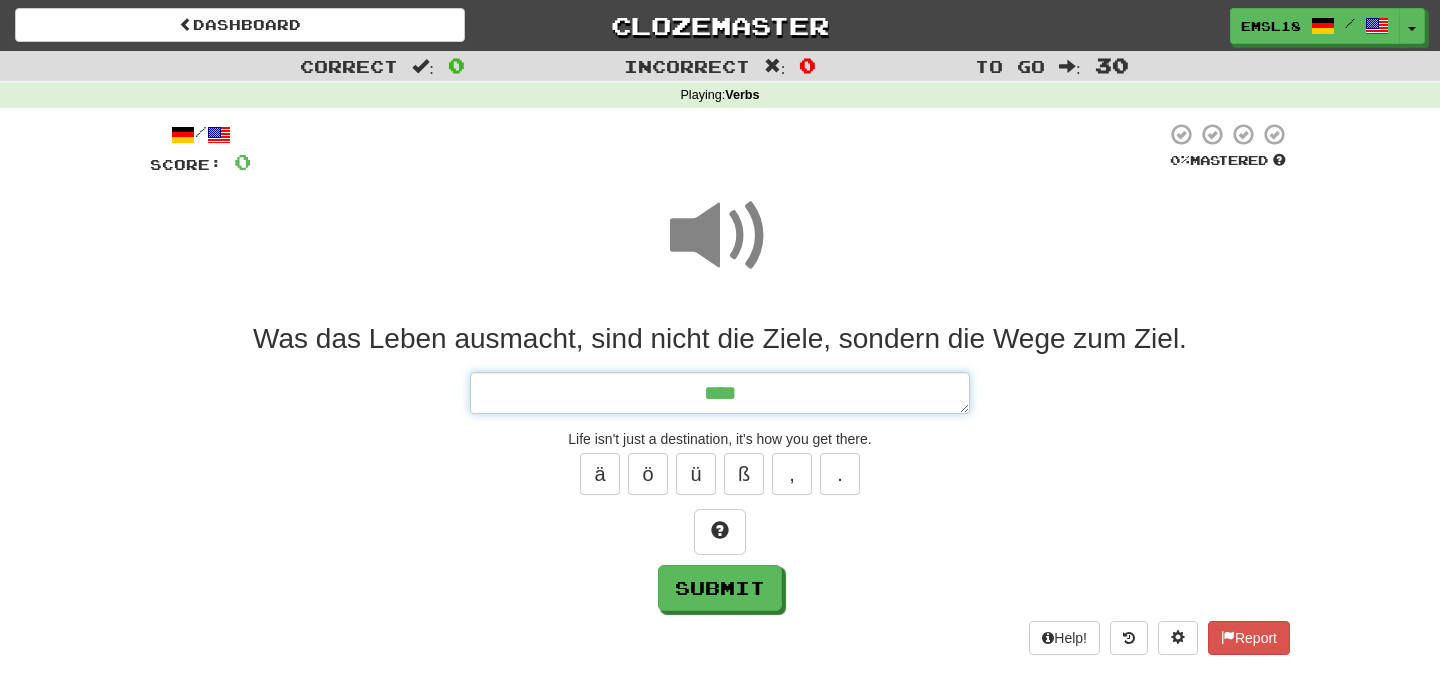 type on "*" 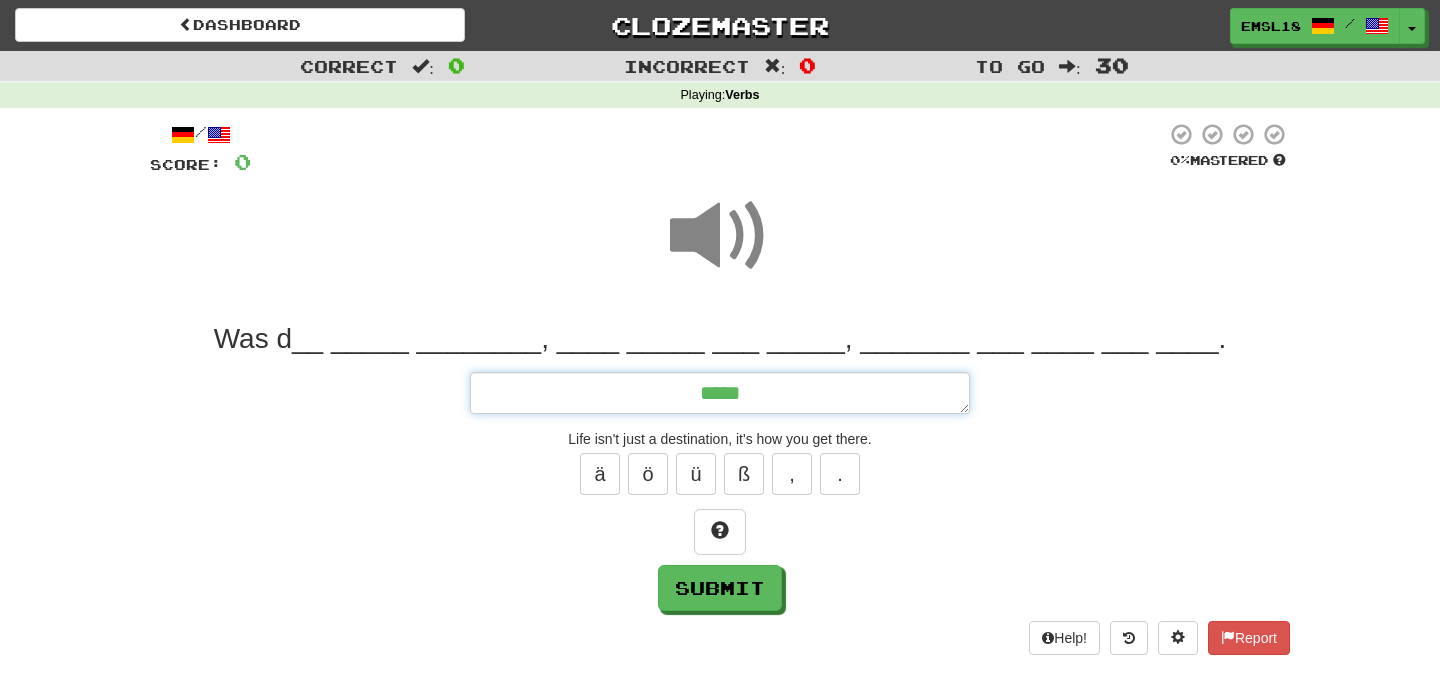 type on "*" 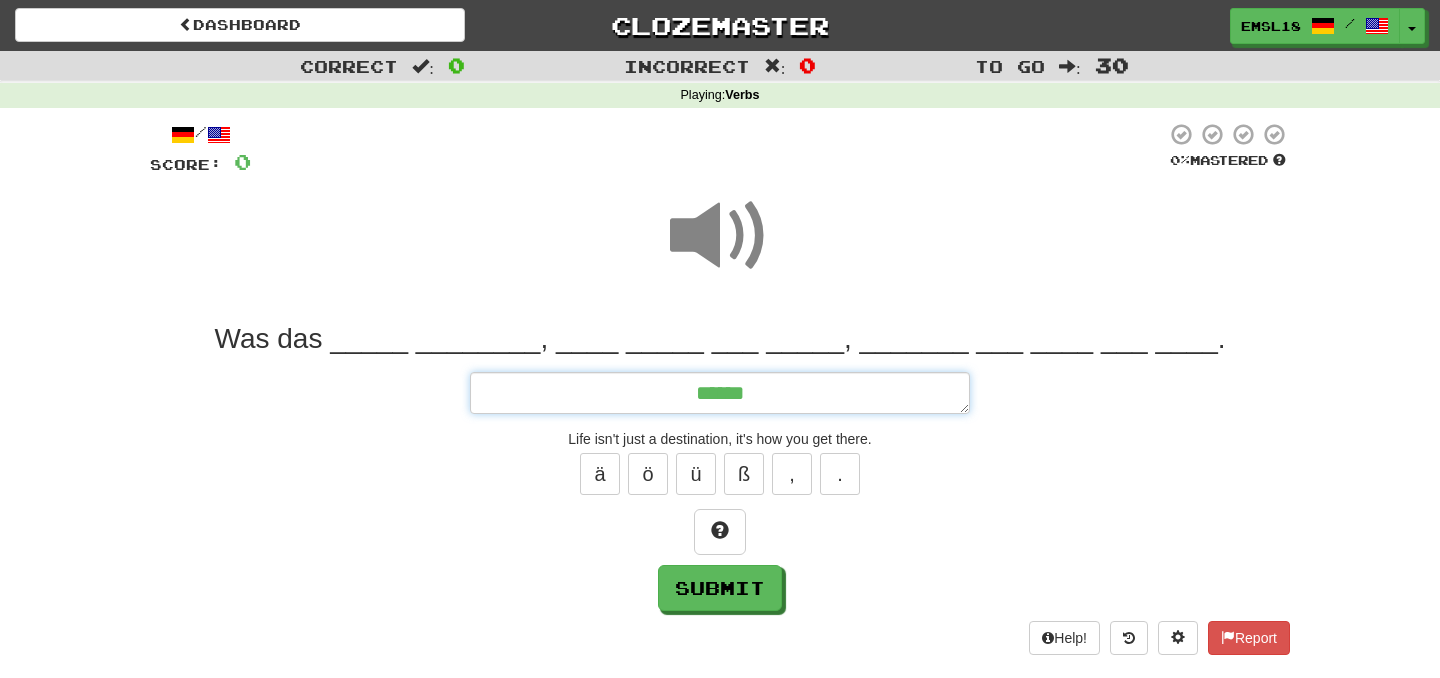 type on "*" 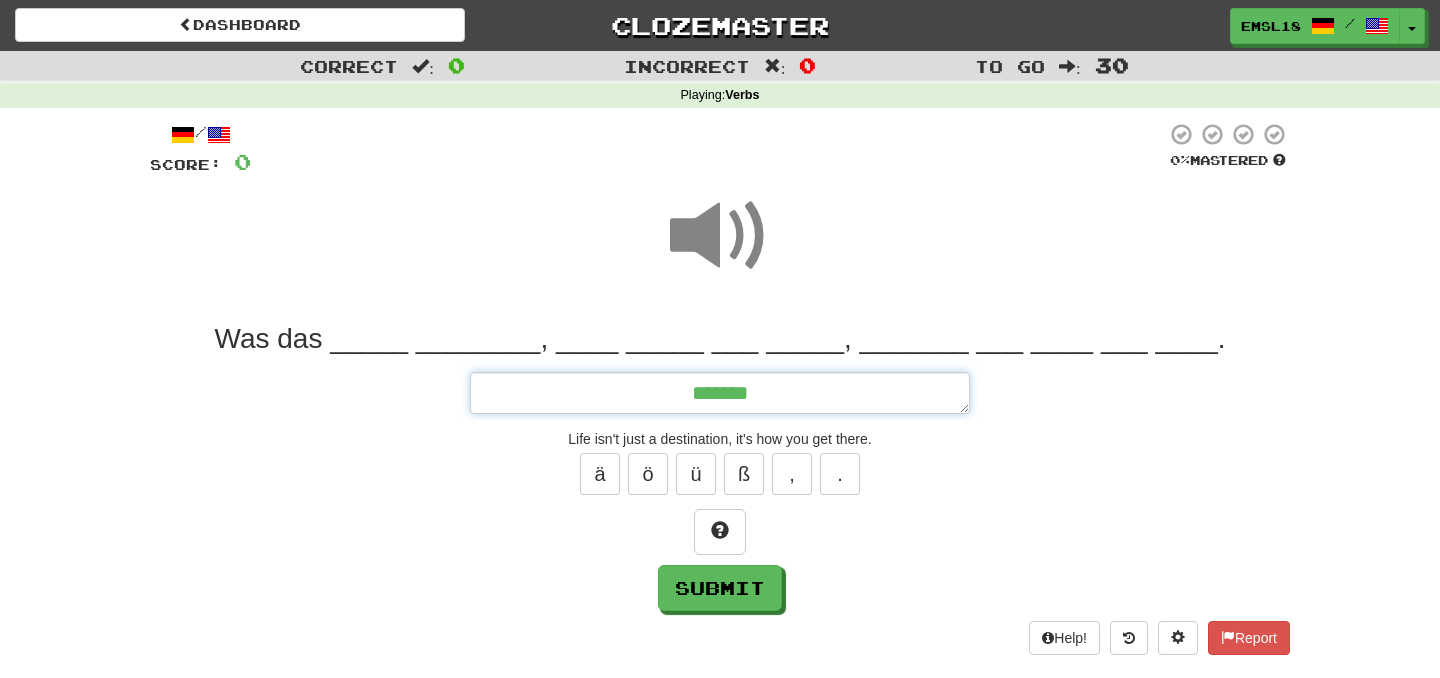 type on "*" 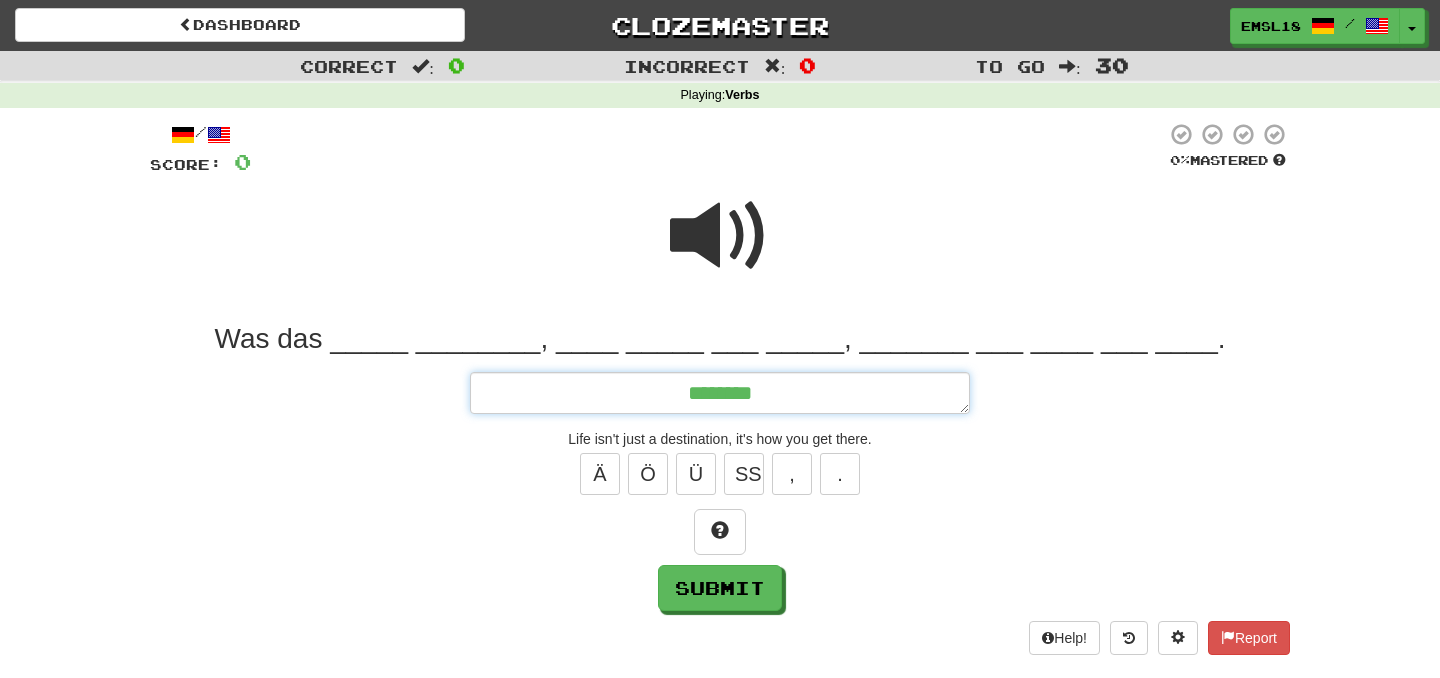 type on "*" 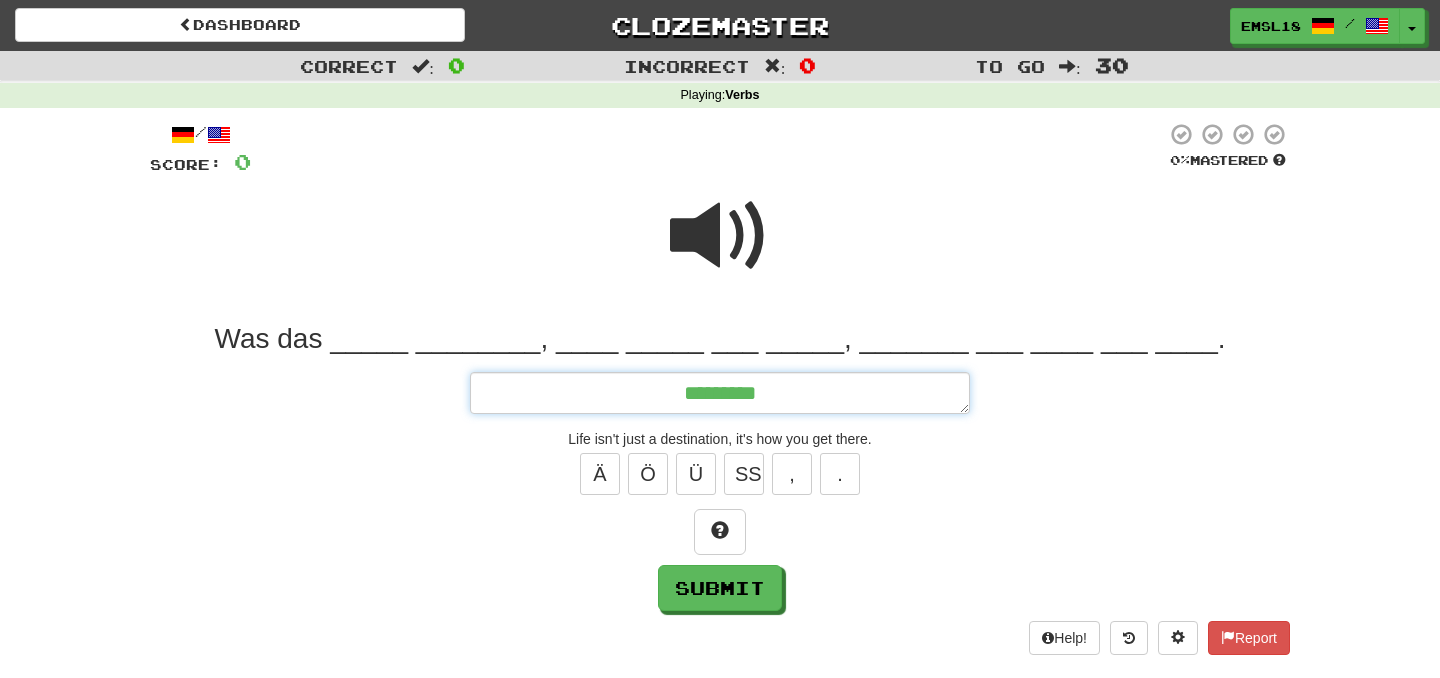 type on "*" 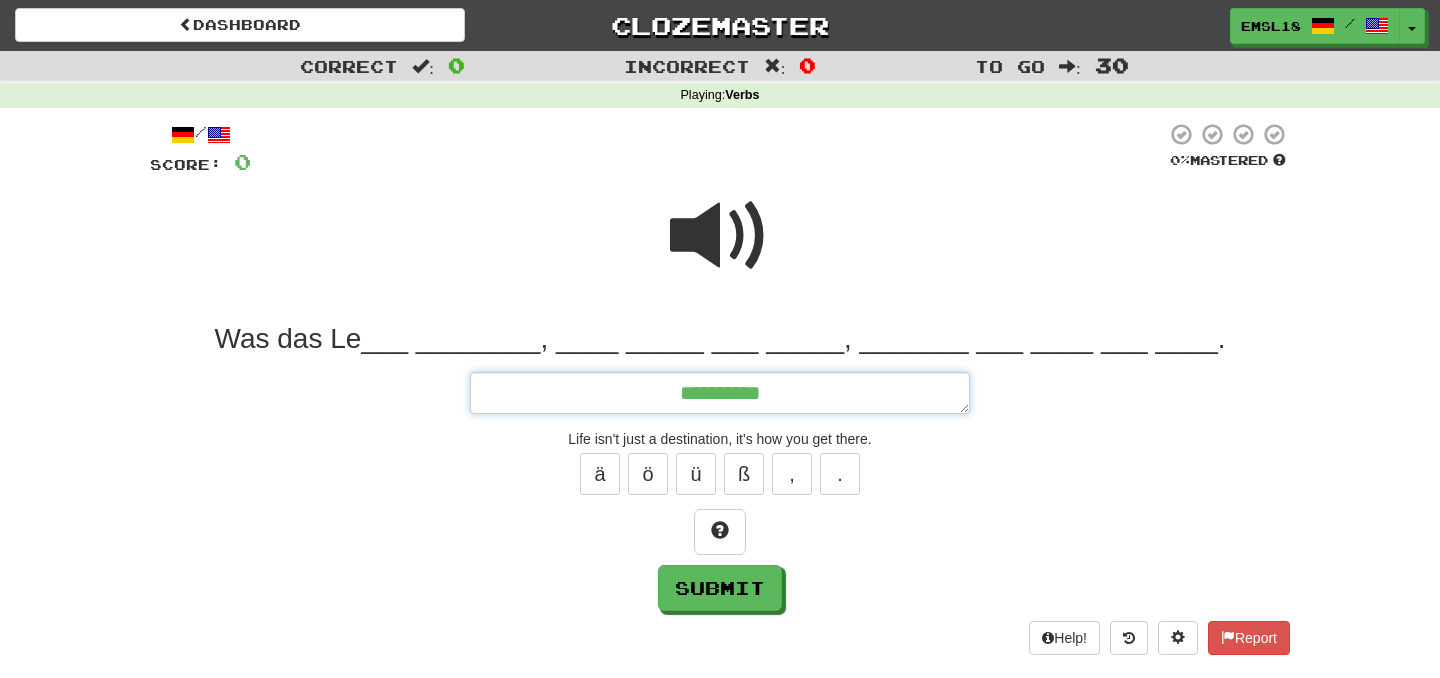 type on "*" 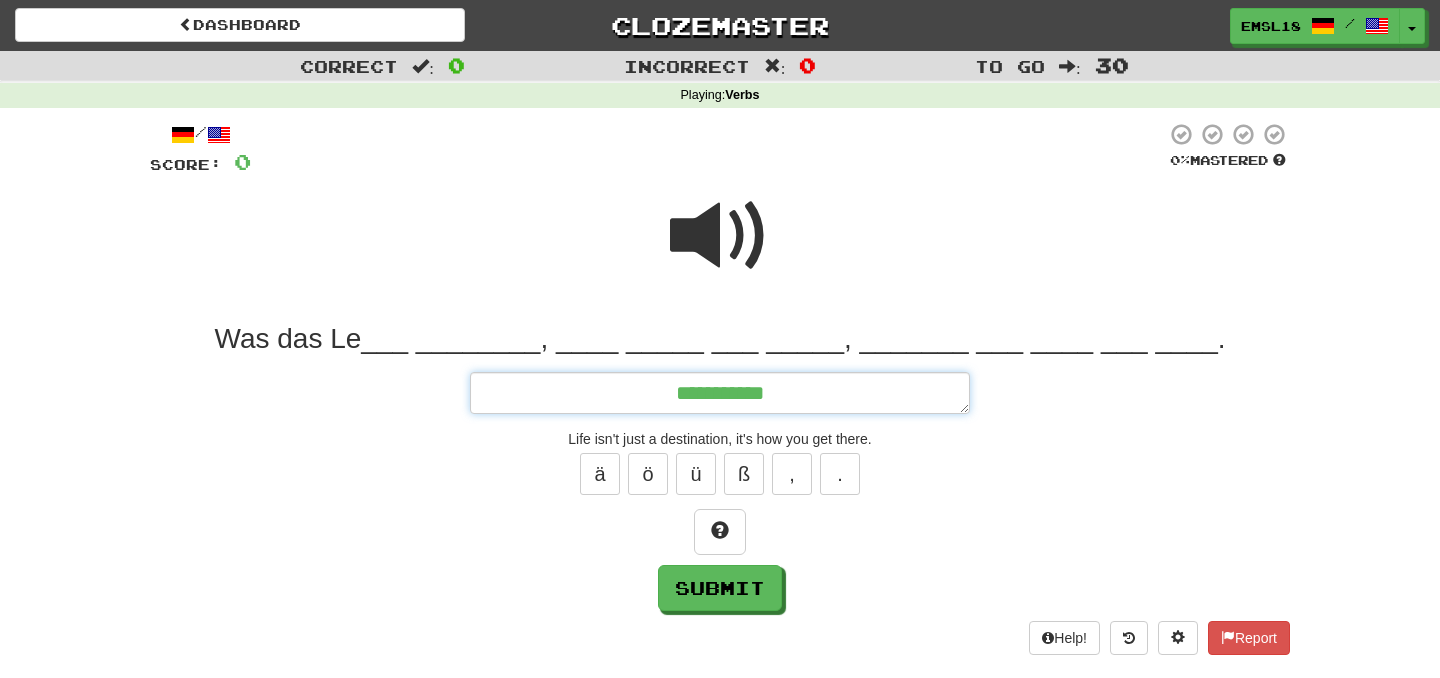 type on "*" 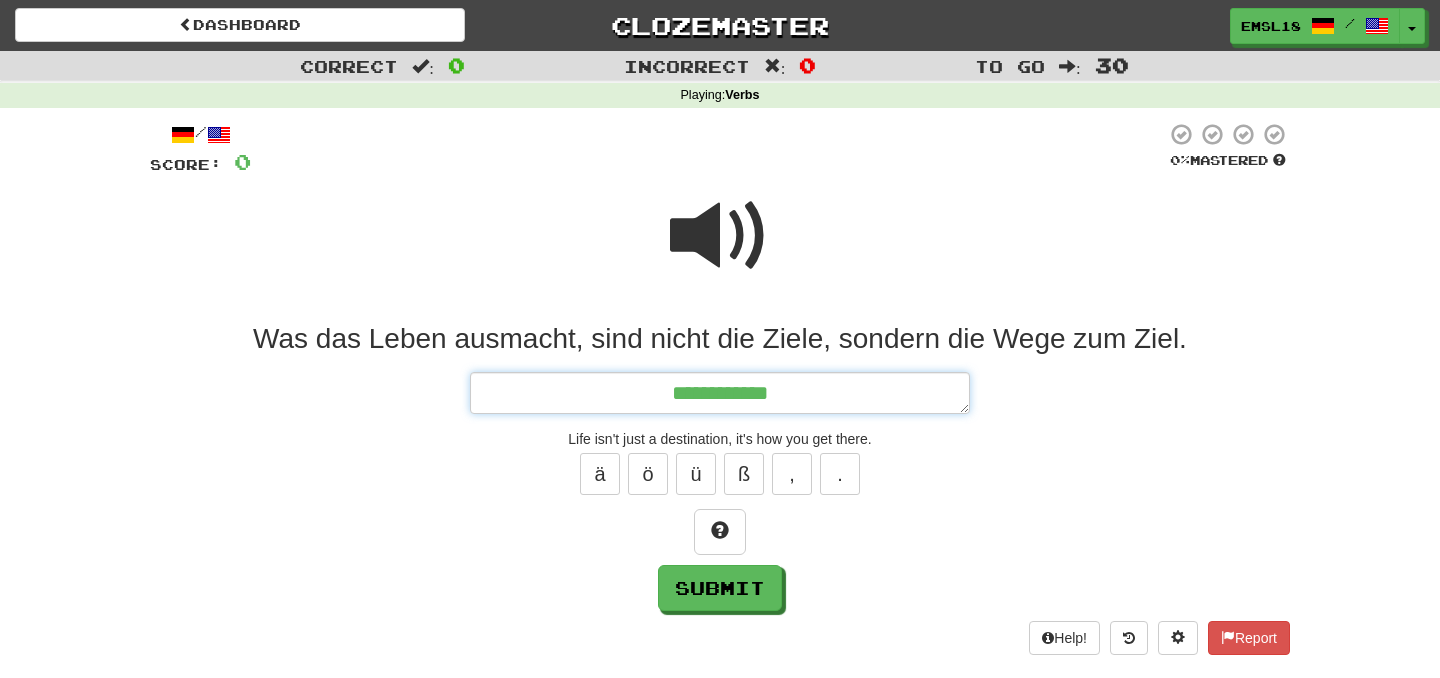 type on "*" 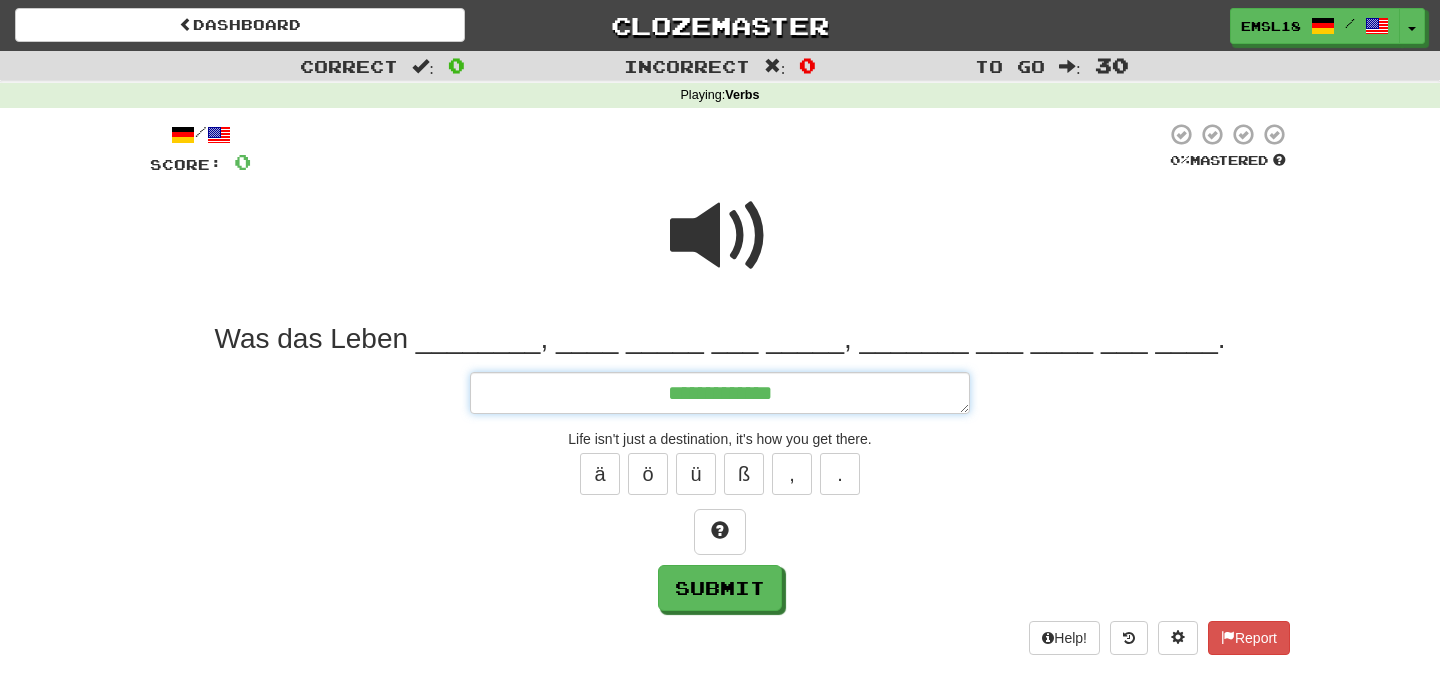 type on "**********" 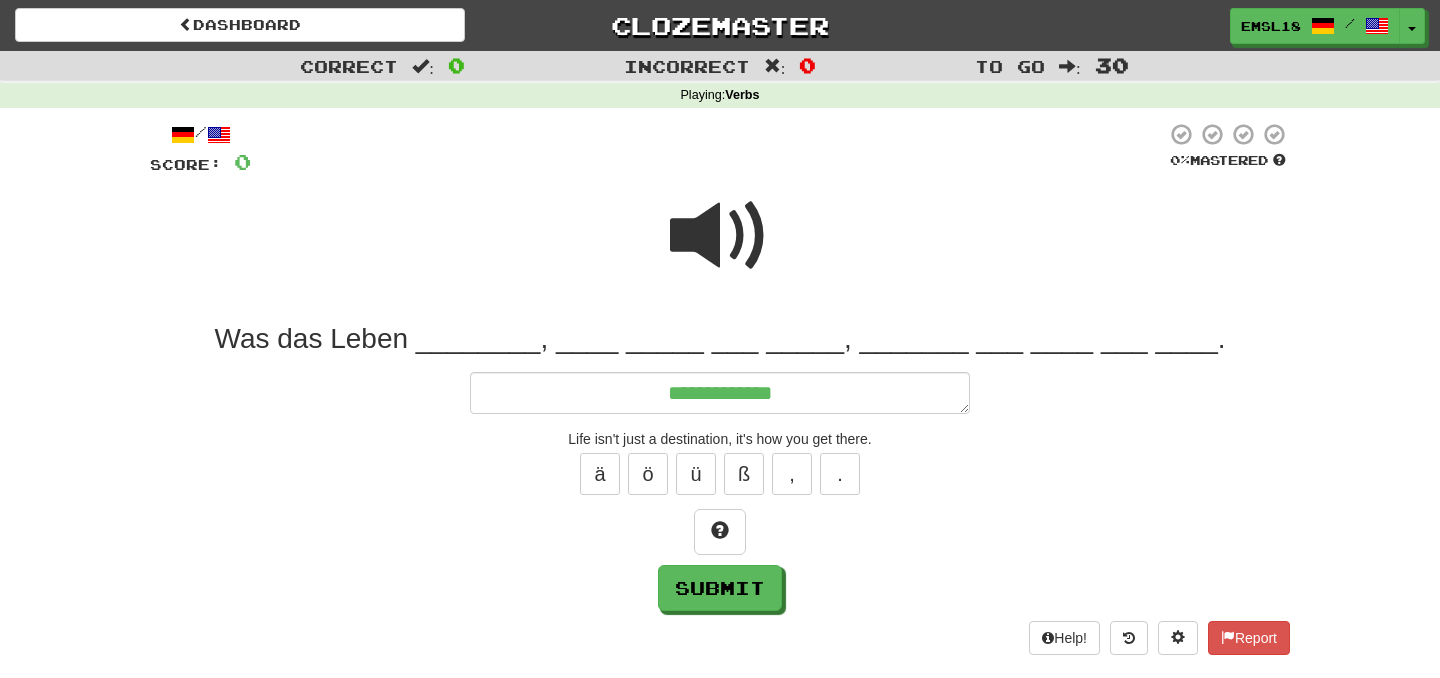 click at bounding box center (720, 249) 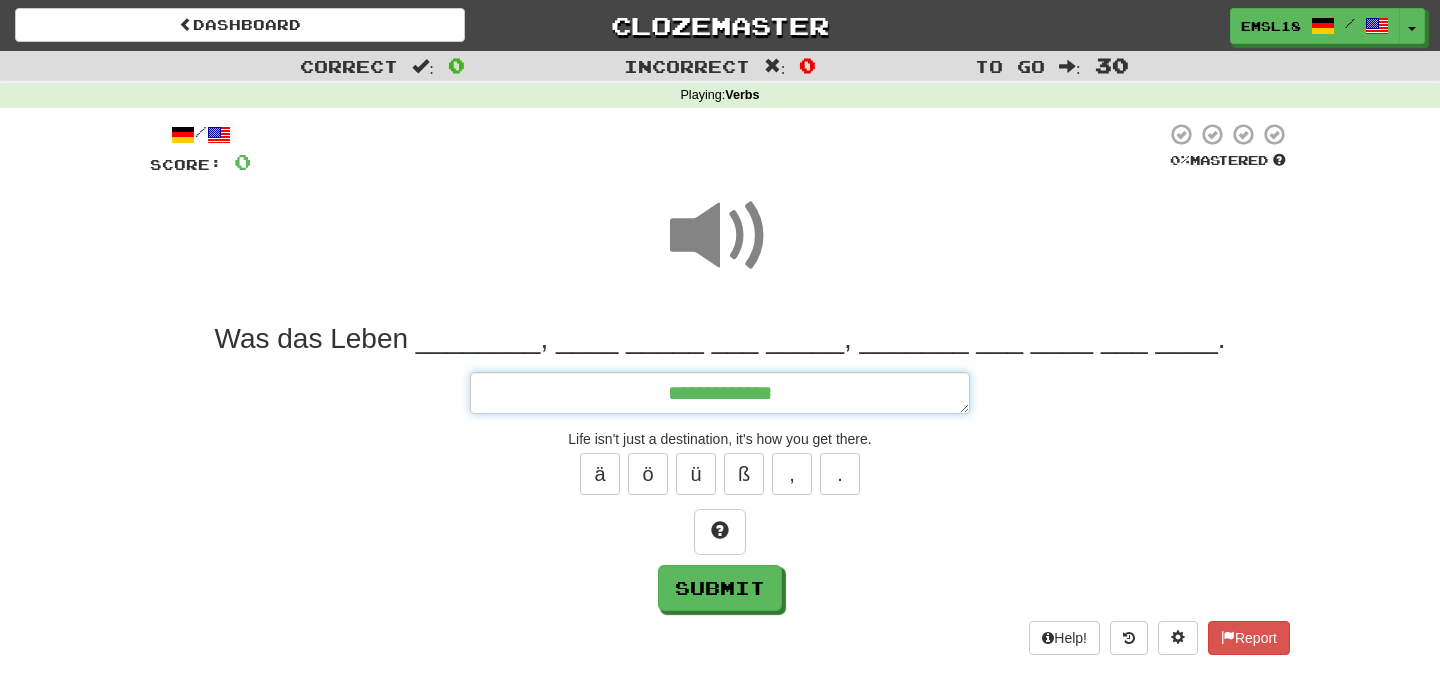 click on "**********" at bounding box center (720, 393) 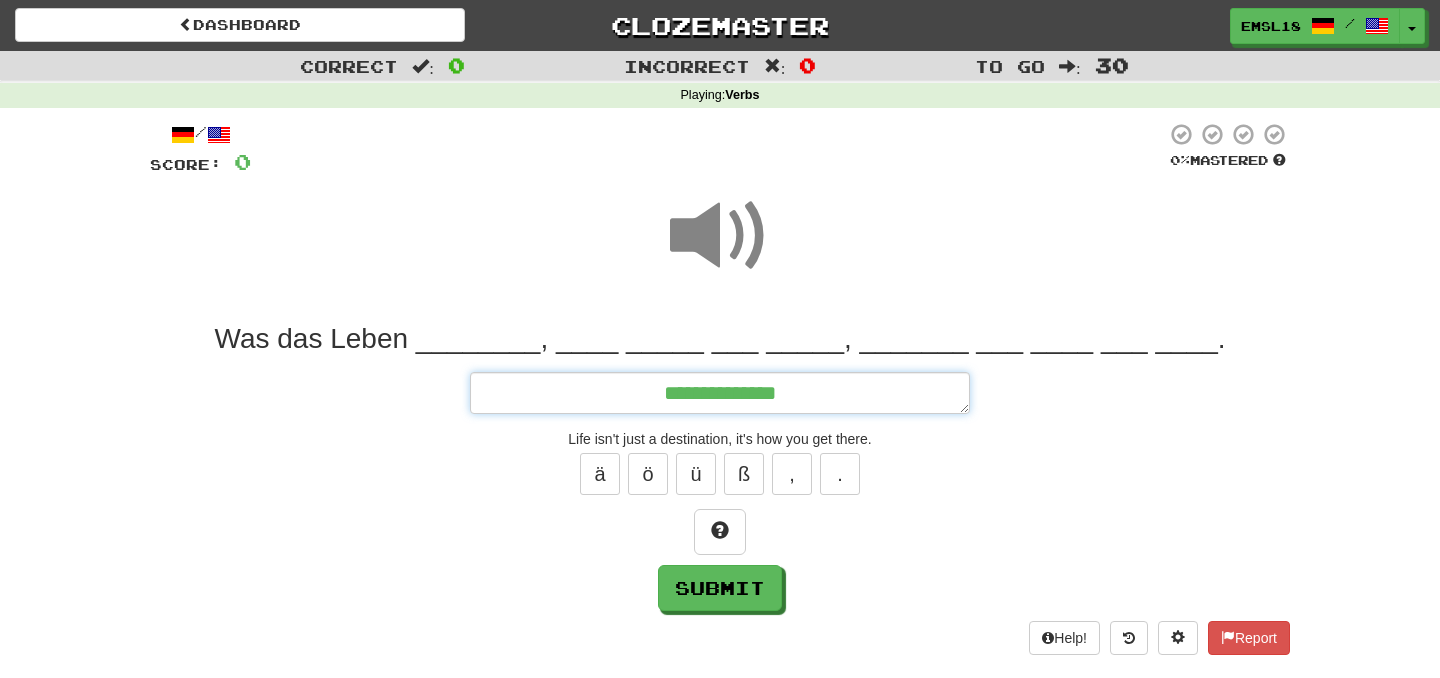 type on "*" 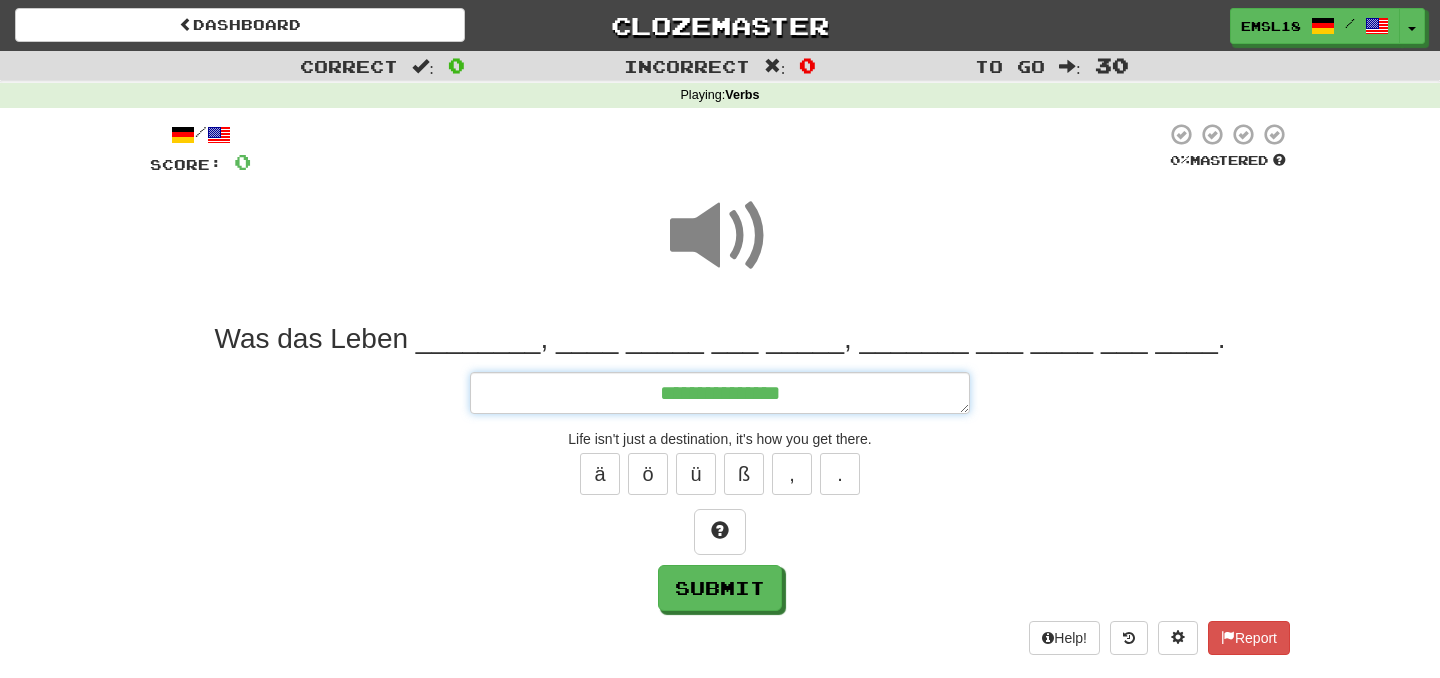type on "*" 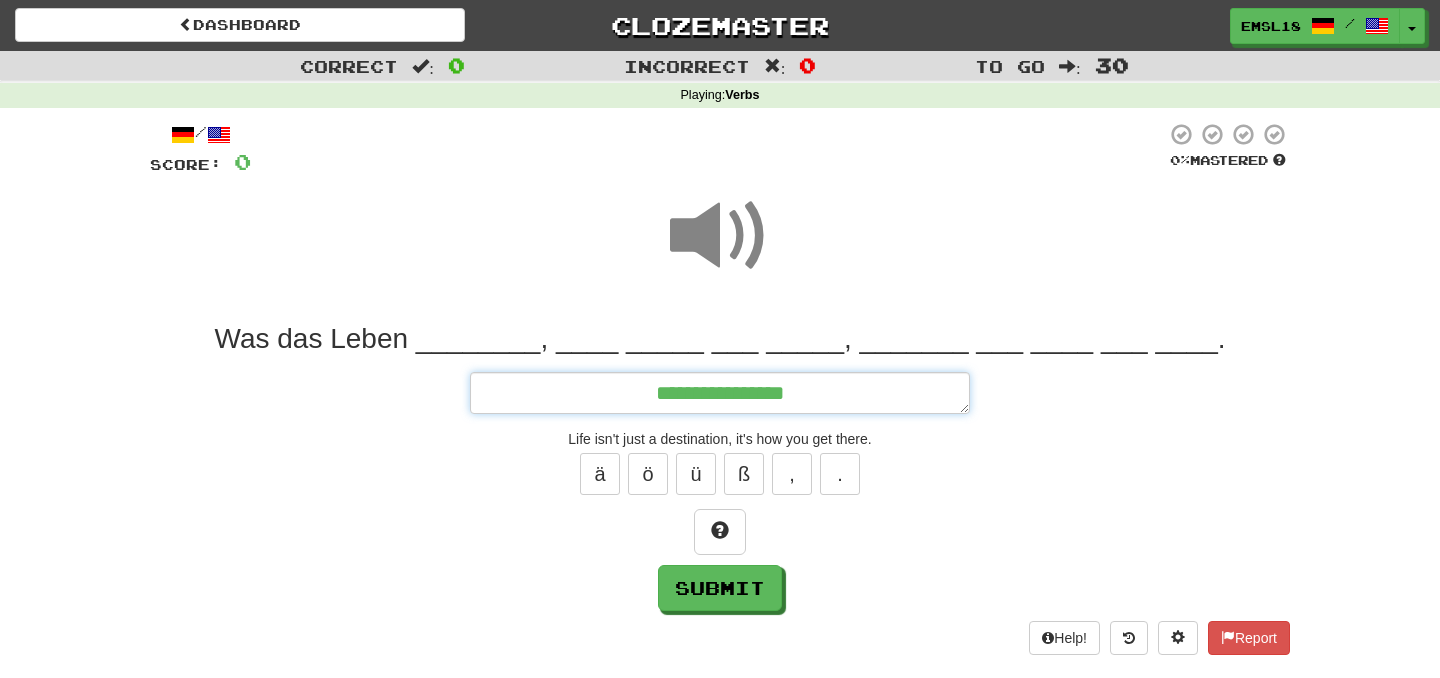 type on "*" 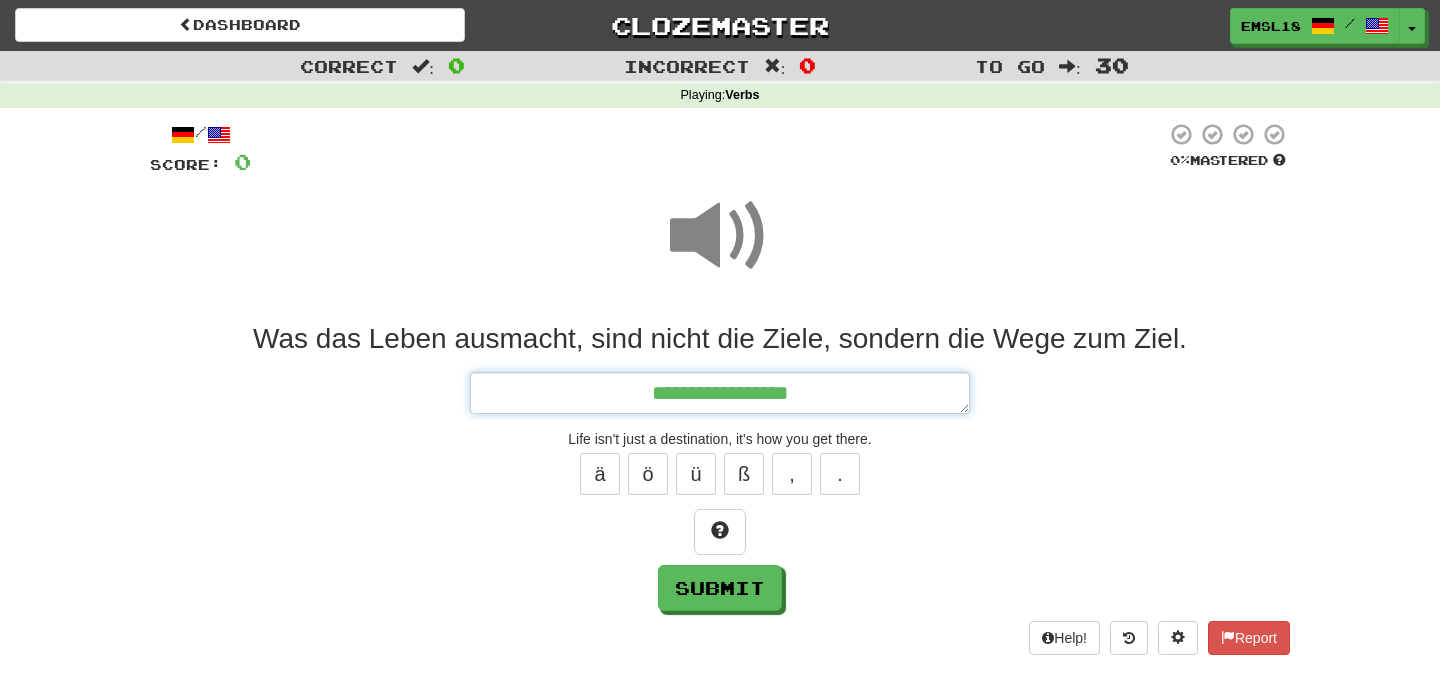 type on "*" 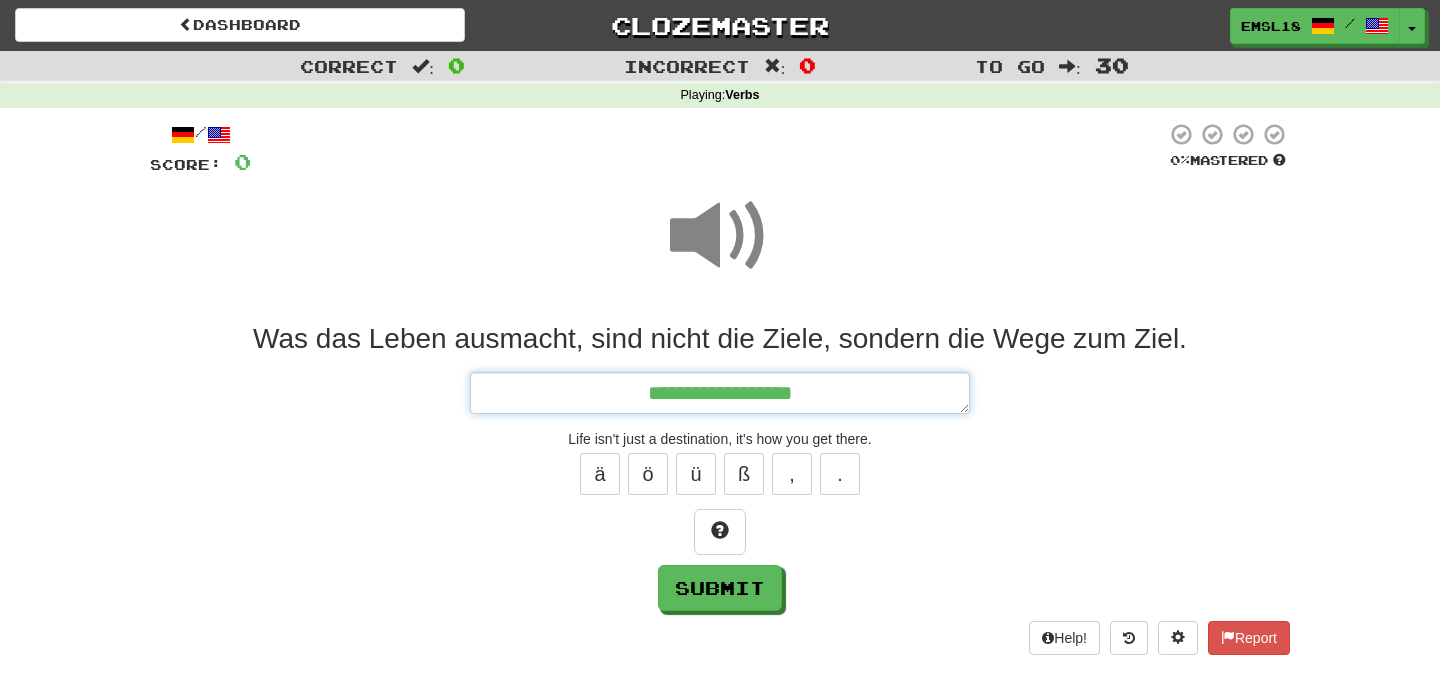 type on "*" 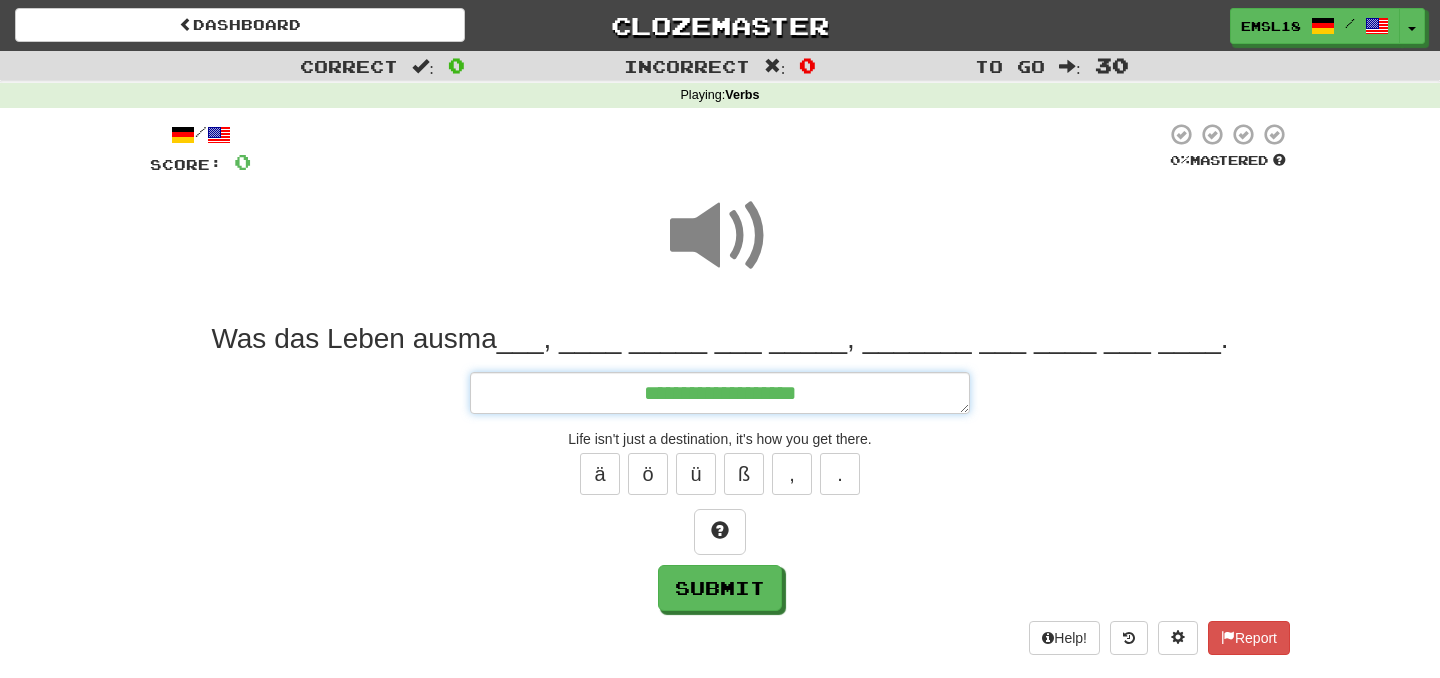 type on "*" 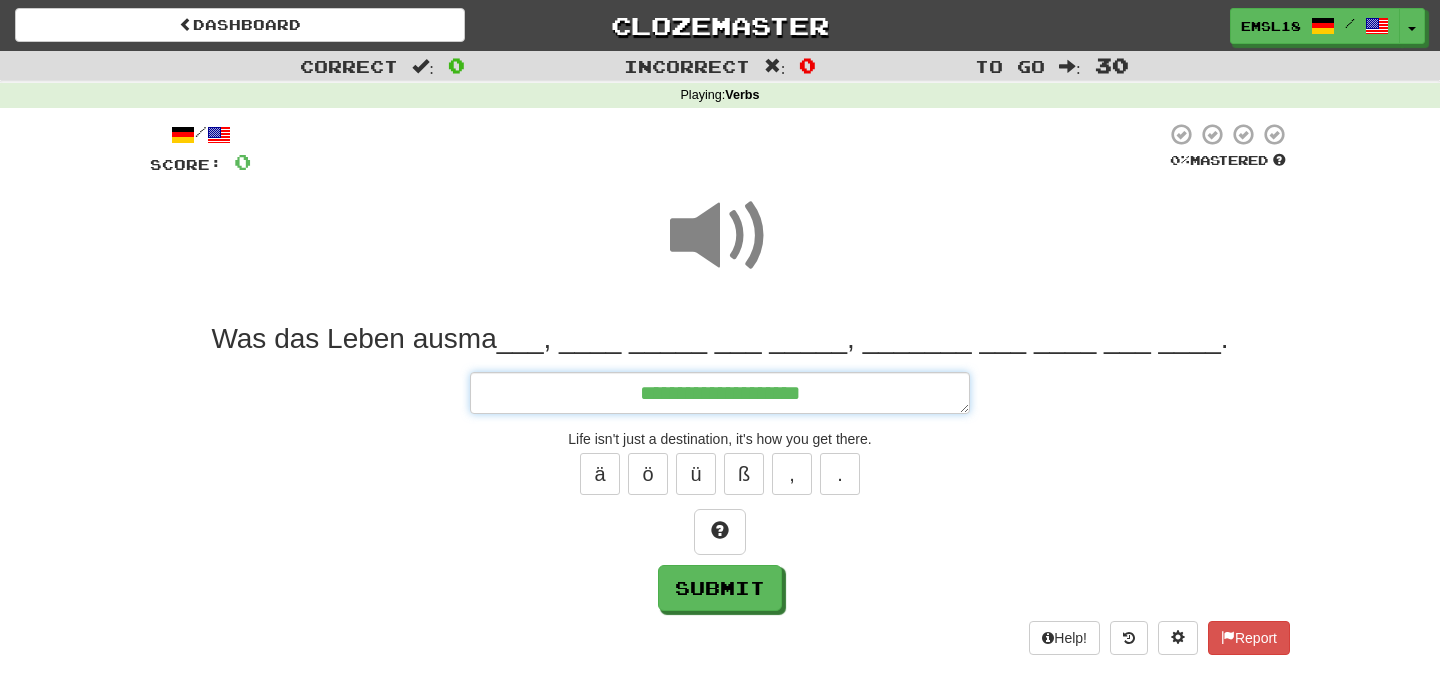 type on "*" 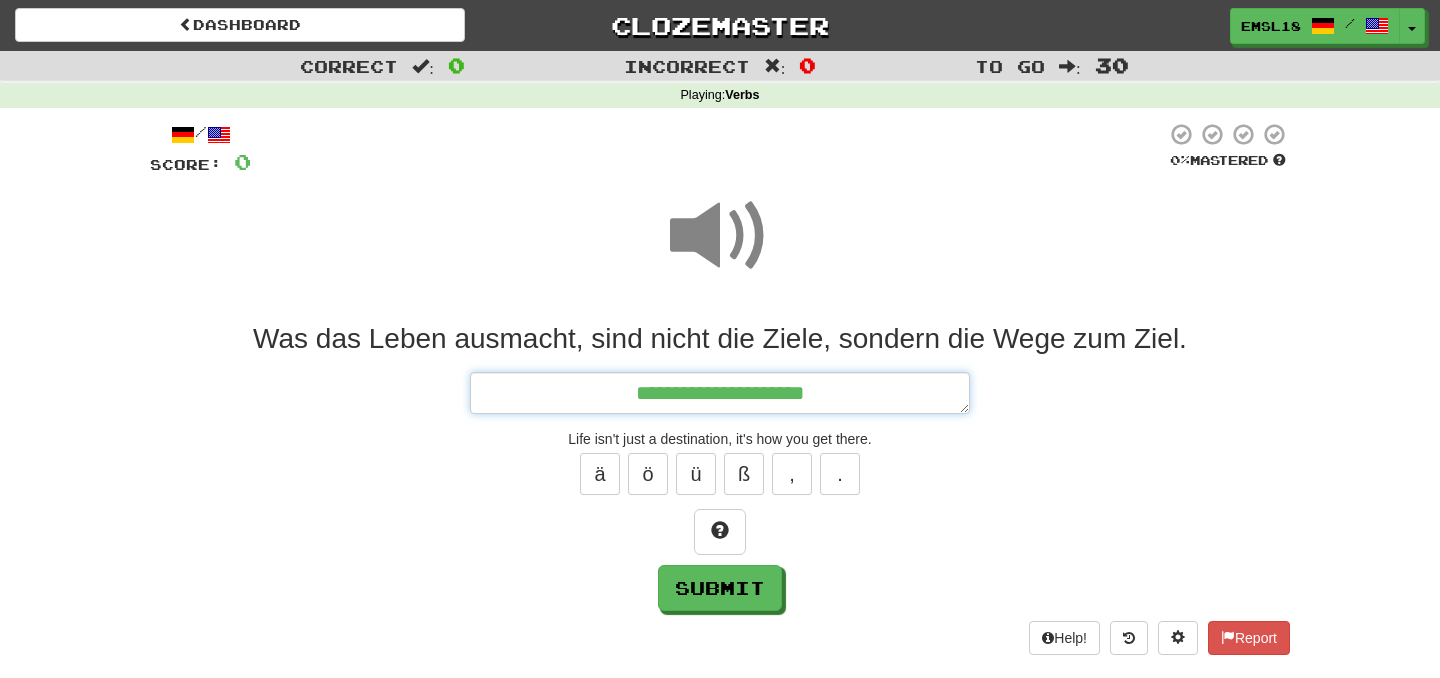 type on "*" 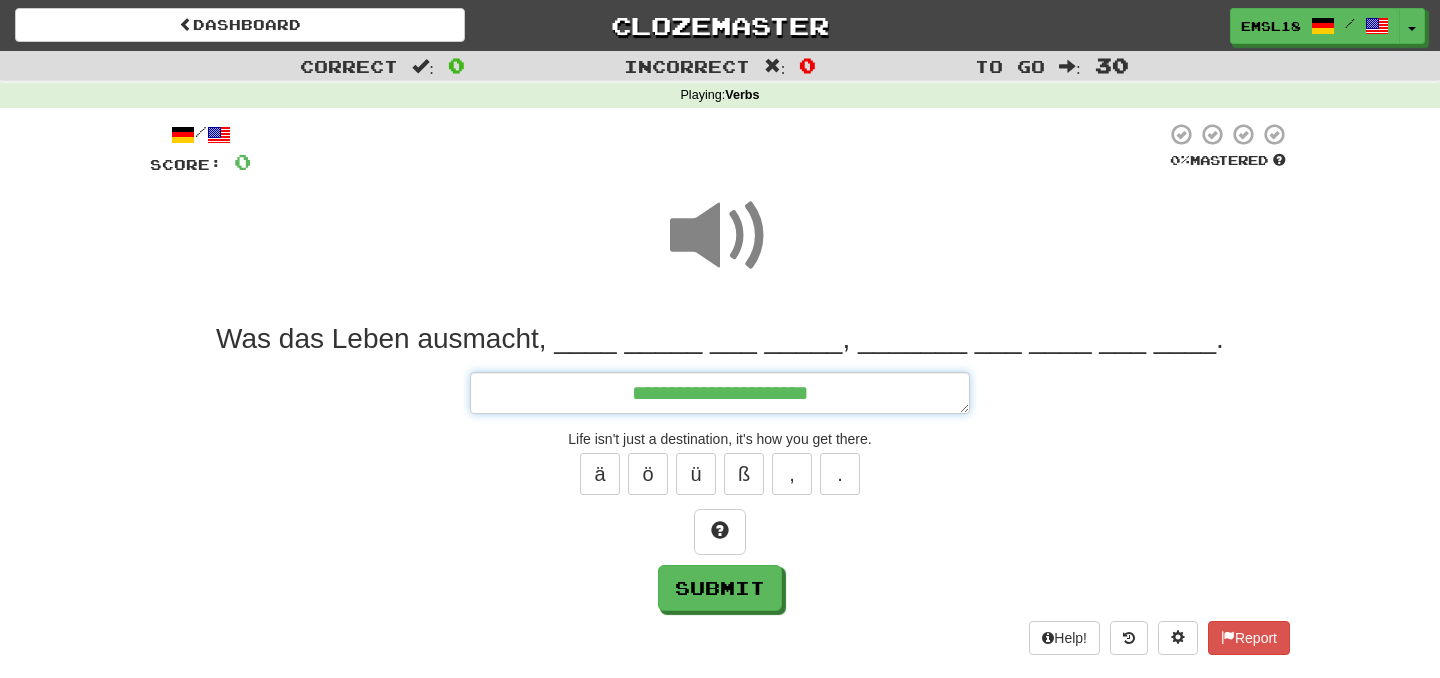 type on "*" 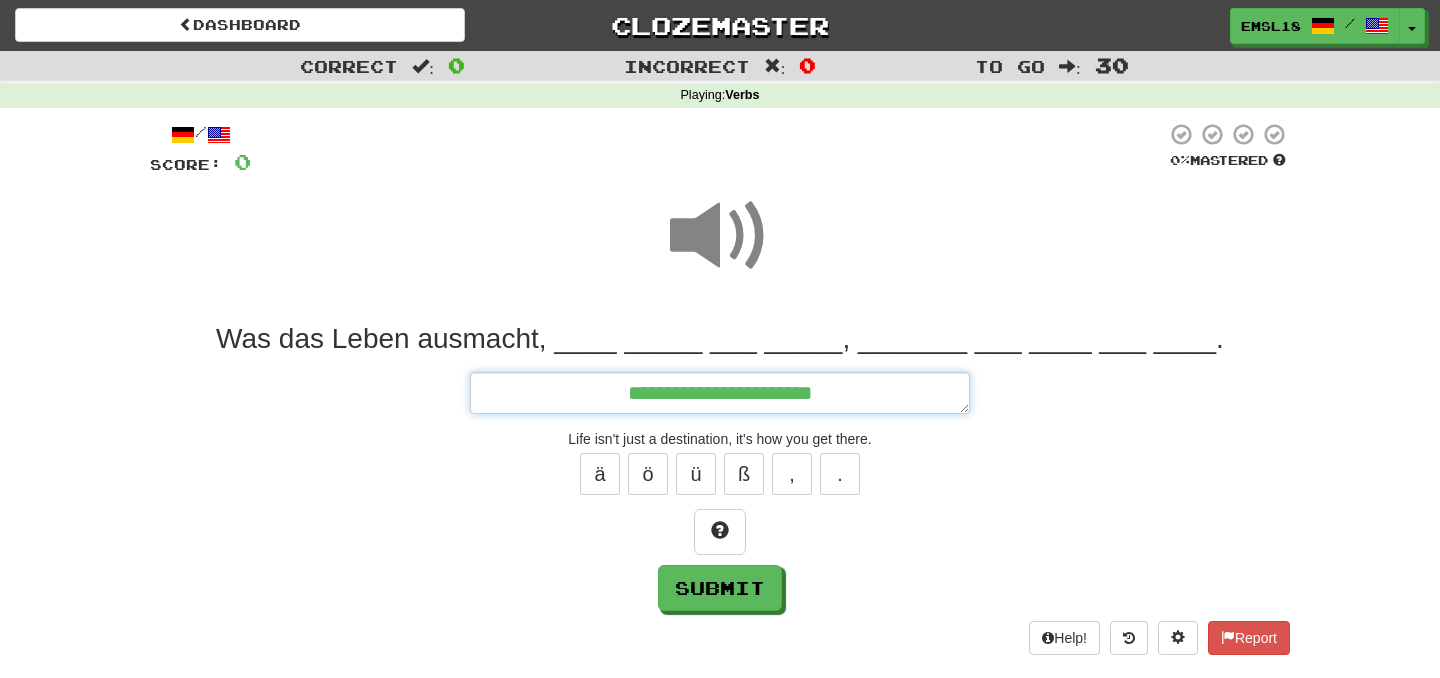 type on "*" 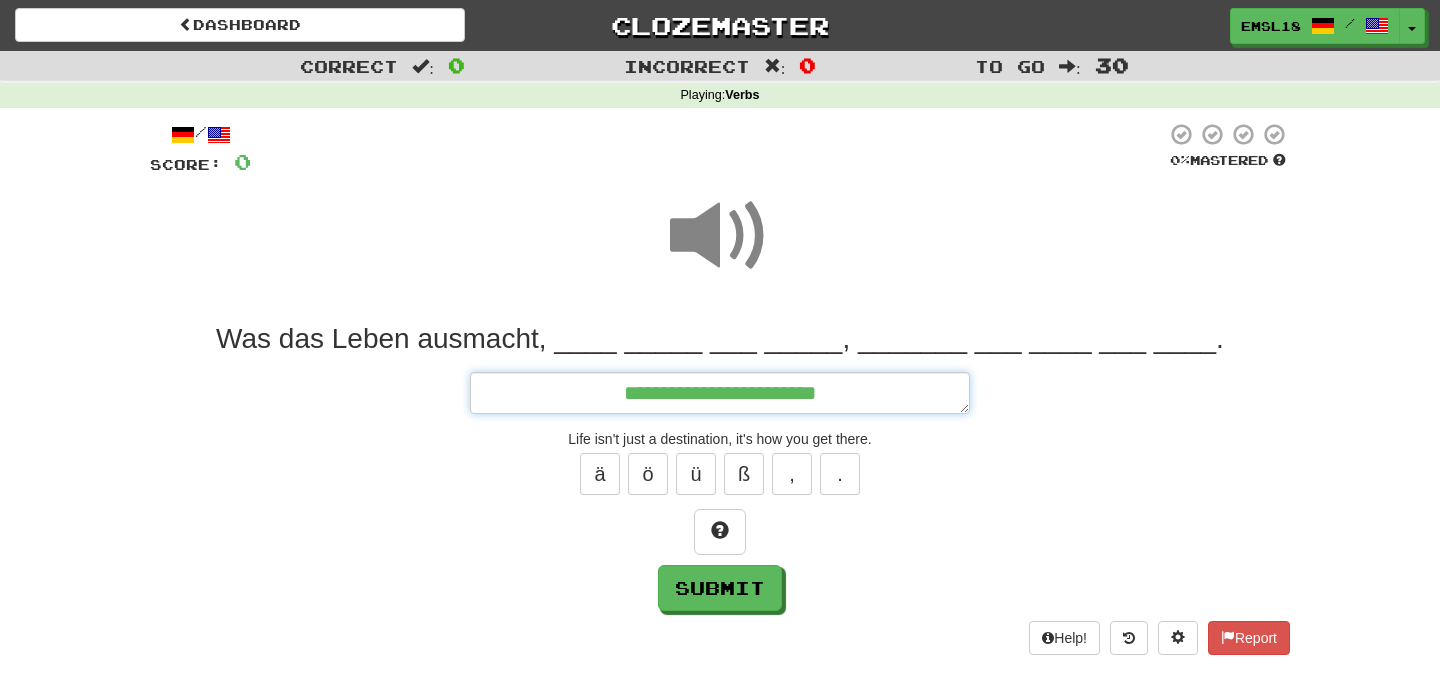 type on "*" 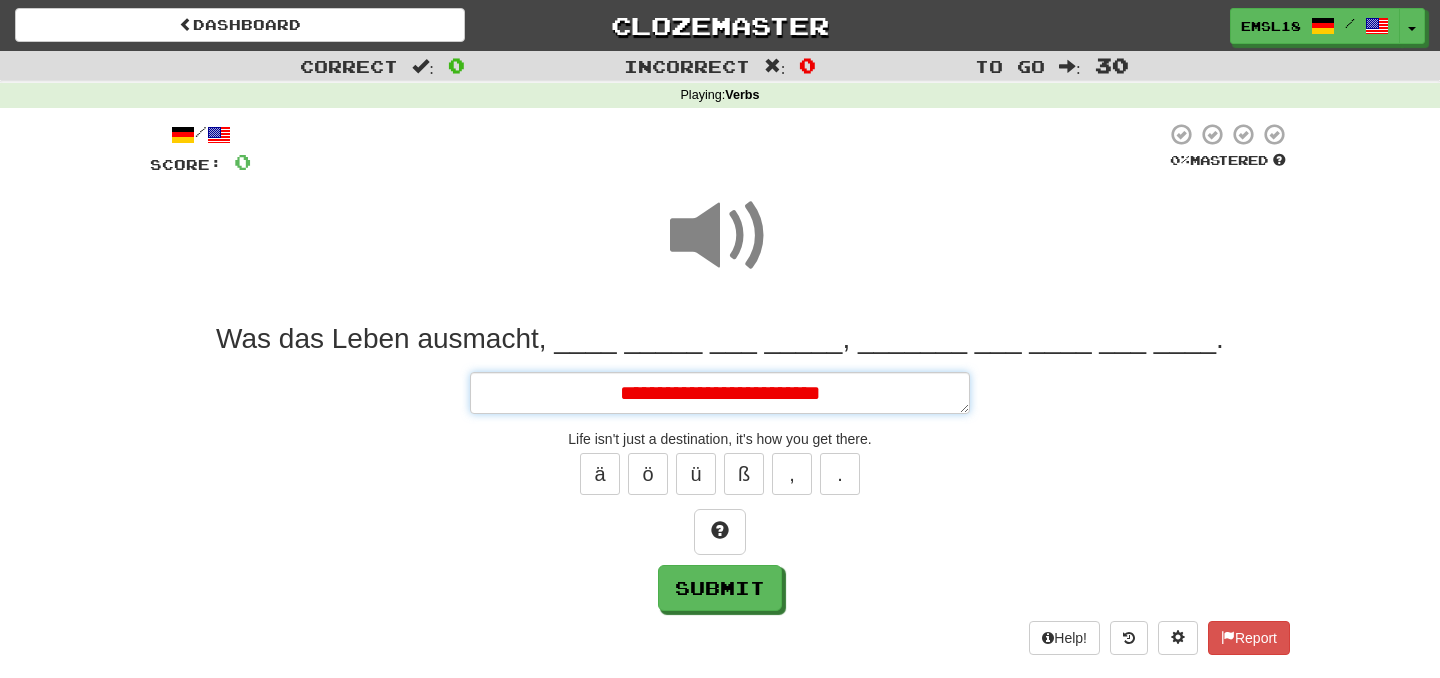 type on "*" 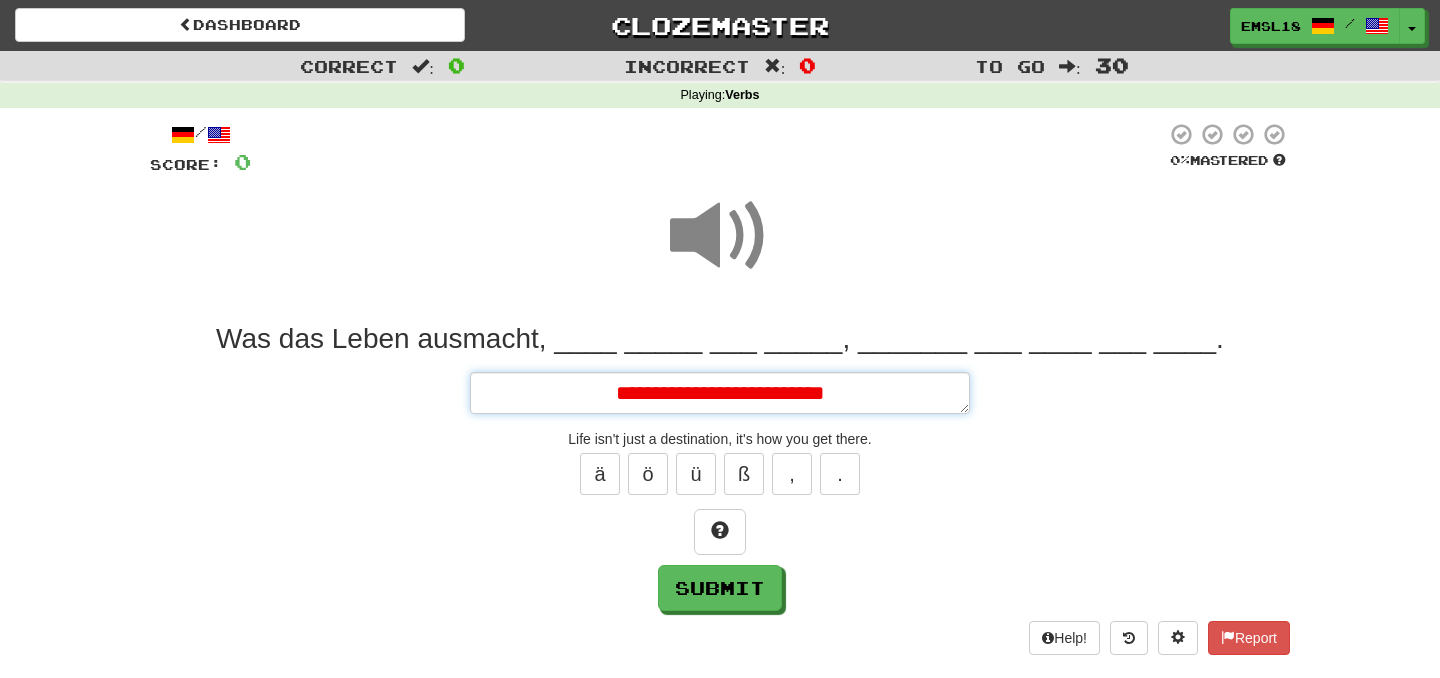 type on "*" 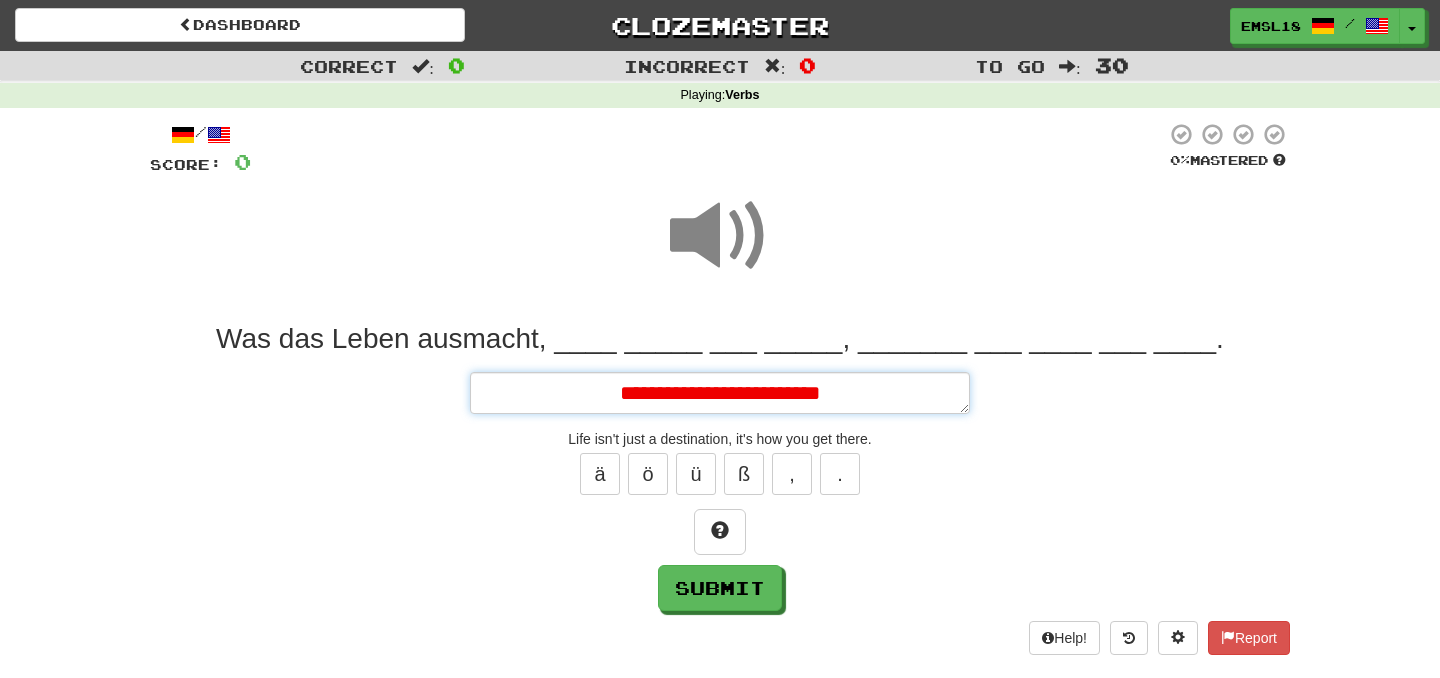 type on "*" 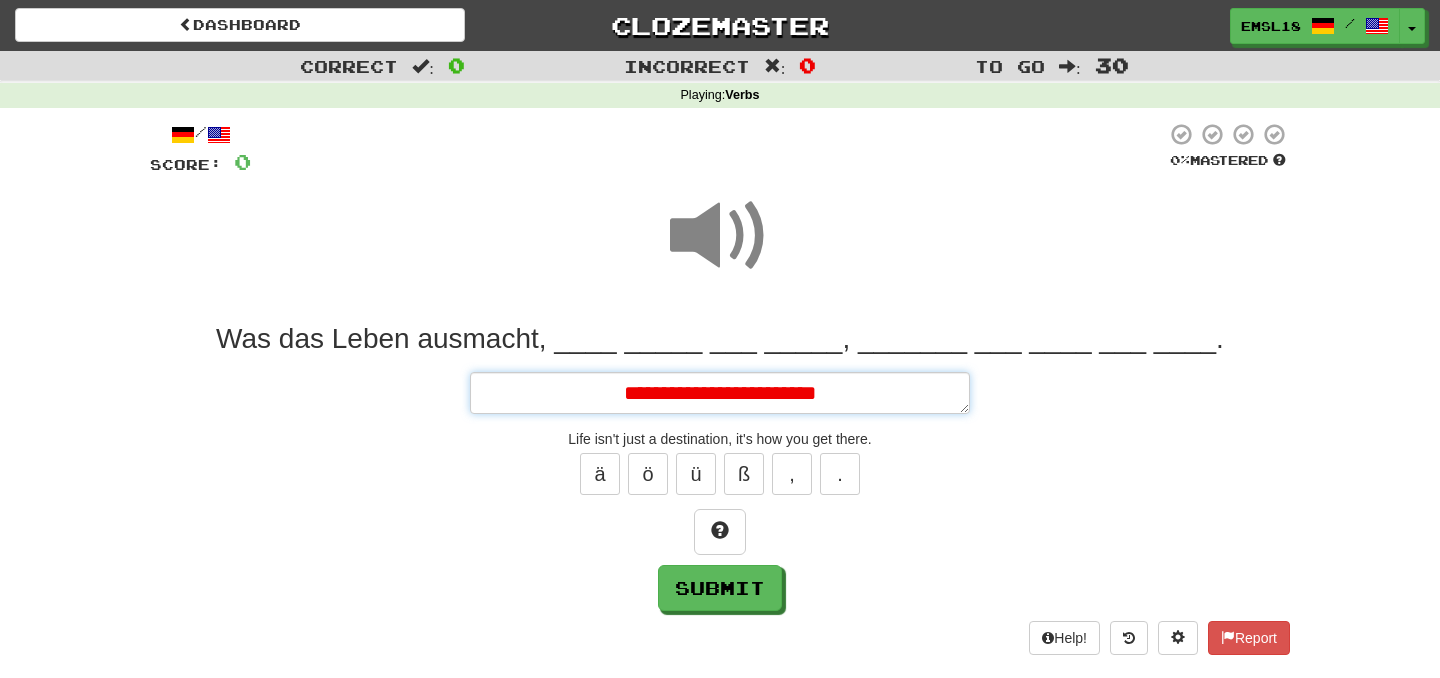 type on "*" 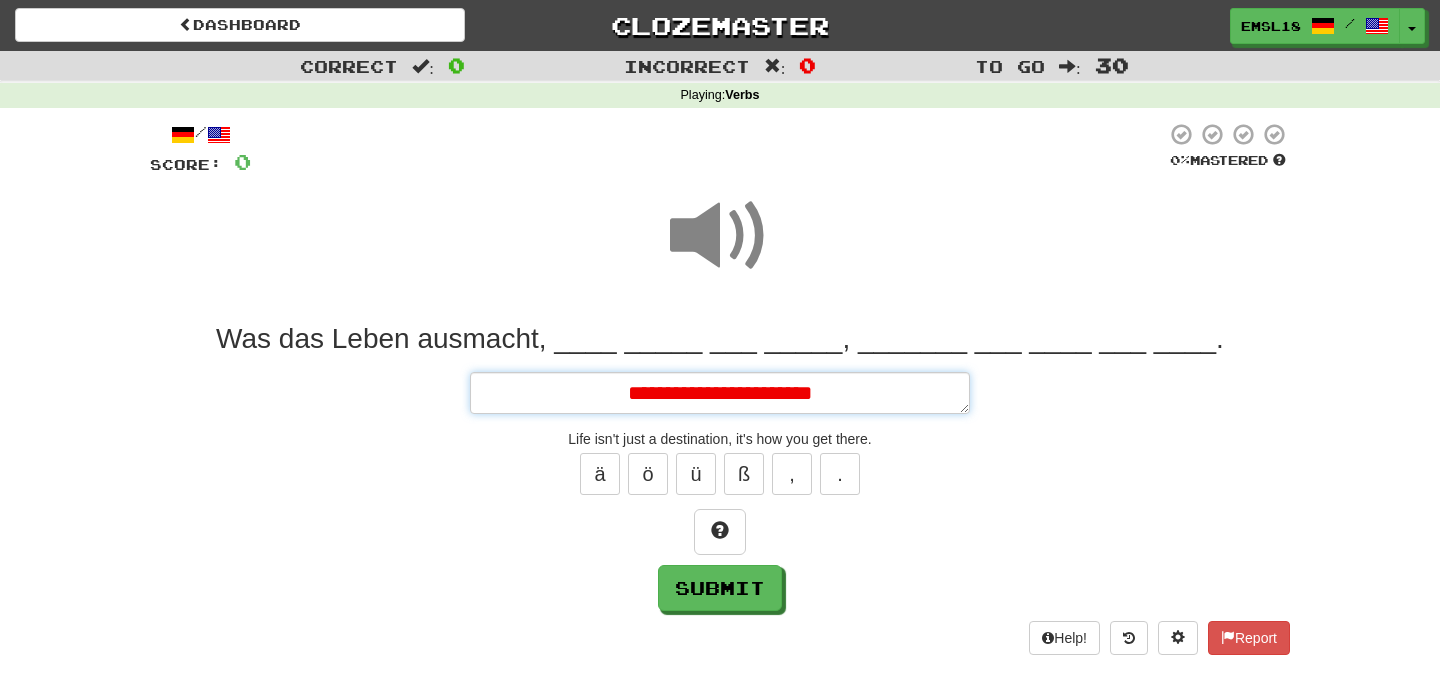 type on "*" 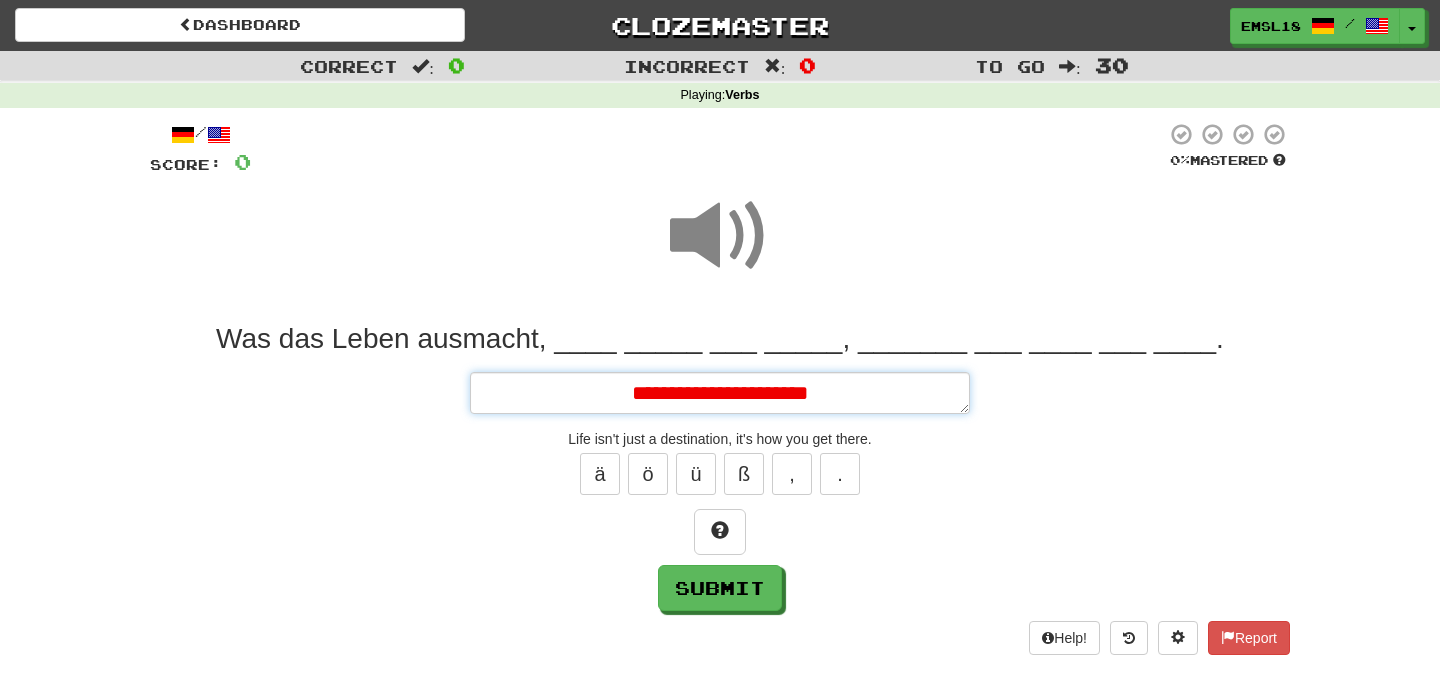 type on "*" 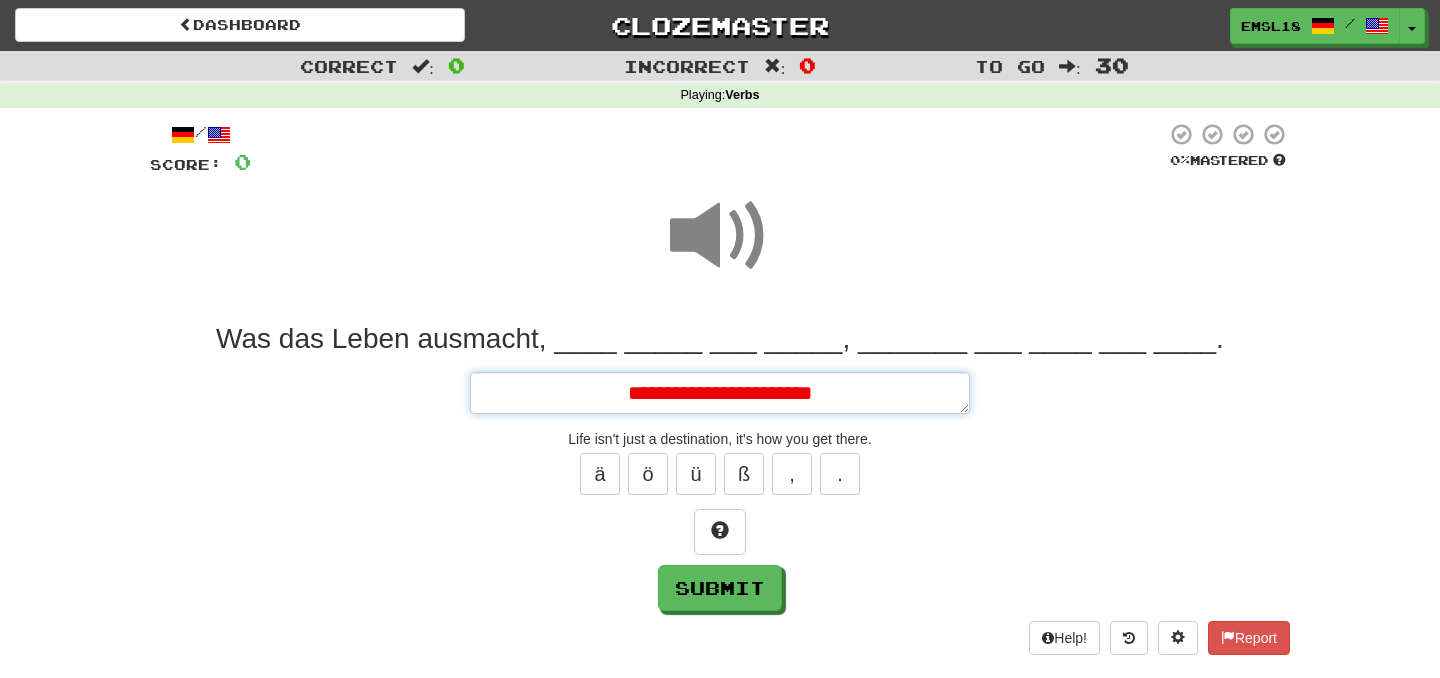 type on "*" 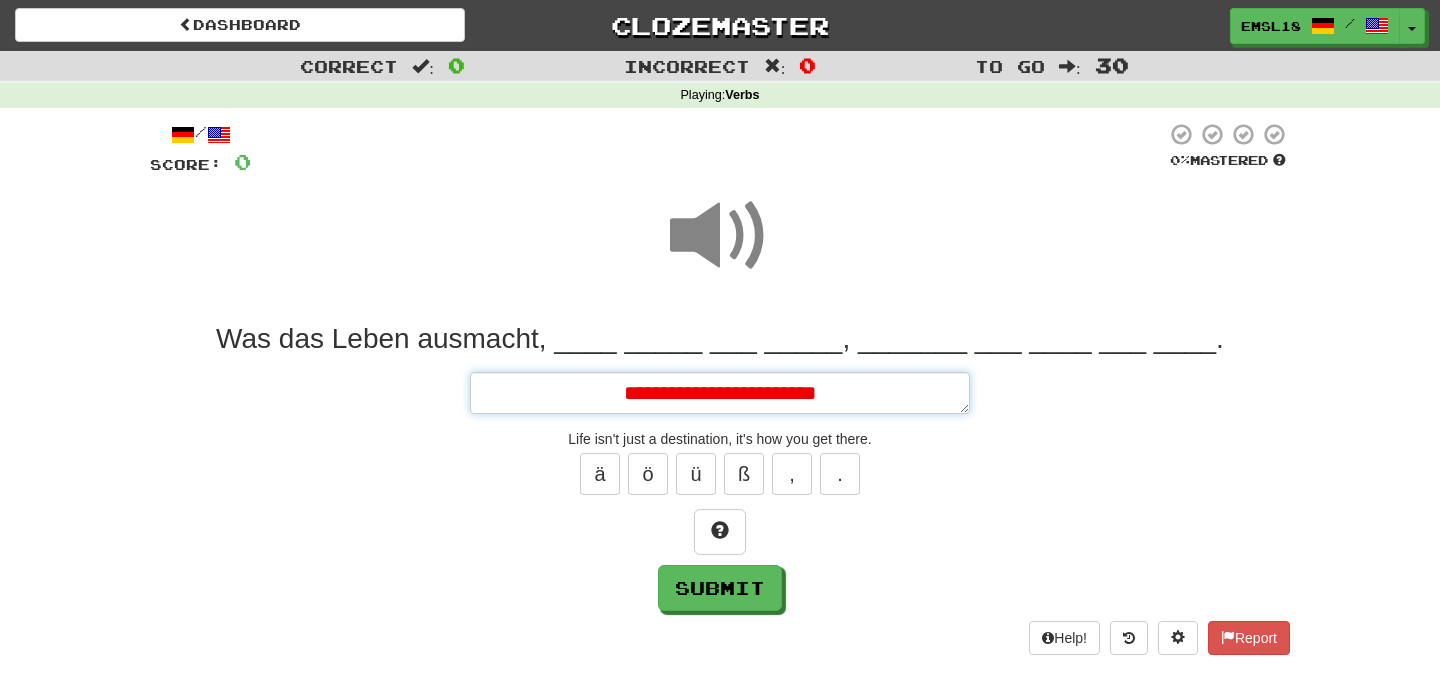 type on "*" 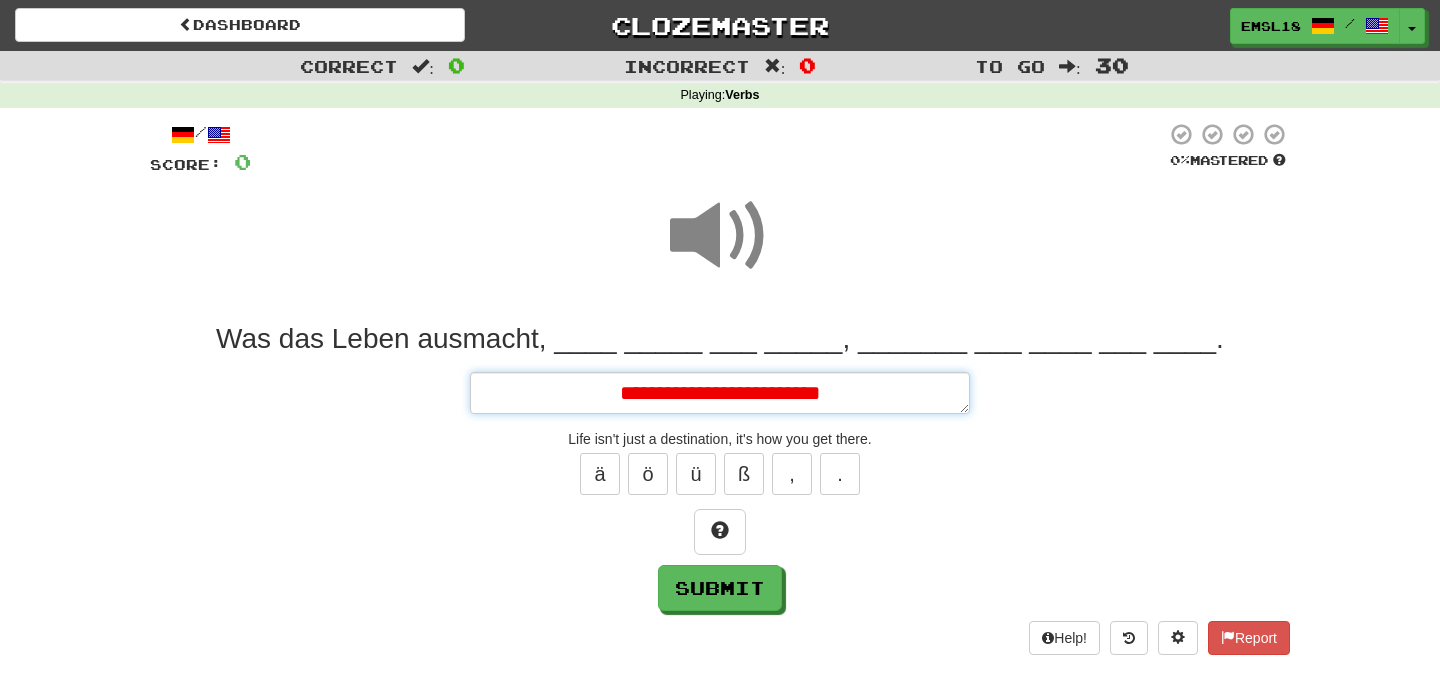 type on "*" 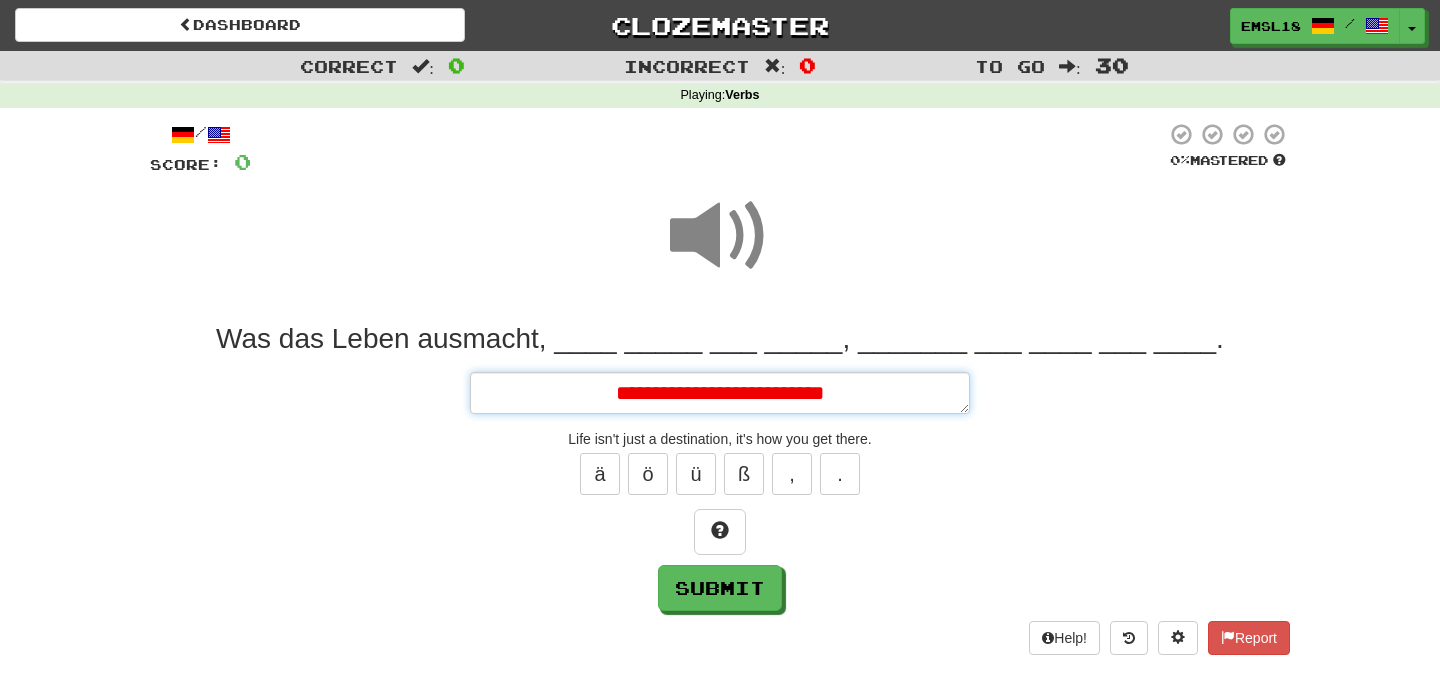 type on "*" 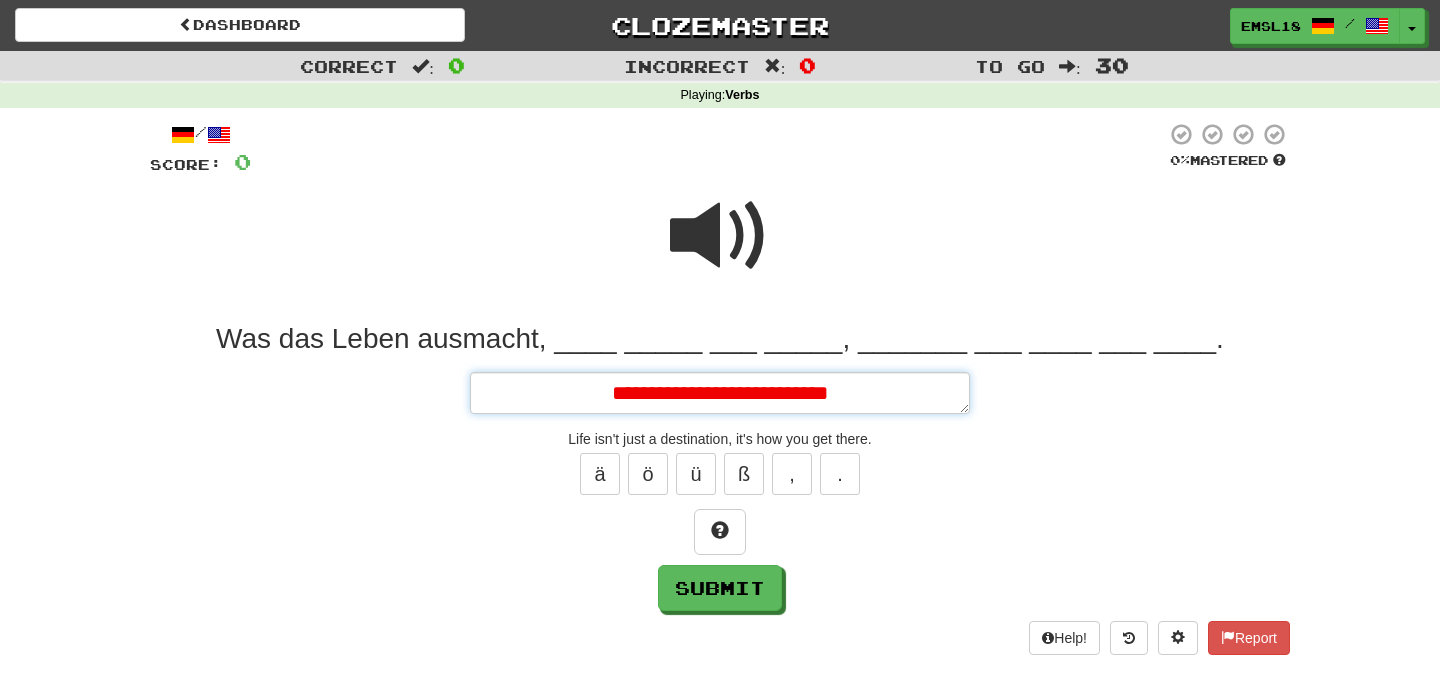 type on "*" 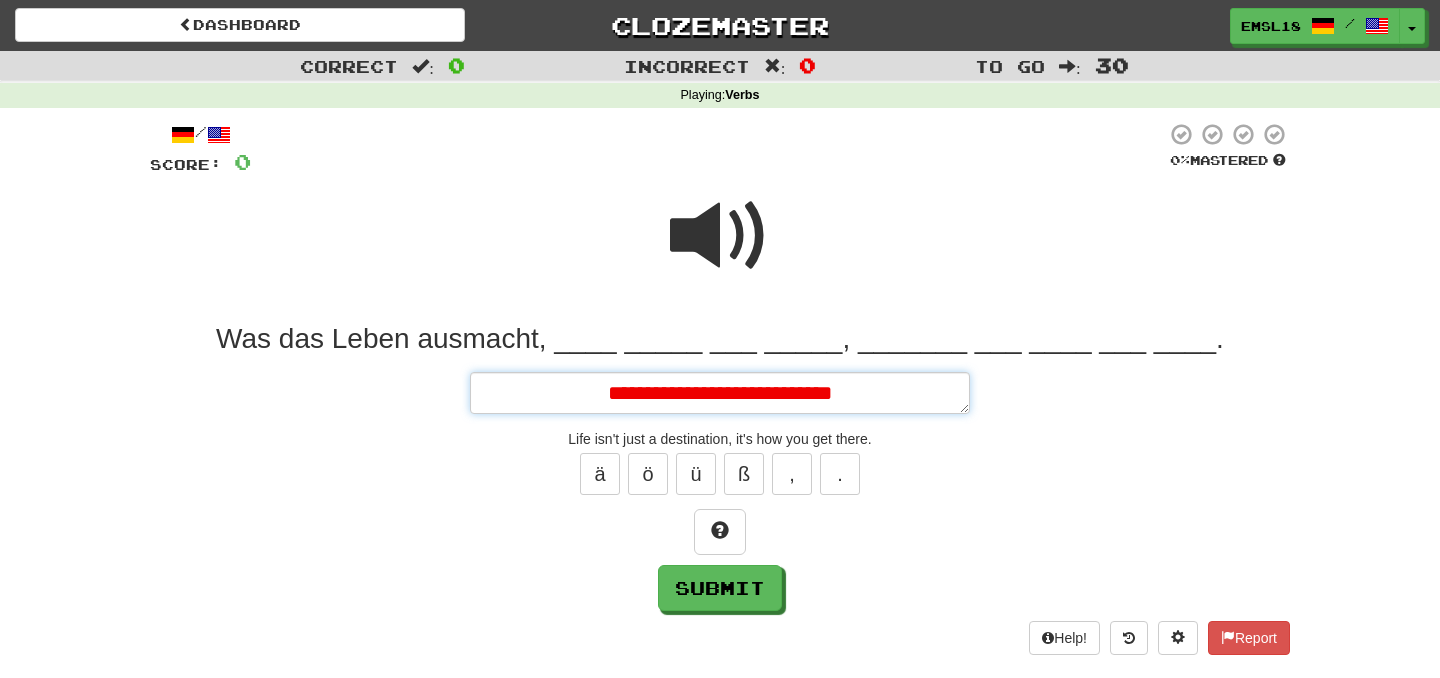 type on "*" 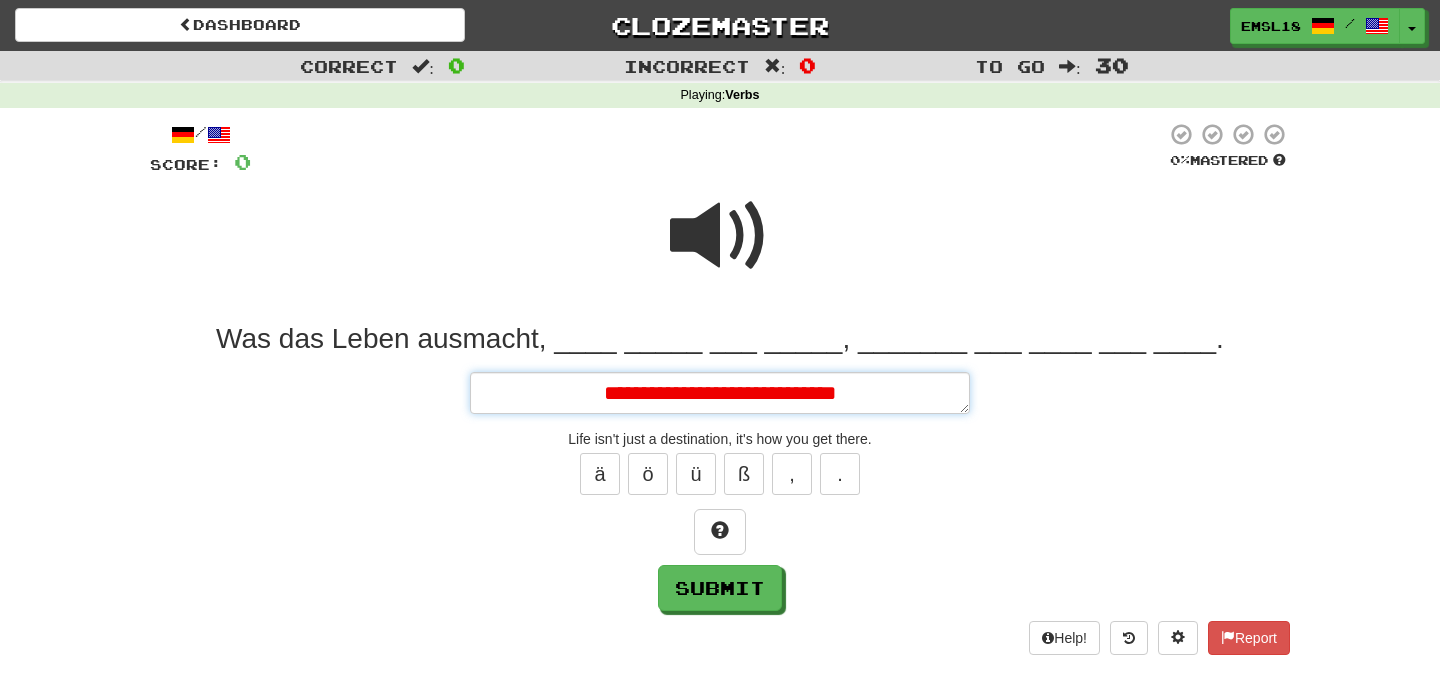 type on "*" 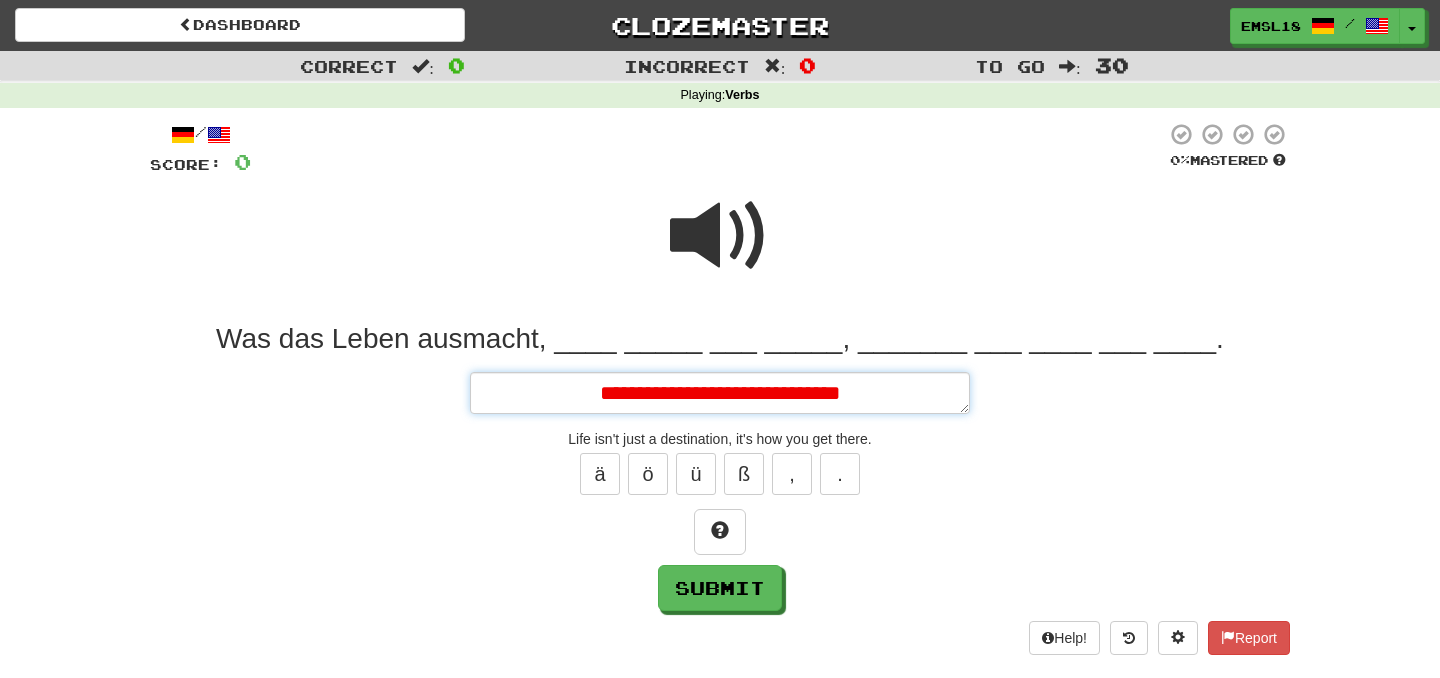 type on "*" 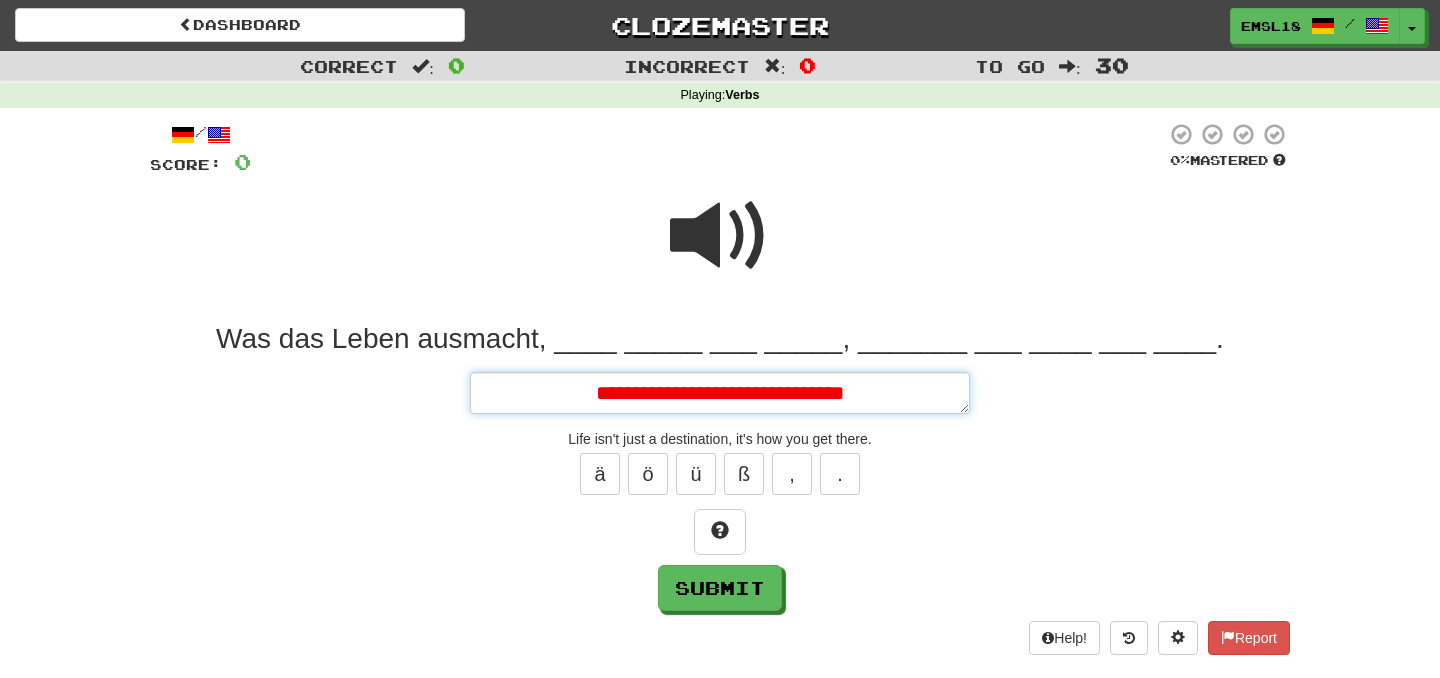 type on "*" 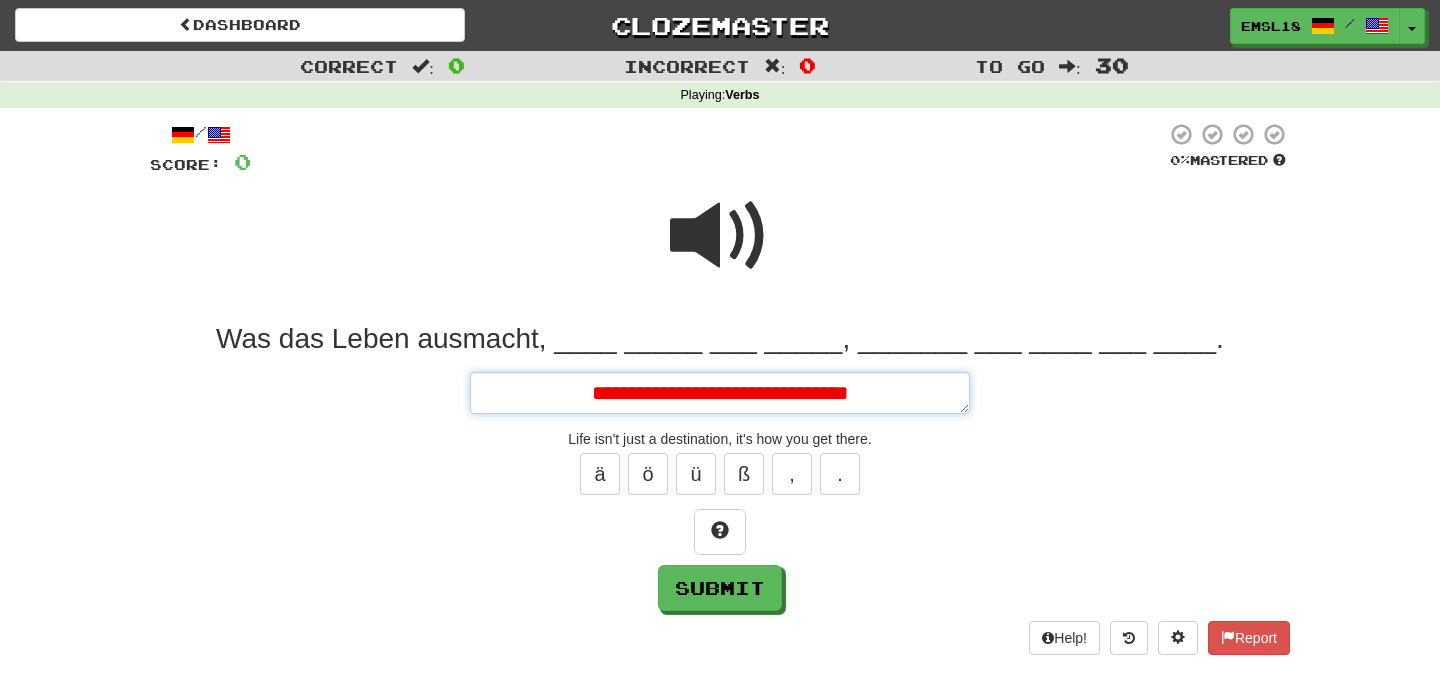 type on "*" 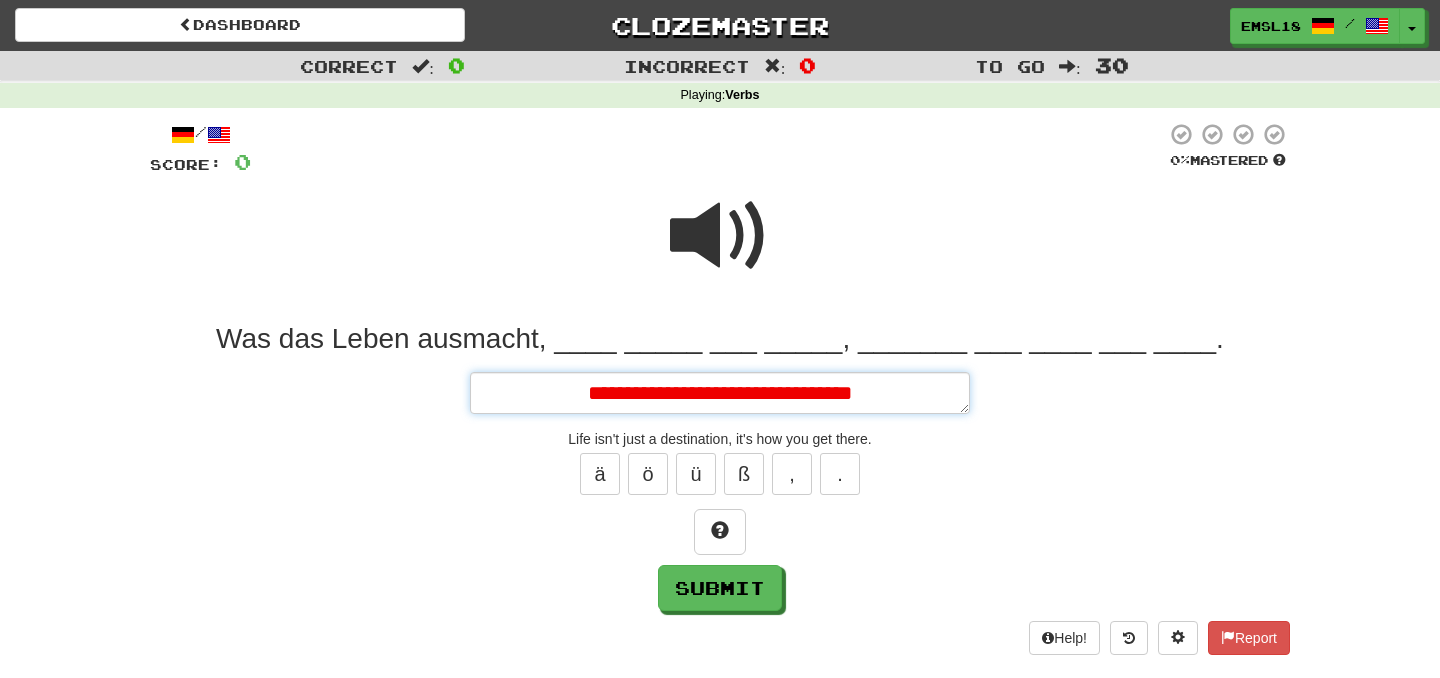 type on "*" 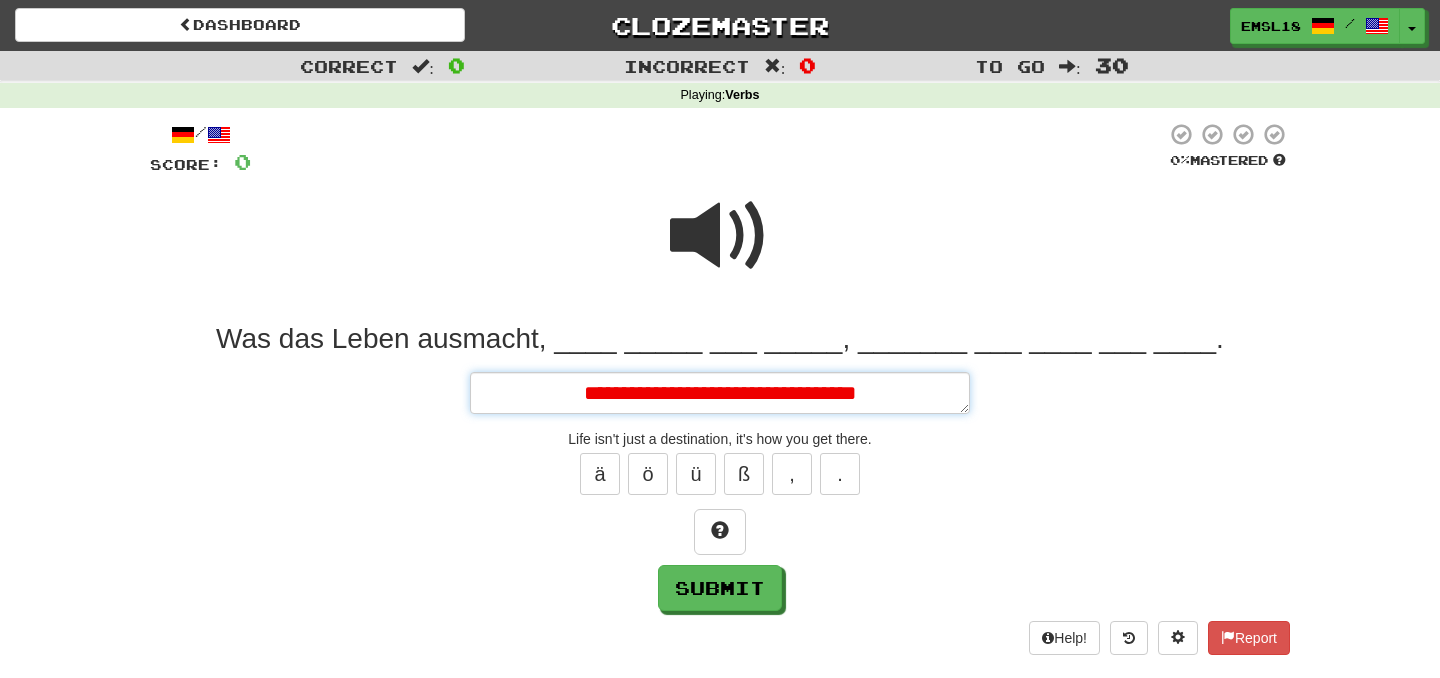 type on "*" 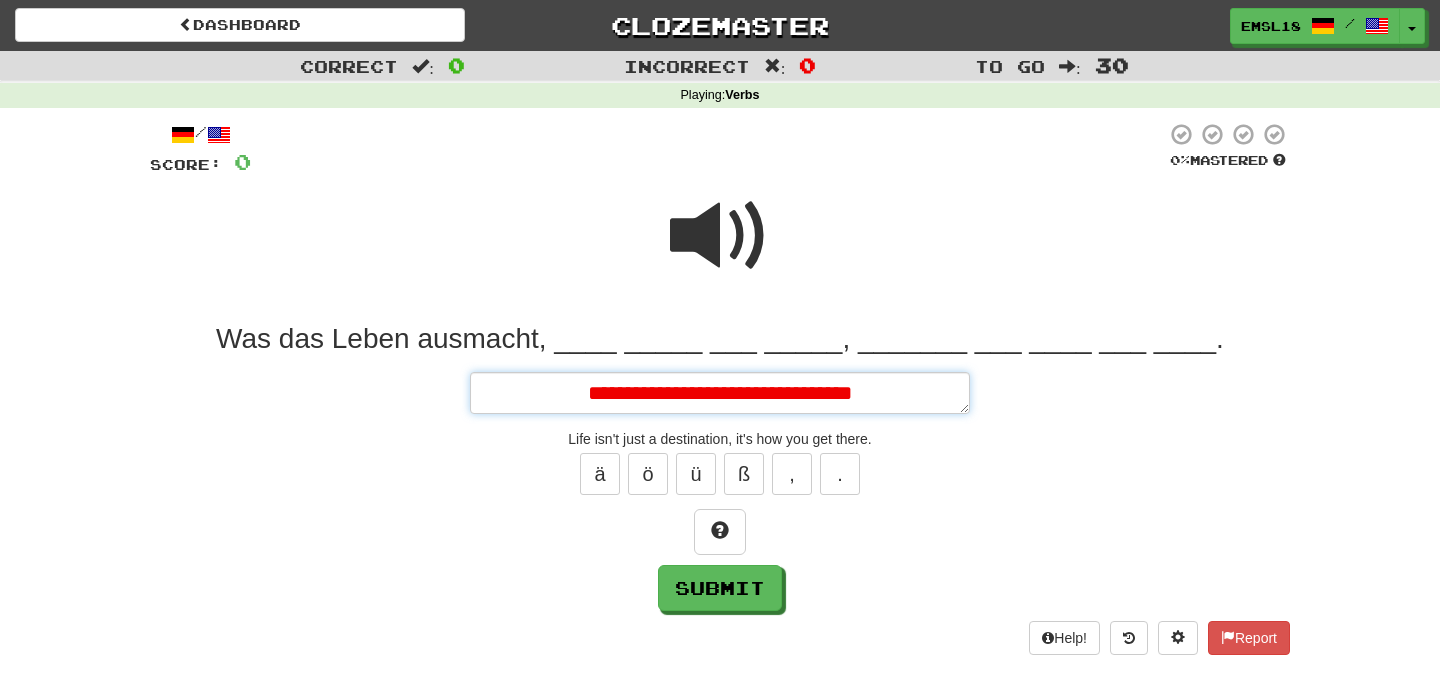 click on "**********" at bounding box center [720, 393] 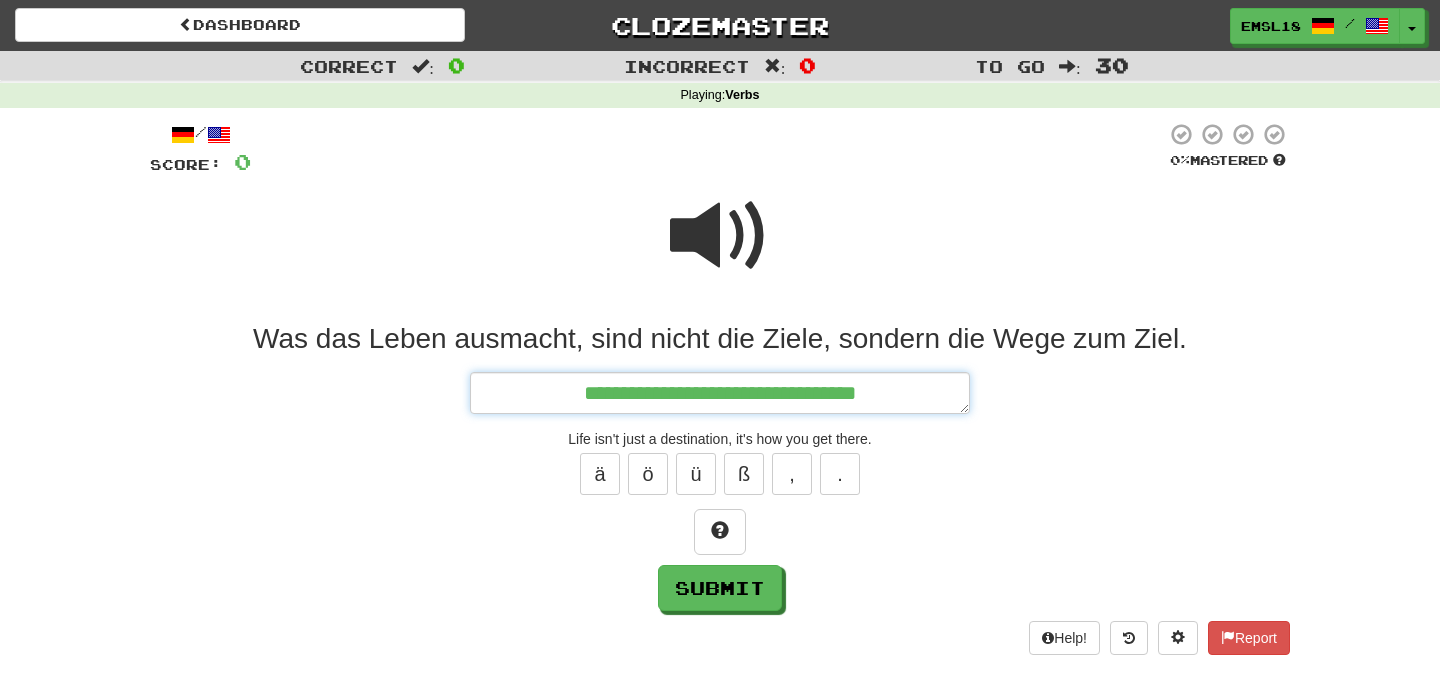 click on "**********" at bounding box center [720, 393] 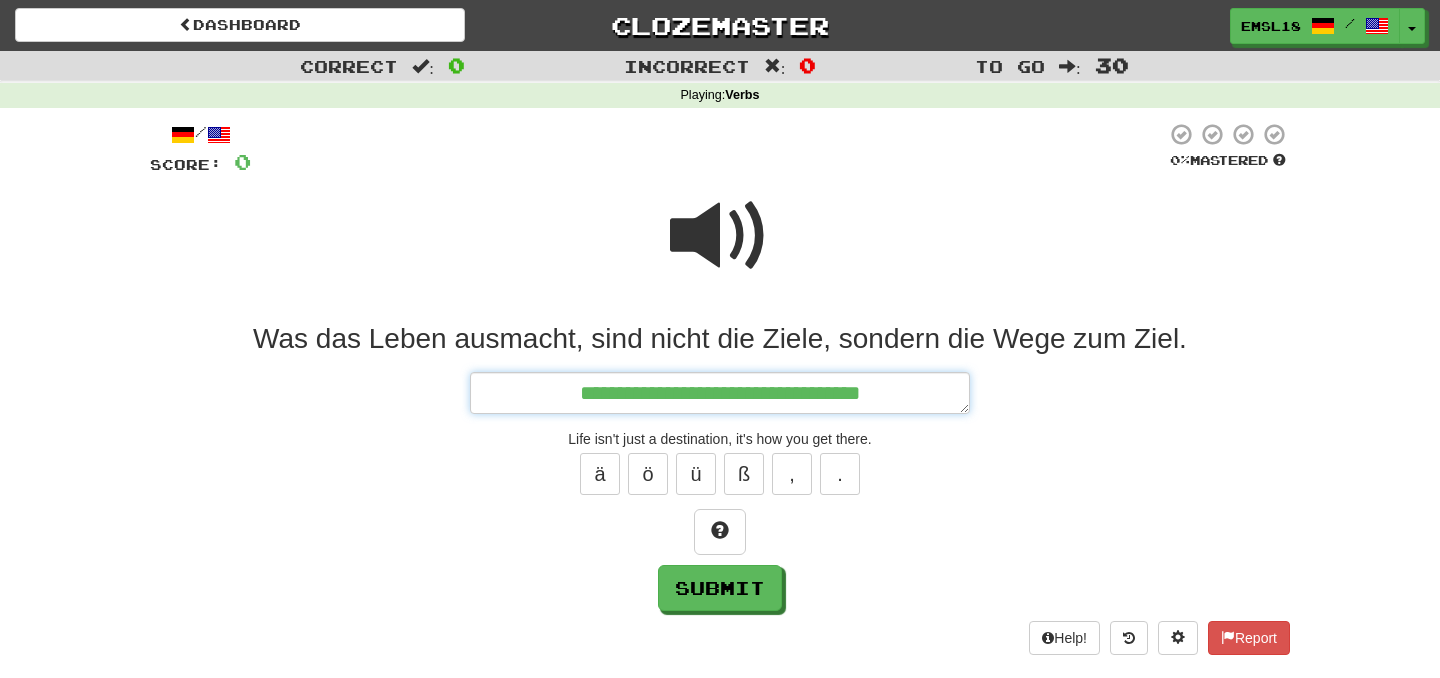 type on "*" 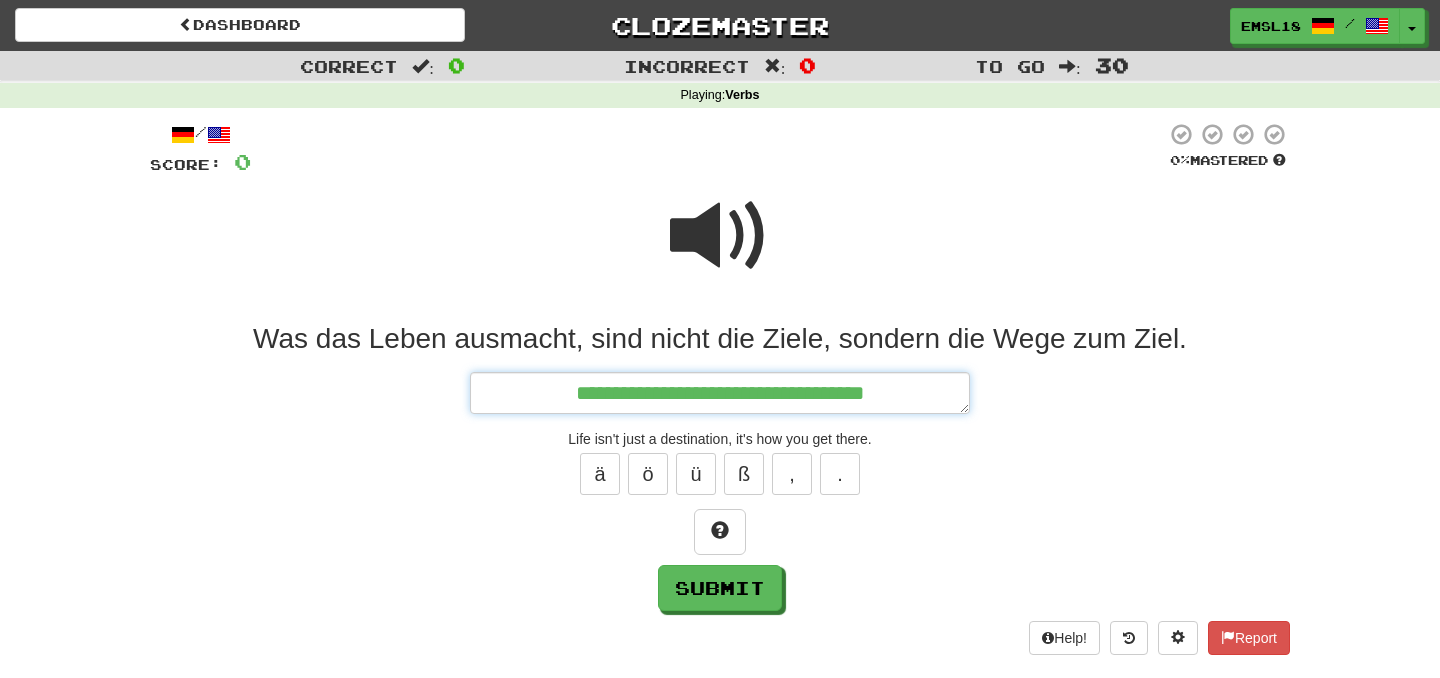 type on "*" 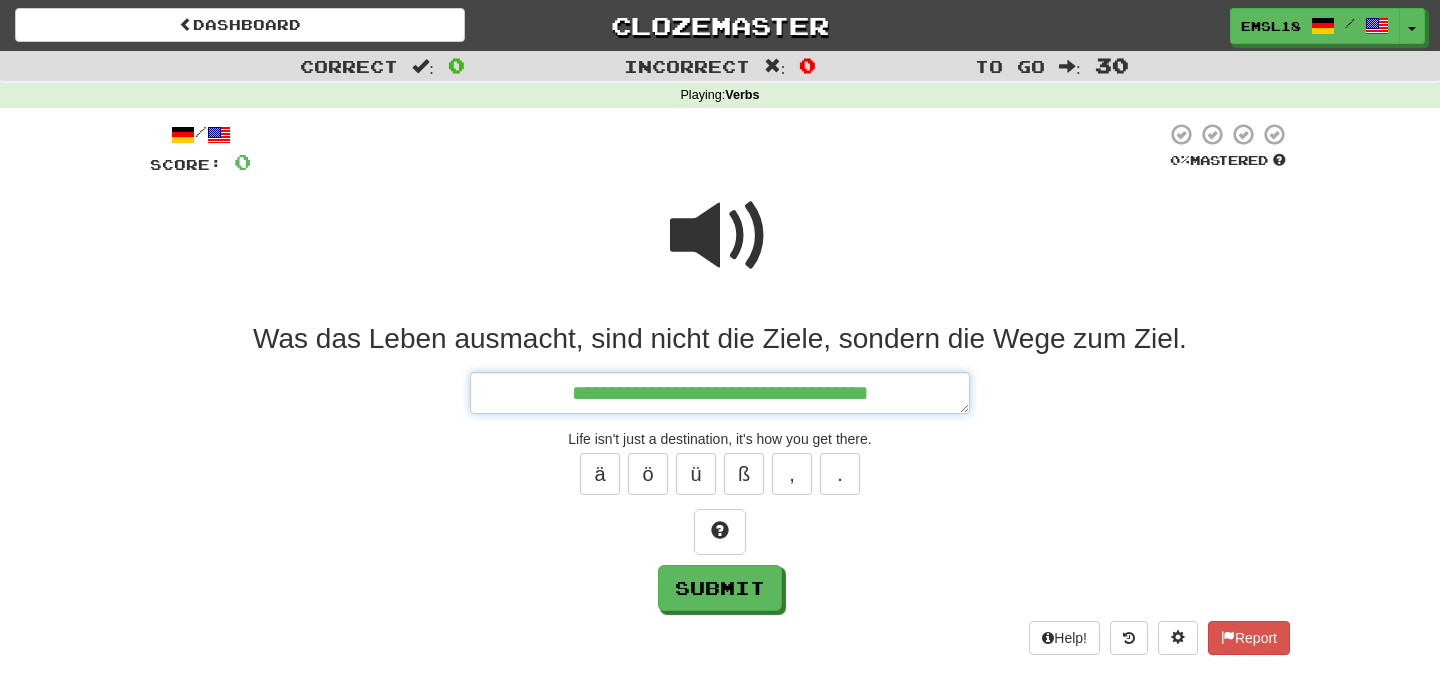 type on "*" 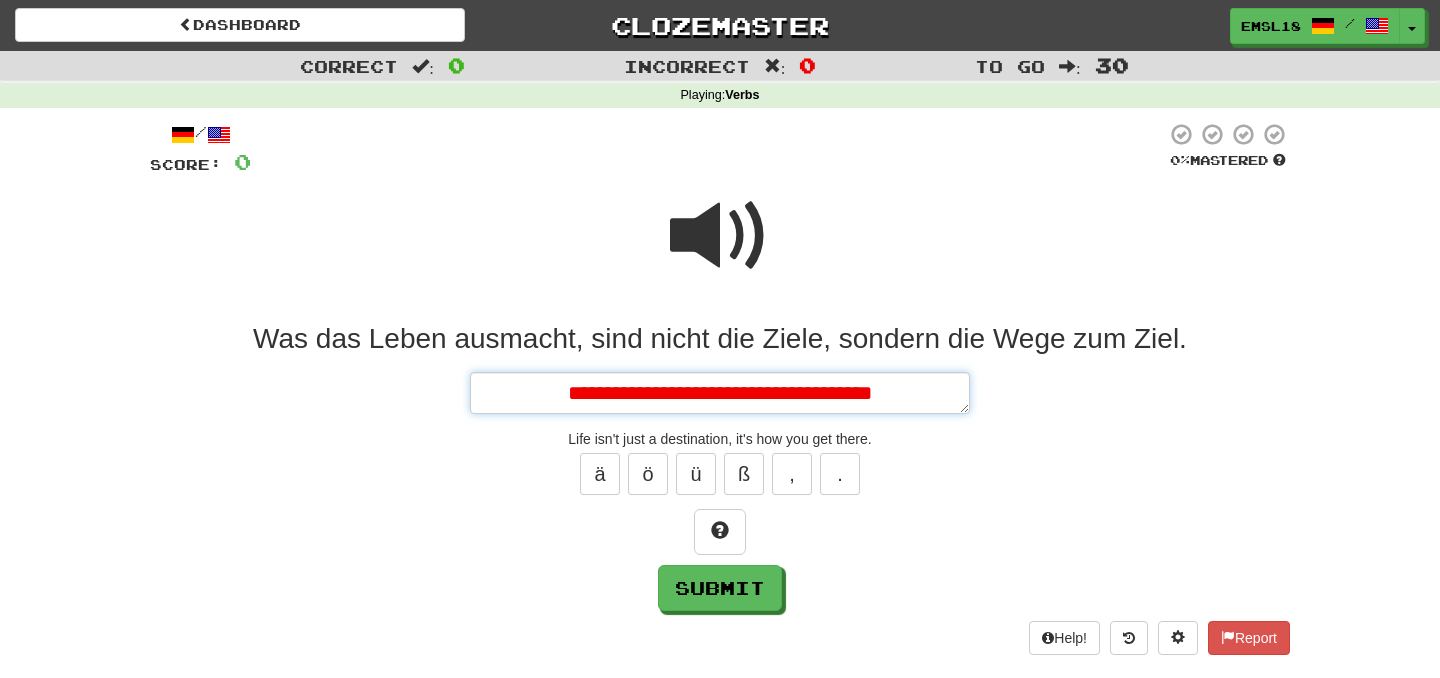 type on "*" 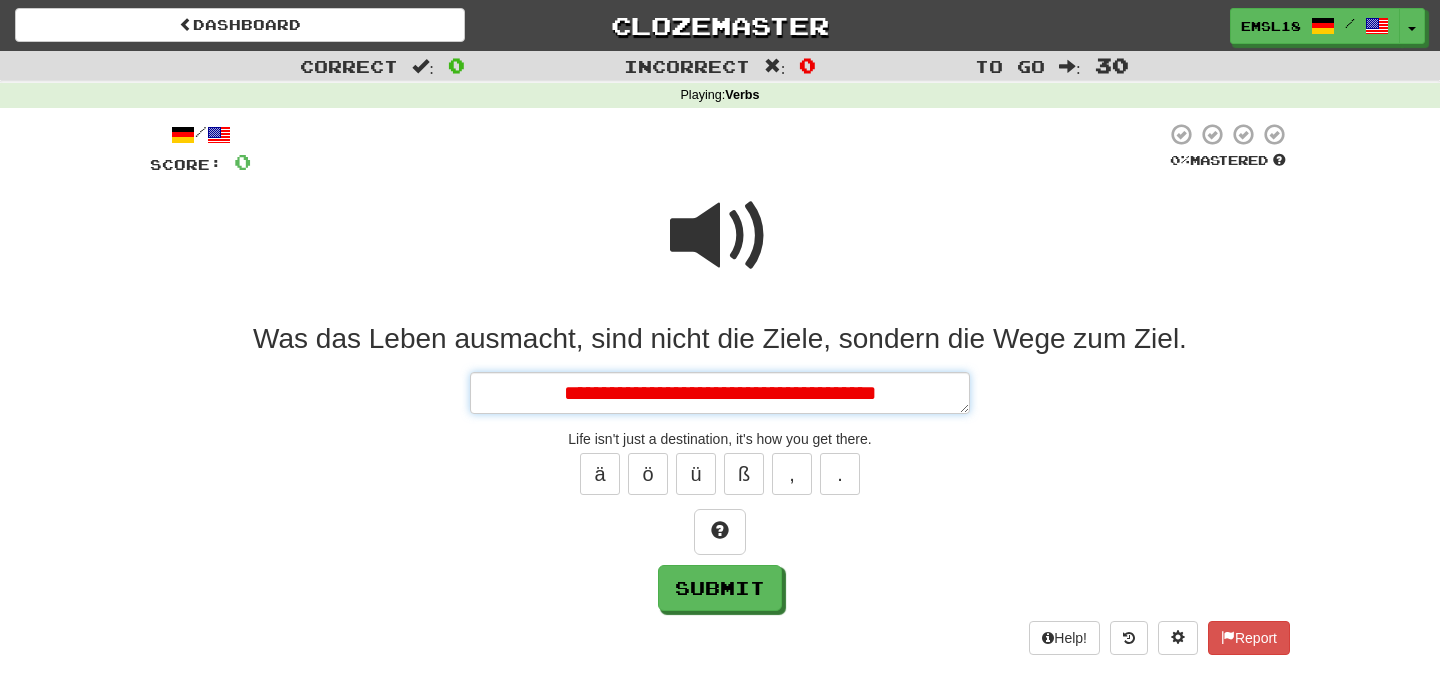 type on "*" 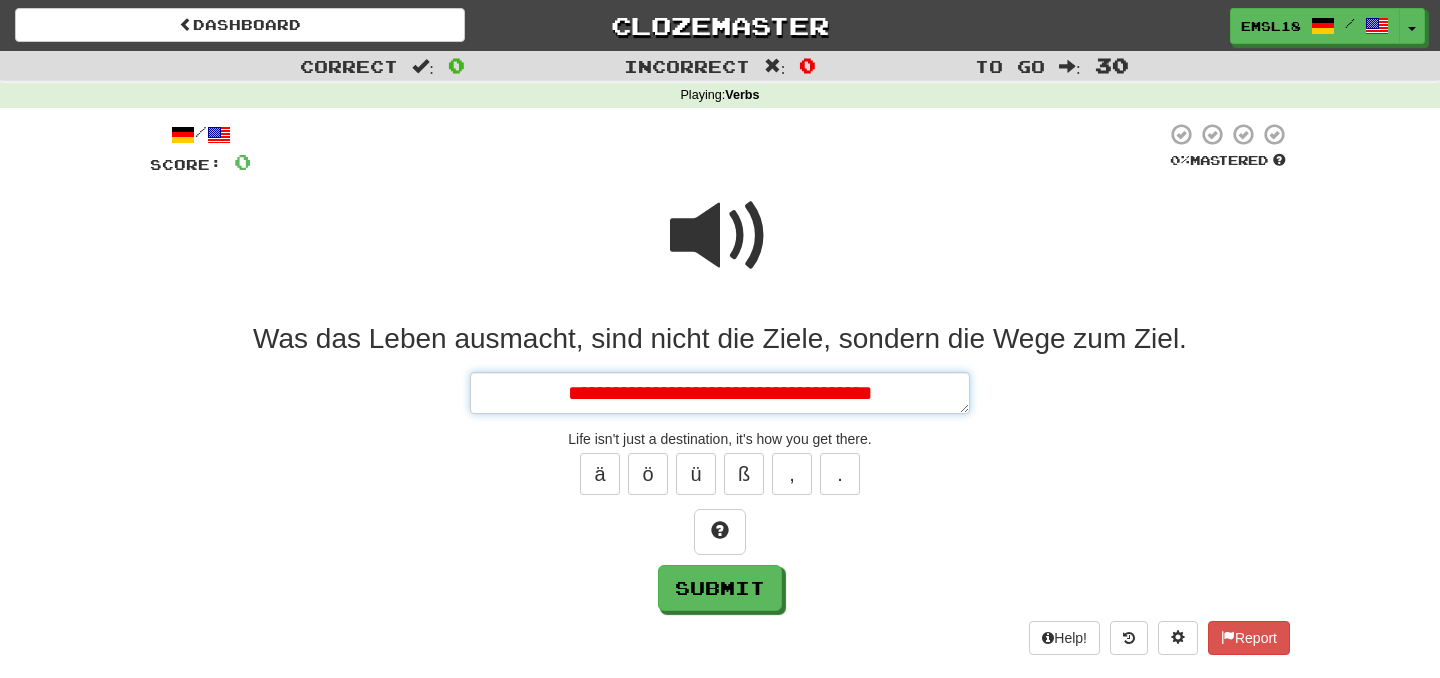type on "*" 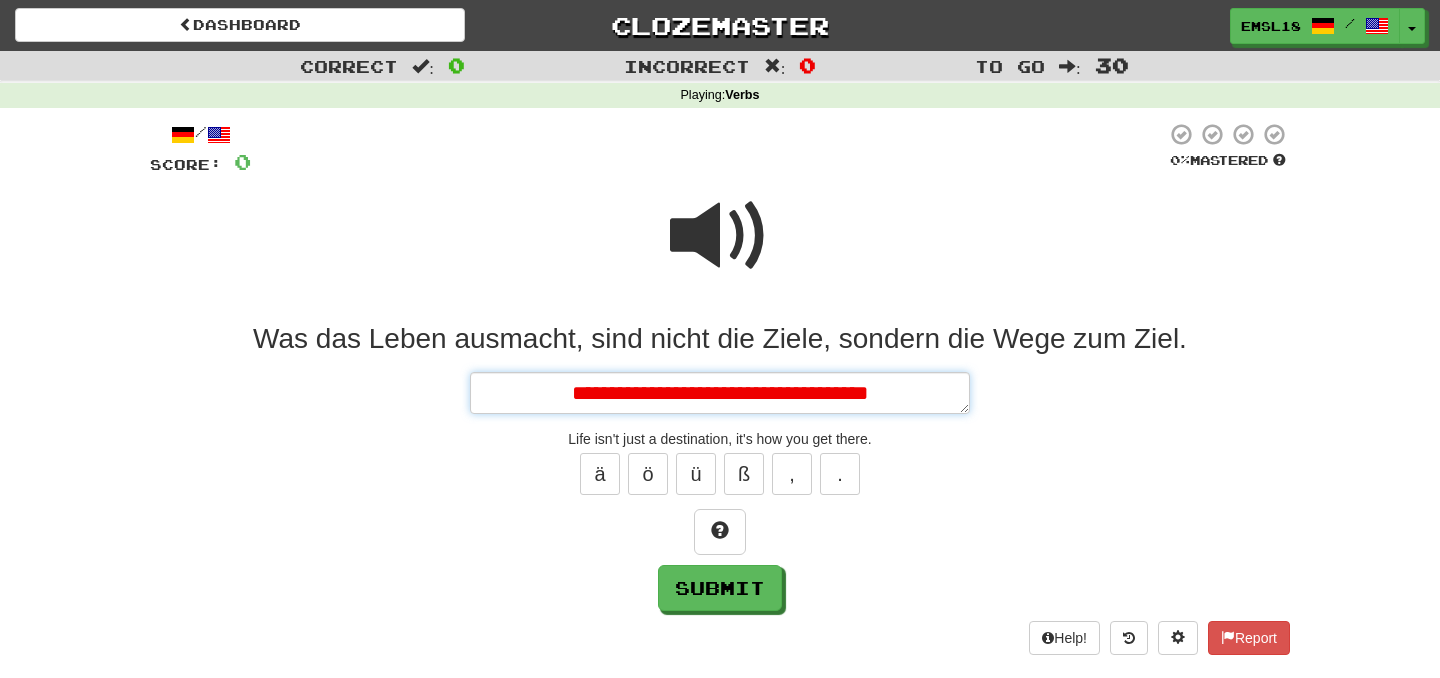 type on "*" 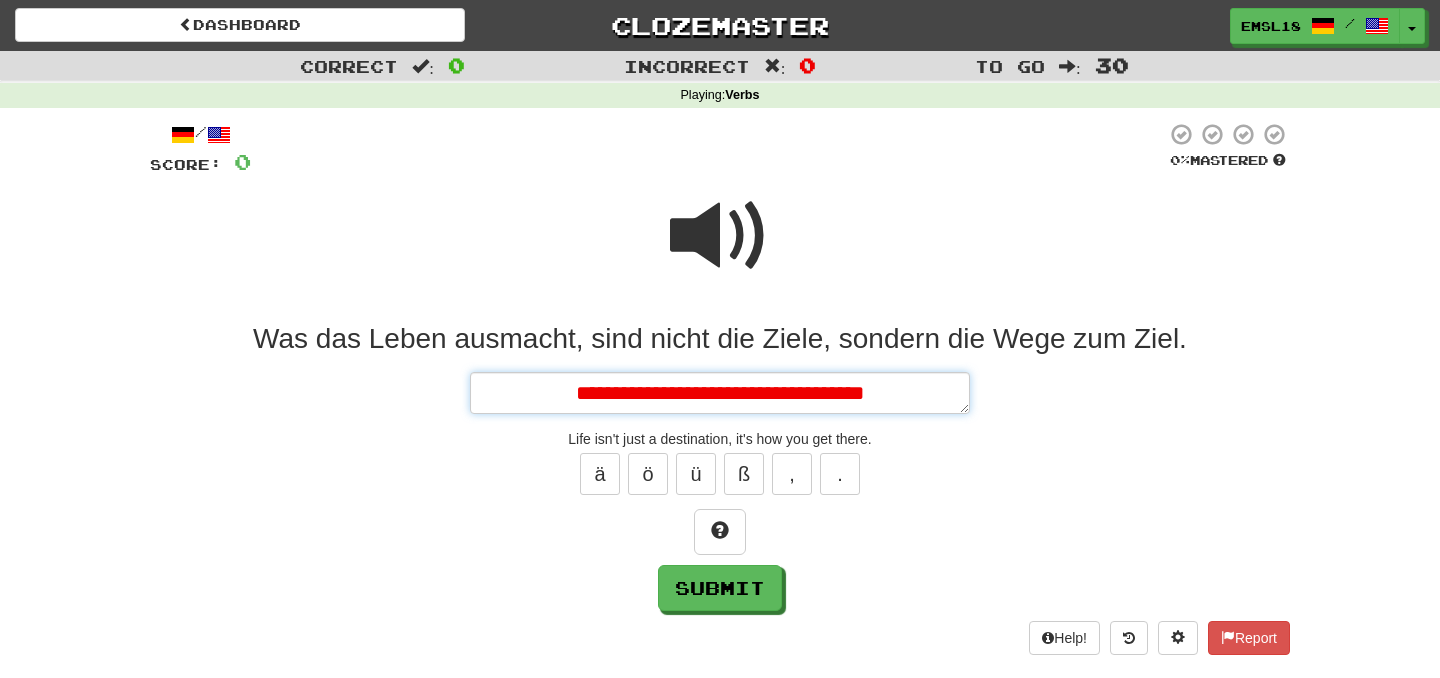 type on "*" 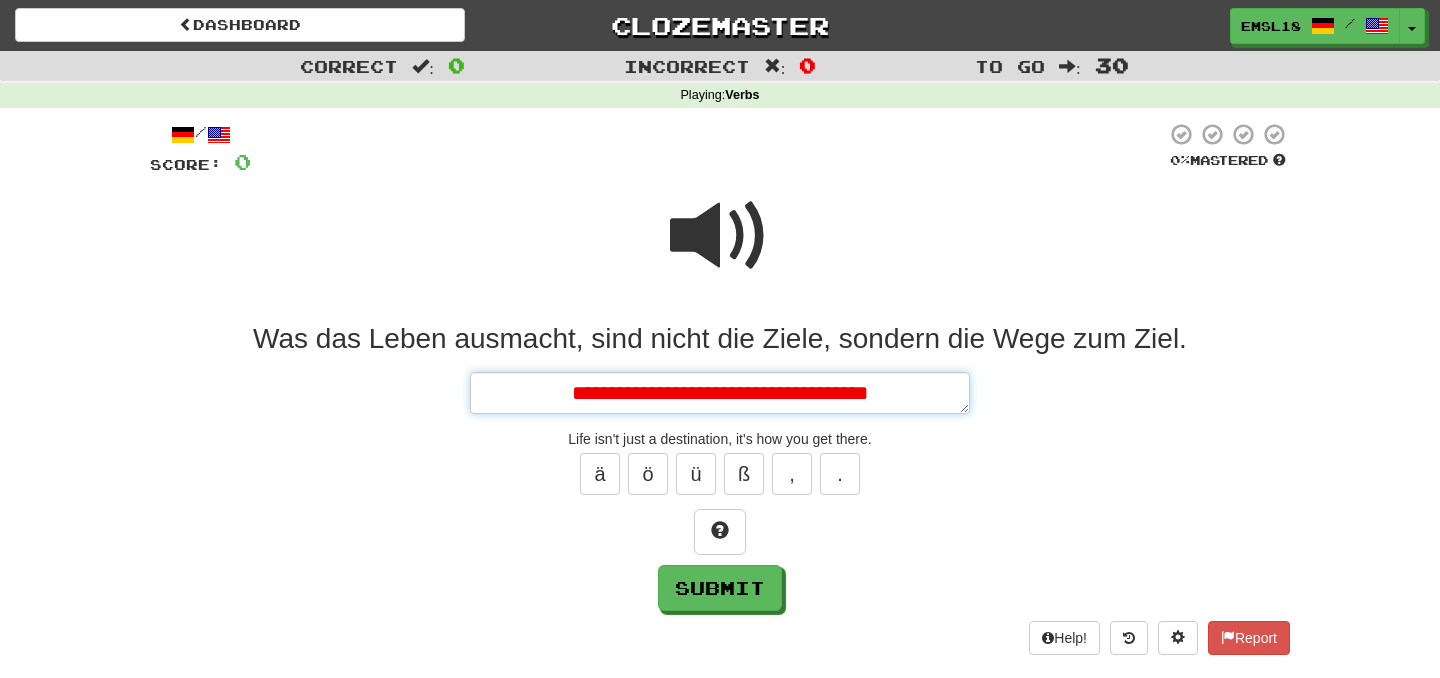 type on "*" 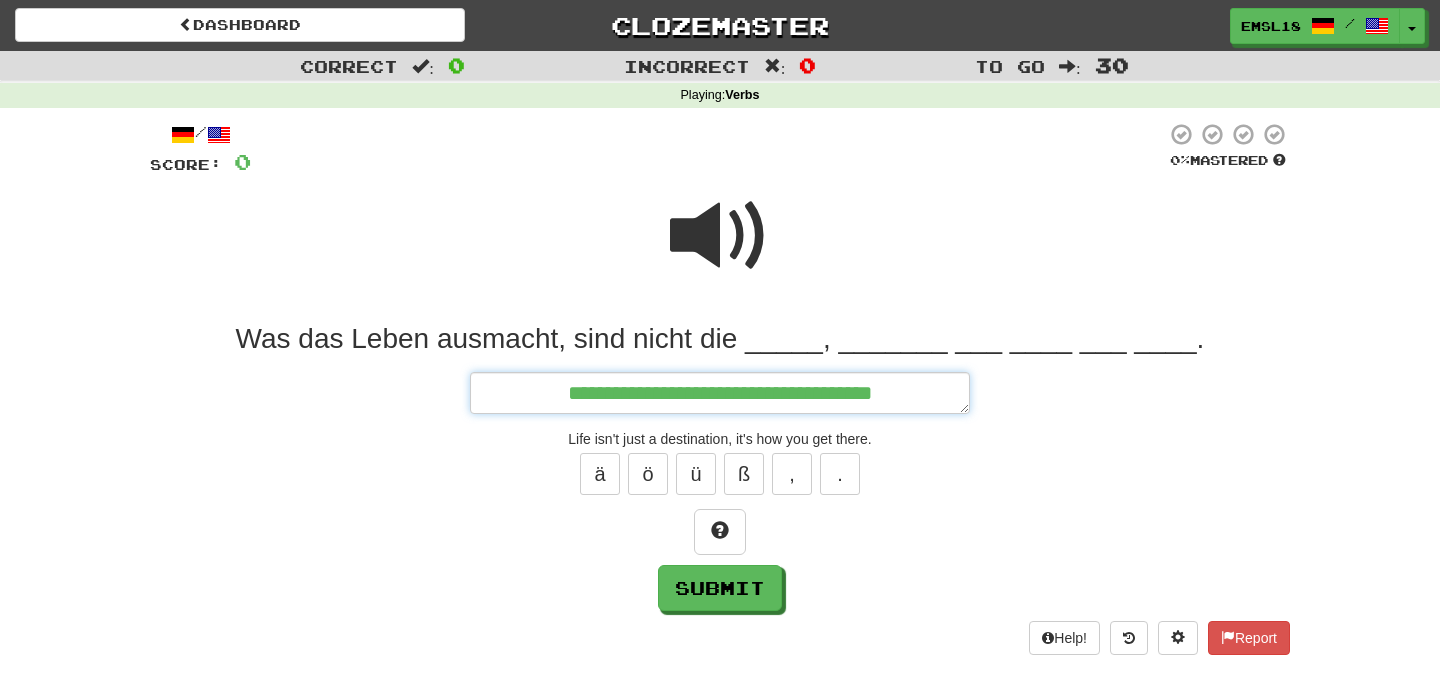 type on "*" 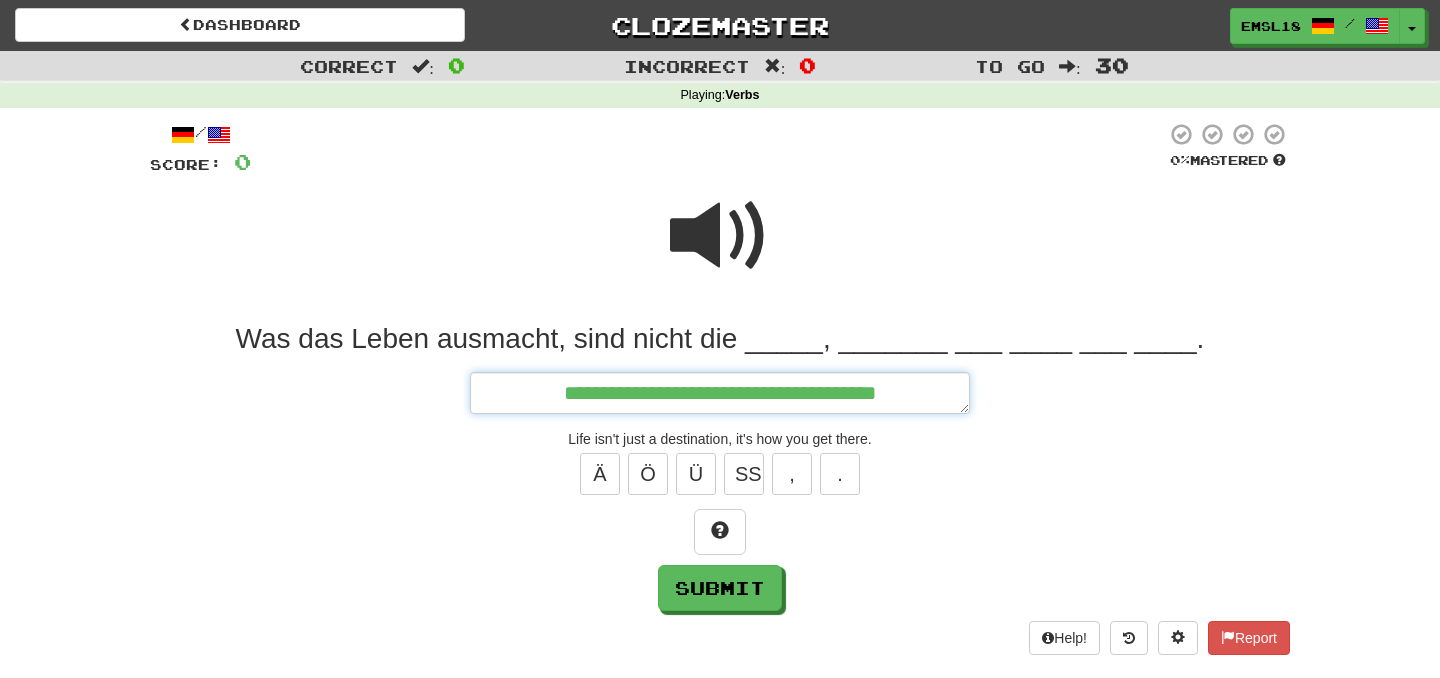 type on "*" 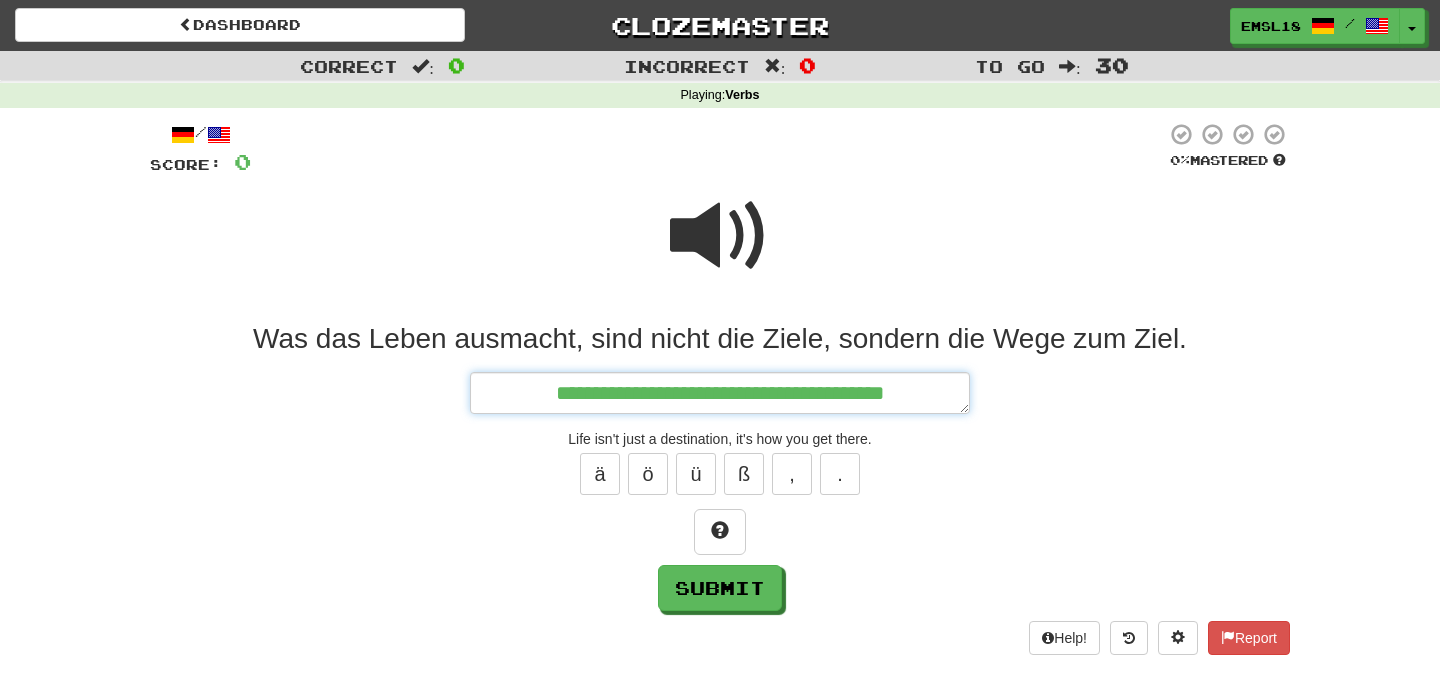 type on "**********" 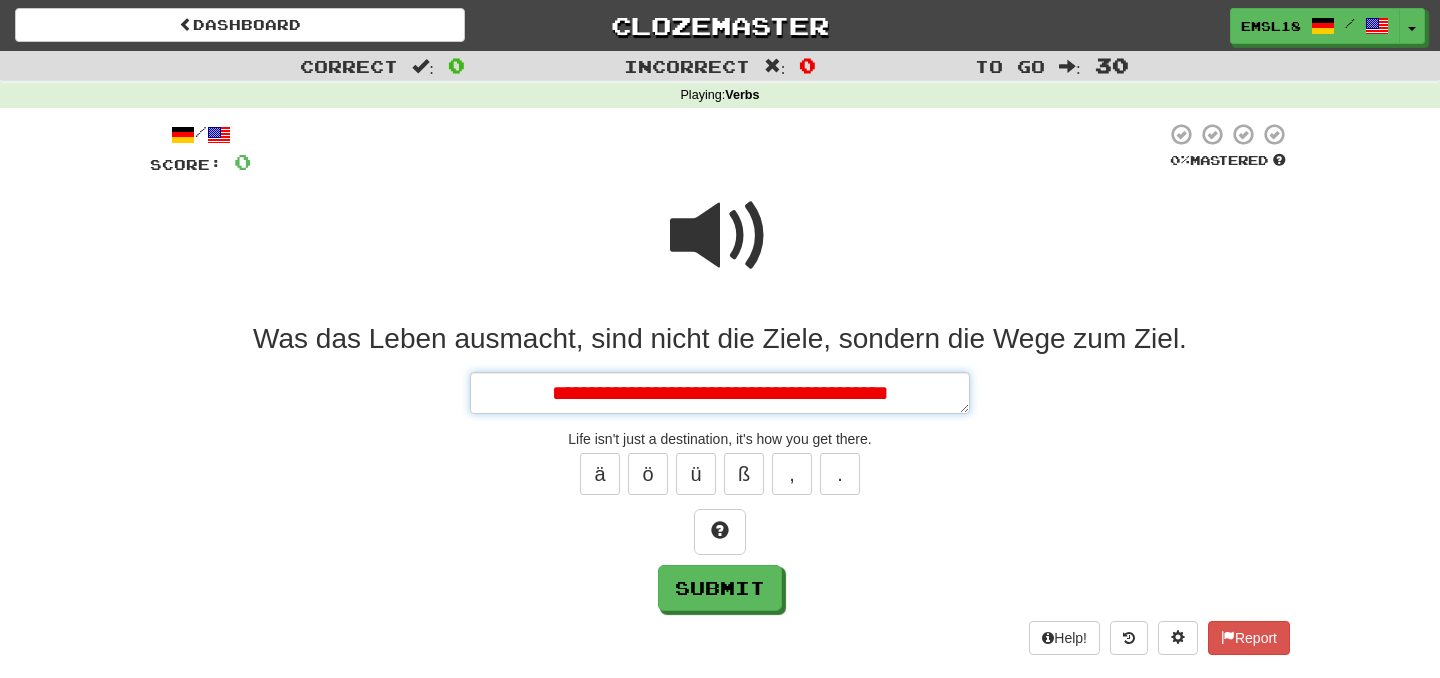 type on "*" 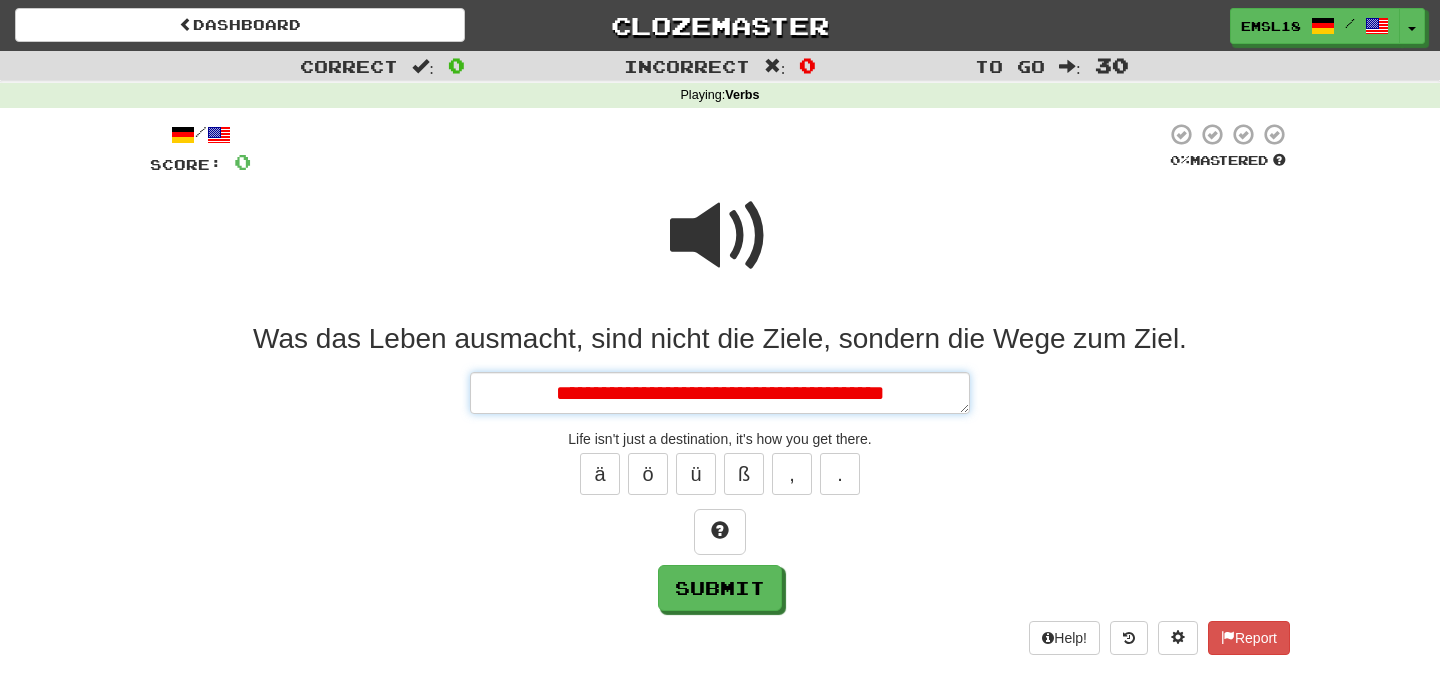 type on "*" 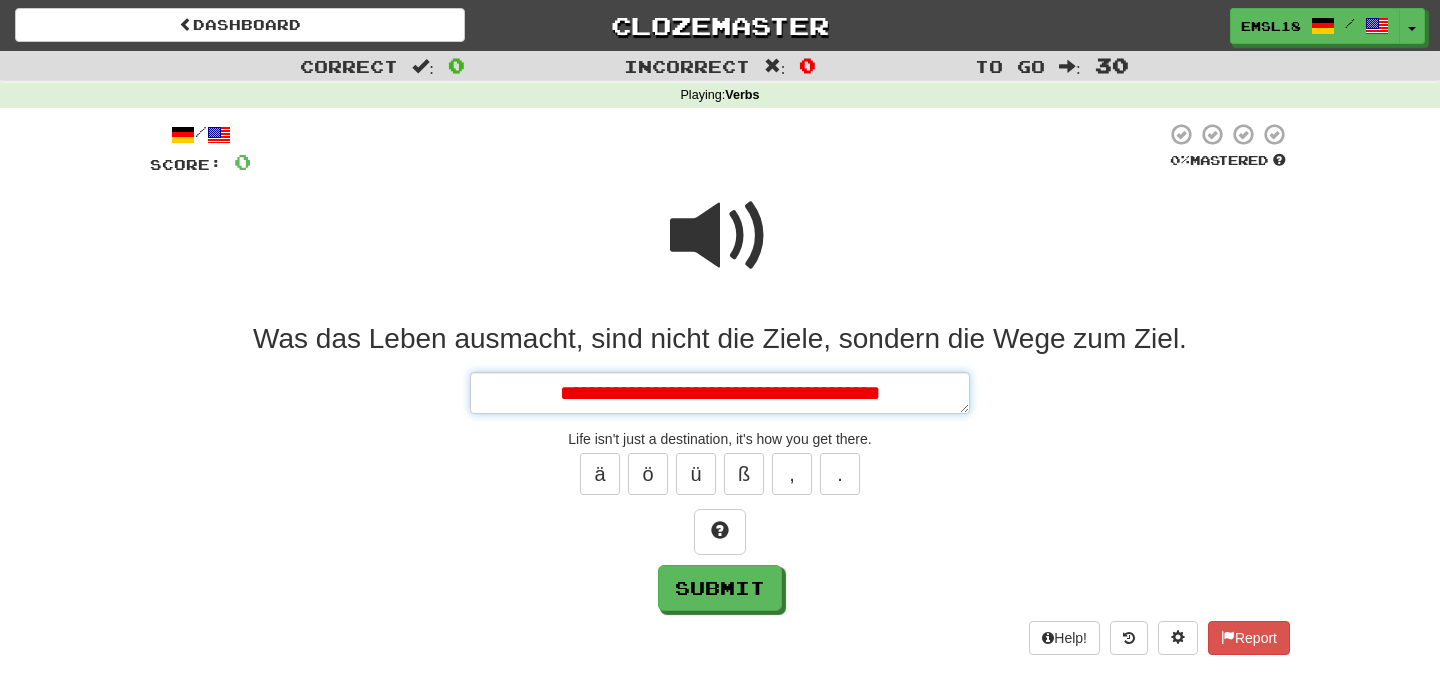 type on "*" 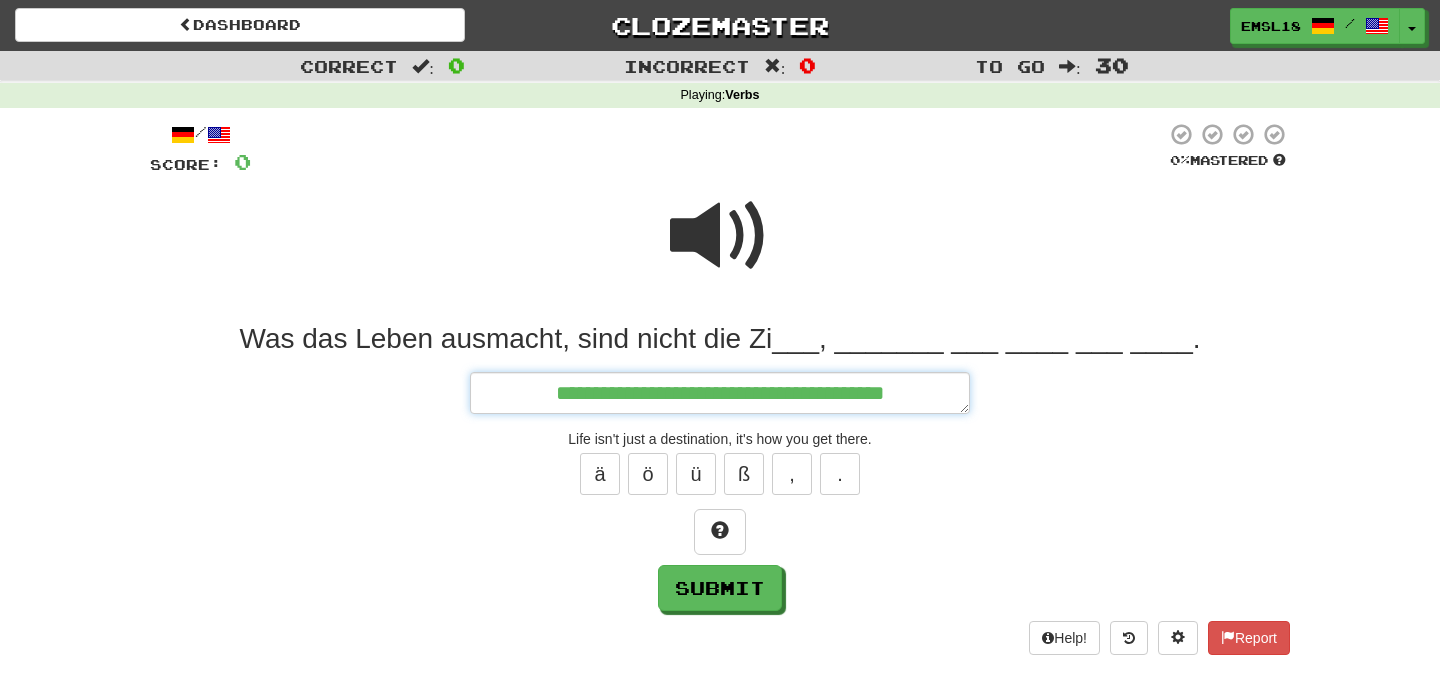 type on "**********" 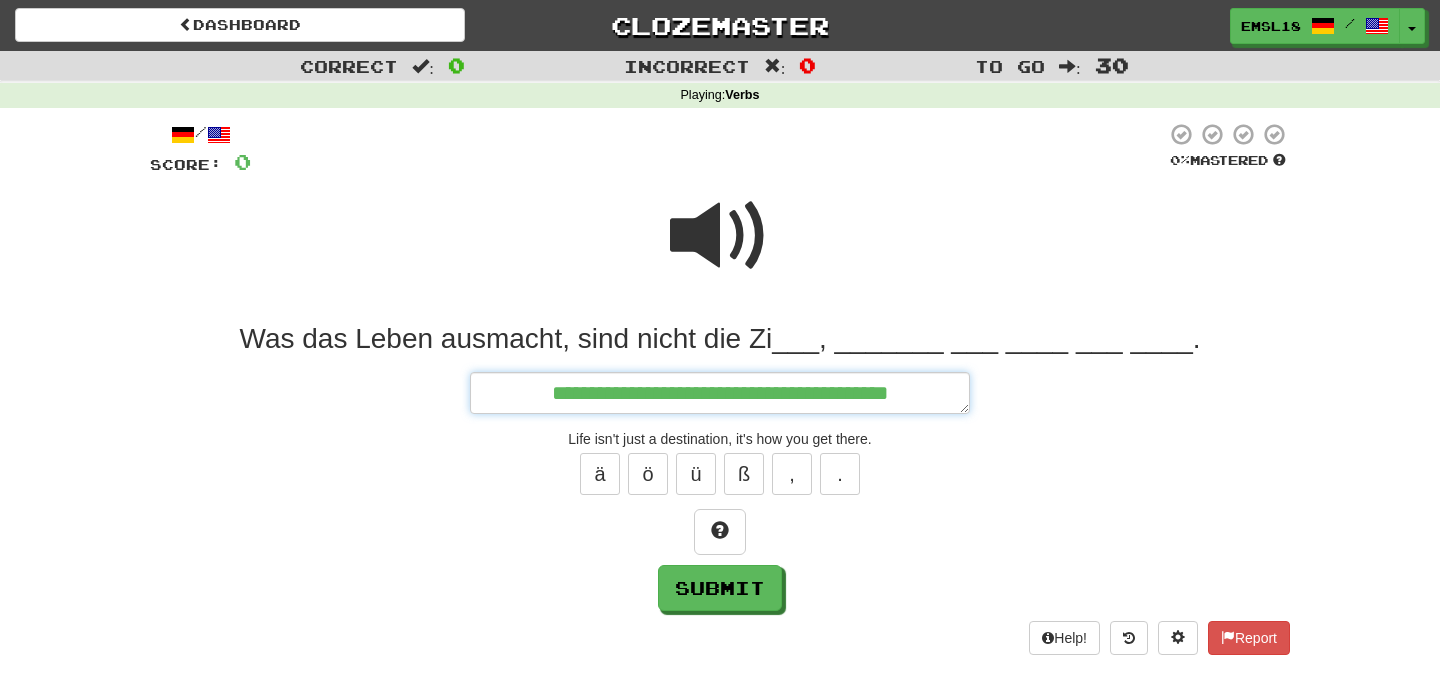 type on "*" 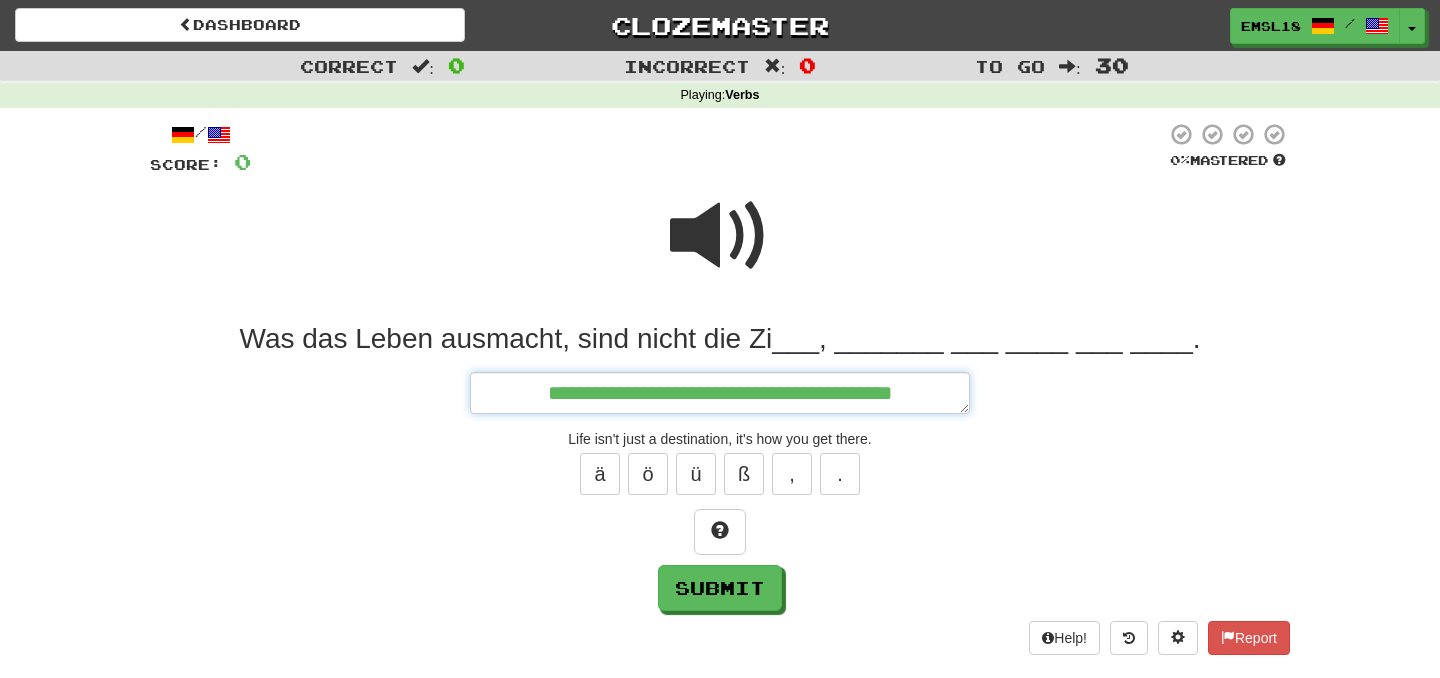 type on "*" 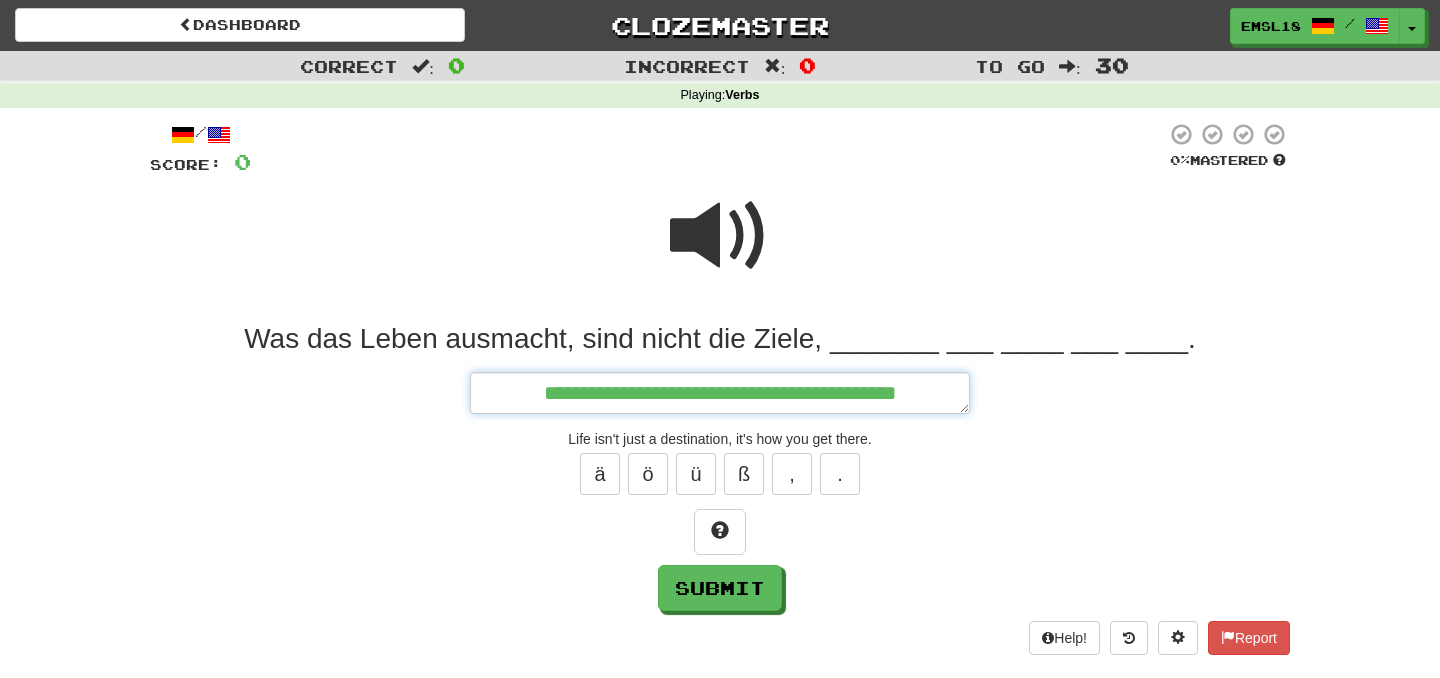 type on "*" 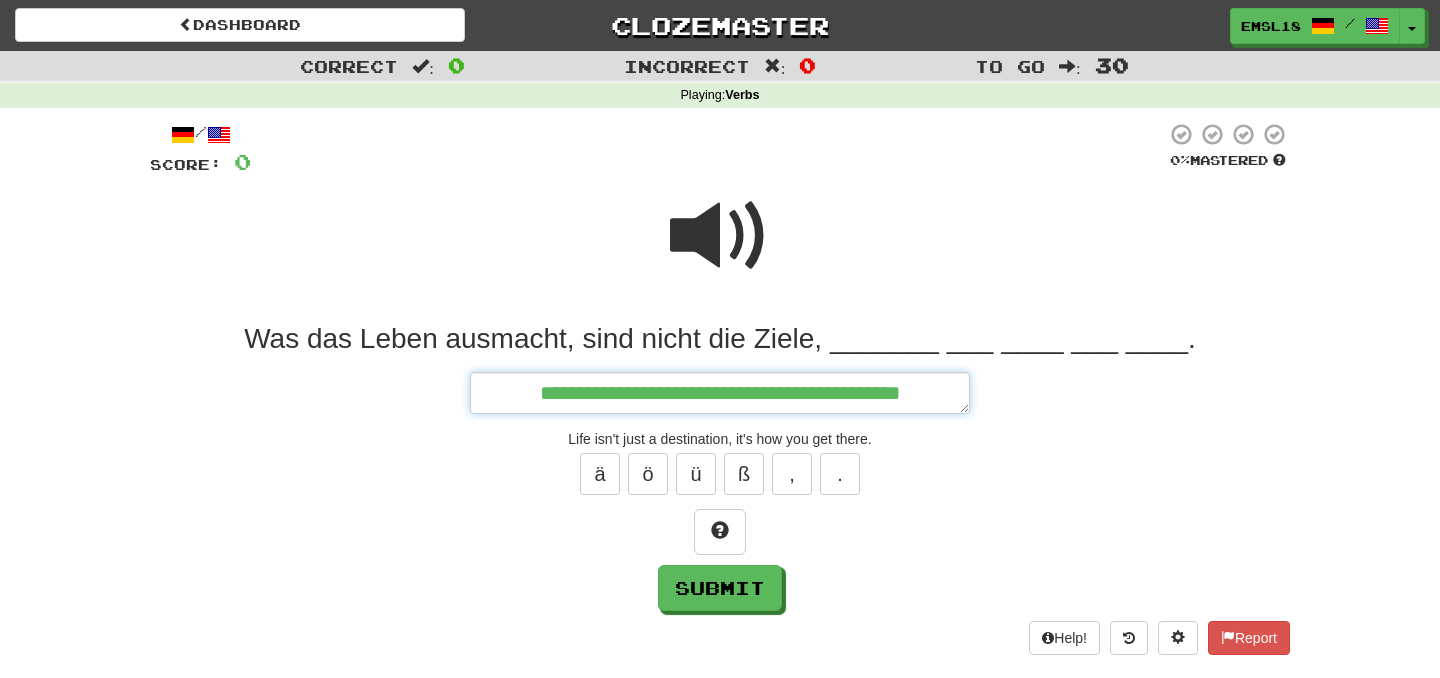 type on "**********" 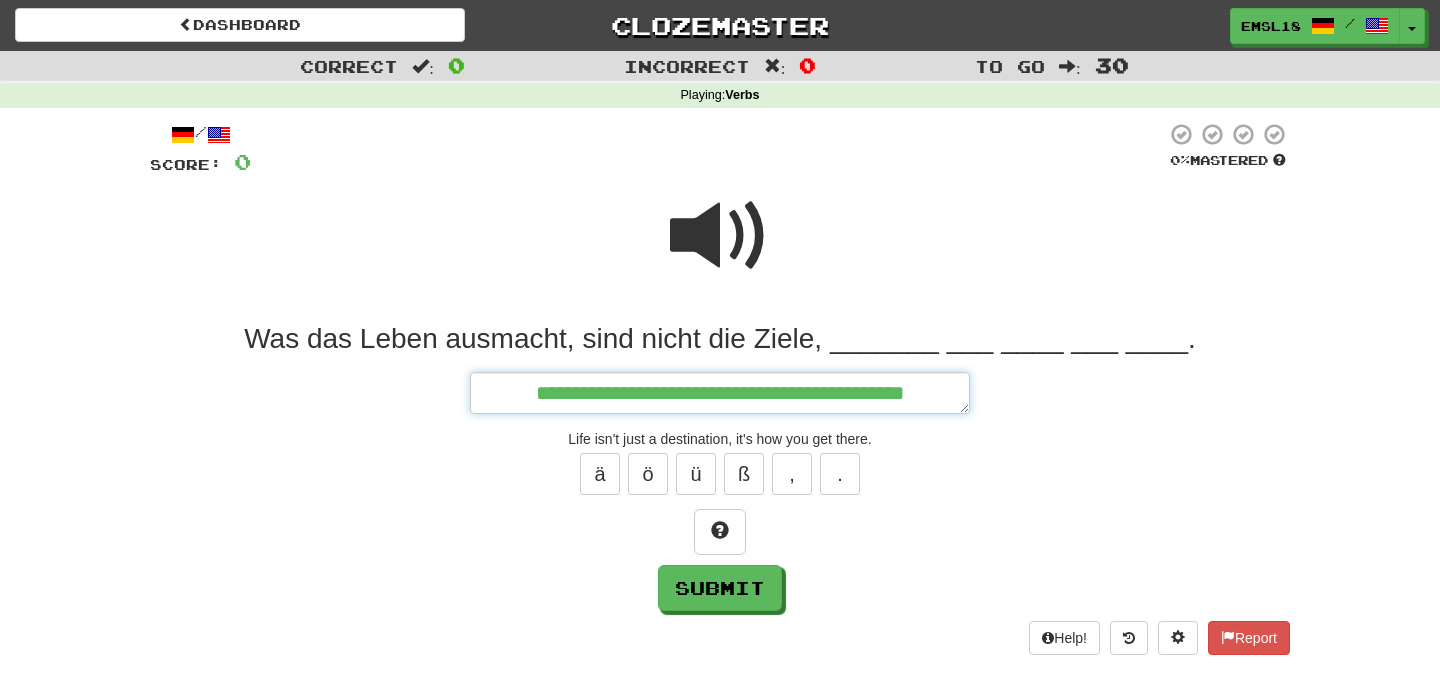 type on "*" 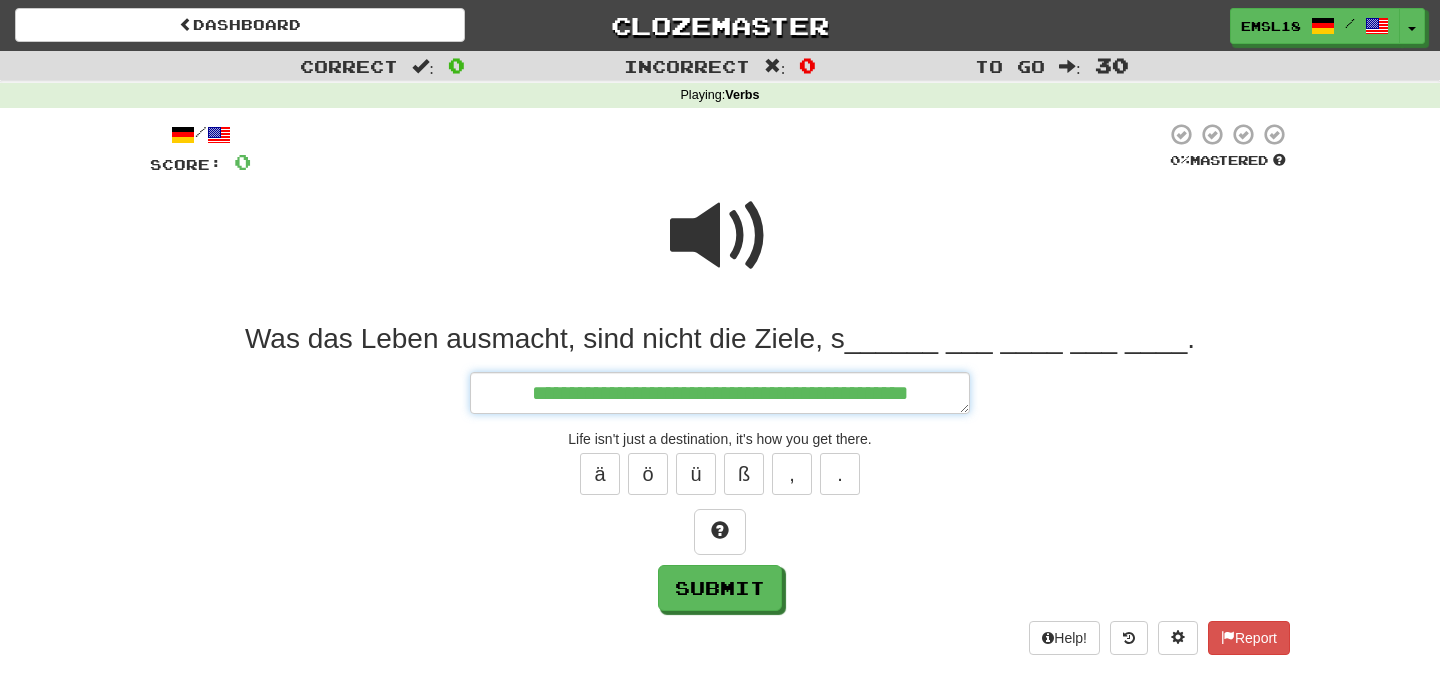 type on "*" 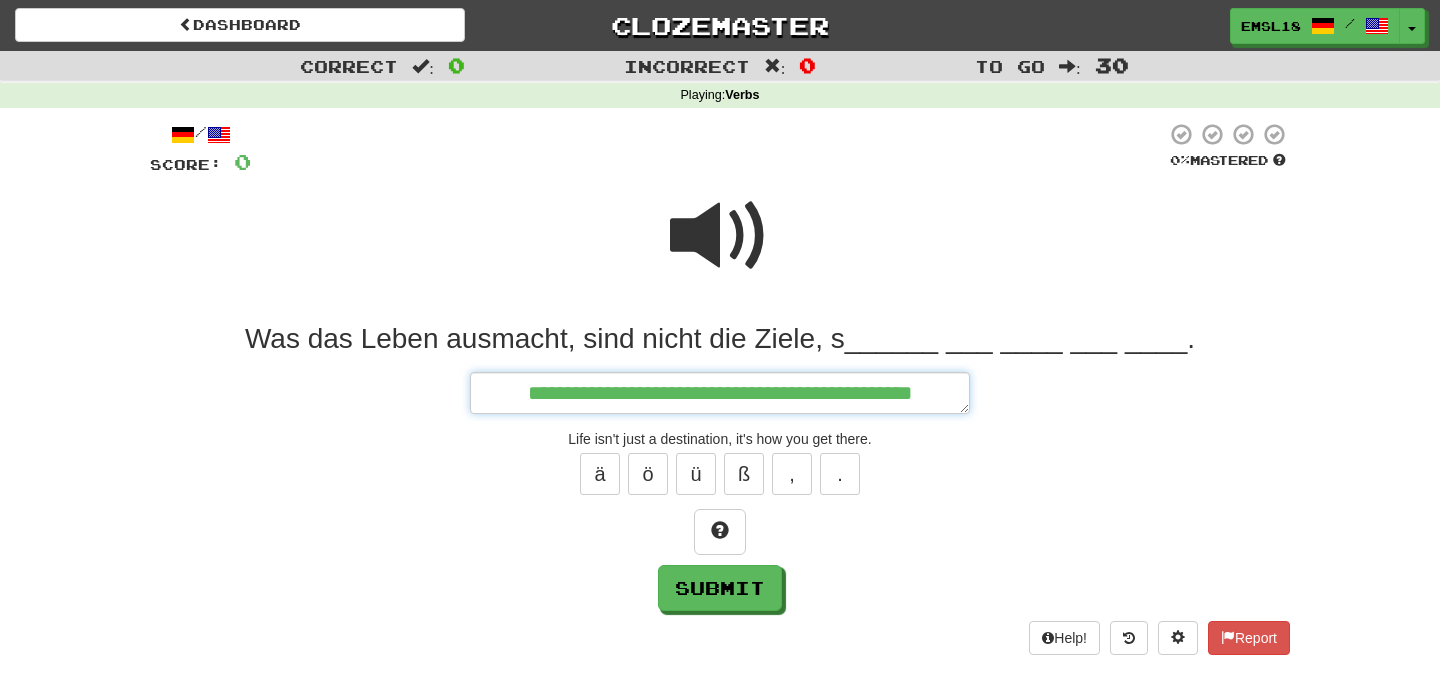 type on "*" 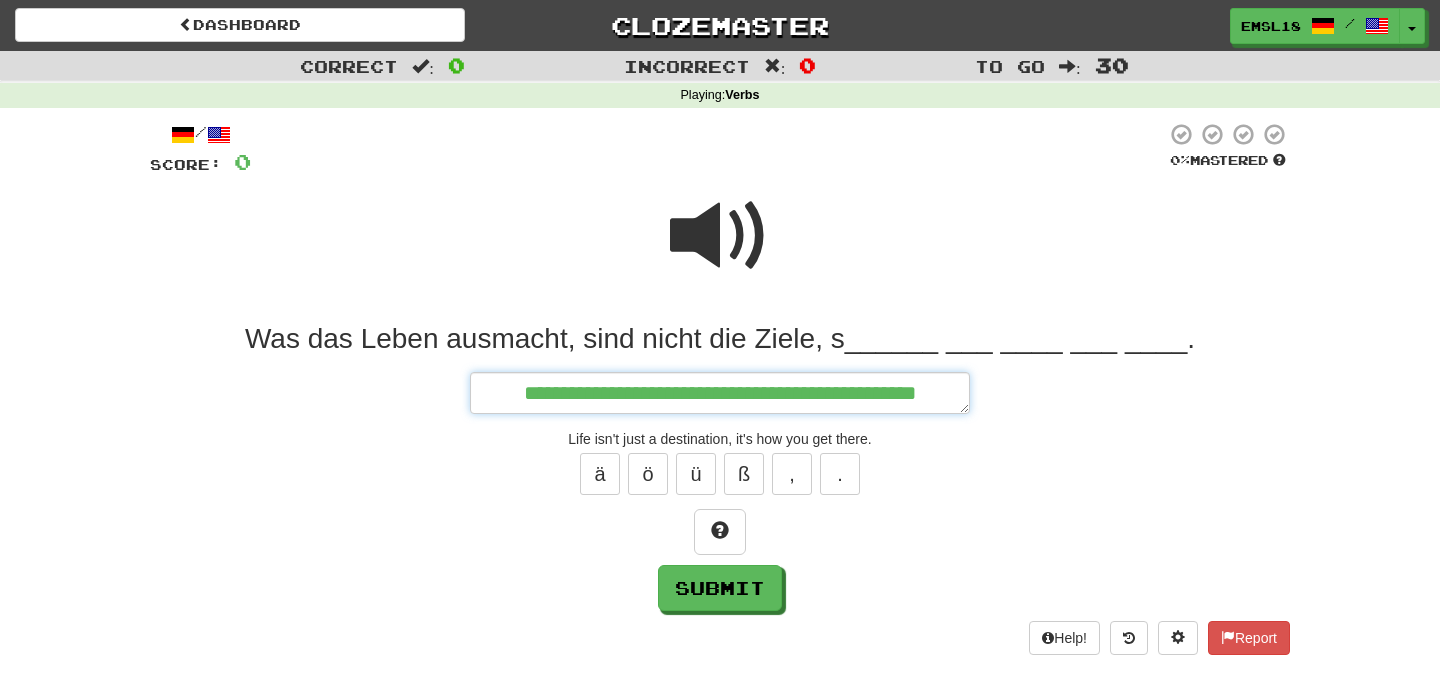 type on "*" 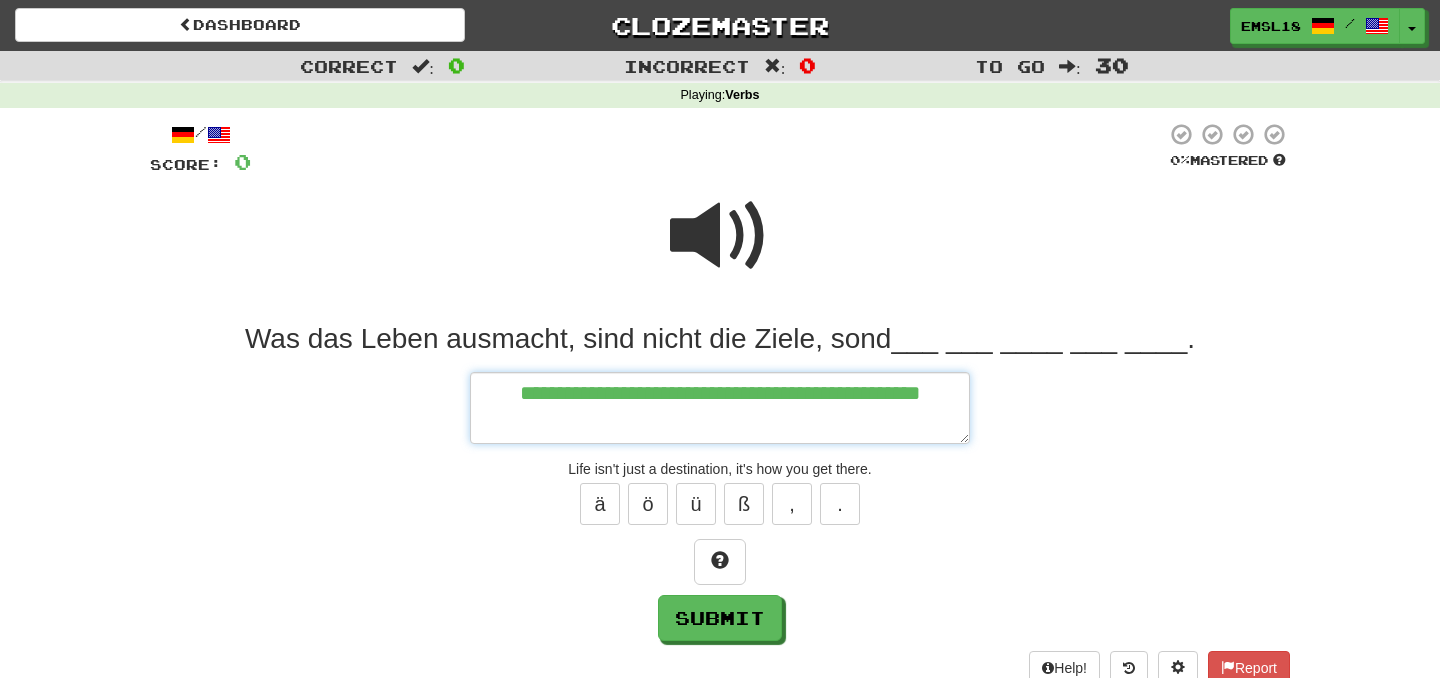 type on "*" 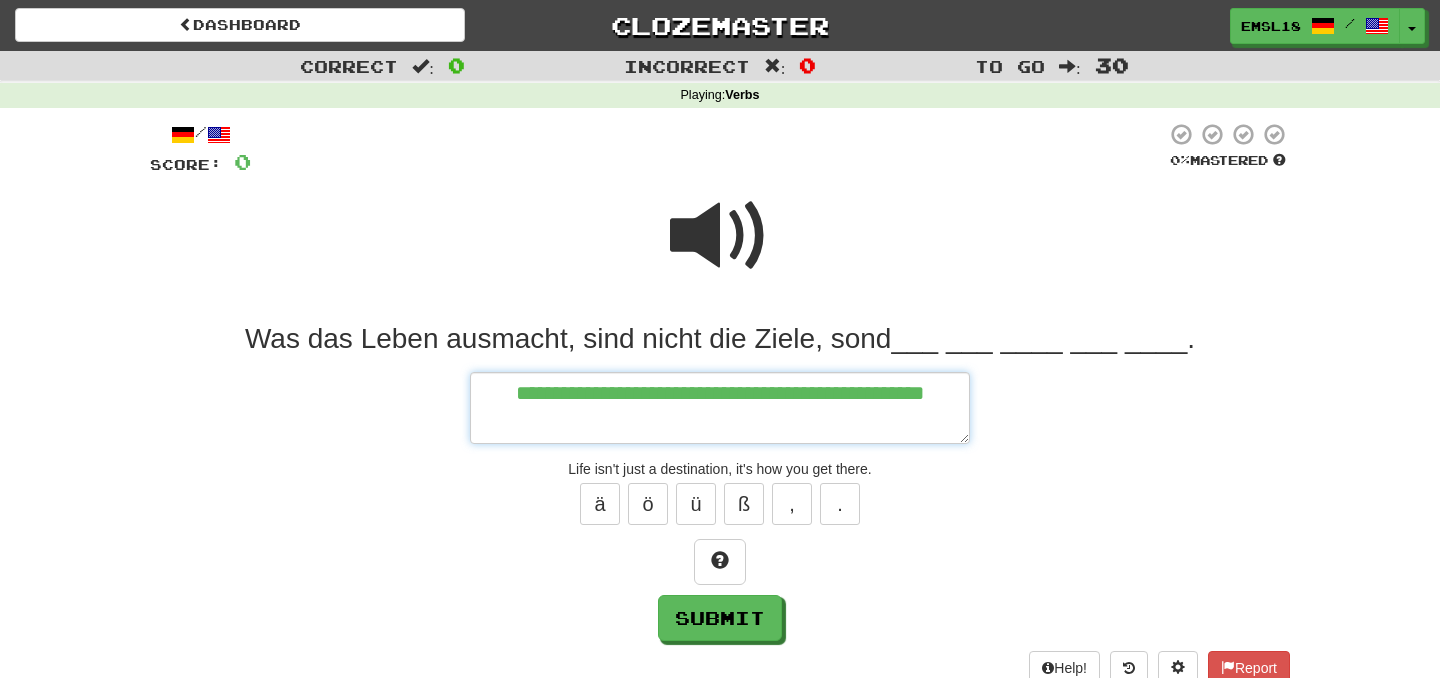 type on "*" 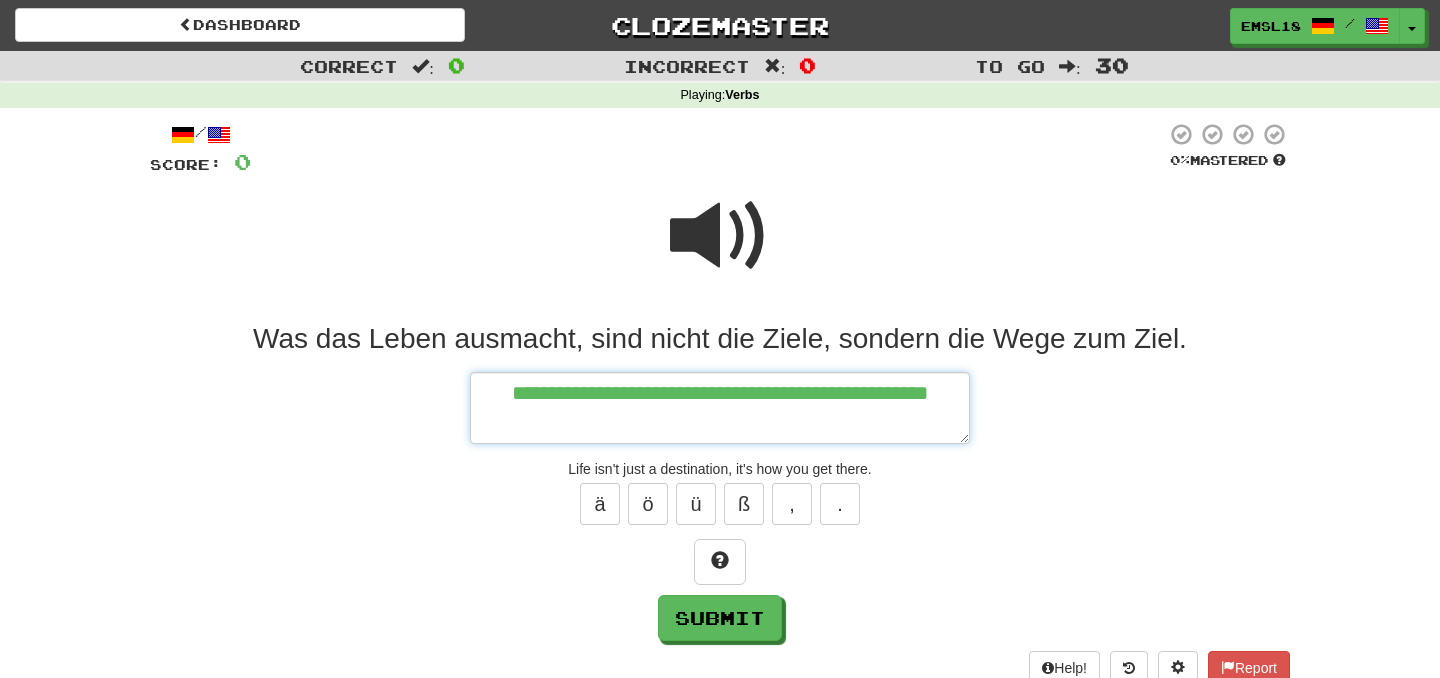 type on "*" 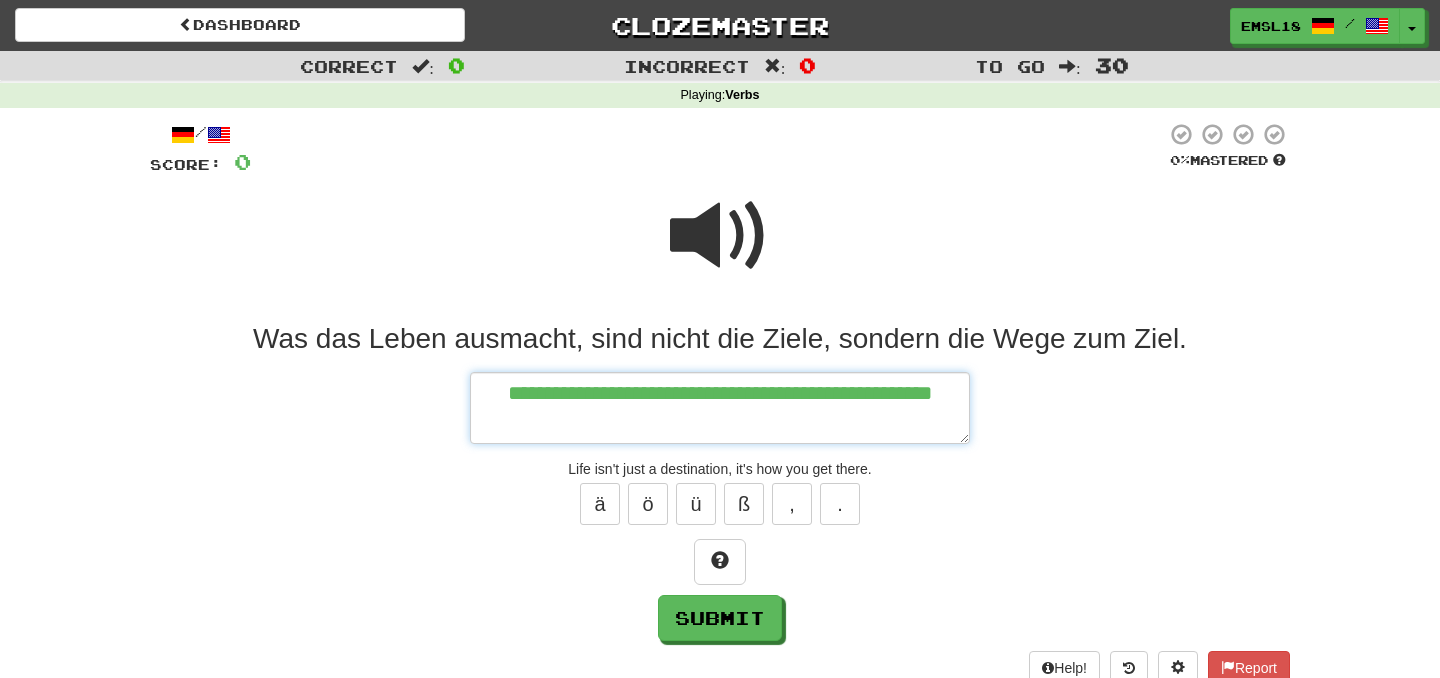 type on "**********" 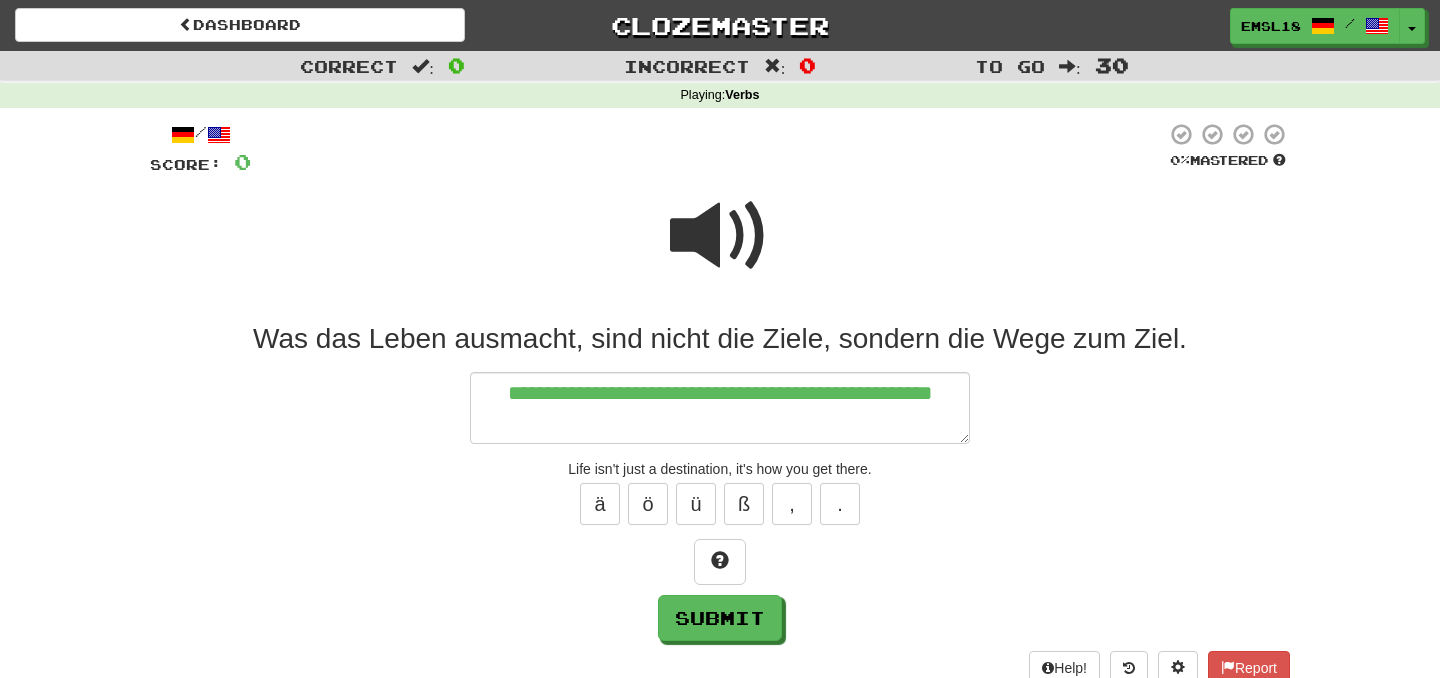 click at bounding box center [720, 236] 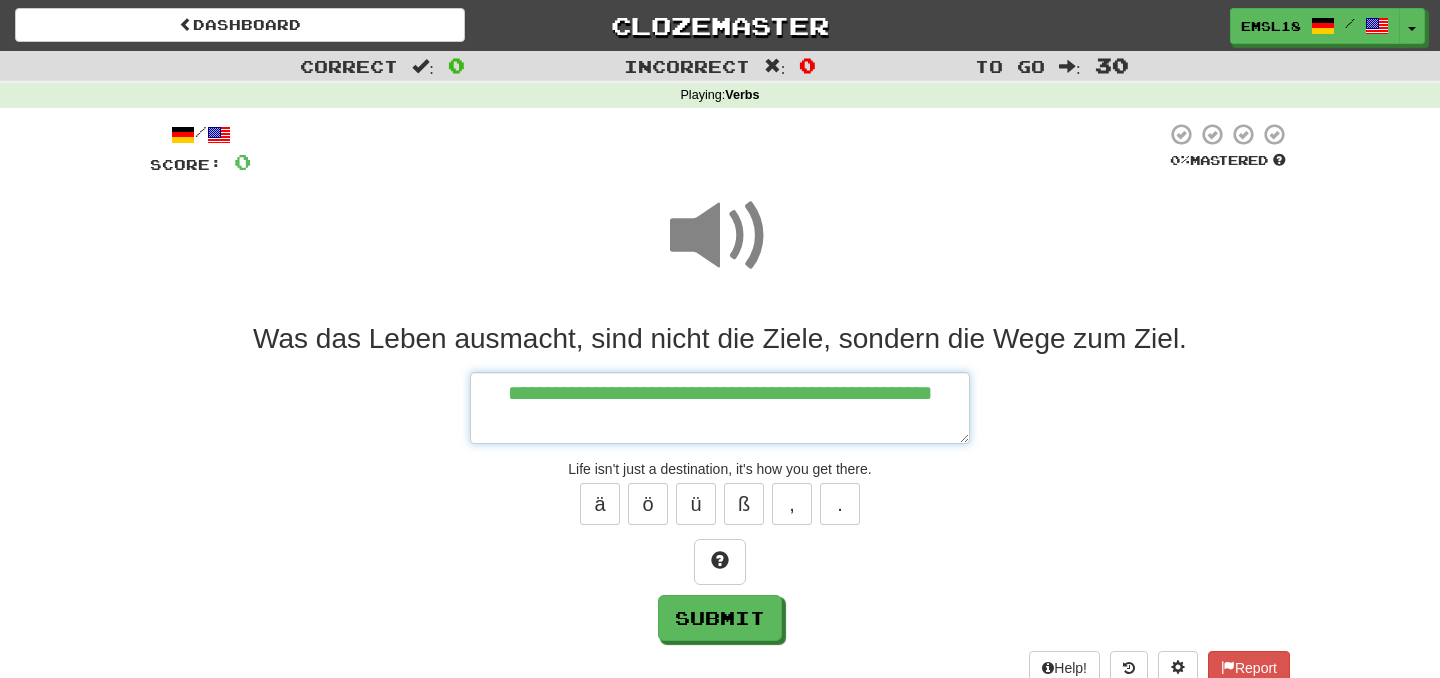 click on "**********" at bounding box center [720, 408] 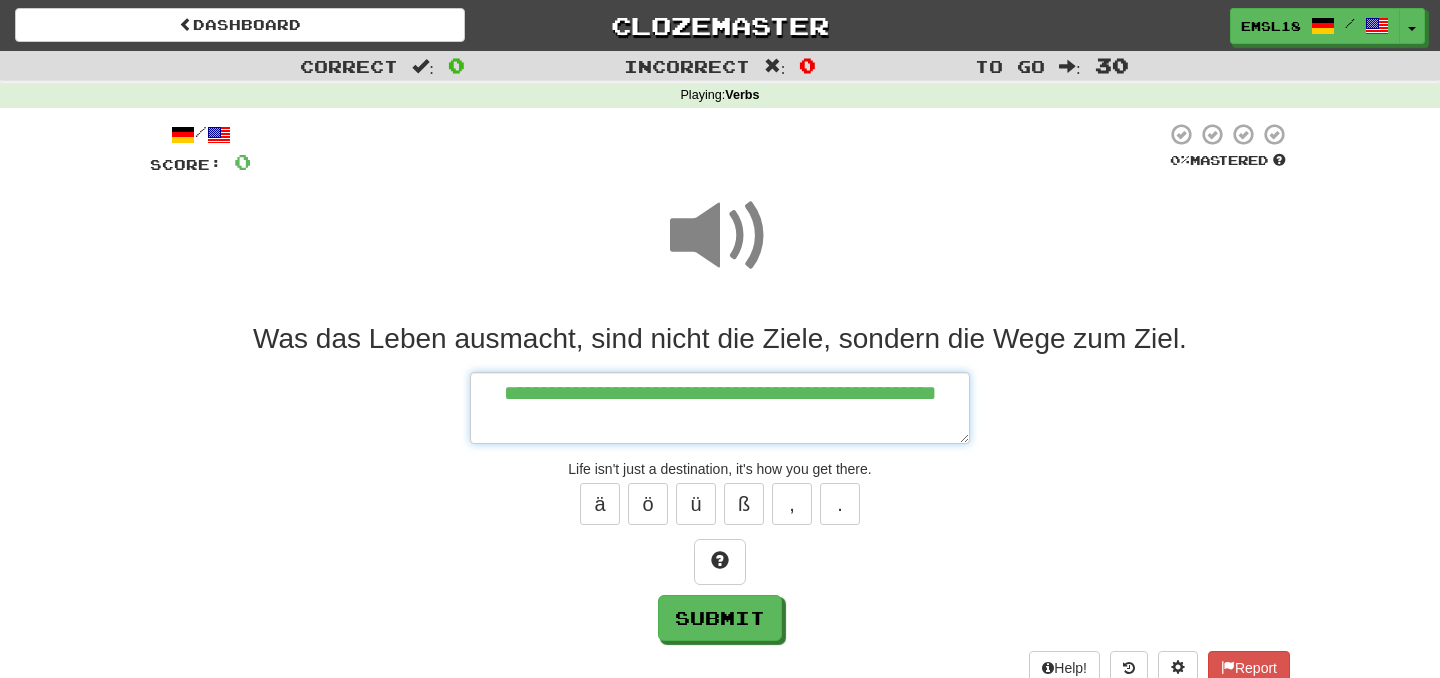 type on "*" 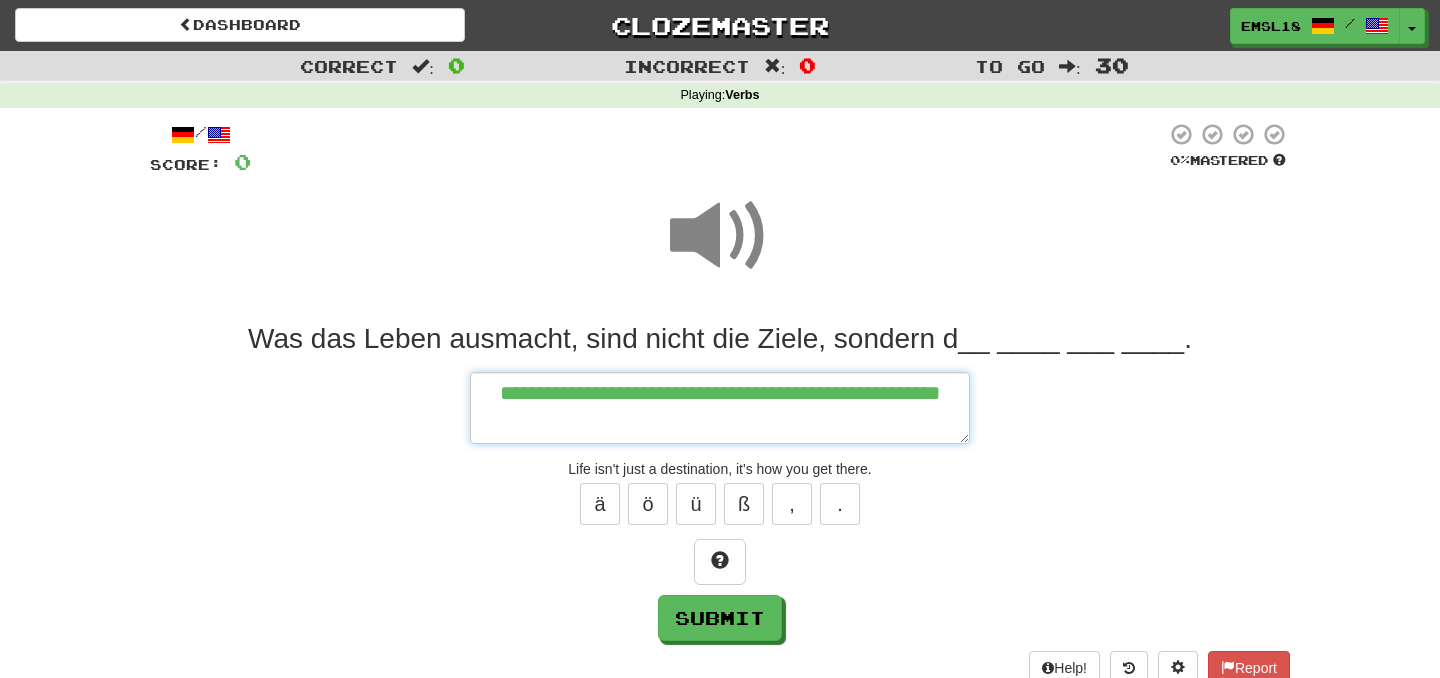 type on "*" 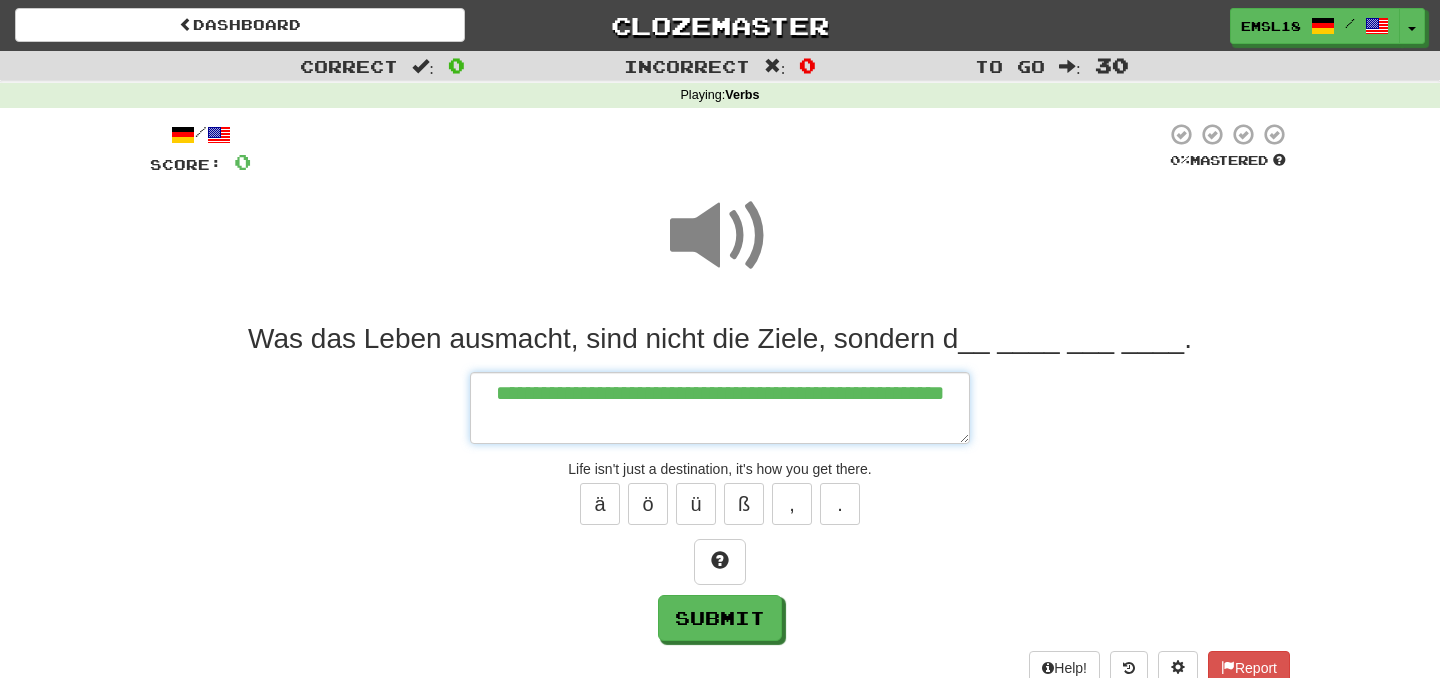 type on "*" 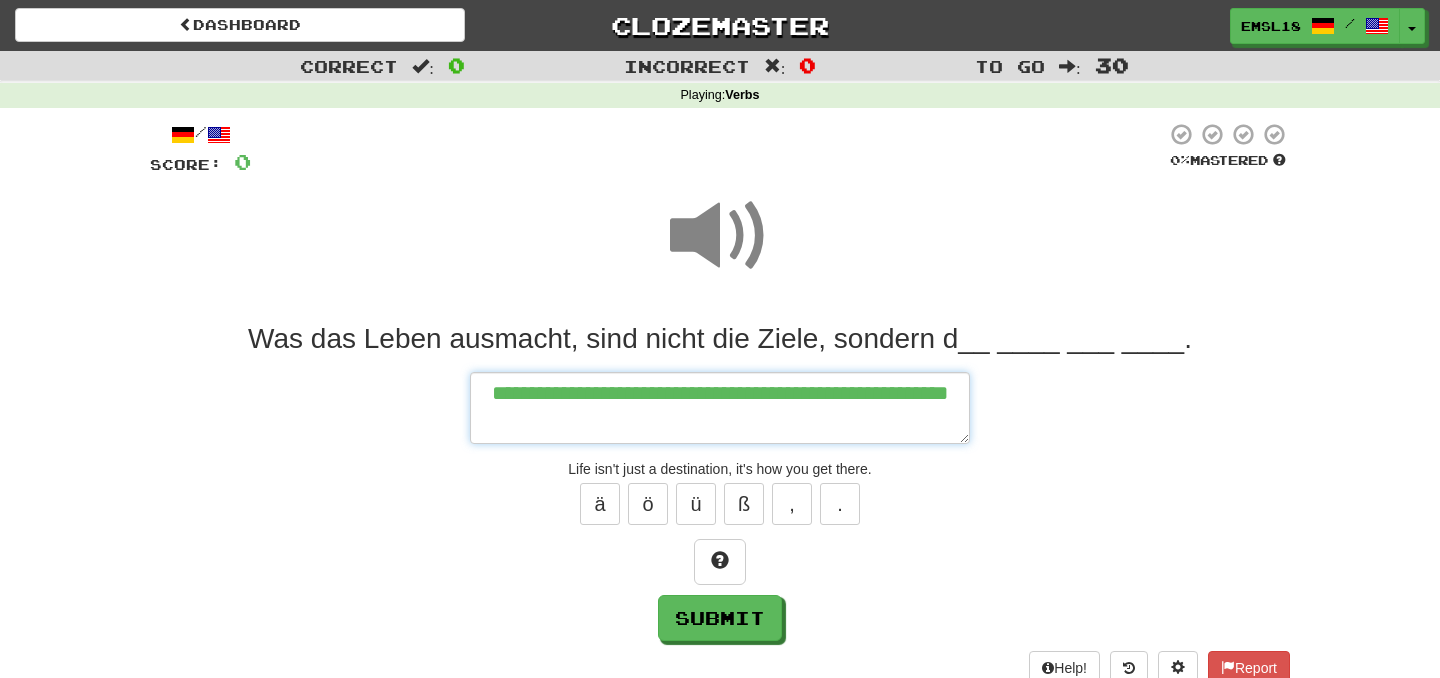 type on "*" 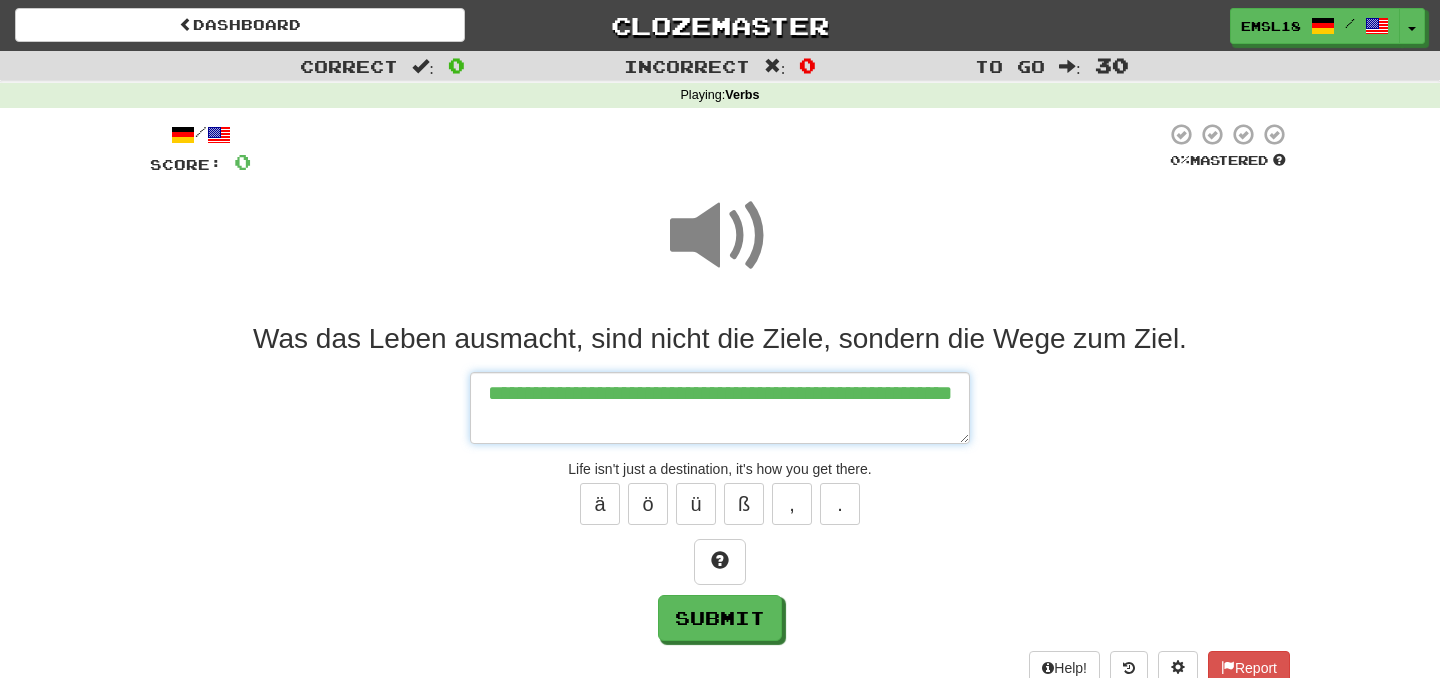 type on "*" 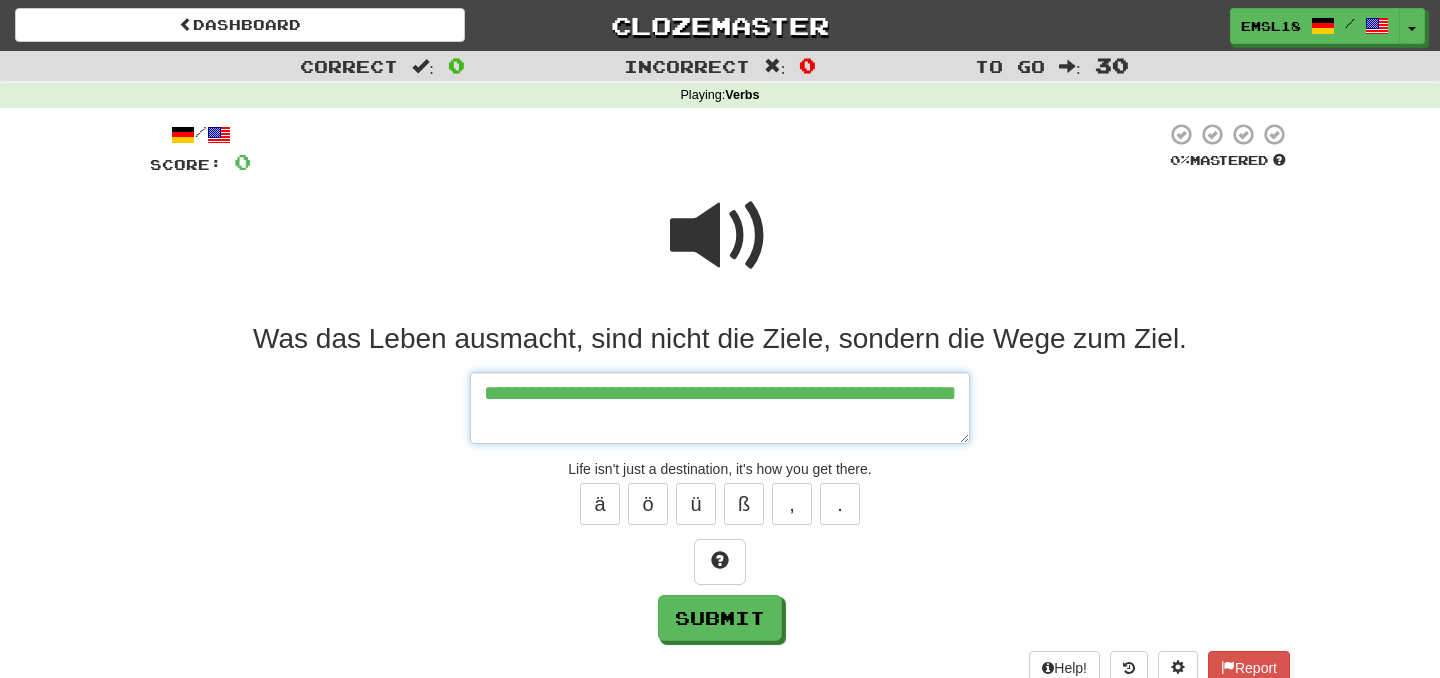 type on "*" 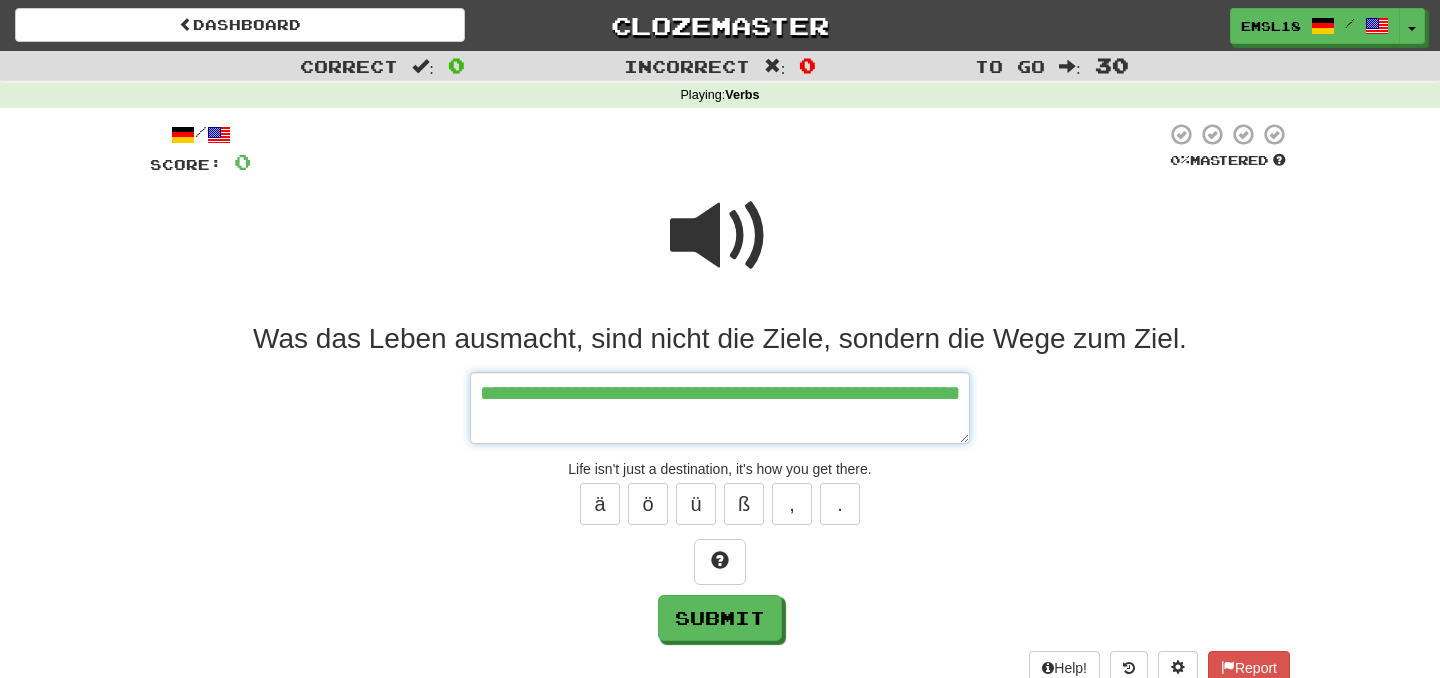 type on "*" 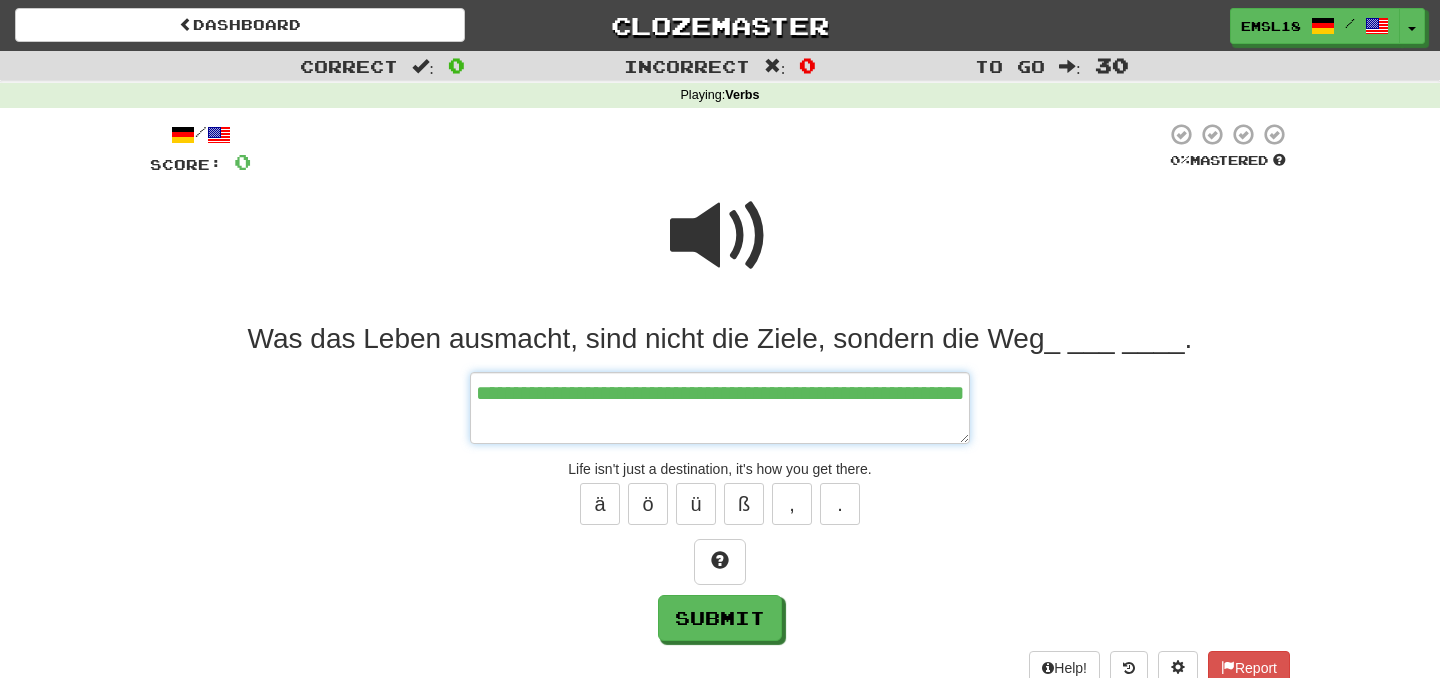 type on "*" 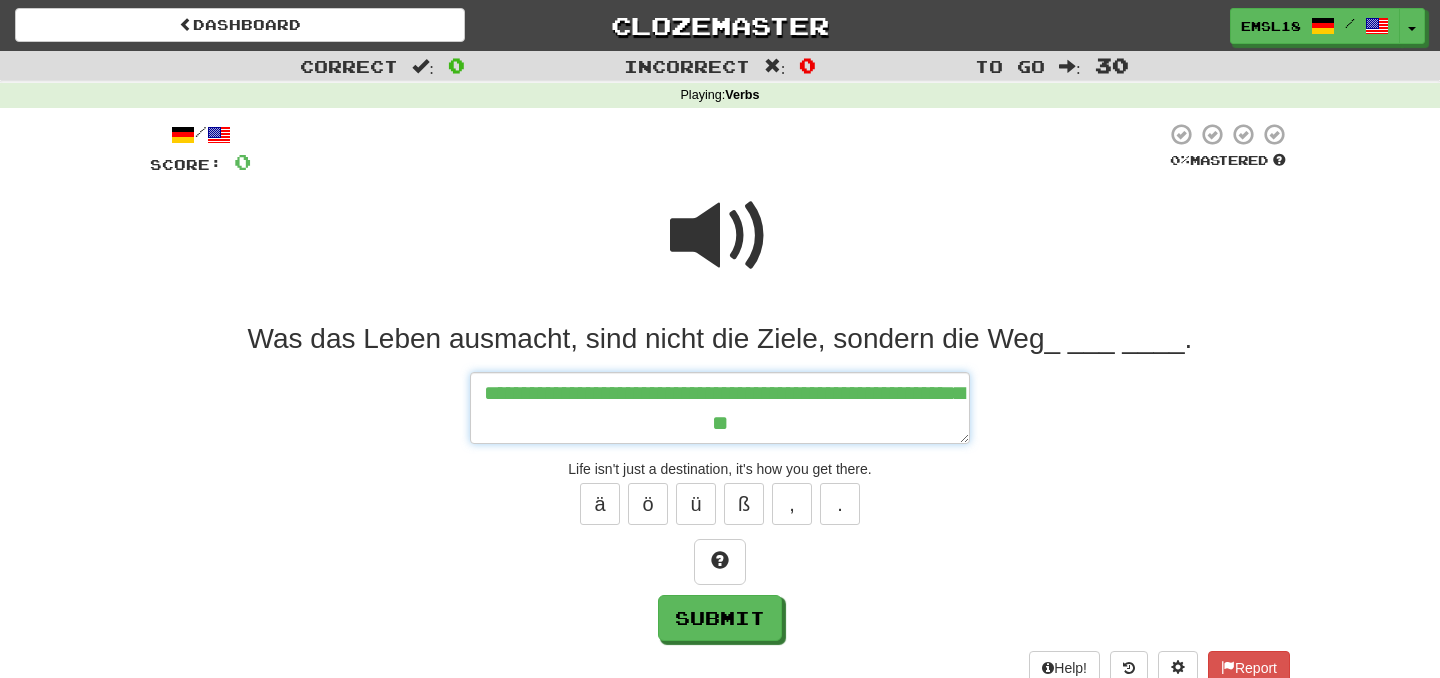 type on "*" 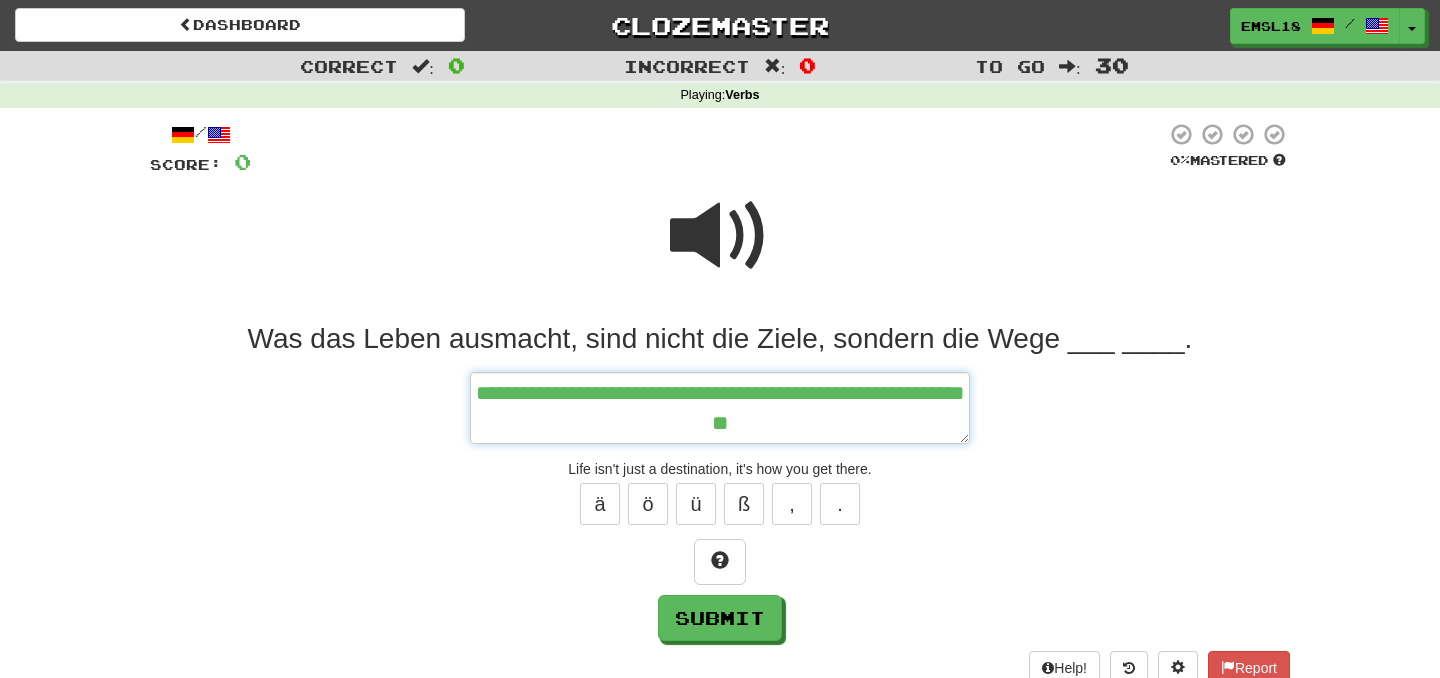 type on "*" 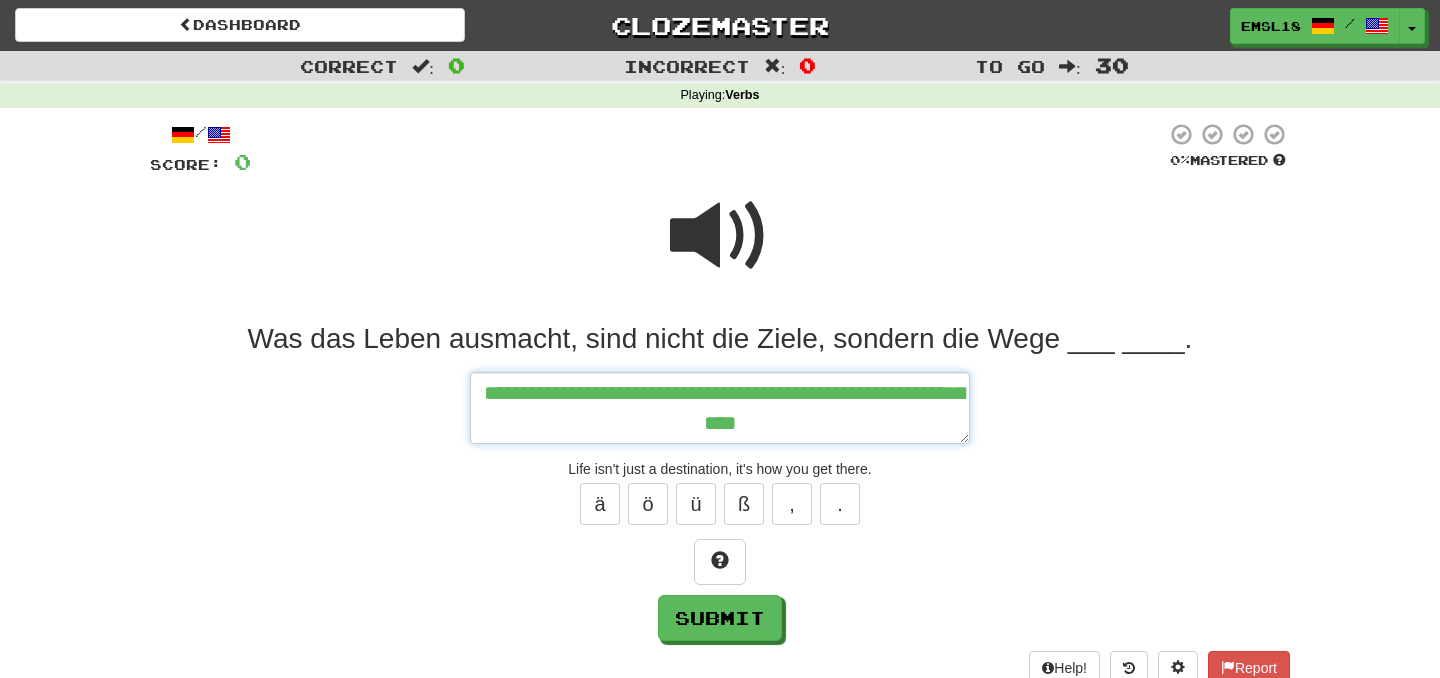 type on "*" 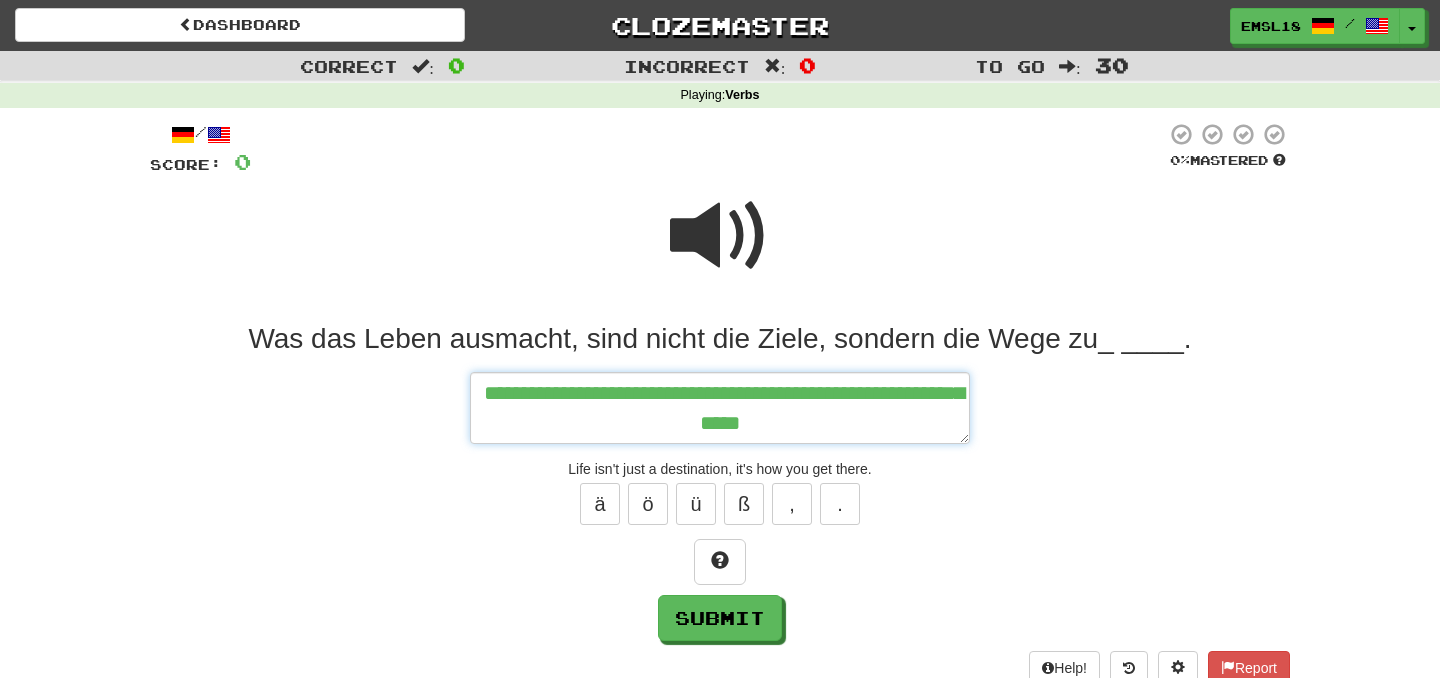 type on "*" 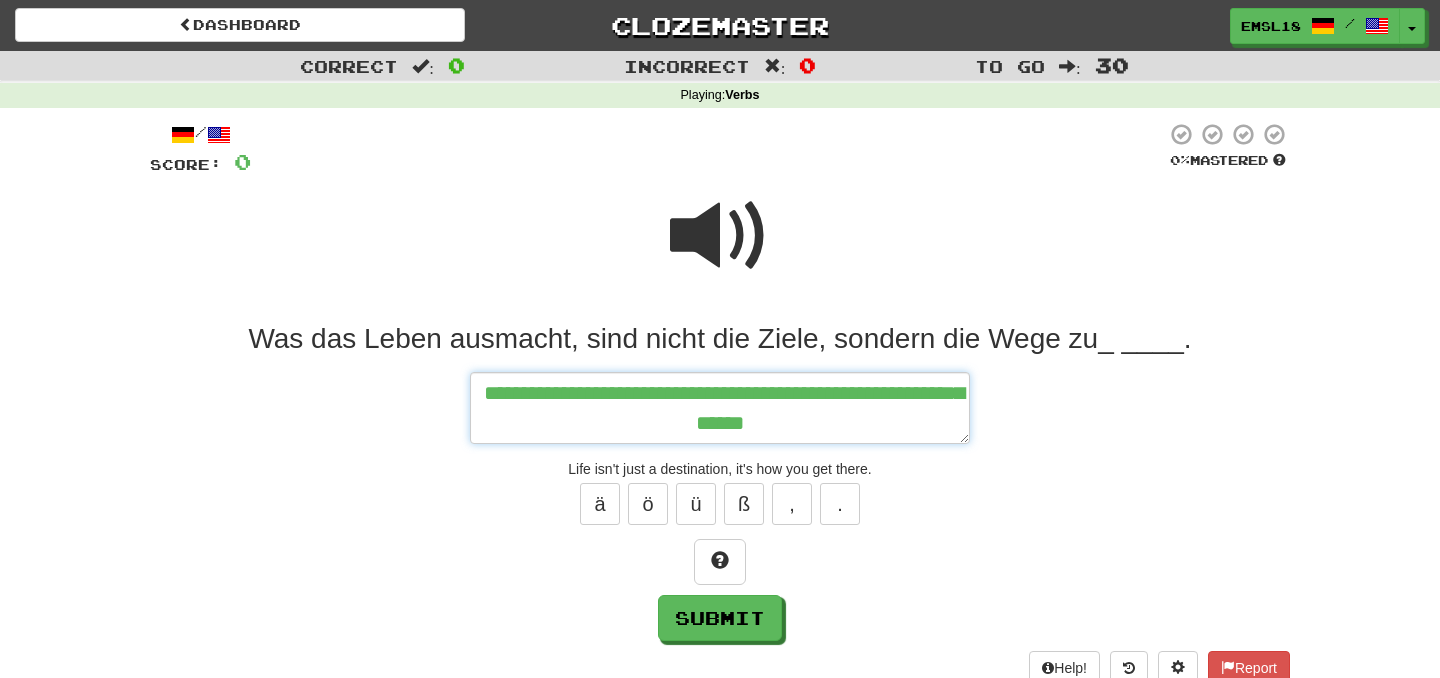 type on "*" 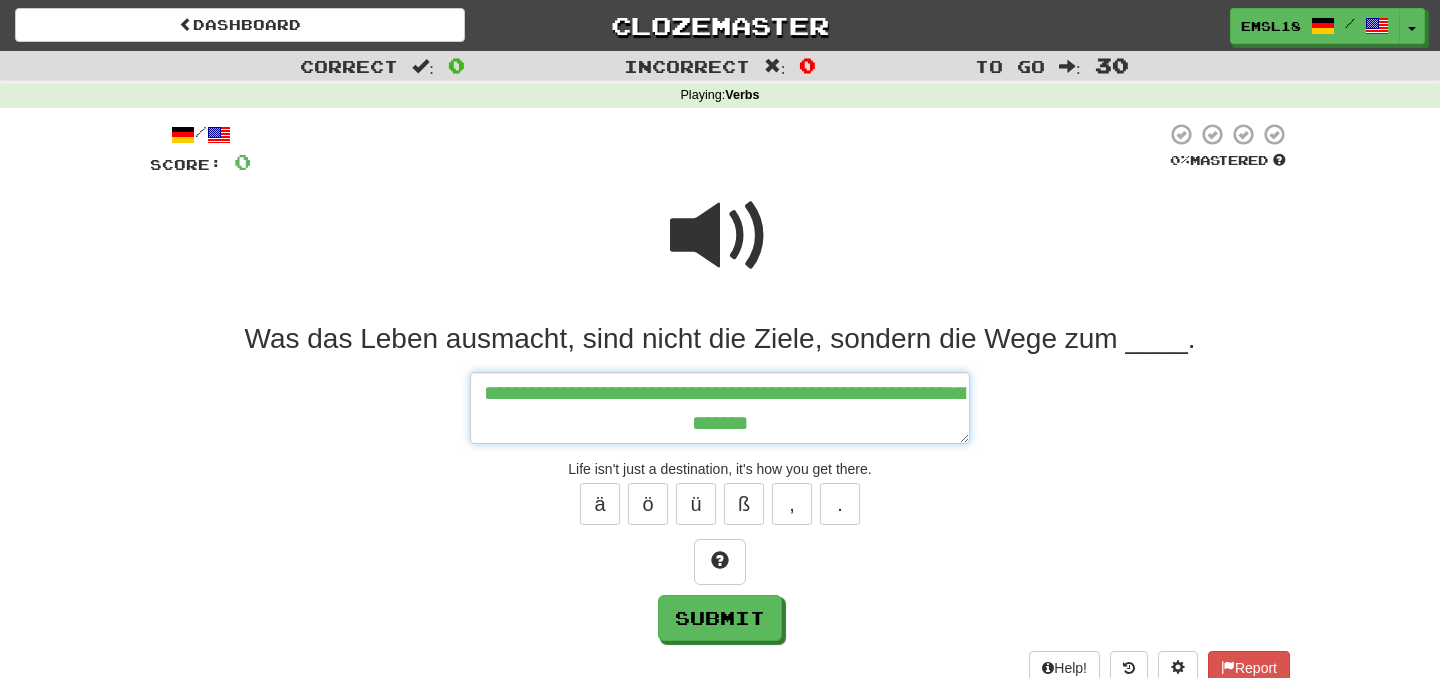 type on "*" 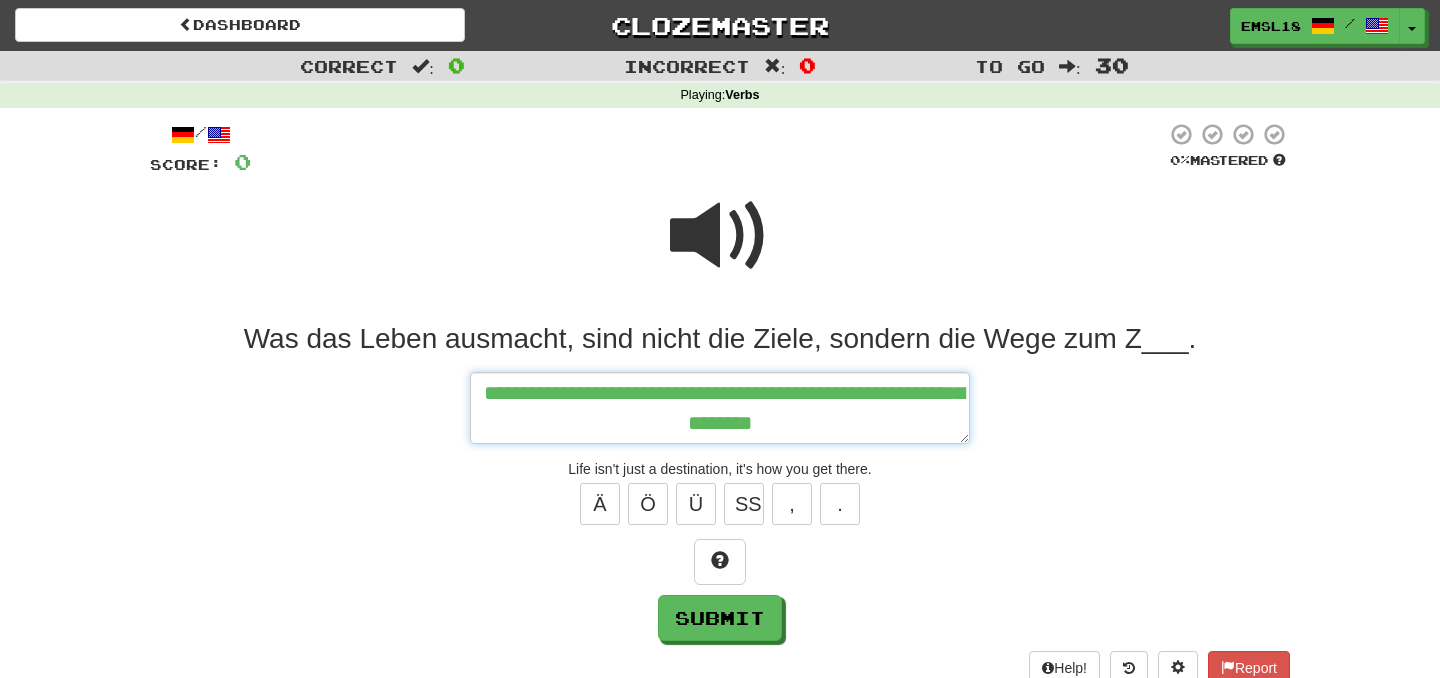 type on "*" 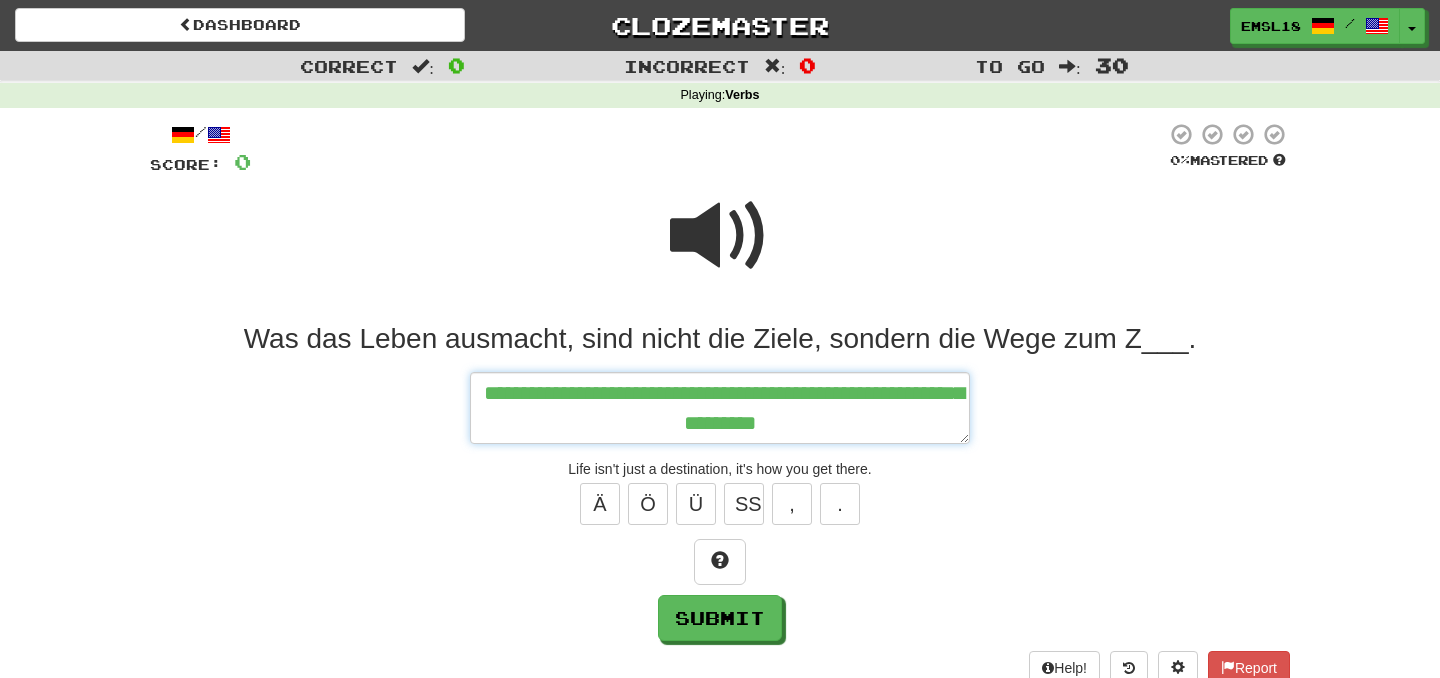 type on "*" 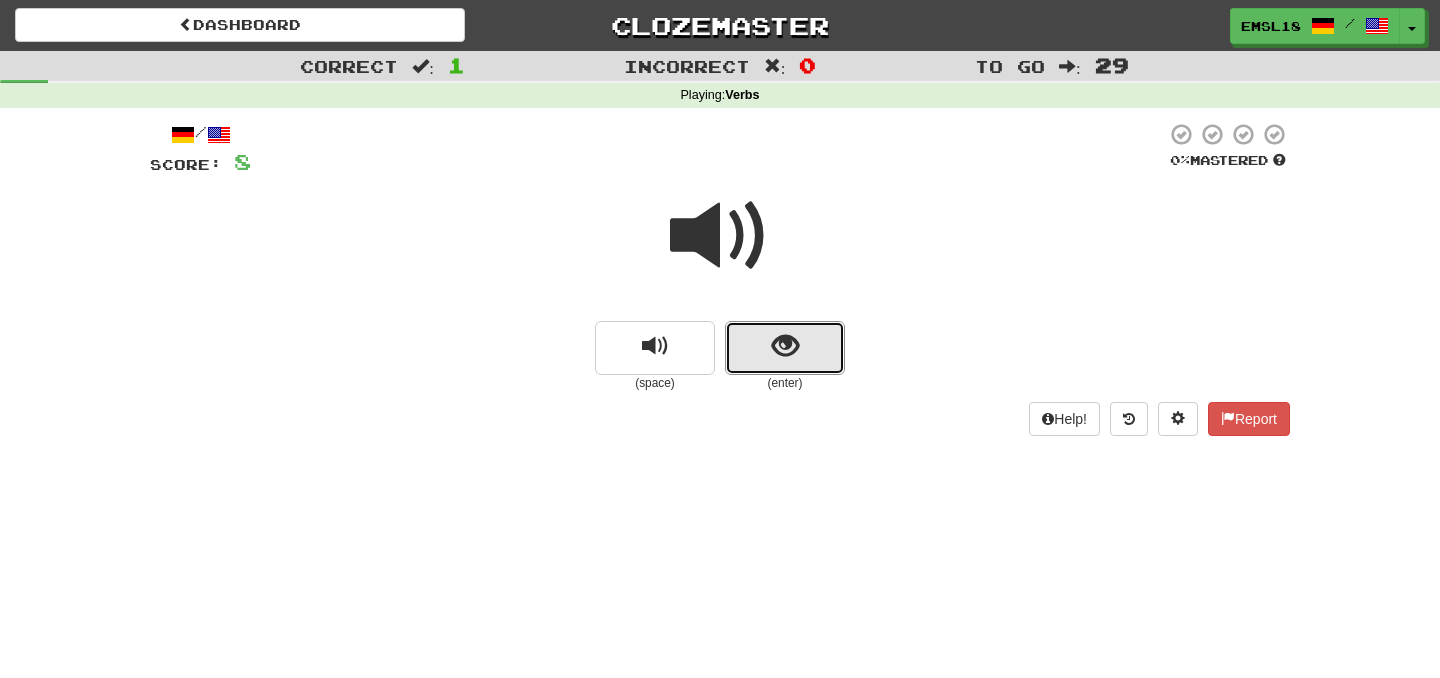 click at bounding box center (785, 348) 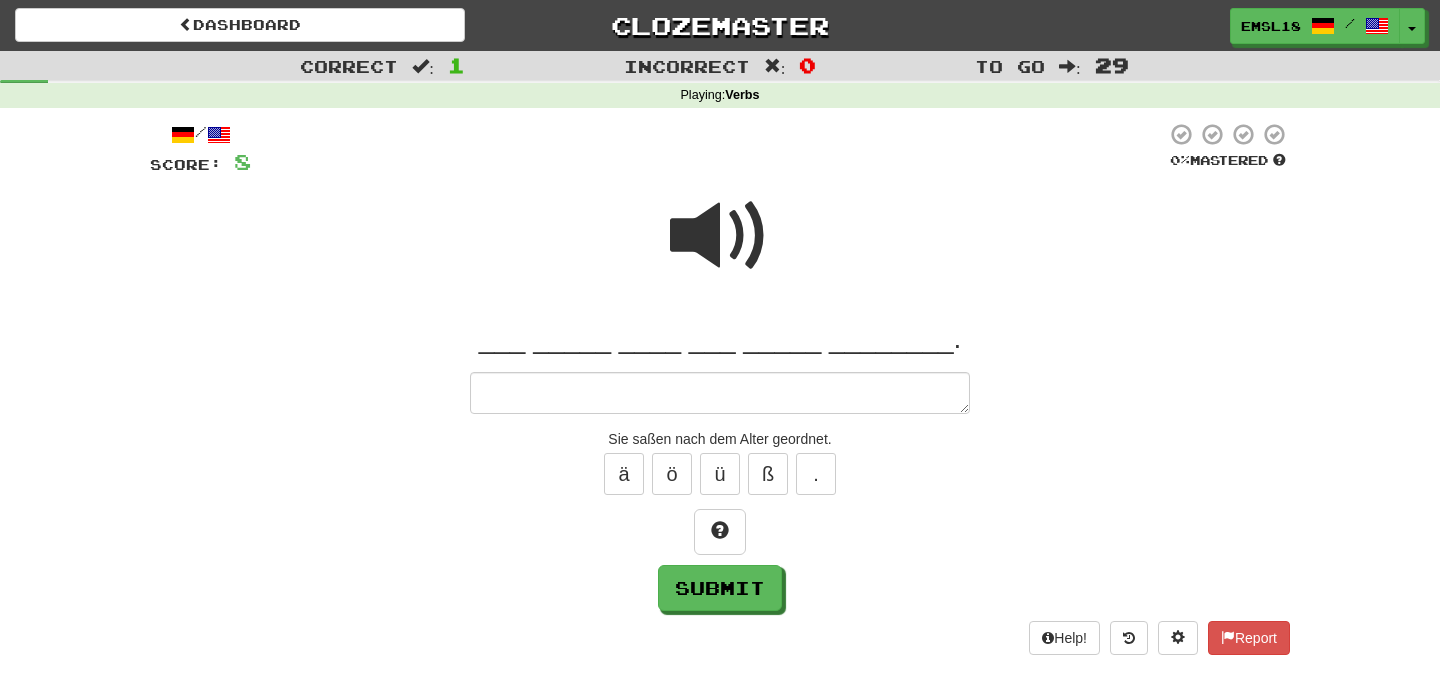 click at bounding box center (720, 236) 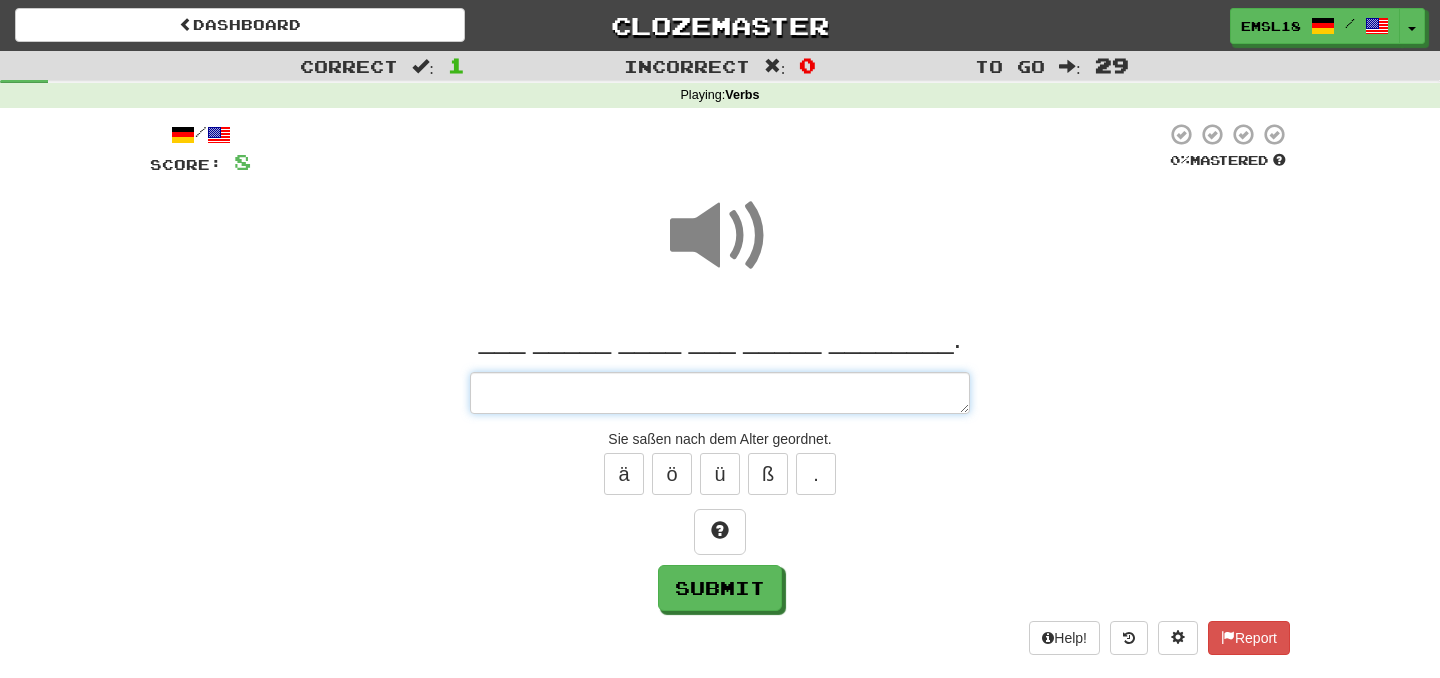 click at bounding box center (720, 393) 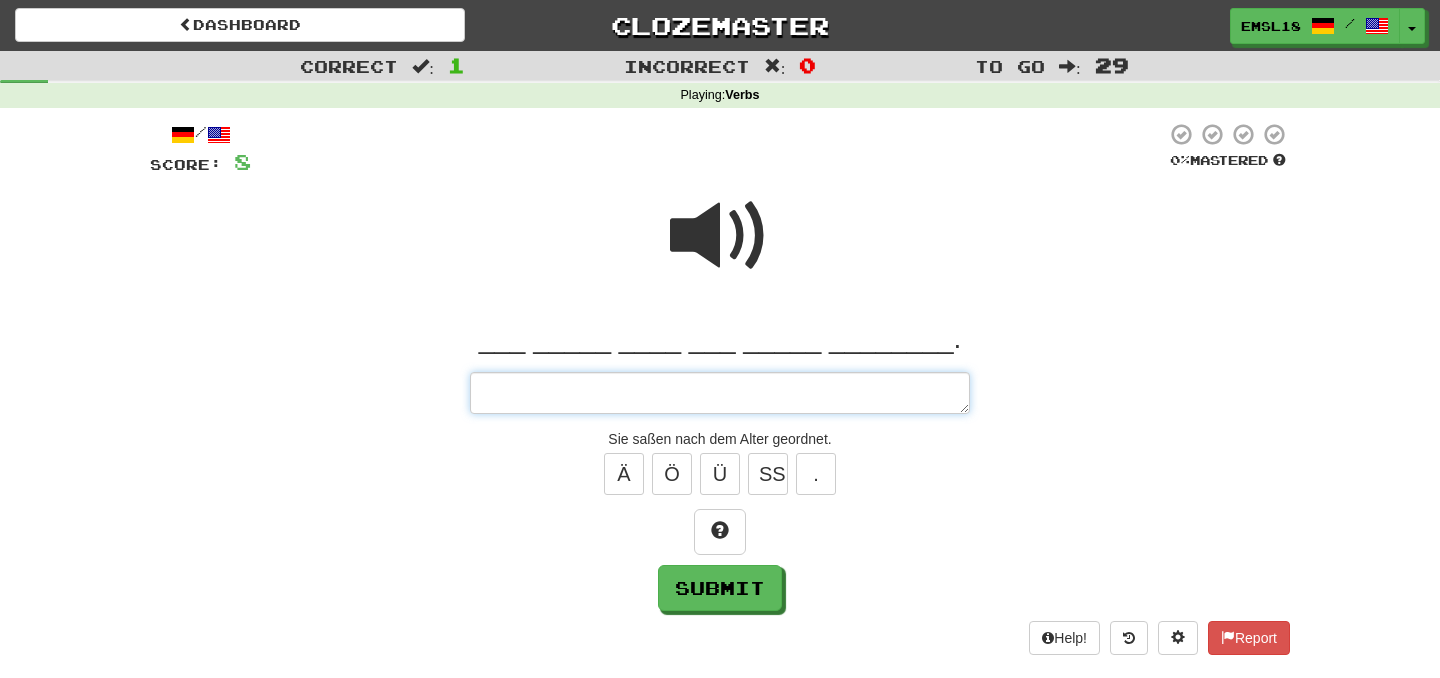 type on "*" 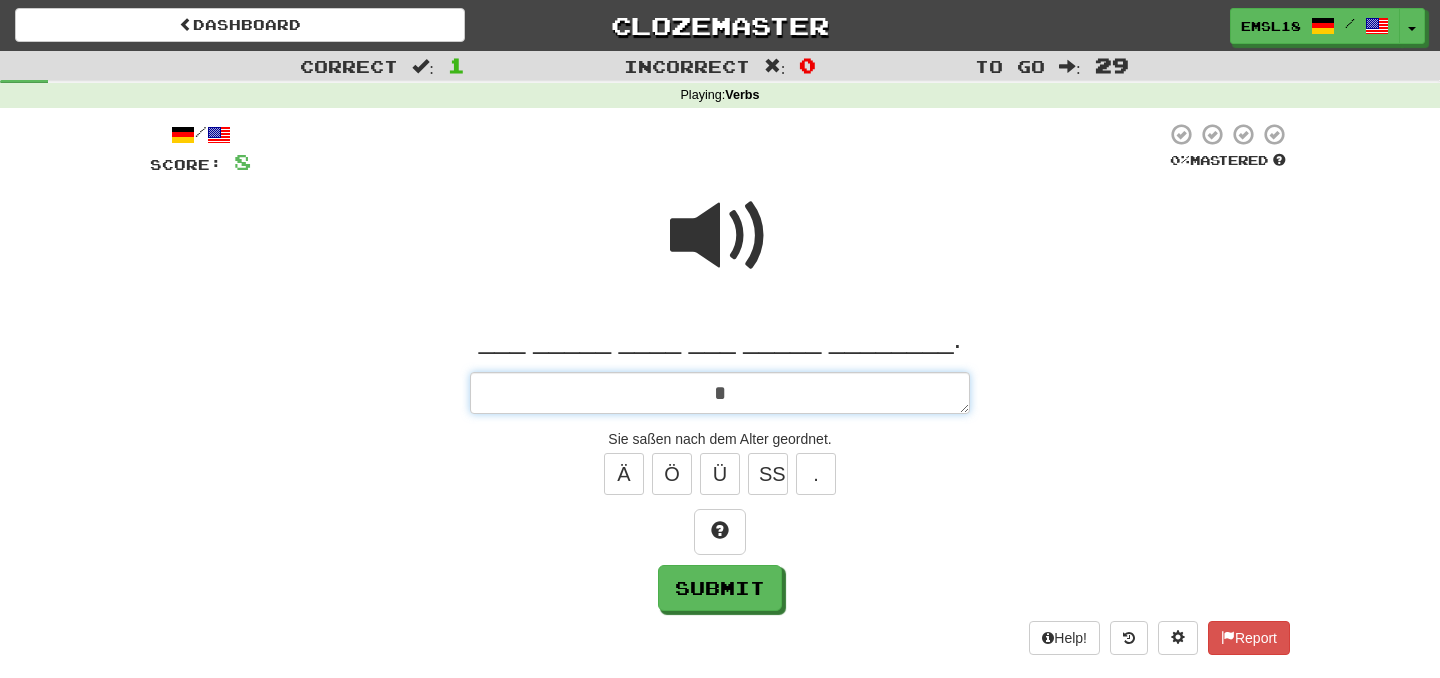 type on "*" 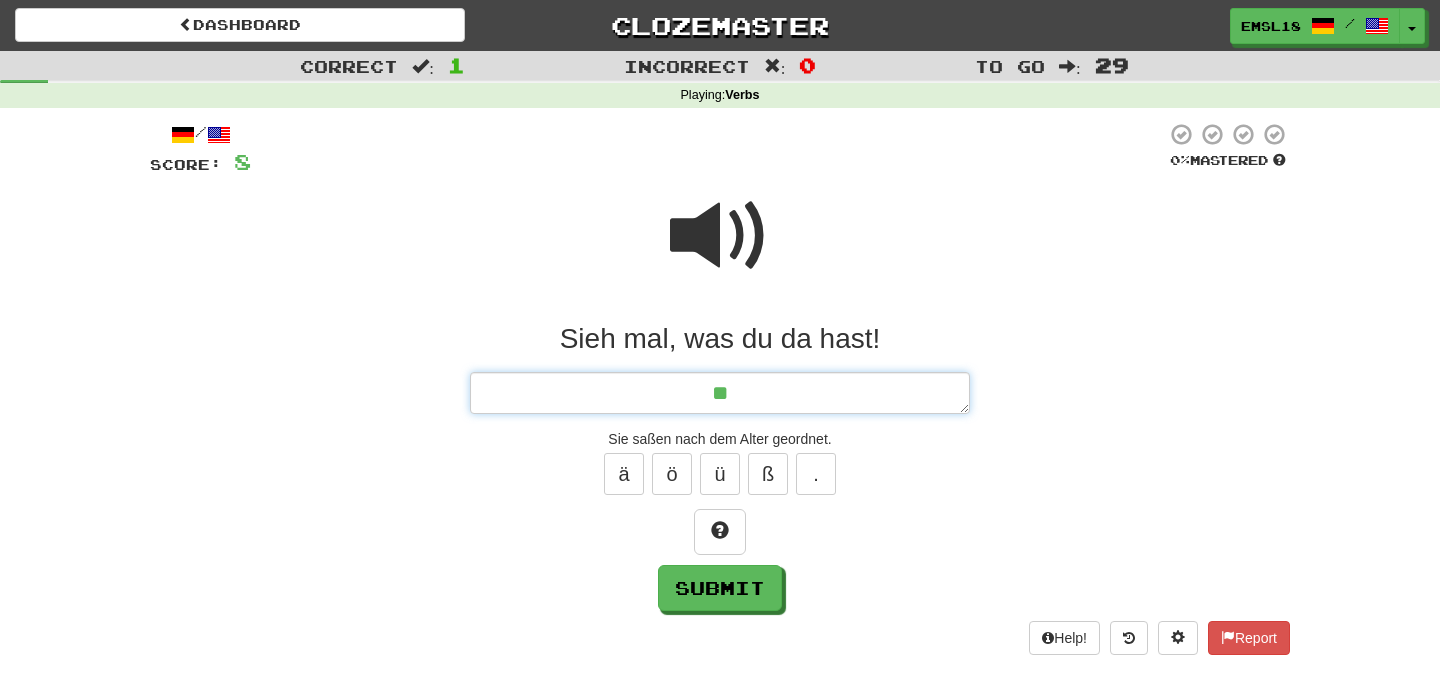 type on "*" 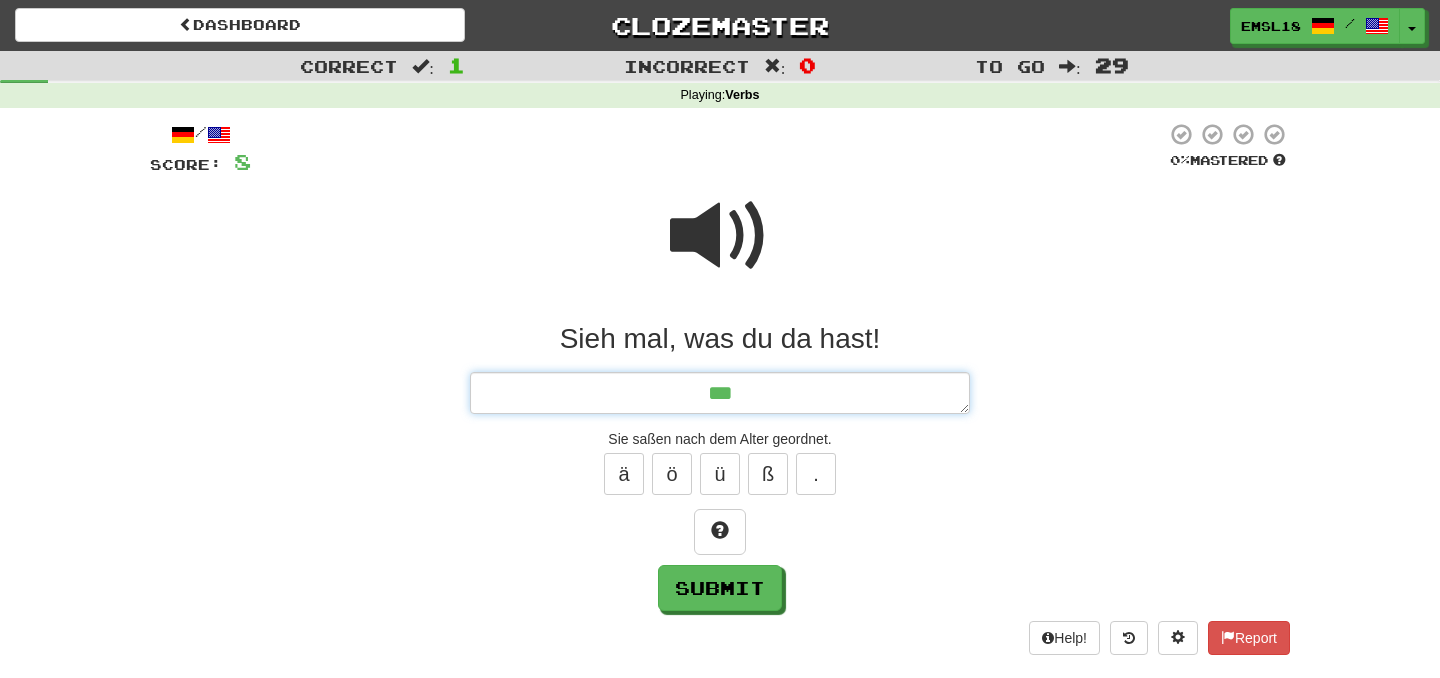 type on "*" 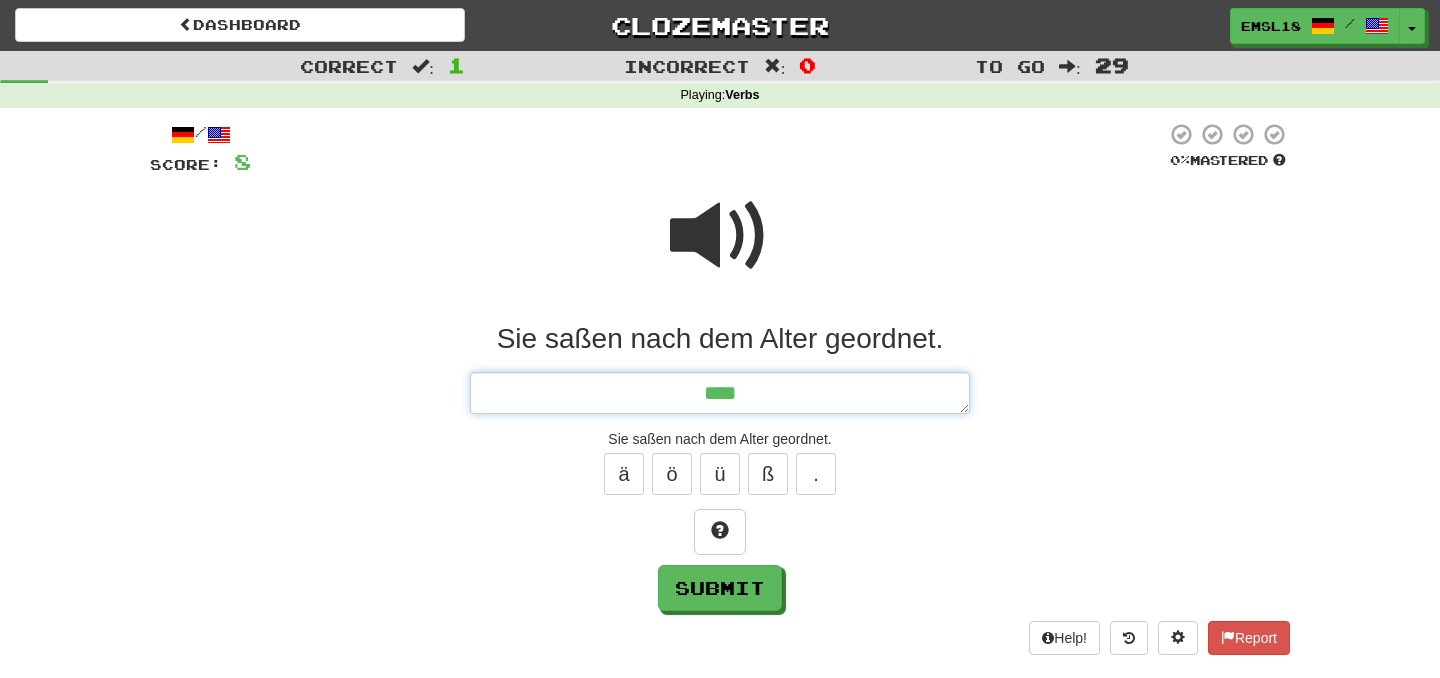 type on "*" 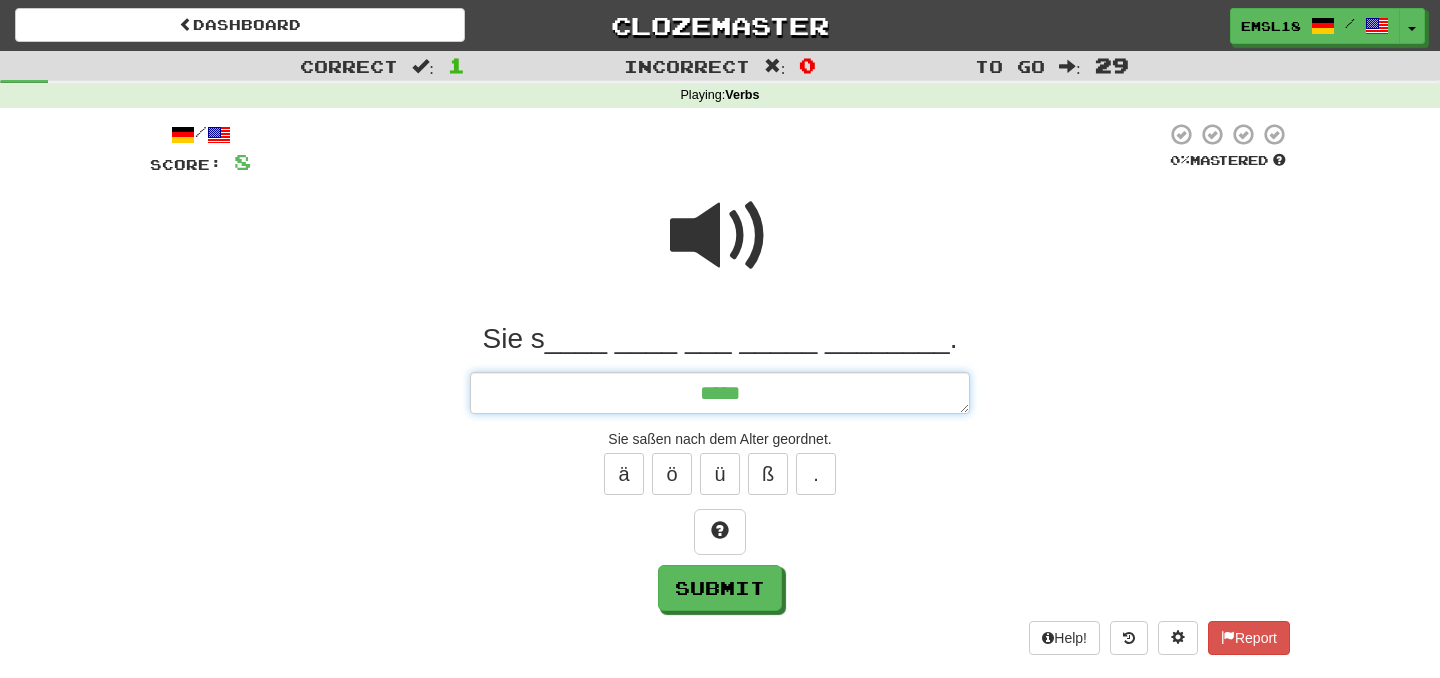 type on "*" 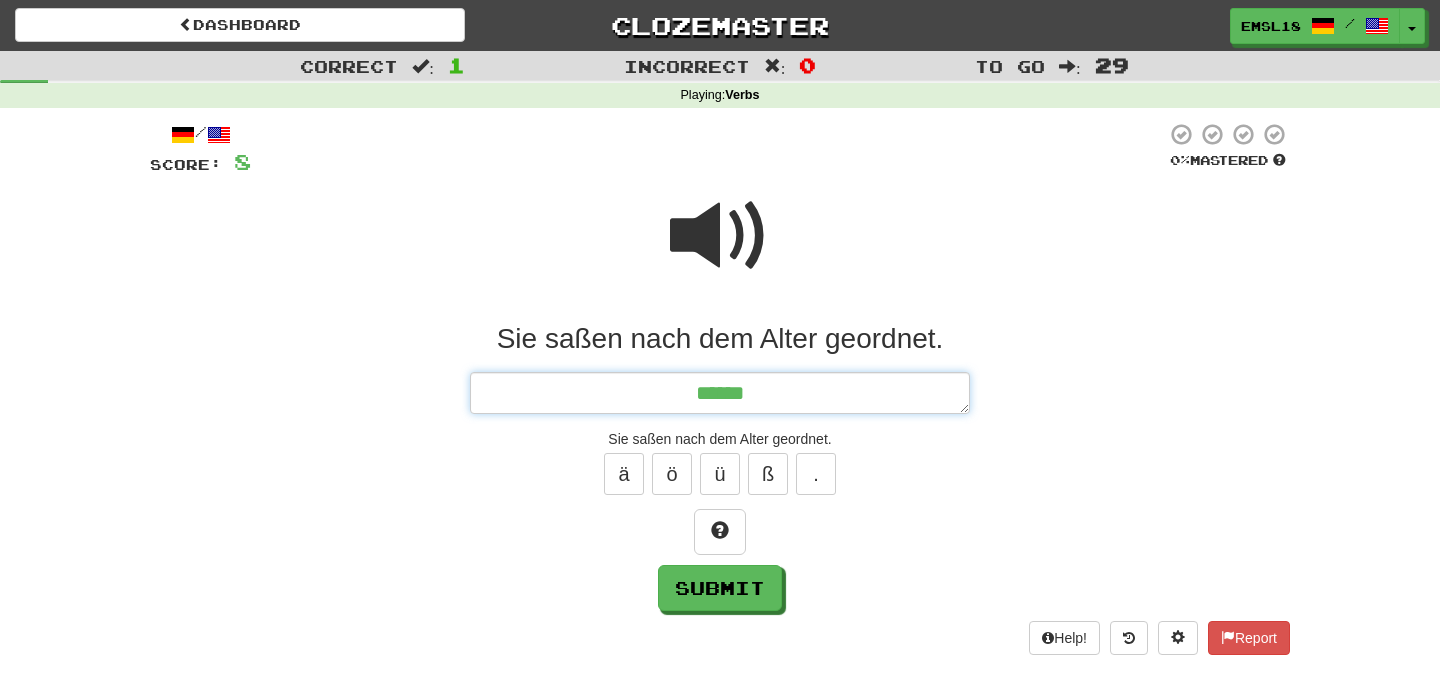 type on "*" 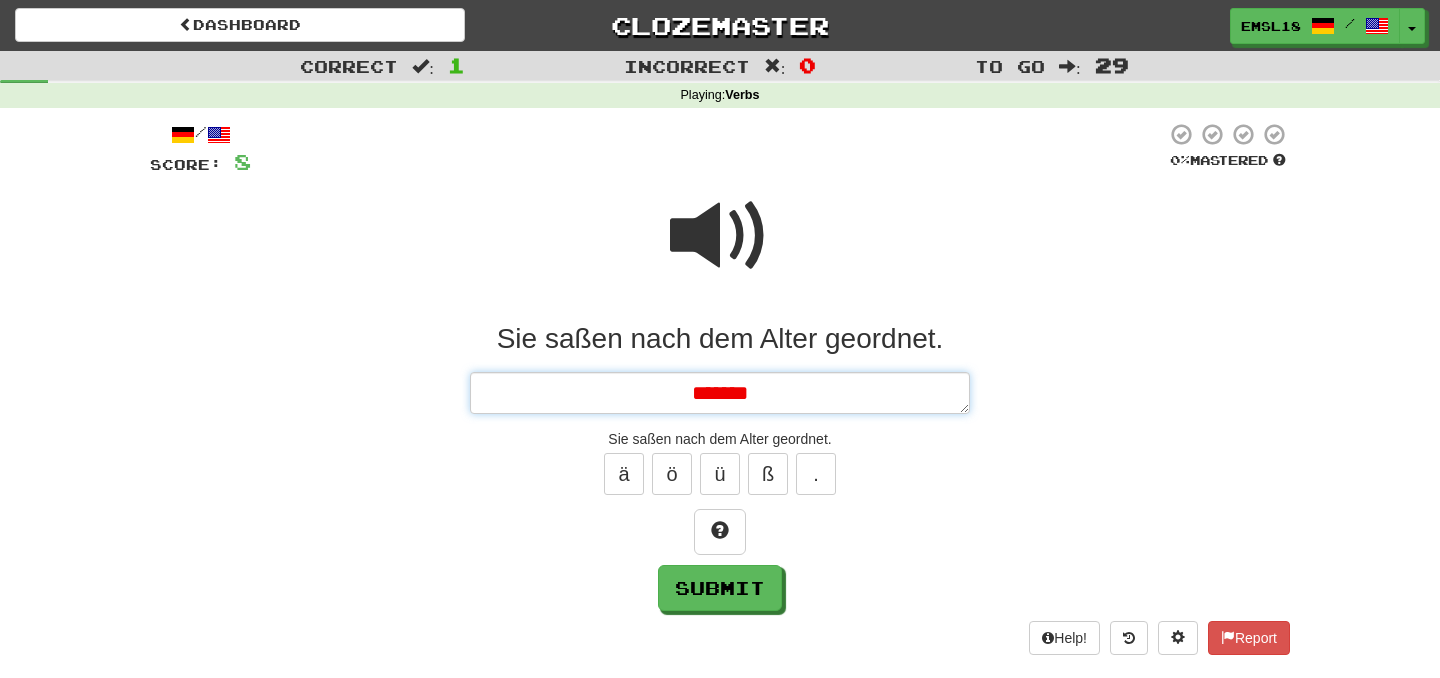 type on "*" 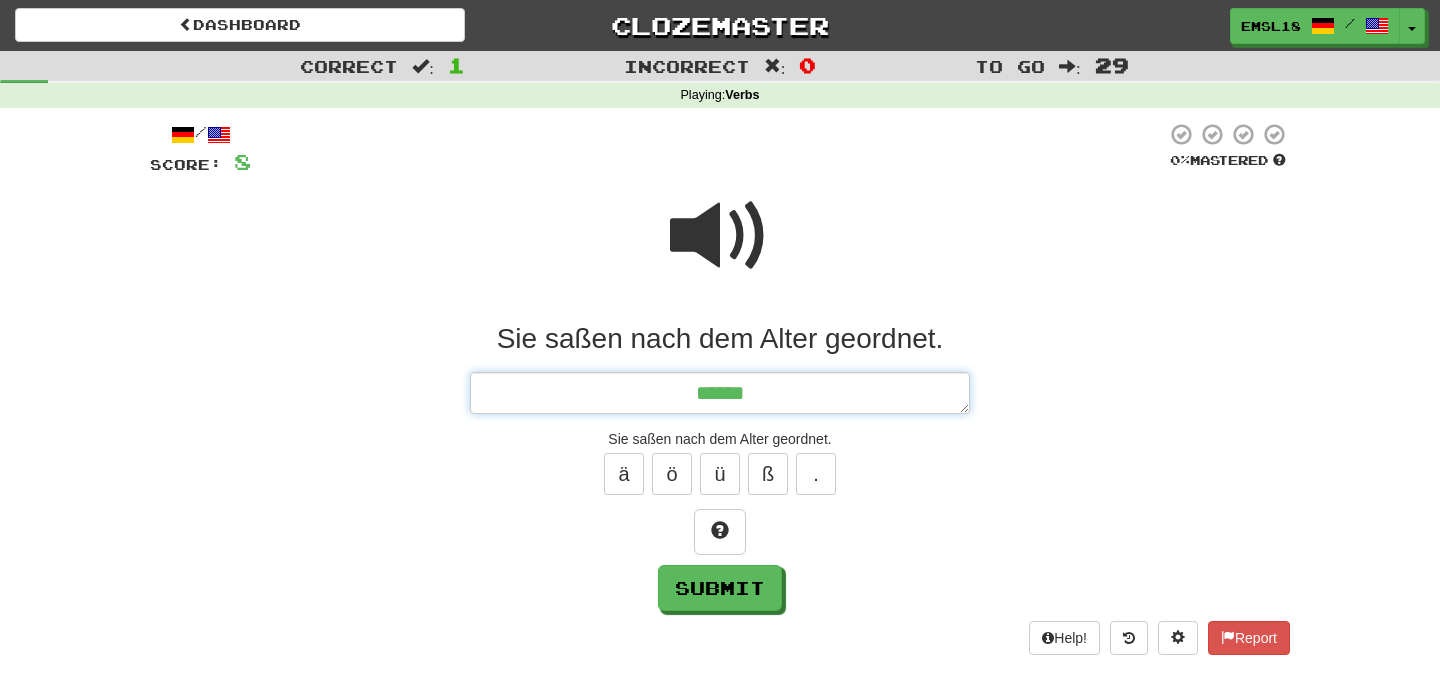type on "*" 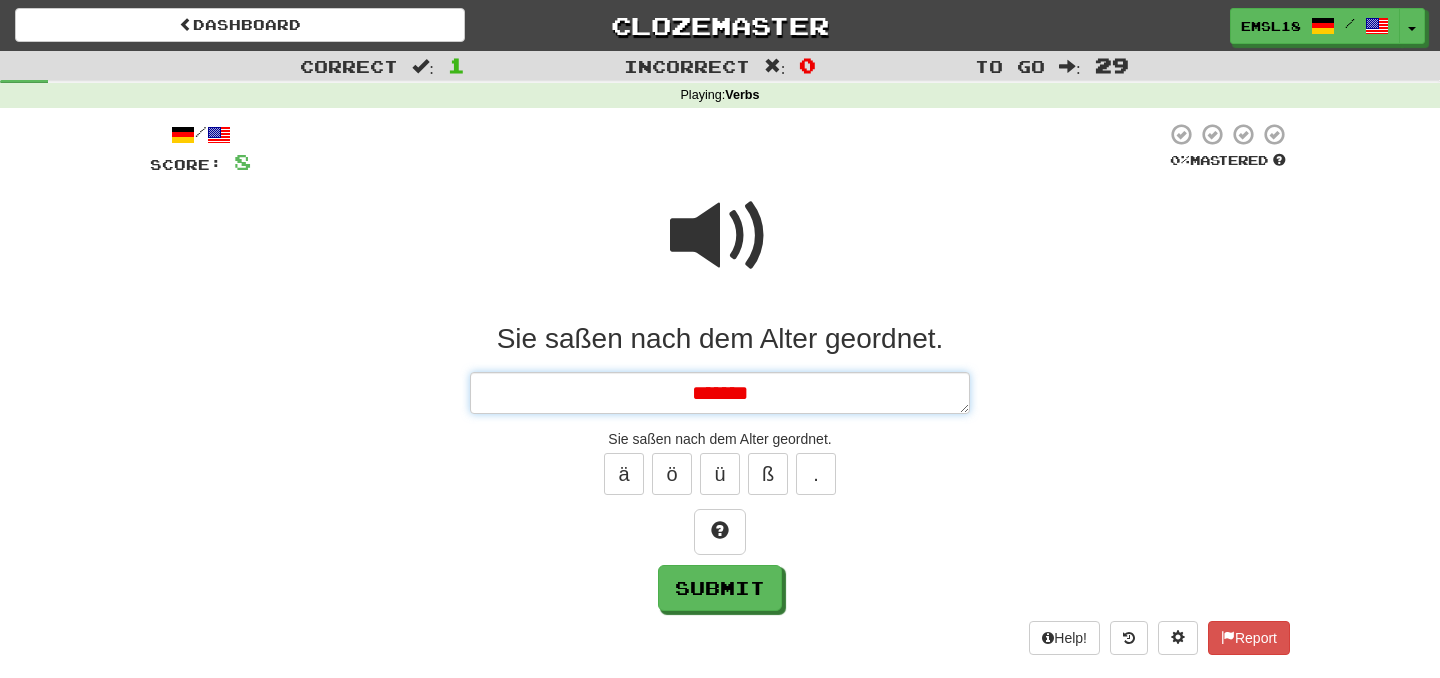 type 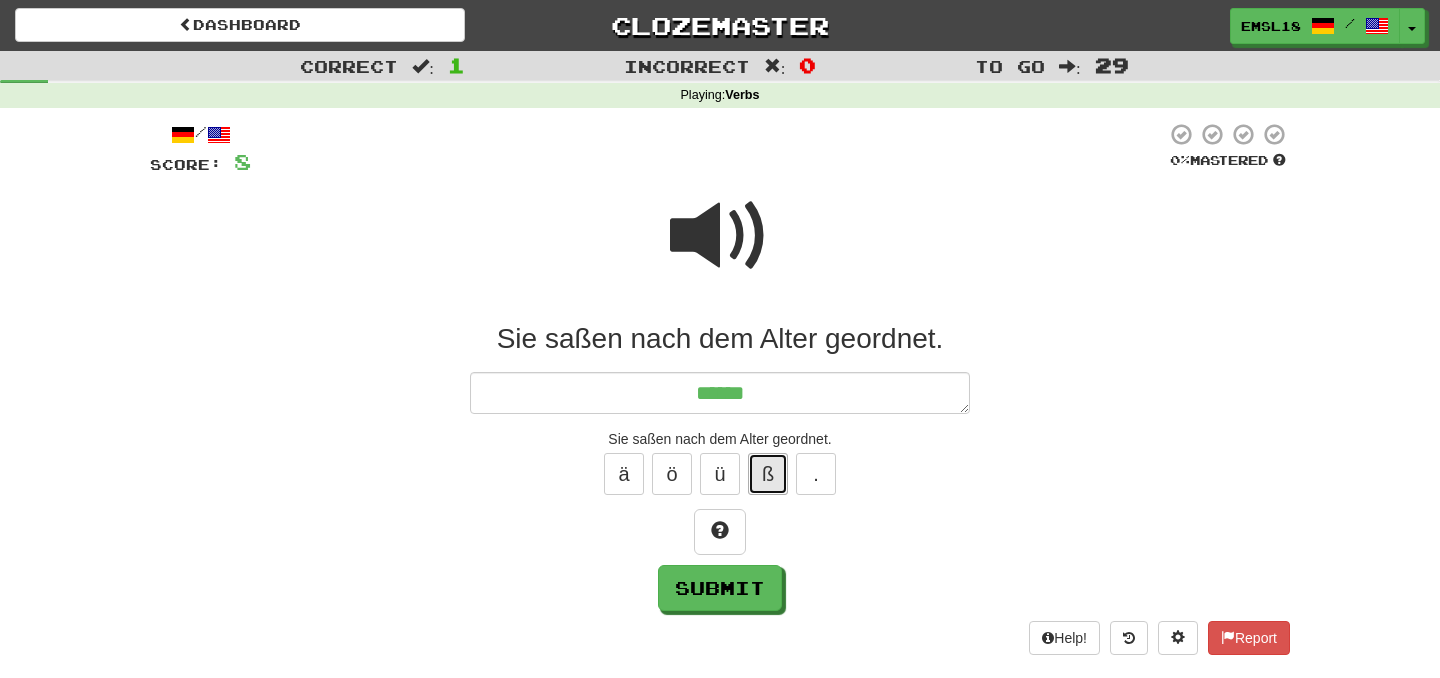 click on "ß" at bounding box center [768, 474] 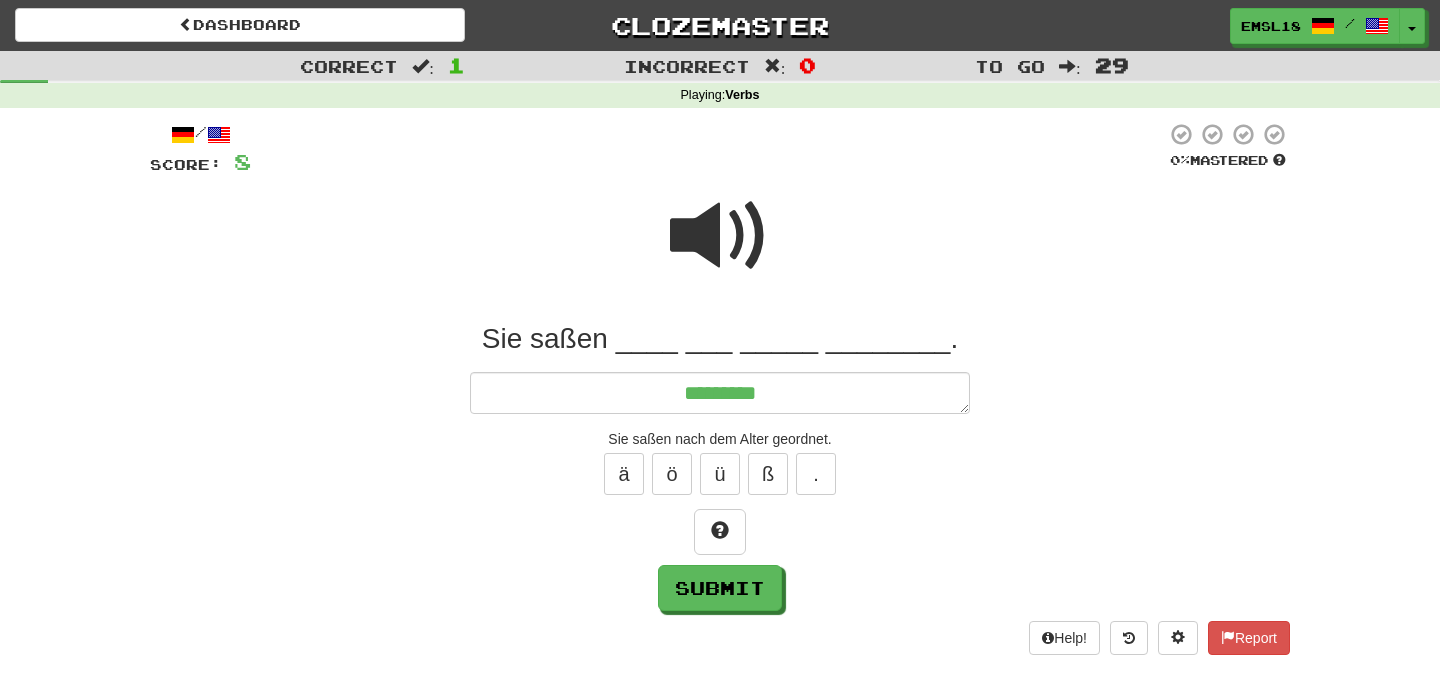 click at bounding box center (720, 236) 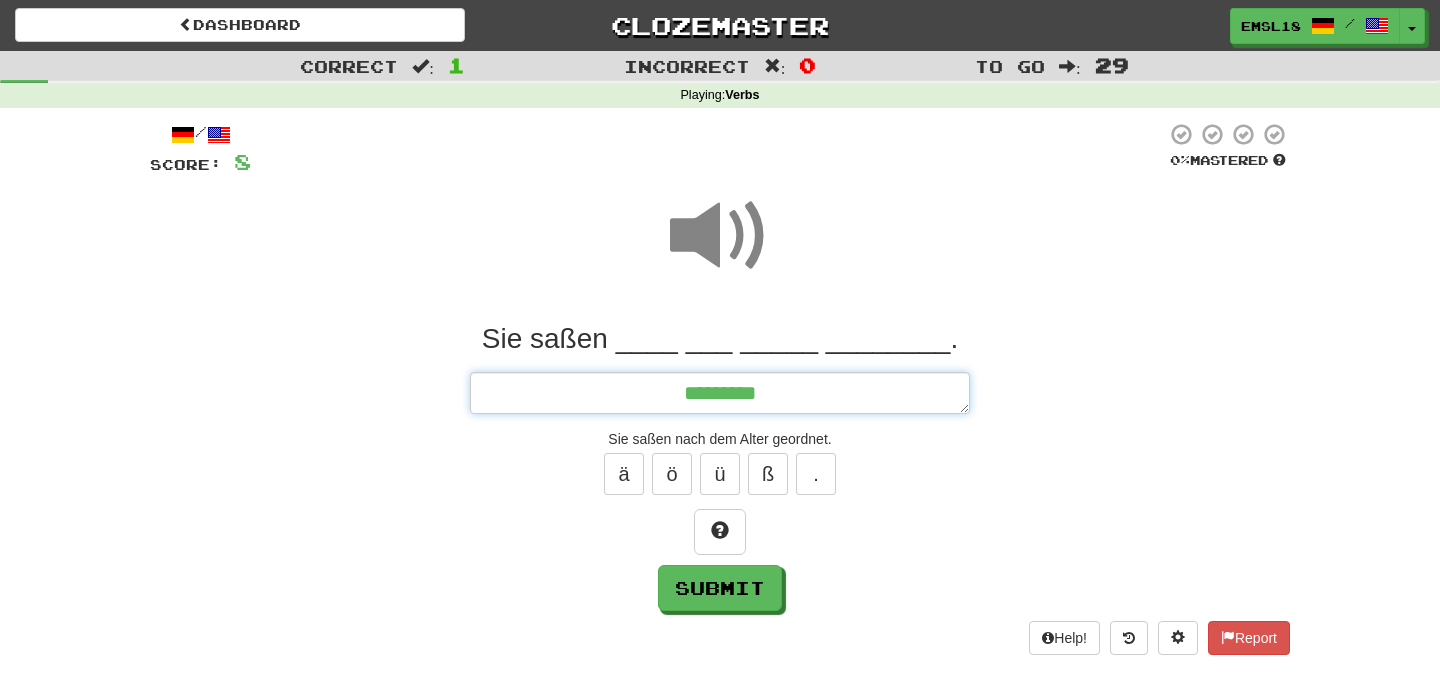 click on "*********" at bounding box center [720, 393] 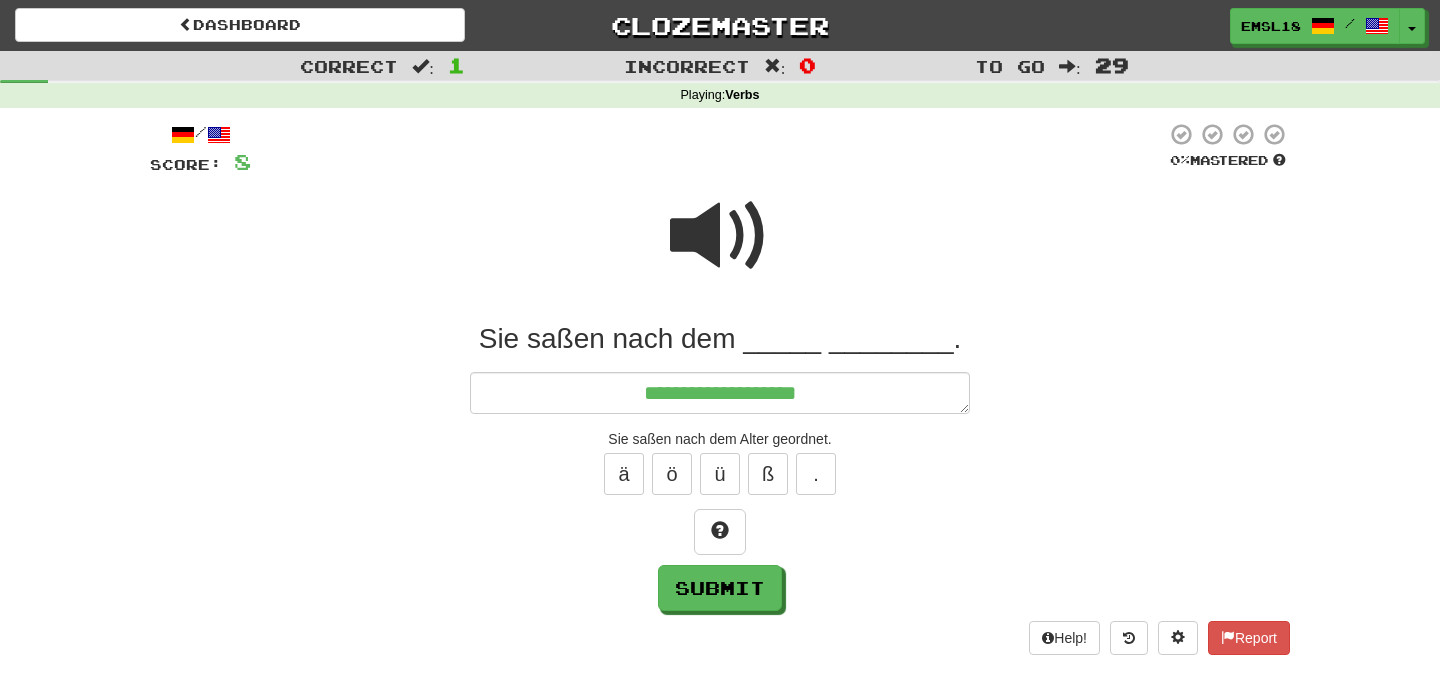 click on "ä ö ü ß ." at bounding box center (720, 474) 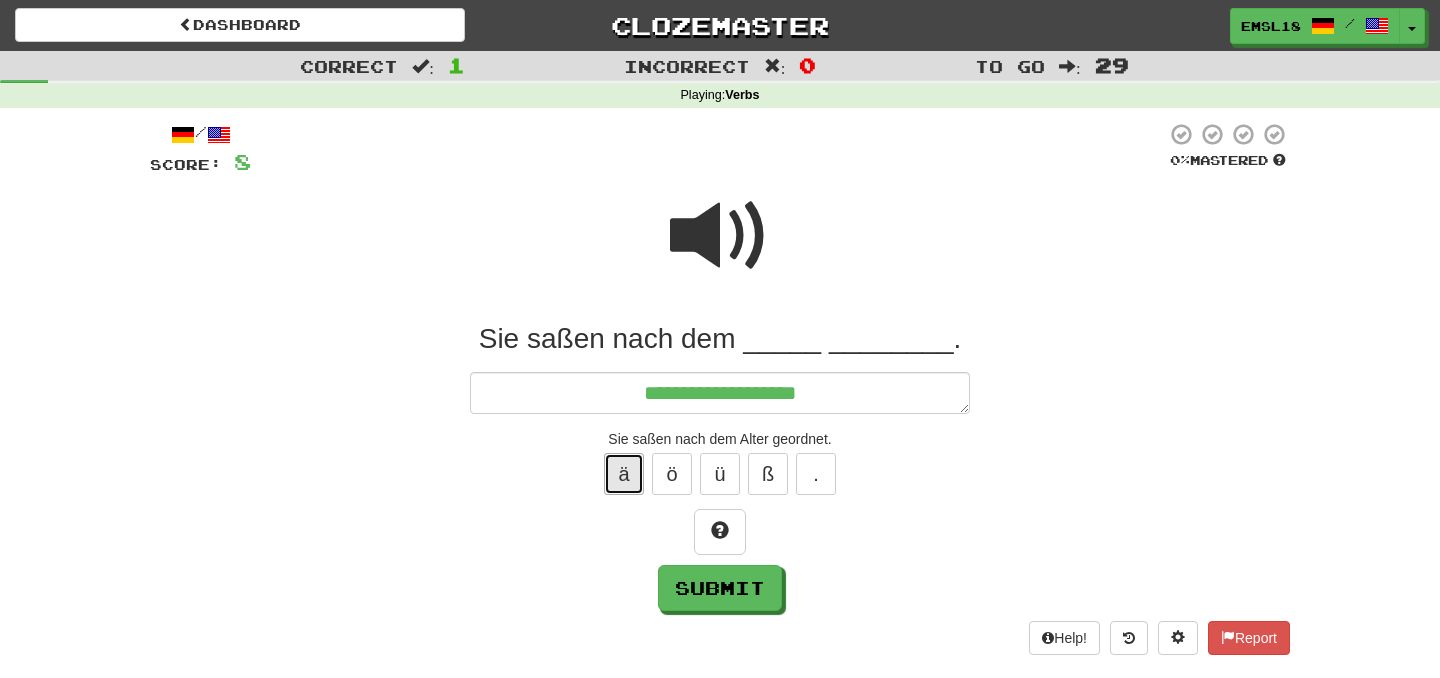 click on "ä" at bounding box center [624, 474] 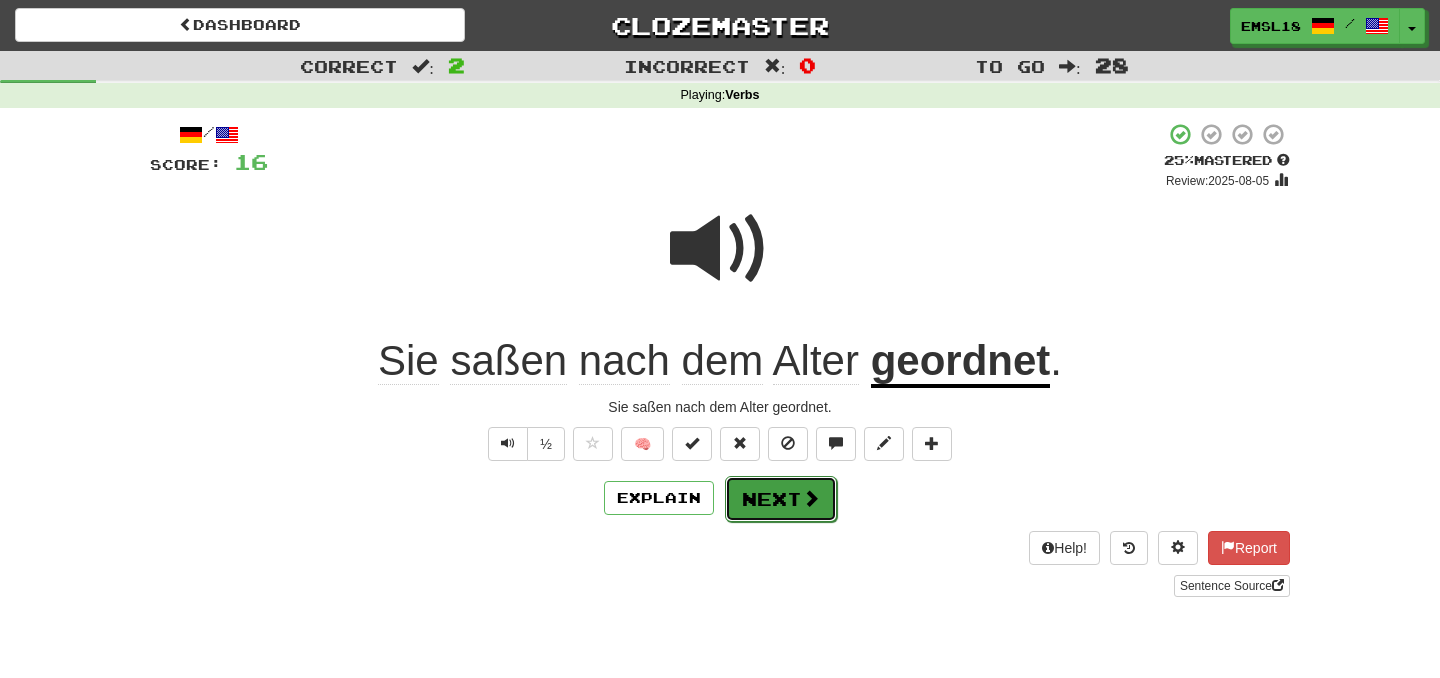 click at bounding box center (811, 498) 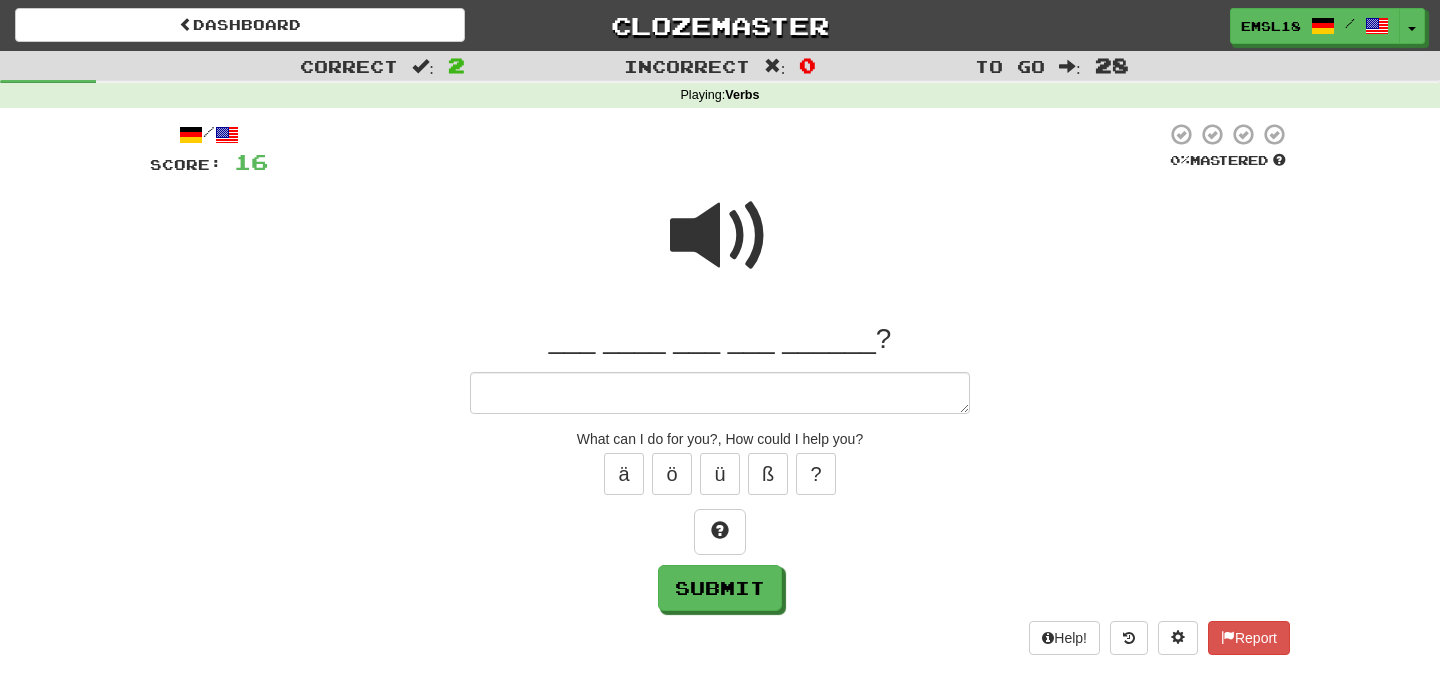 click at bounding box center [720, 236] 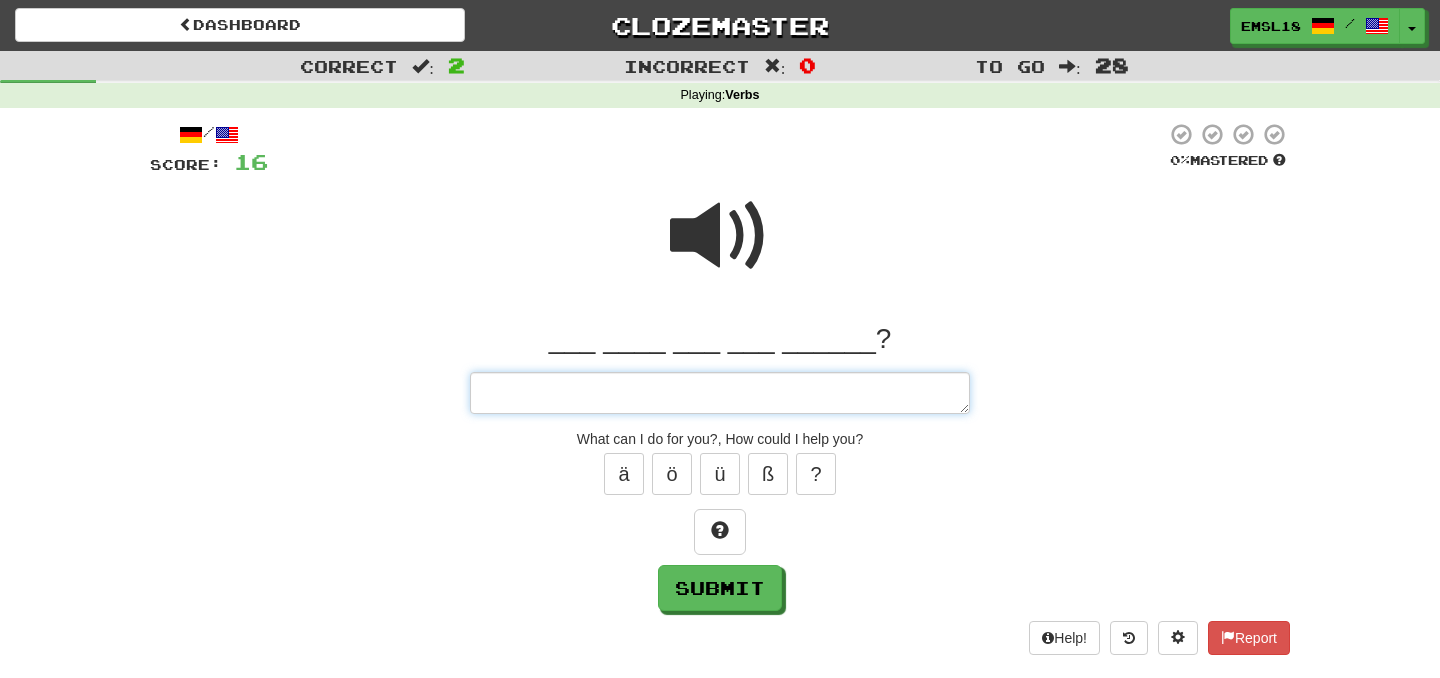 click at bounding box center [720, 393] 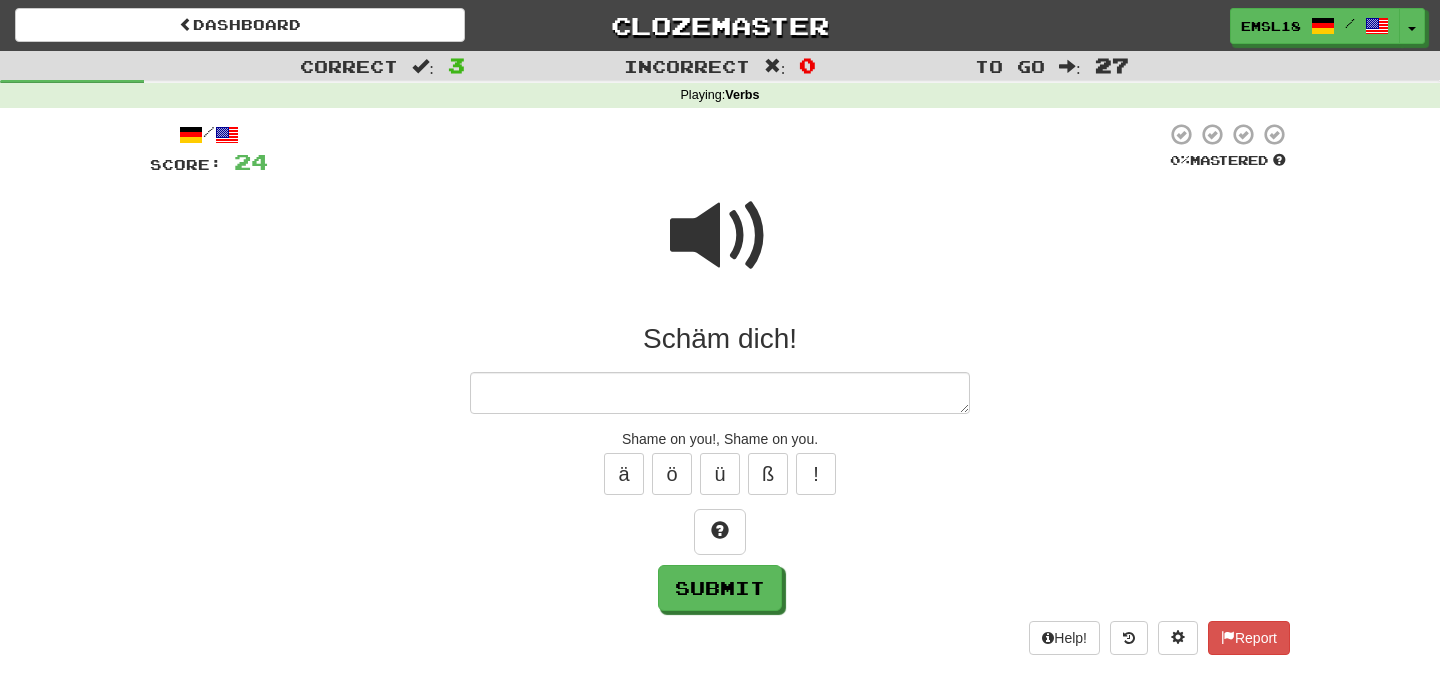 click at bounding box center (720, 236) 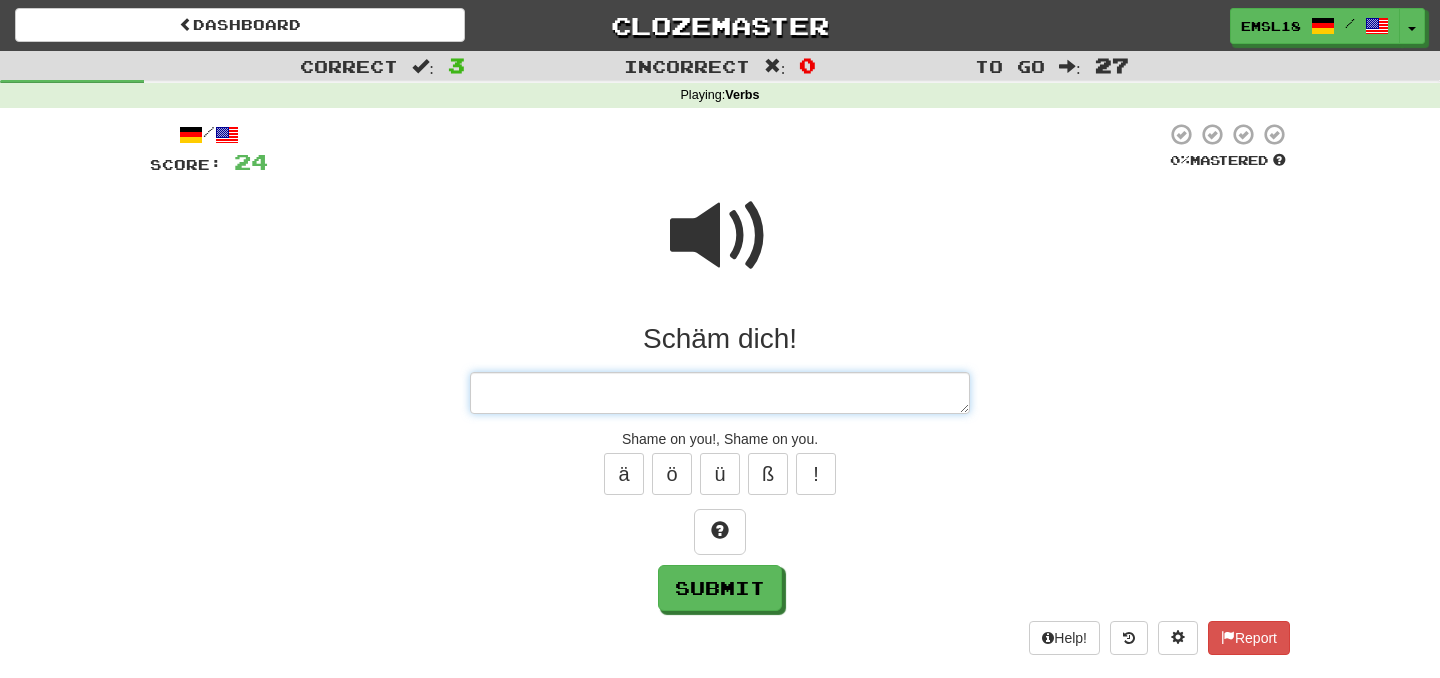 click at bounding box center [720, 393] 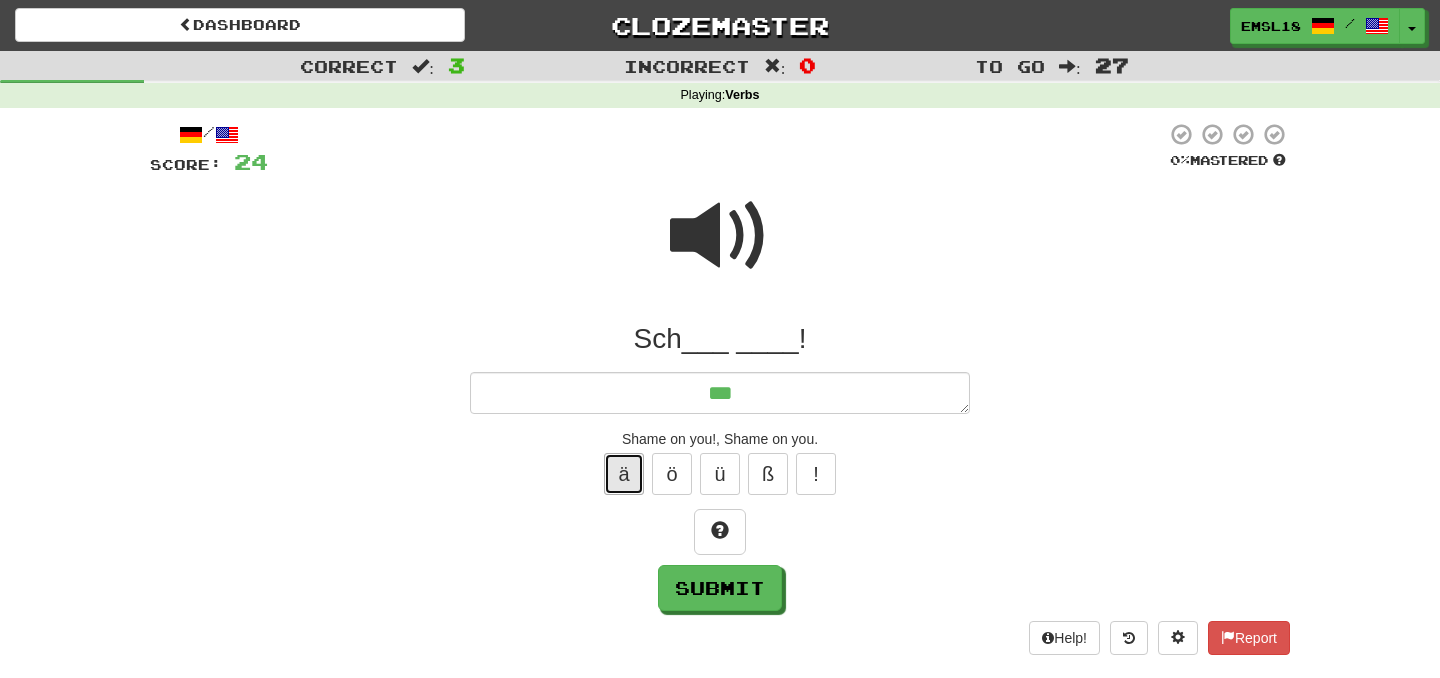 click on "ä" at bounding box center (624, 474) 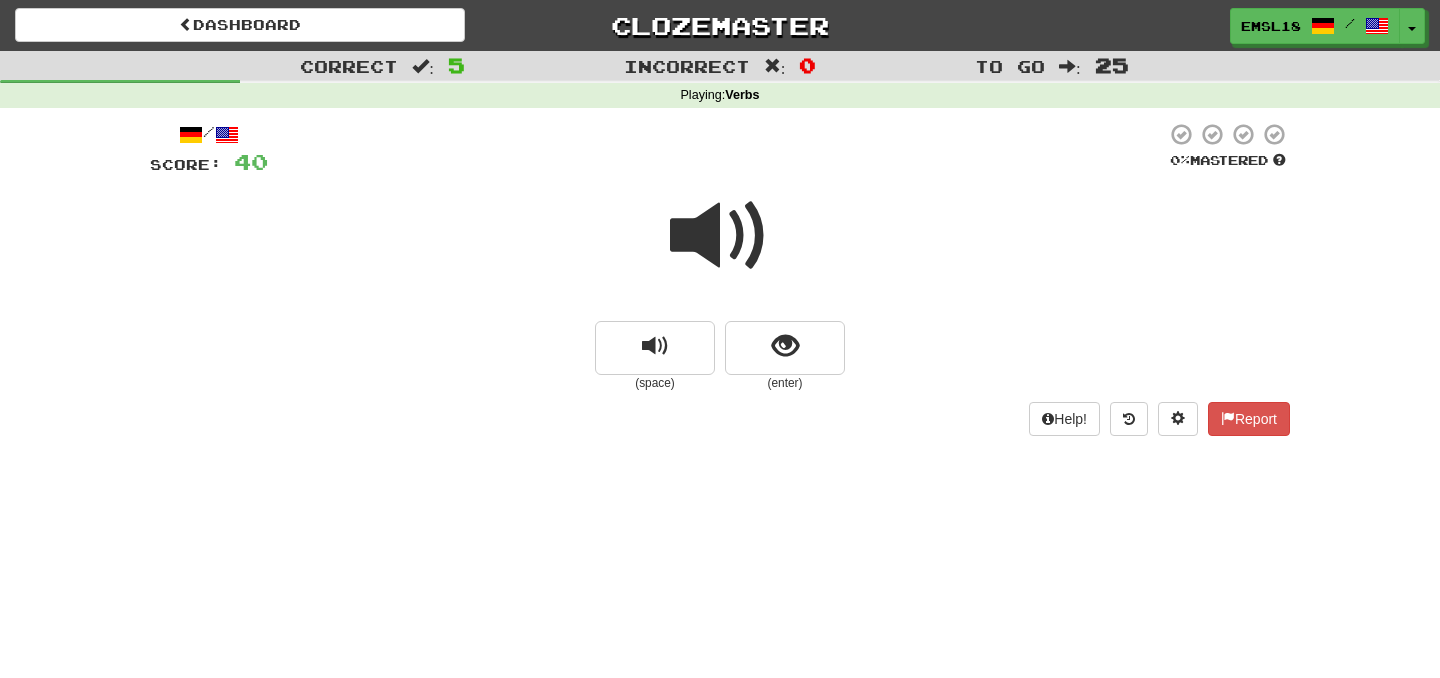 click on "Help!  Report" at bounding box center (720, 419) 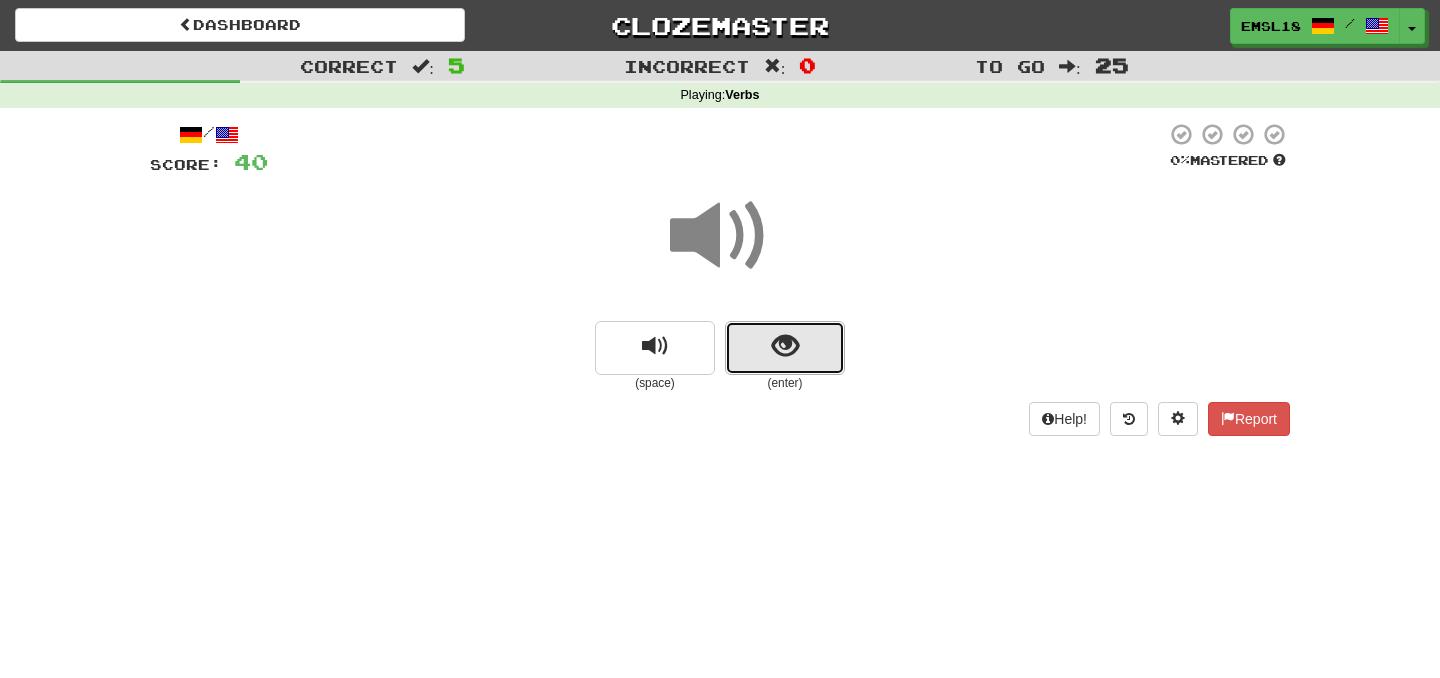 click at bounding box center (785, 346) 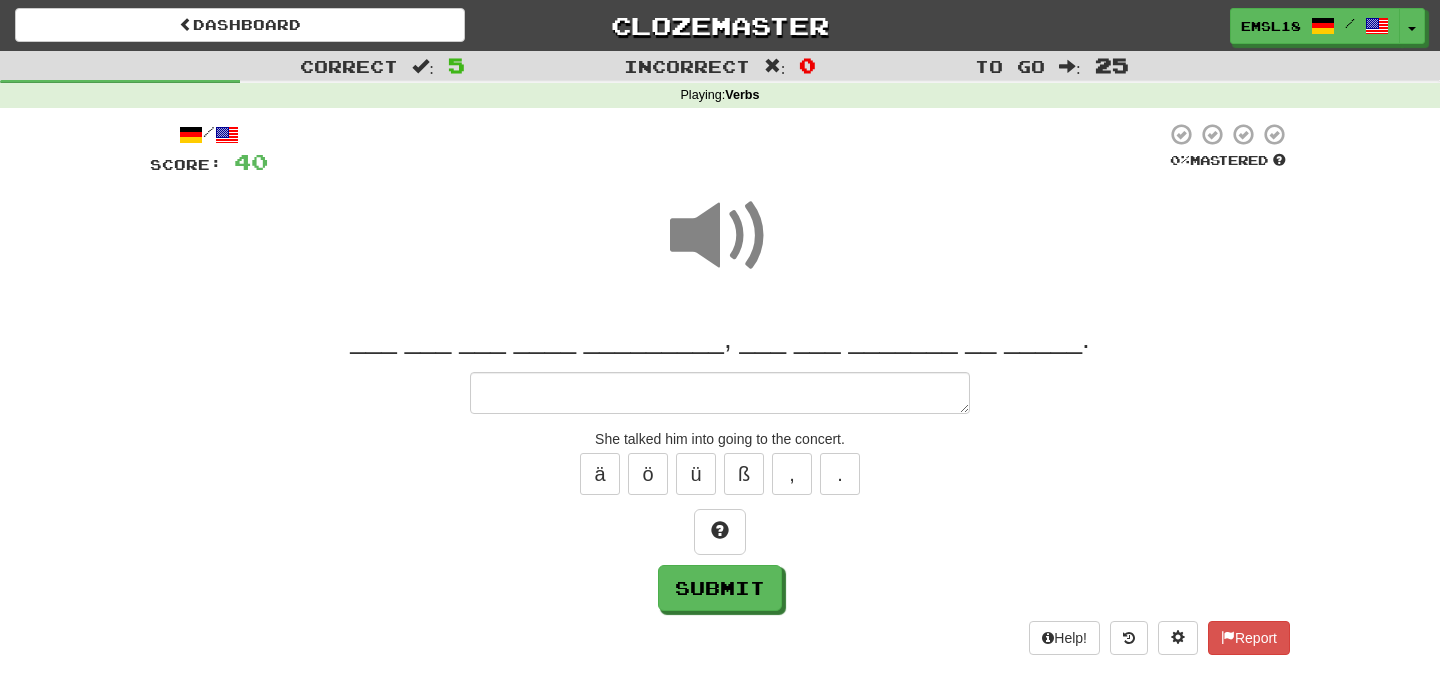 click at bounding box center [720, 393] 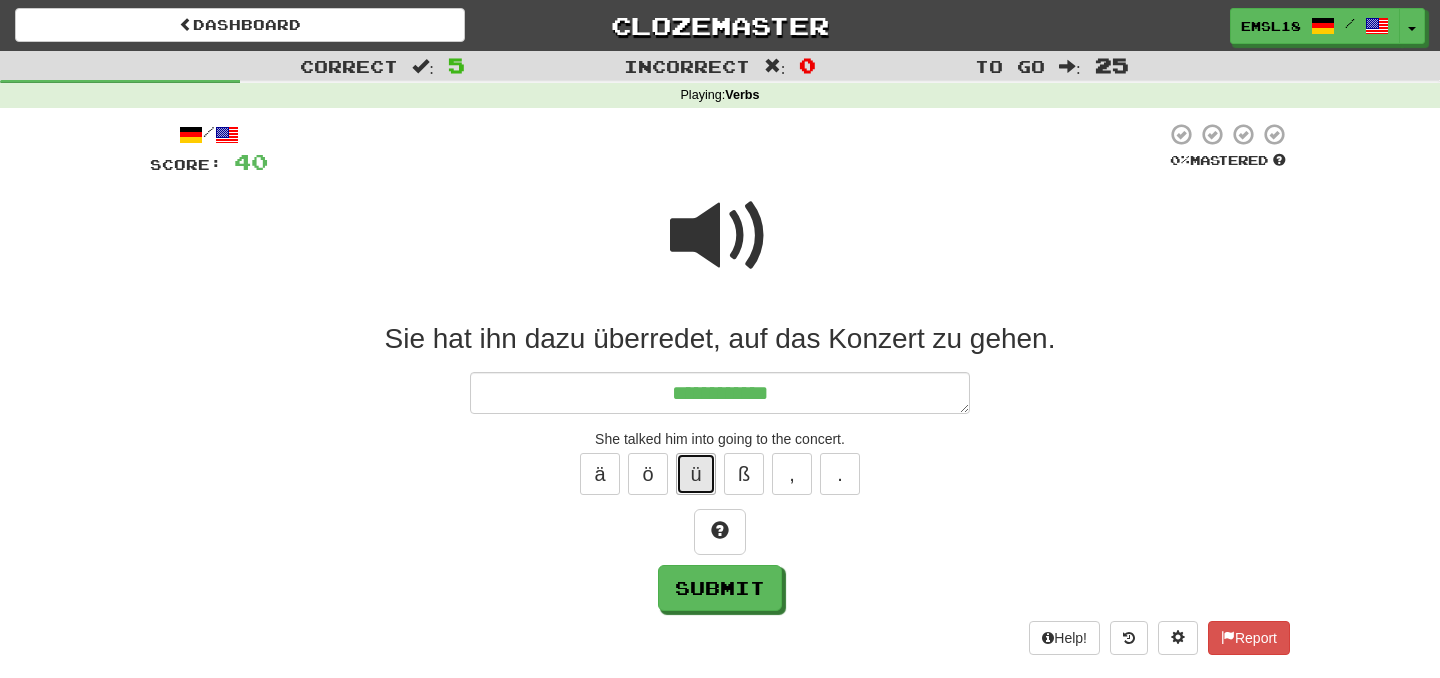 click on "ü" at bounding box center (696, 474) 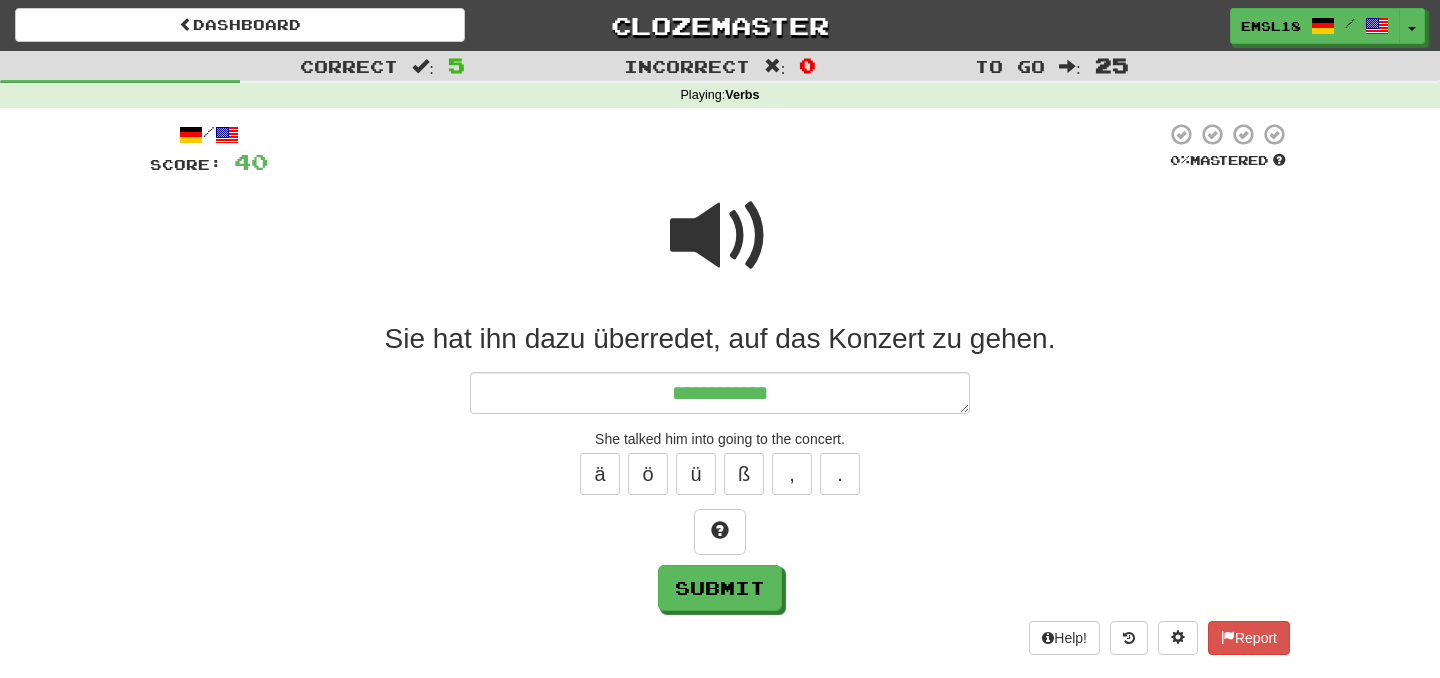click at bounding box center [720, 236] 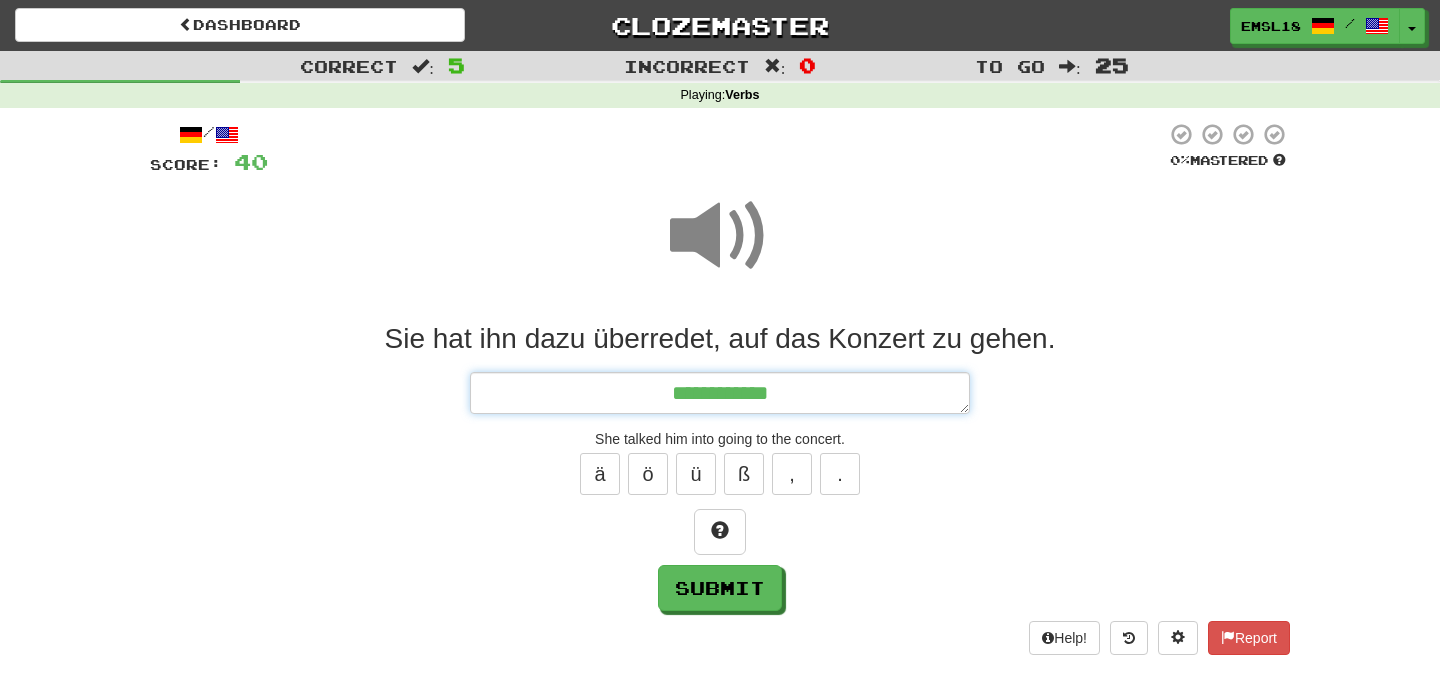 click on "**********" at bounding box center (720, 393) 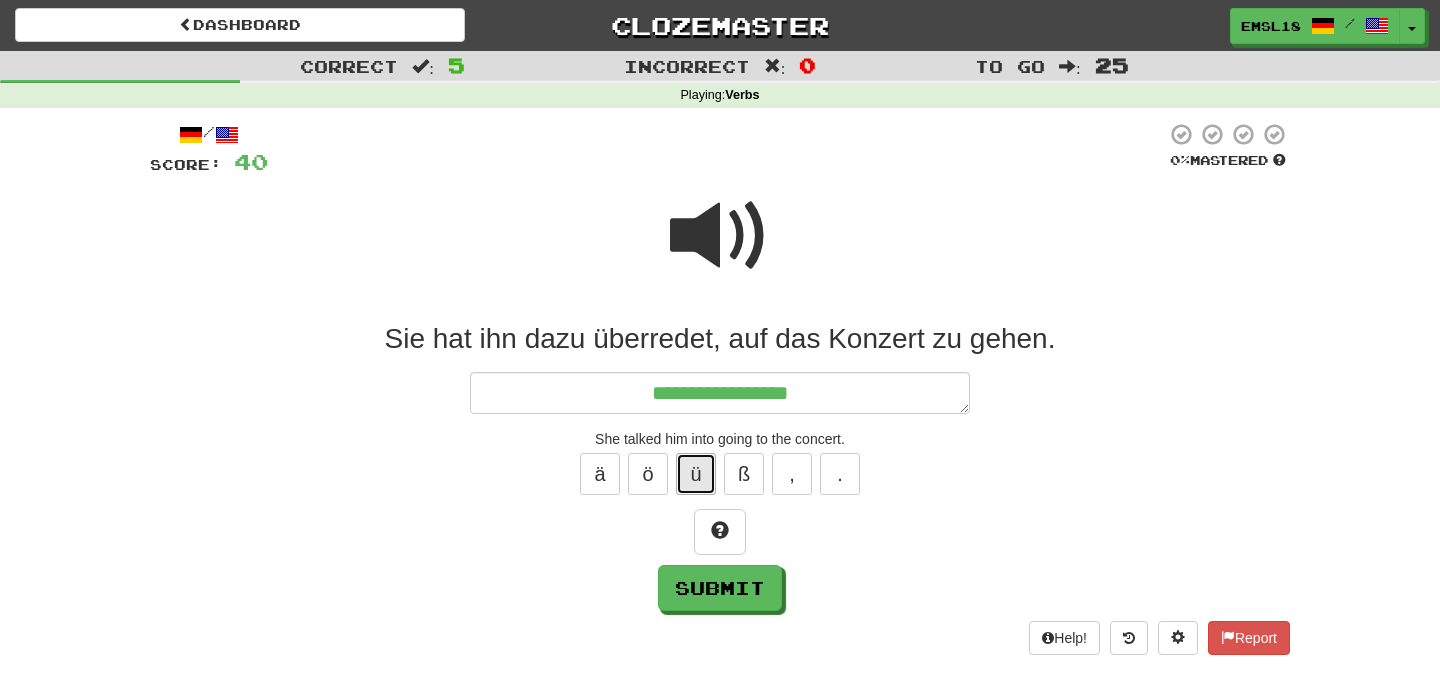 click on "ü" at bounding box center (696, 474) 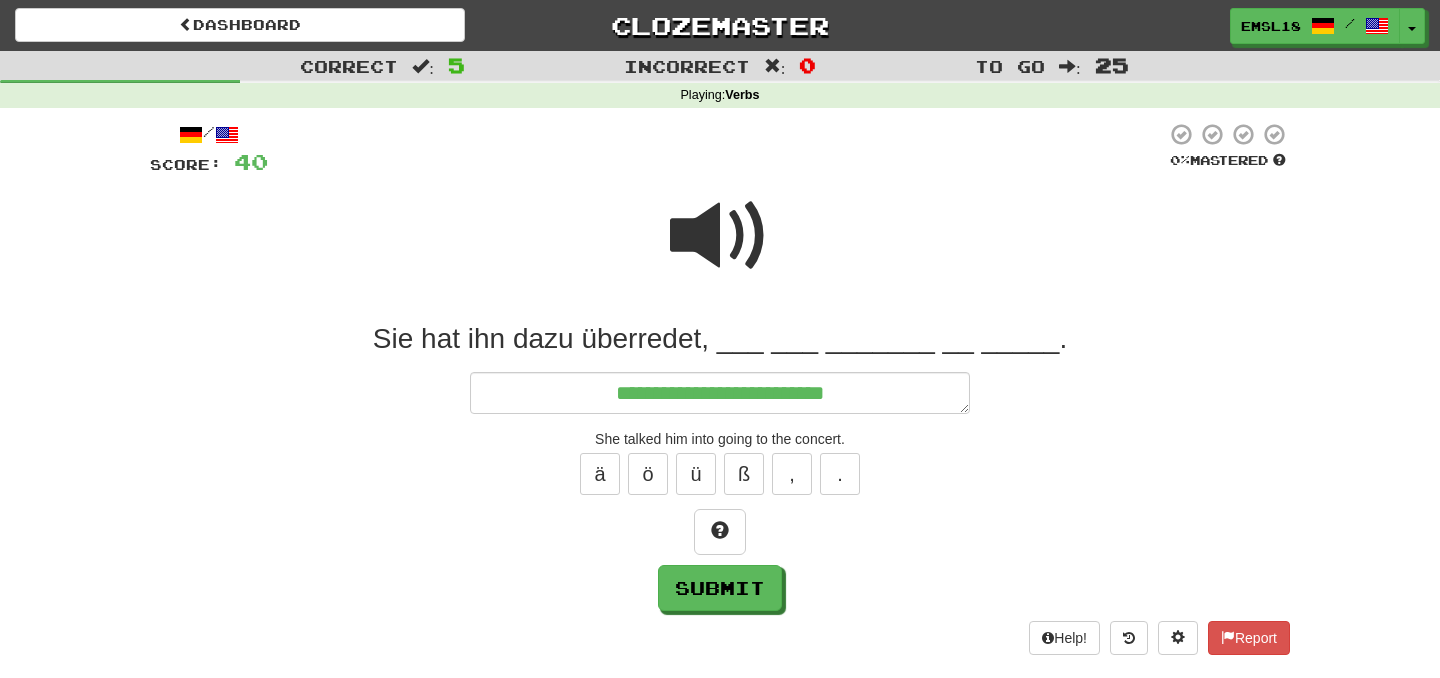 click on "Sie hat ihn dazu überredet, ___ ___ _______ __ _____." at bounding box center (720, 339) 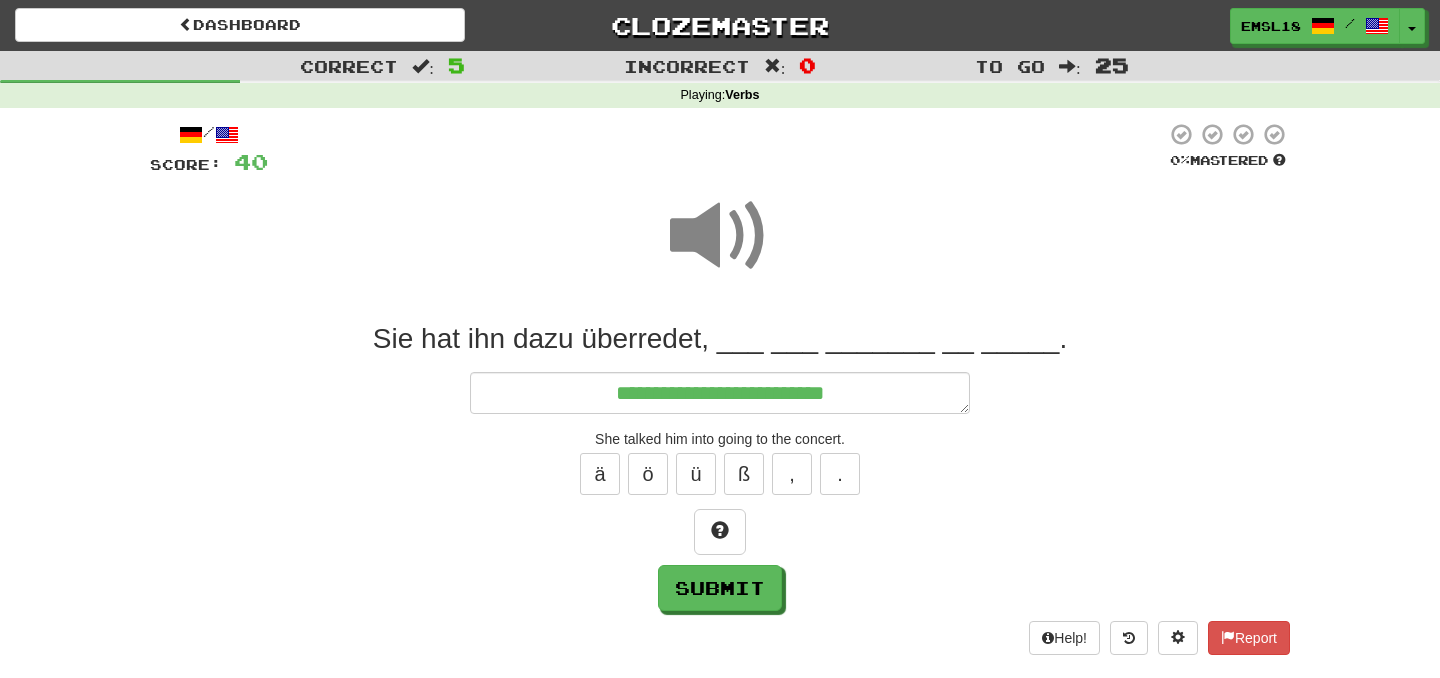 click on "Sie hat ihn dazu überredet, ___ ___ _______ __ _____." at bounding box center [720, 339] 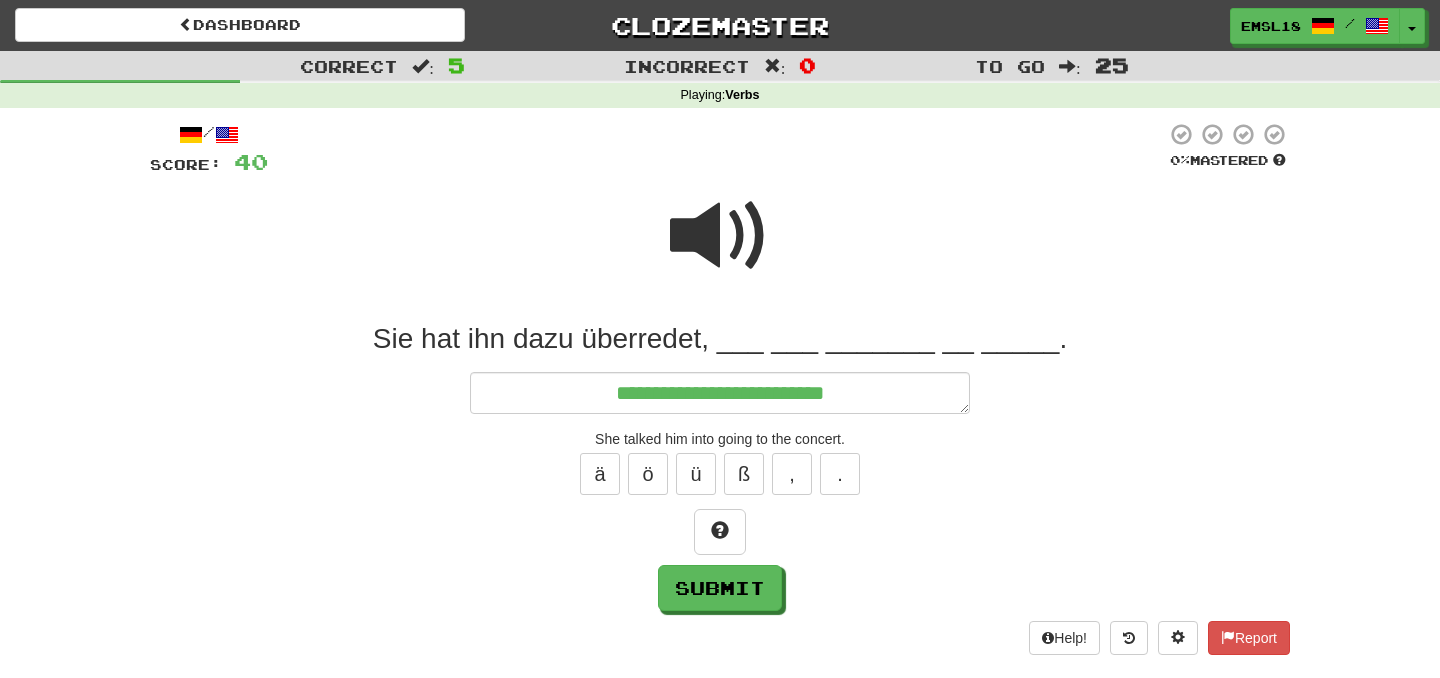 click on "Sie hat ihn dazu überredet, ___ ___ _______ __ _____." at bounding box center [720, 339] 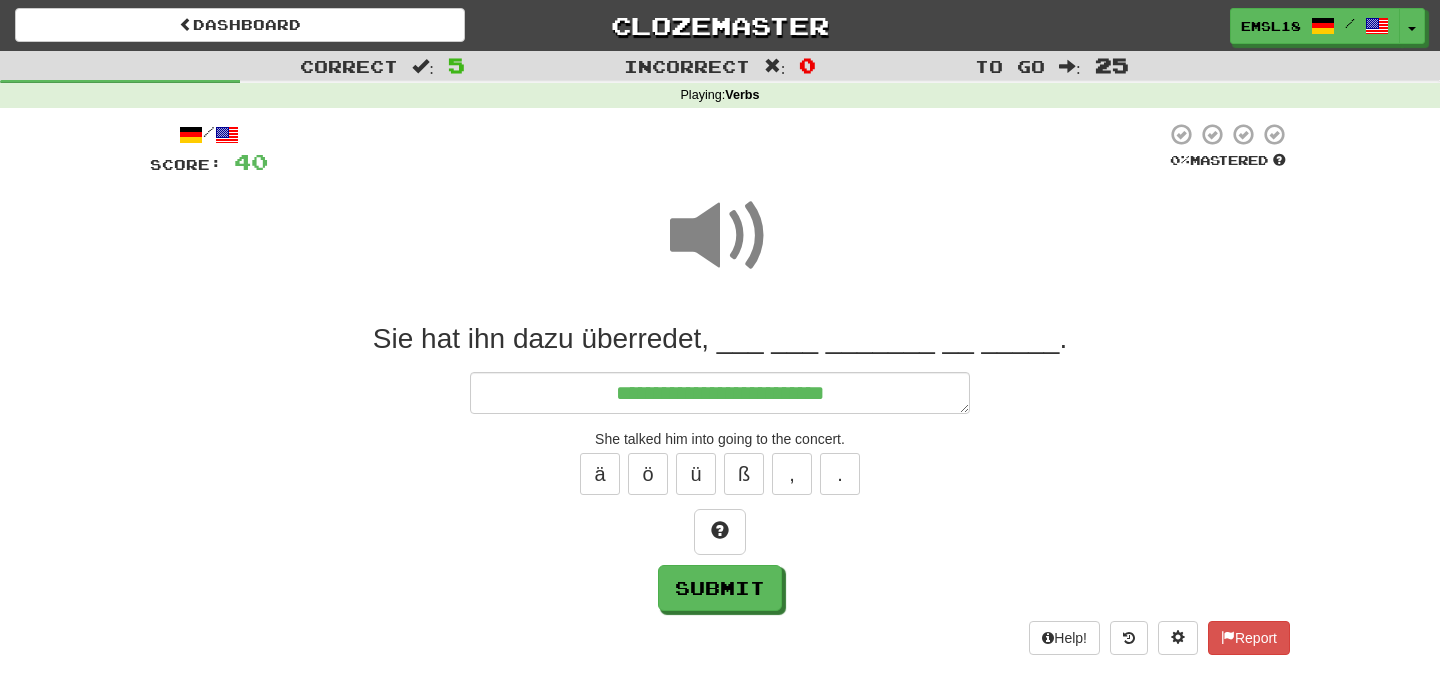 click on "Sie hat ihn dazu überredet, ___ ___ _______ __ _____." at bounding box center (720, 339) 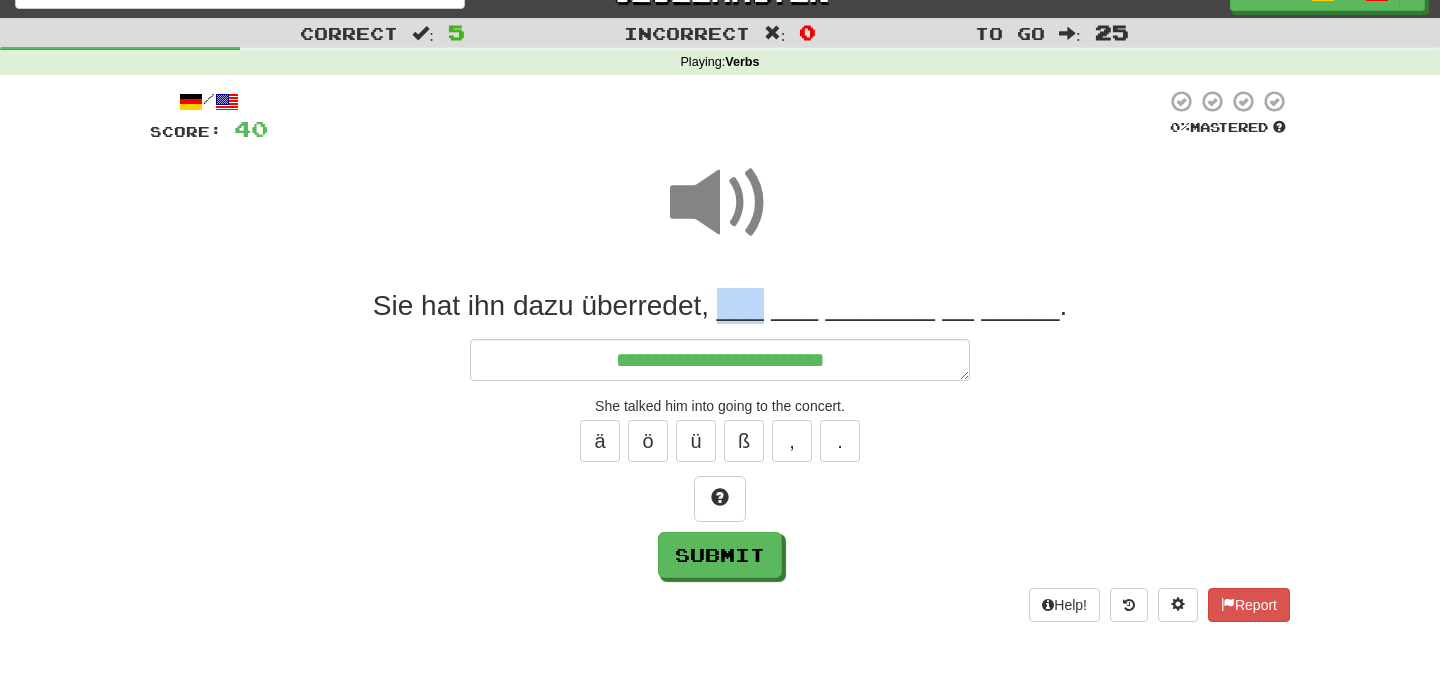 scroll, scrollTop: 0, scrollLeft: 0, axis: both 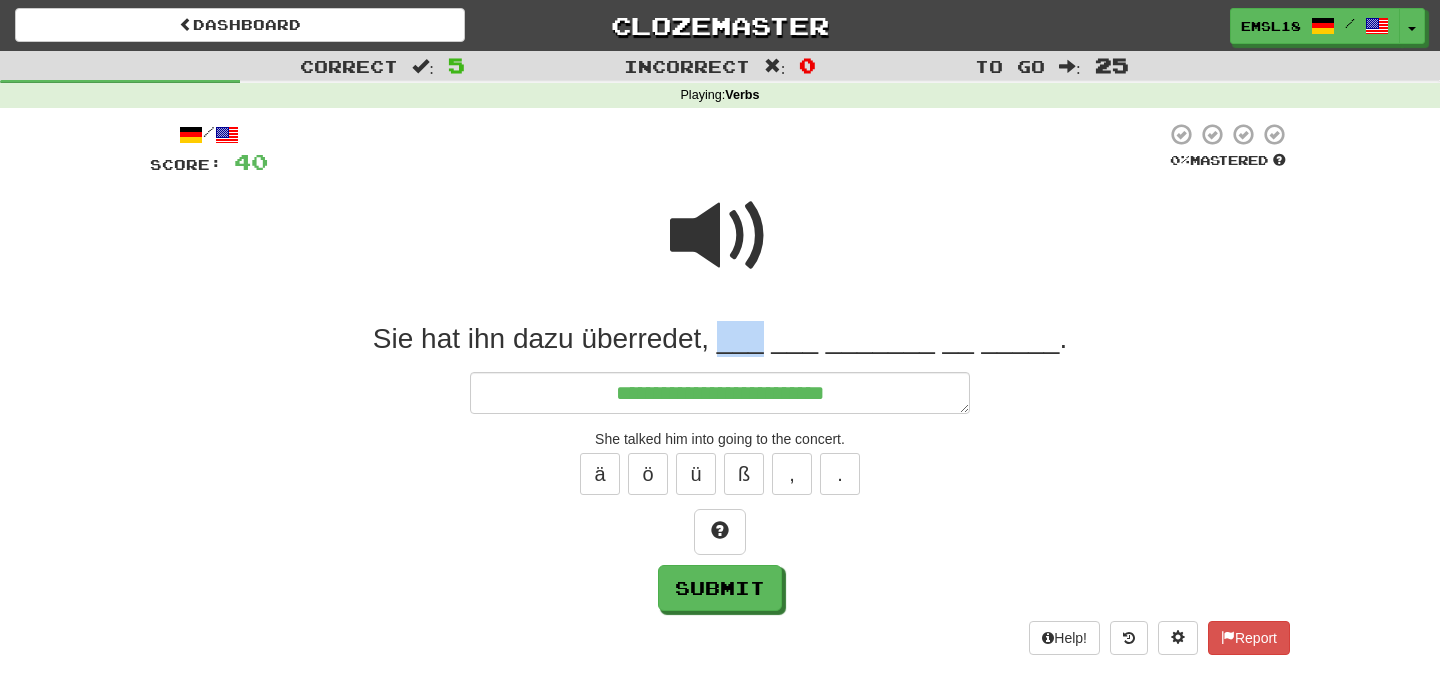 click on "Sie hat ihn dazu überredet, ___ ___ _______ __ _____." at bounding box center [720, 339] 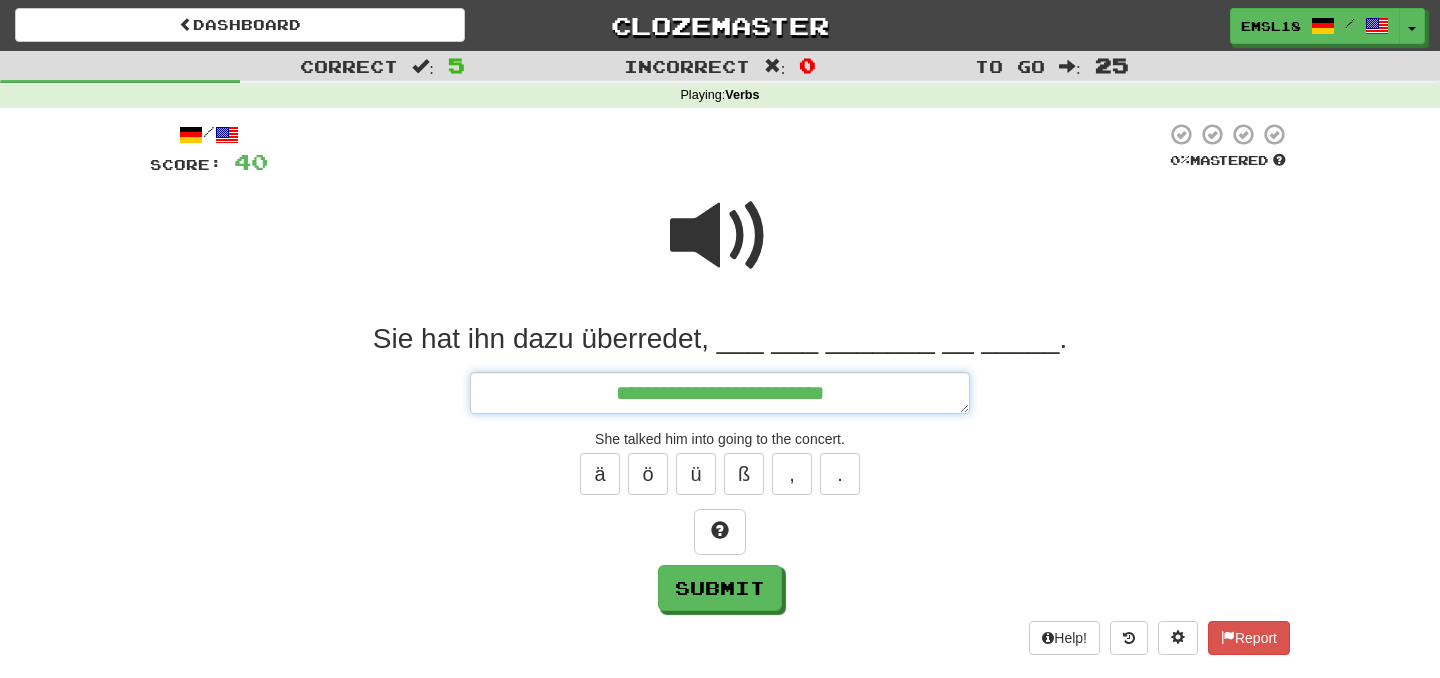 click on "**********" at bounding box center (720, 393) 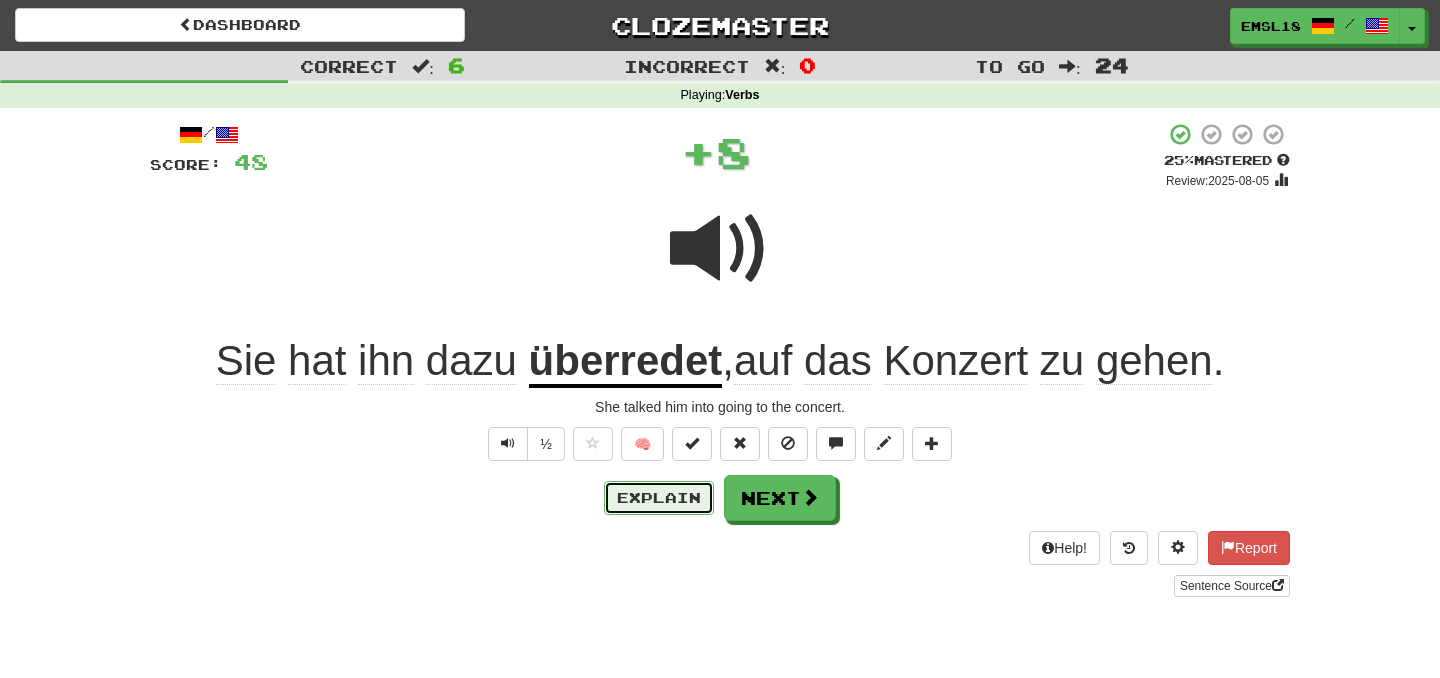 click on "Explain" at bounding box center [659, 498] 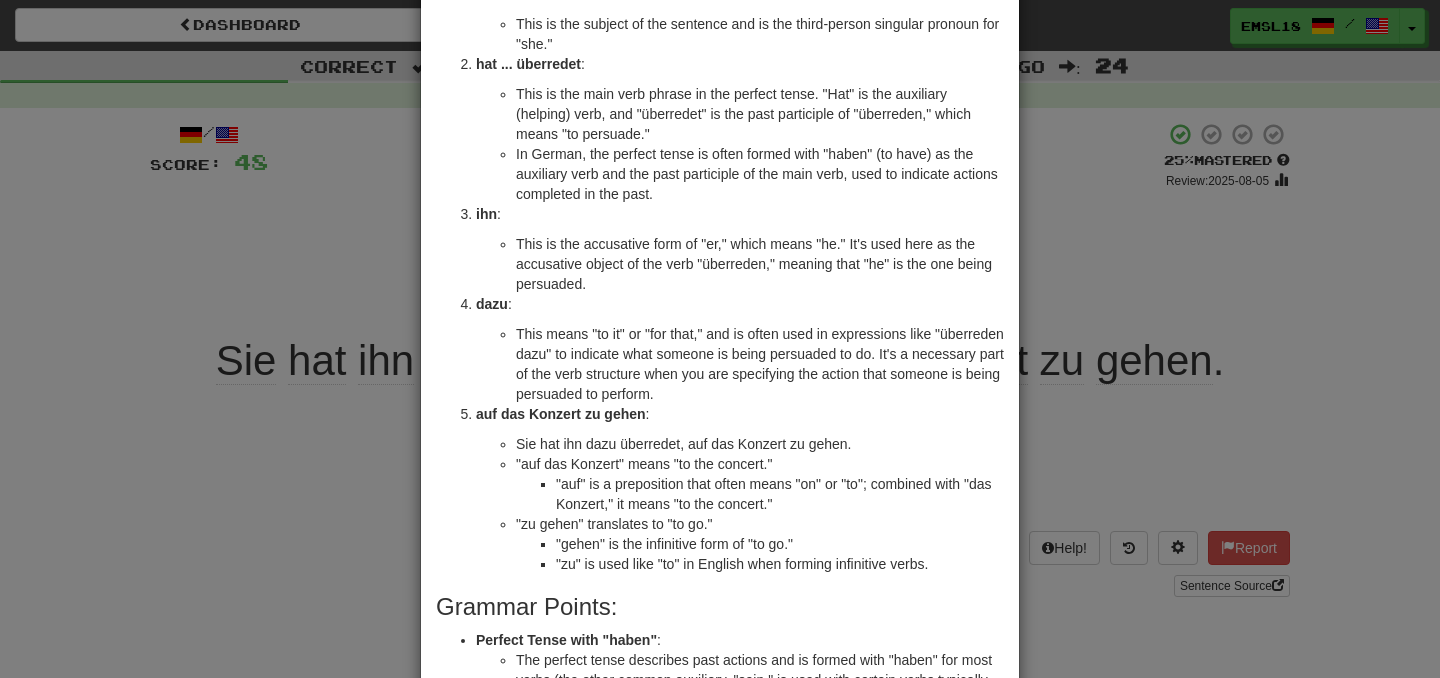 scroll, scrollTop: 288, scrollLeft: 0, axis: vertical 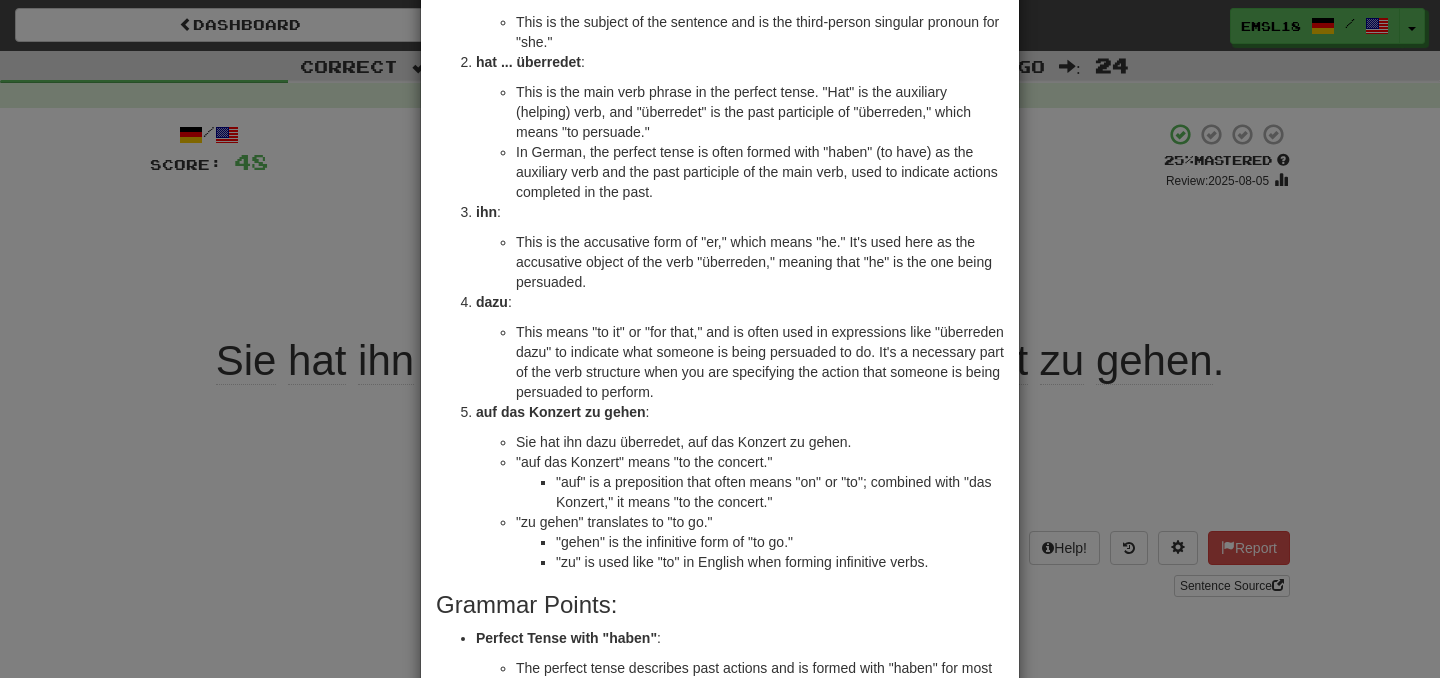 click on "This means "to it" or "for that," and is often used in expressions like "überreden dazu" to indicate what someone is being persuaded to do. It's a necessary part of the verb structure when you are specifying the action that someone is being persuaded to perform." at bounding box center [760, 362] 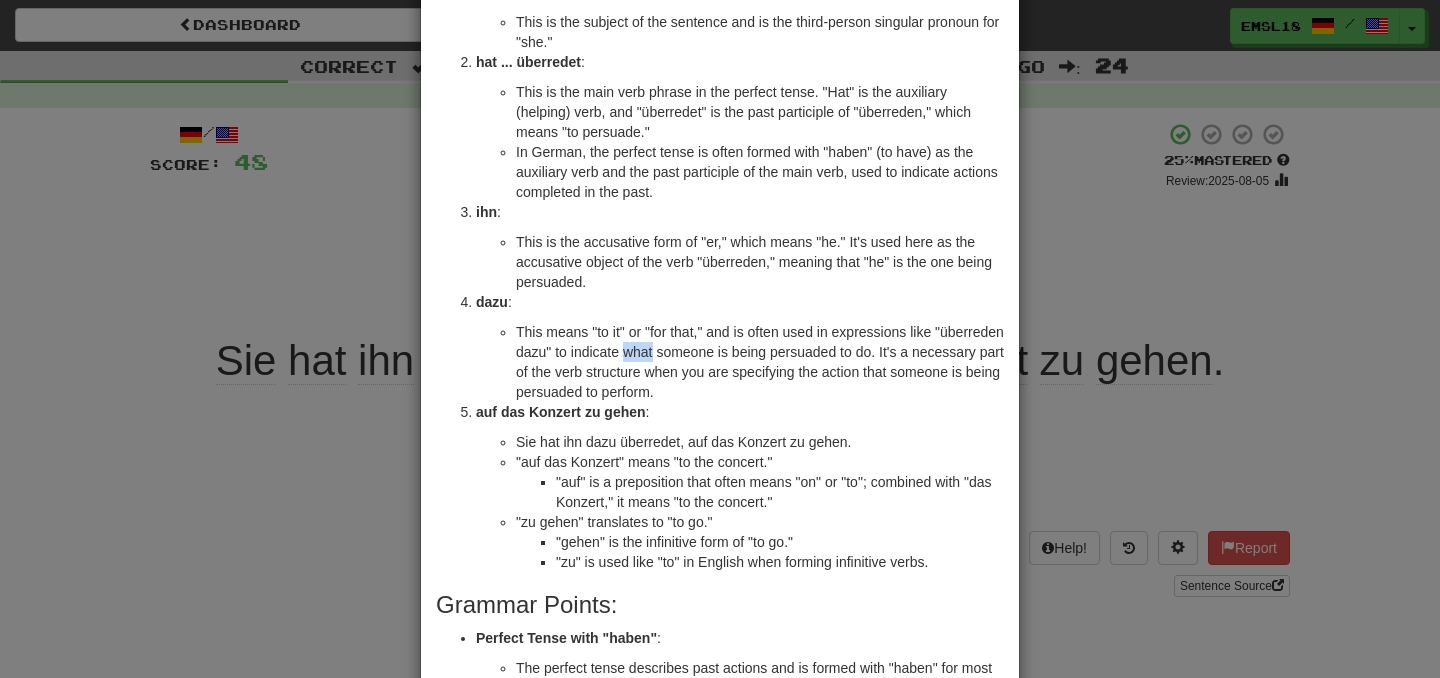 click on "This means "to it" or "for that," and is often used in expressions like "überreden dazu" to indicate what someone is being persuaded to do. It's a necessary part of the verb structure when you are specifying the action that someone is being persuaded to perform." at bounding box center (760, 362) 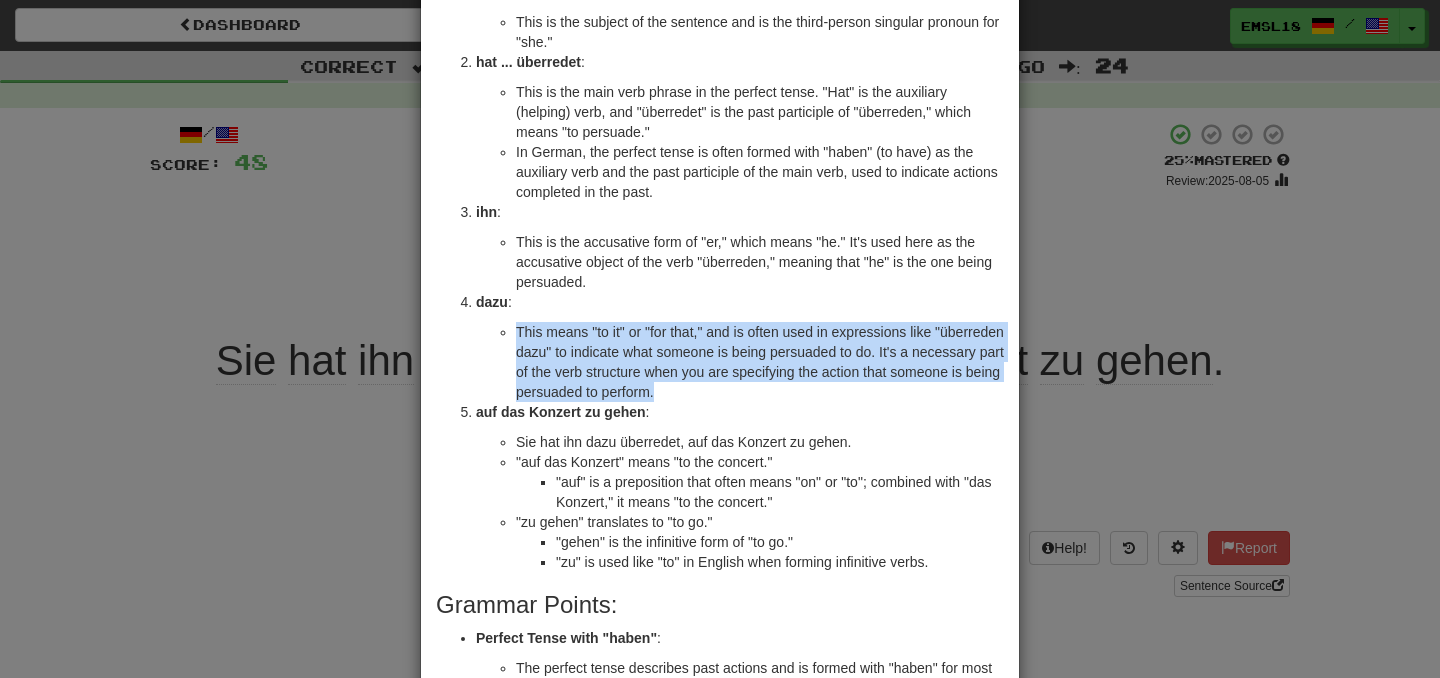 click on "This means "to it" or "for that," and is often used in expressions like "überreden dazu" to indicate what someone is being persuaded to do. It's a necessary part of the verb structure when you are specifying the action that someone is being persuaded to perform." at bounding box center [760, 362] 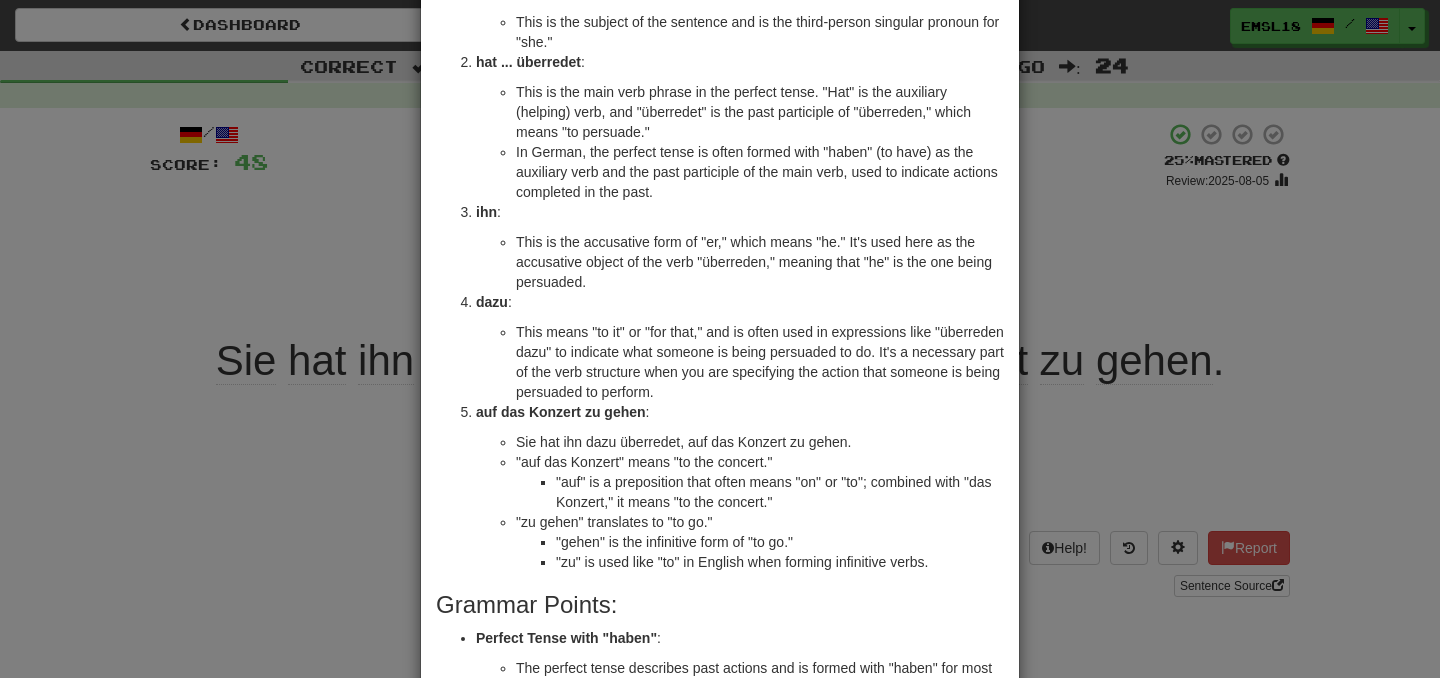 click on "This means "to it" or "for that," and is often used in expressions like "überreden dazu" to indicate what someone is being persuaded to do. It's a necessary part of the verb structure when you are specifying the action that someone is being persuaded to perform." at bounding box center [760, 362] 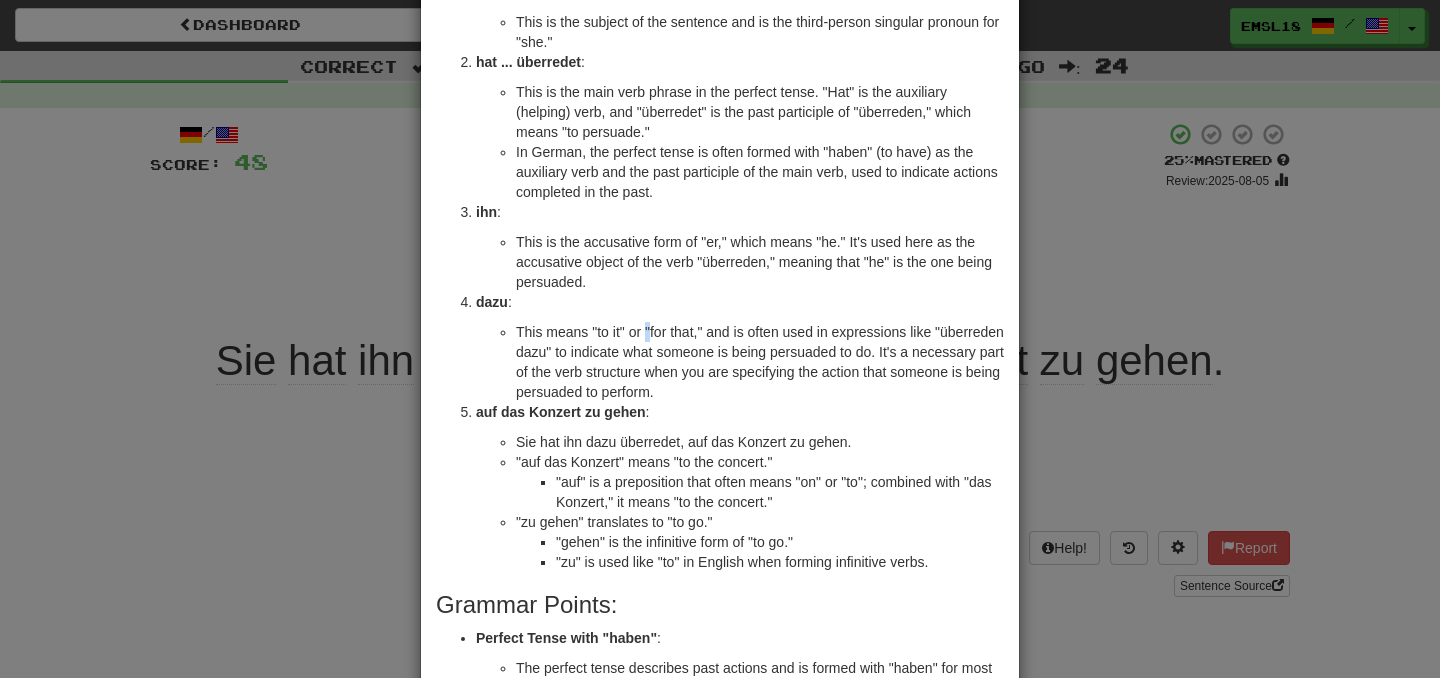 click on "This means "to it" or "for that," and is often used in expressions like "überreden dazu" to indicate what someone is being persuaded to do. It's a necessary part of the verb structure when you are specifying the action that someone is being persuaded to perform." at bounding box center [760, 362] 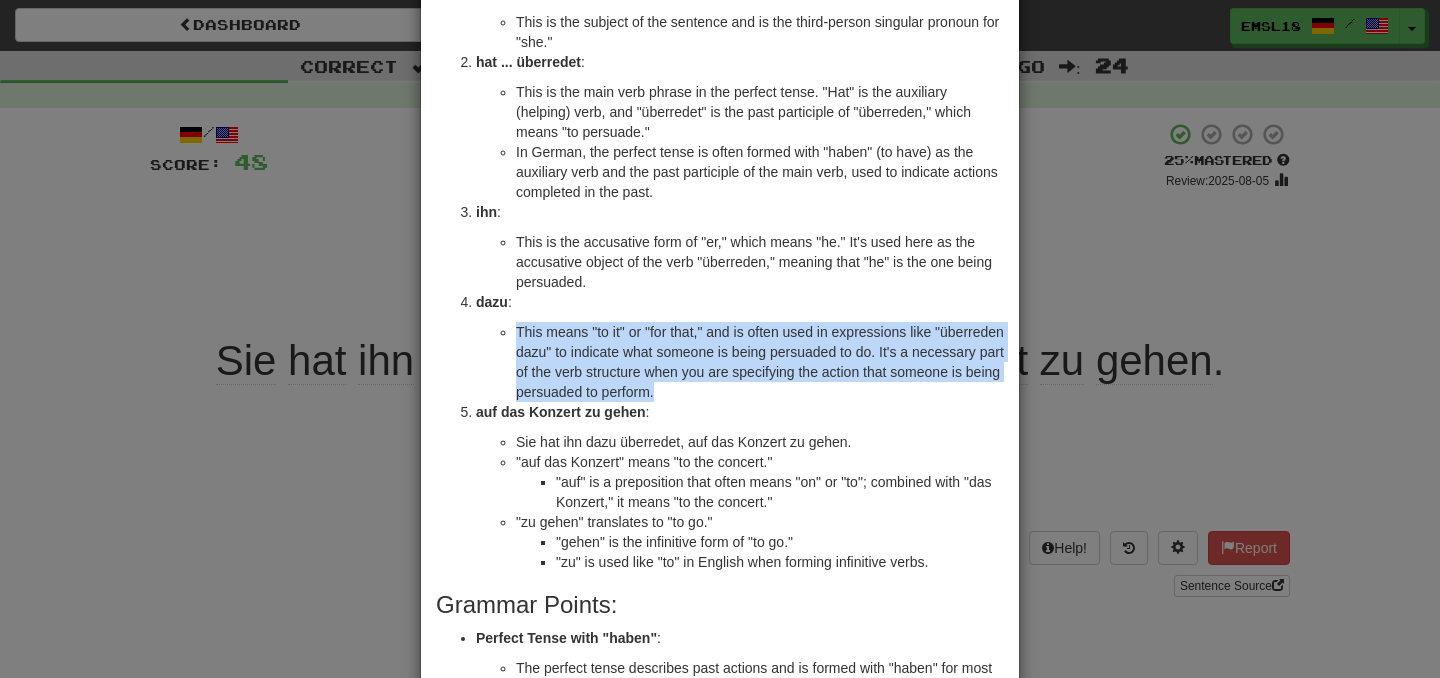 click on "This means "to it" or "for that," and is often used in expressions like "überreden dazu" to indicate what someone is being persuaded to do. It's a necessary part of the verb structure when you are specifying the action that someone is being persuaded to perform." at bounding box center (760, 362) 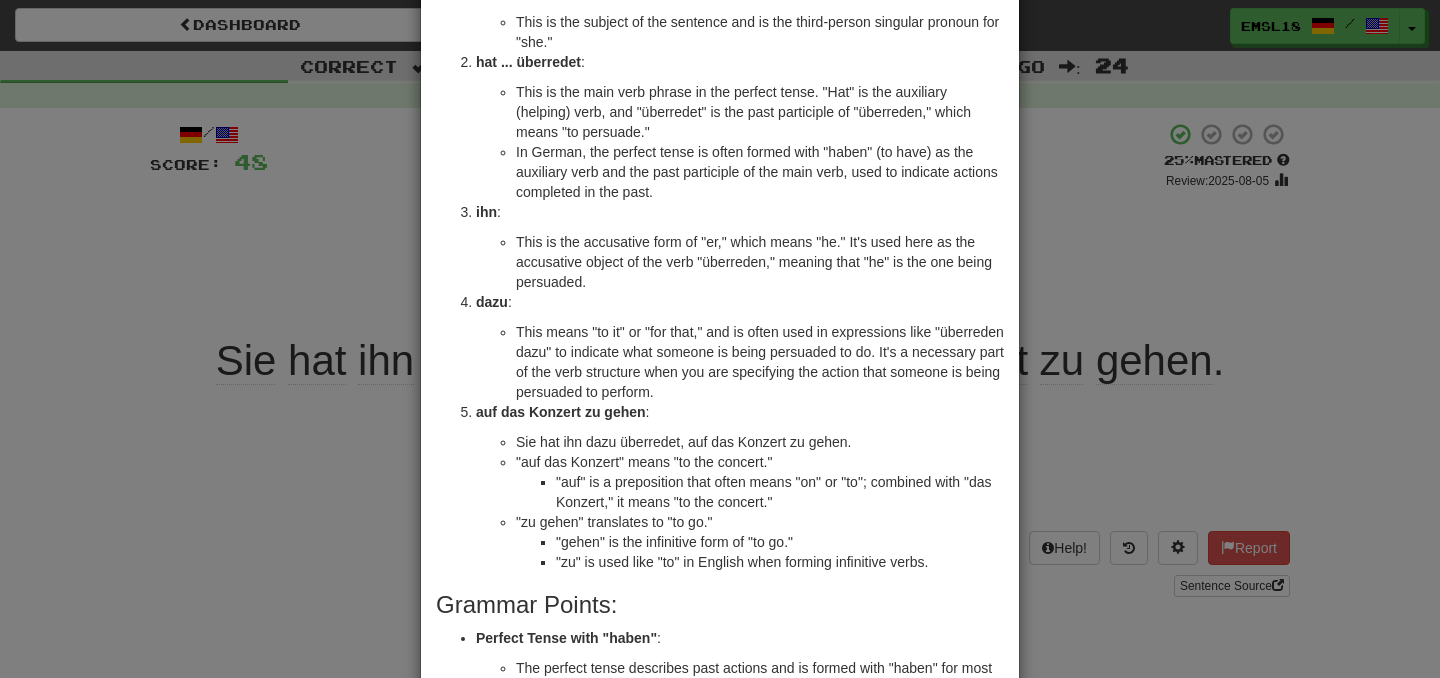 click on "This means "to it" or "for that," and is often used in expressions like "überreden dazu" to indicate what someone is being persuaded to do. It's a necessary part of the verb structure when you are specifying the action that someone is being persuaded to perform." at bounding box center (760, 362) 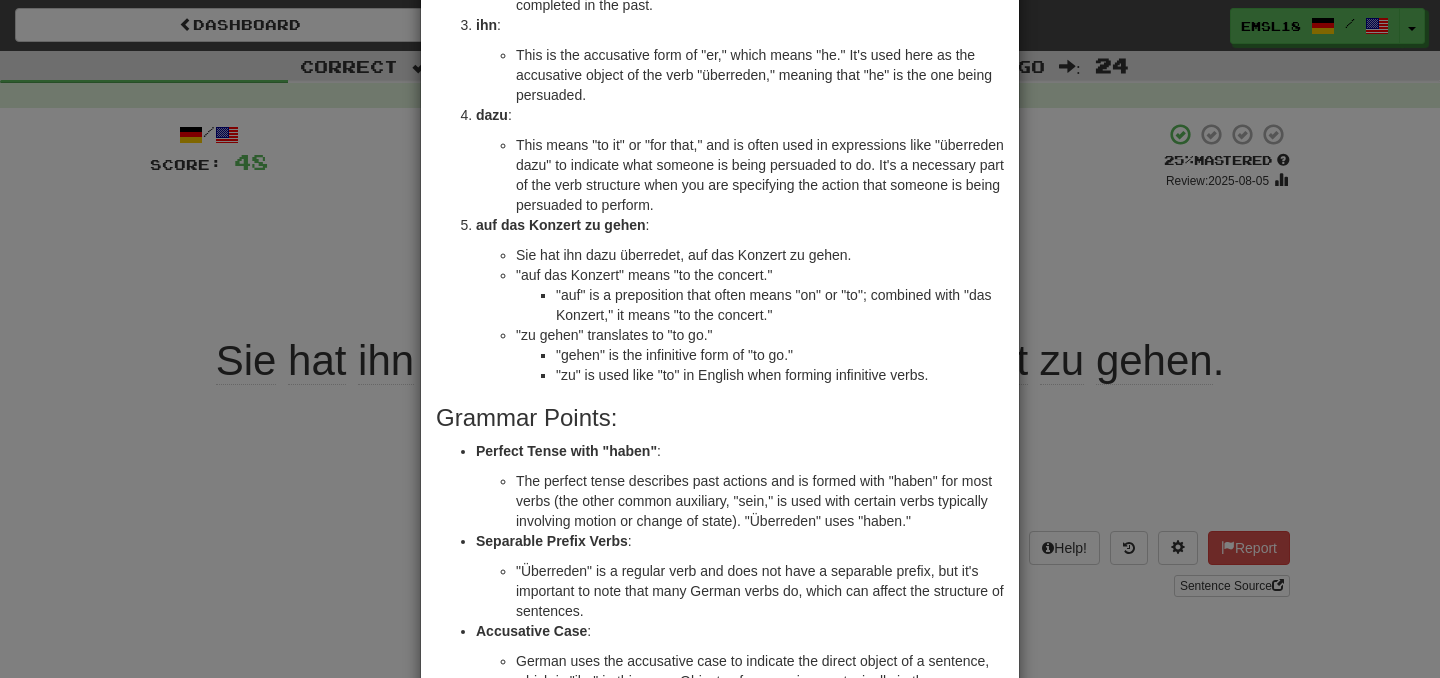 scroll, scrollTop: 456, scrollLeft: 0, axis: vertical 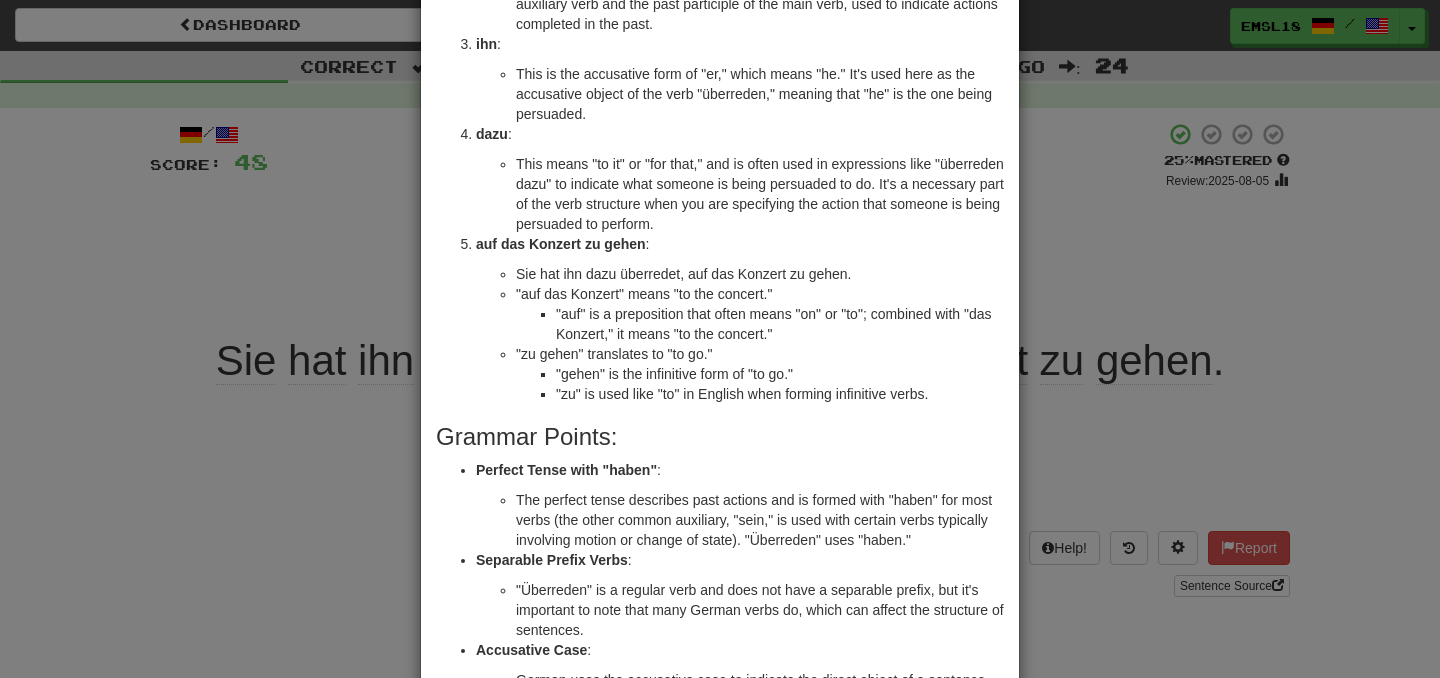 click on "× Explanation Sure! Let's break down the German sentence "Sie hat ihn dazu überredet, auf das Konzert zu gehen." to help understand both its meaning and the grammar involved.
Translation:
The sentence translates to: "She persuaded him to go to the concert."
Components:
Sie :
This is the subject of the sentence and is the third-person singular pronoun for "she."
hat ... überredet :
This is the main verb phrase in the perfect tense. "Hat" is the auxiliary (helping) verb, and "überredet" is the past participle of "überreden," which means "to persuade."
In German, the perfect tense is often formed with "haben" (to have) as the auxiliary verb and the past participle of the main verb, used to indicate actions completed in the past.
ihn :
This is the accusative form of "er," which means "he." It's used here as the accusative object of the verb "überreden," meaning that "he" is the one being persuaded.
dazu :
auf das Konzert zu gehen :" at bounding box center [720, 339] 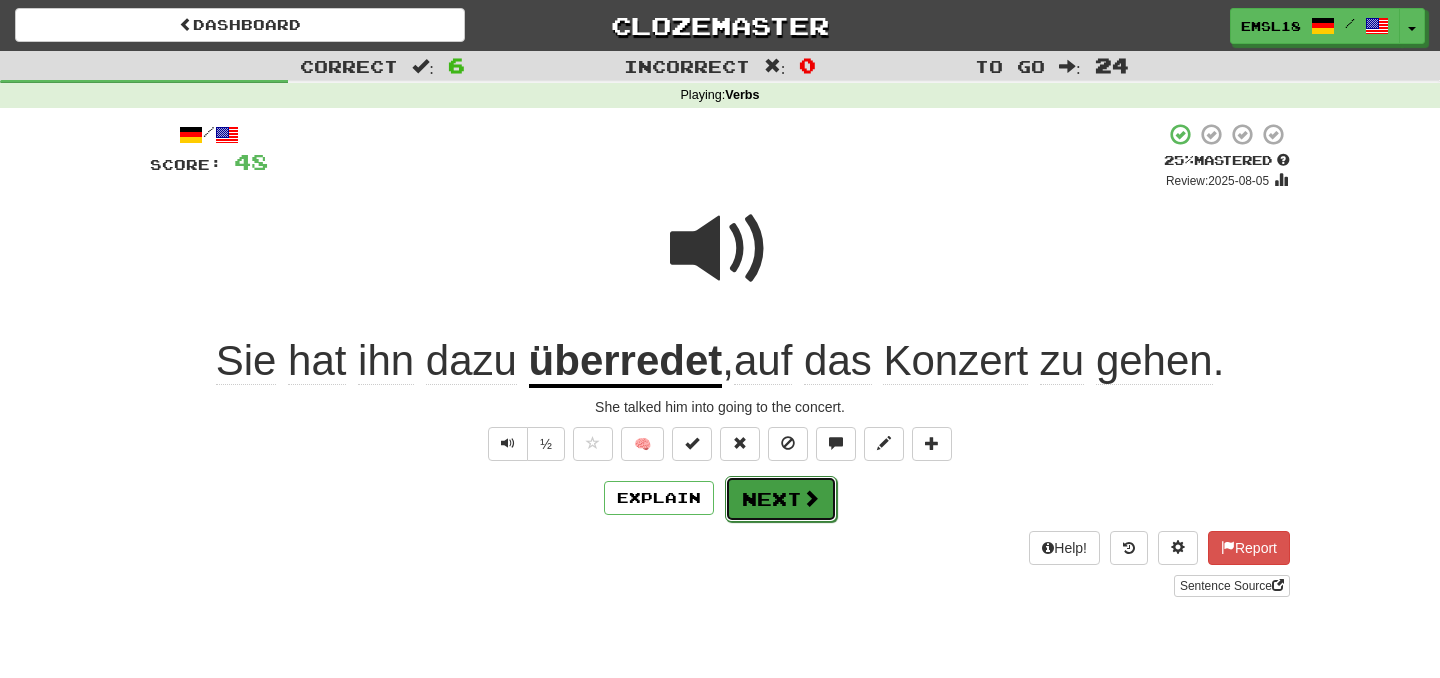 click at bounding box center (811, 498) 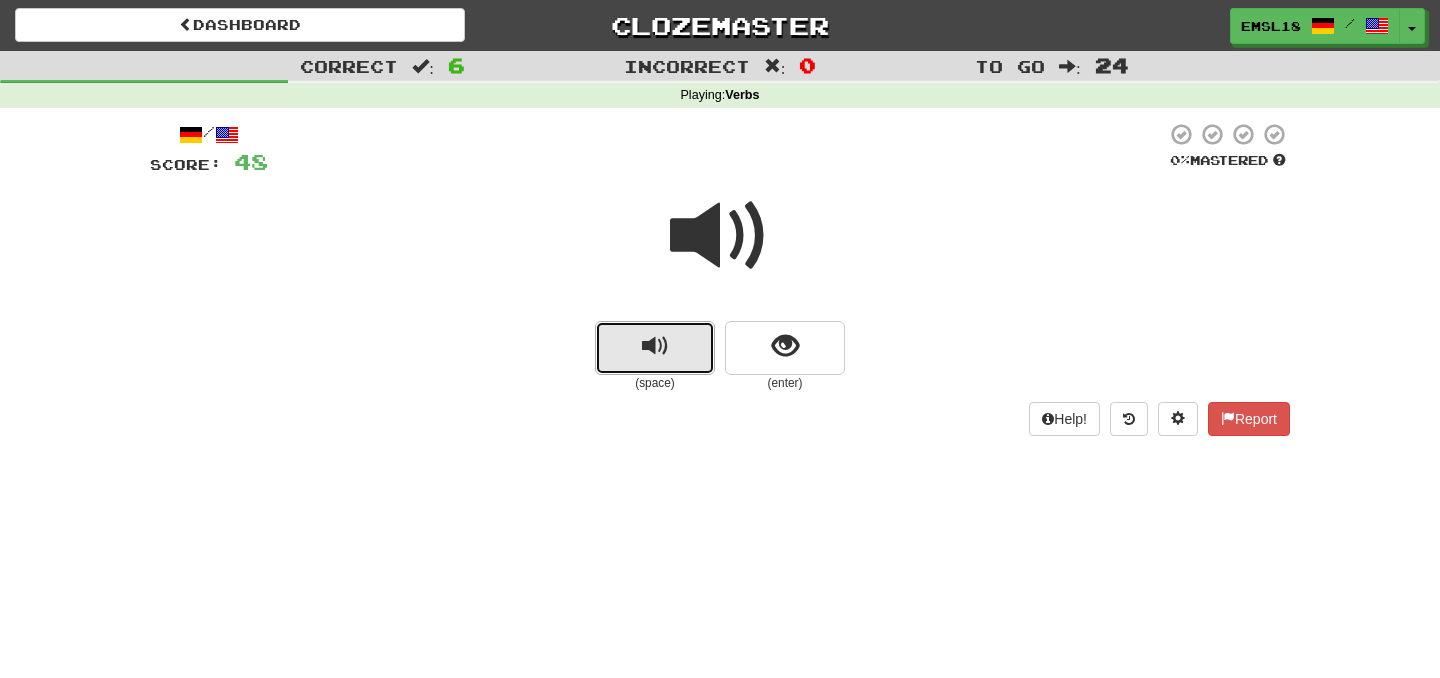 click at bounding box center [655, 348] 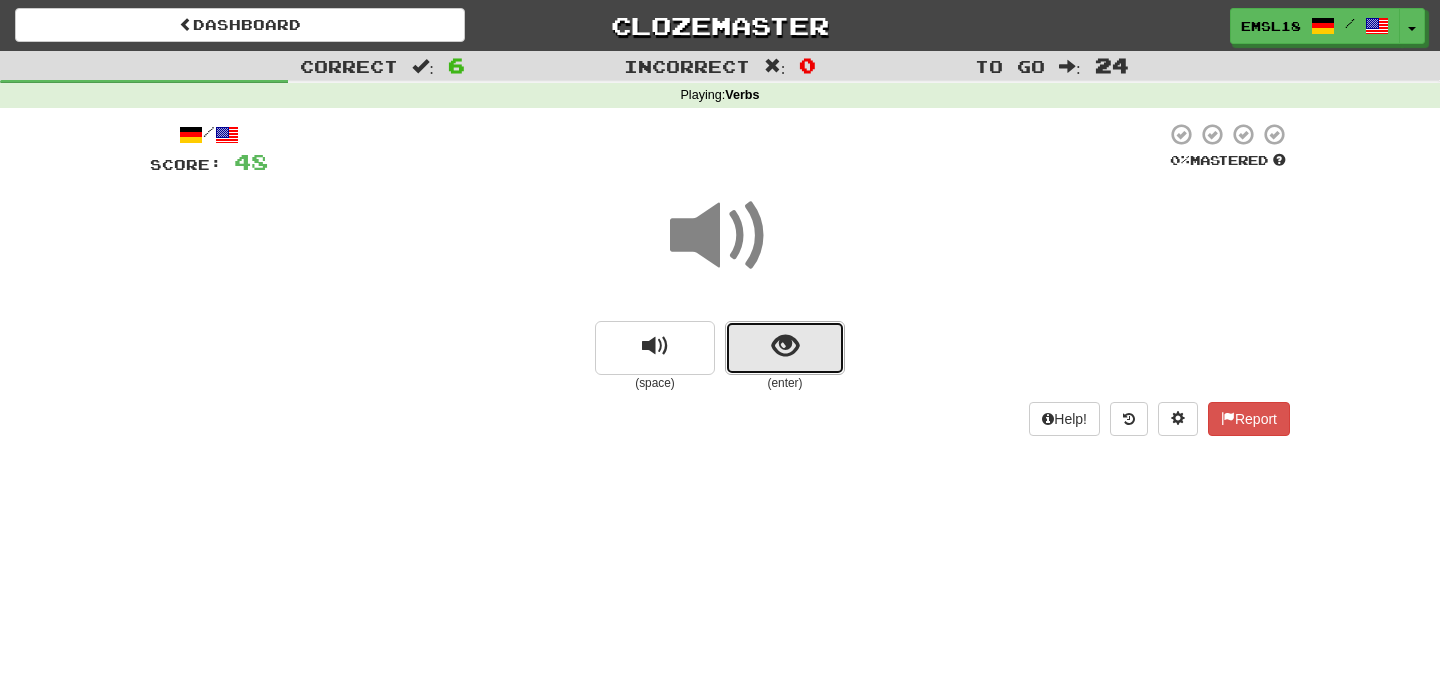 click at bounding box center (785, 348) 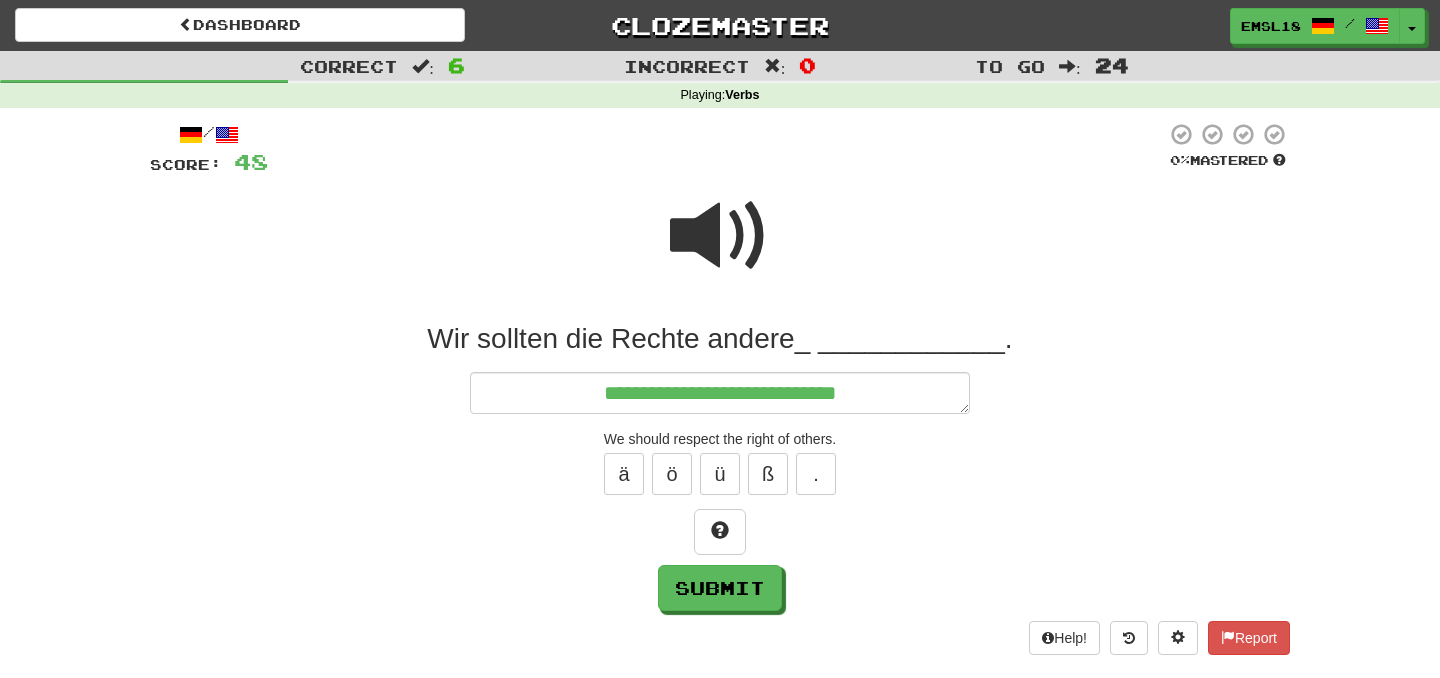 click at bounding box center [720, 236] 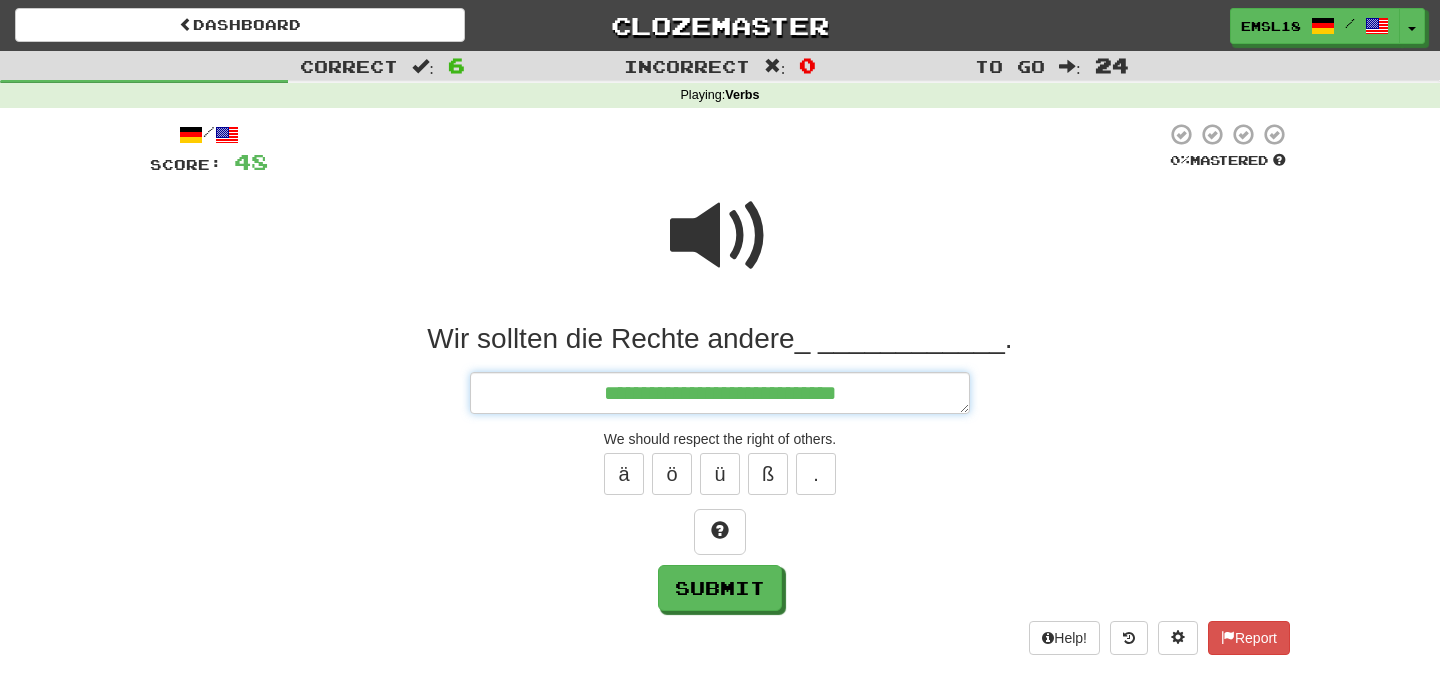 click on "**********" at bounding box center (720, 393) 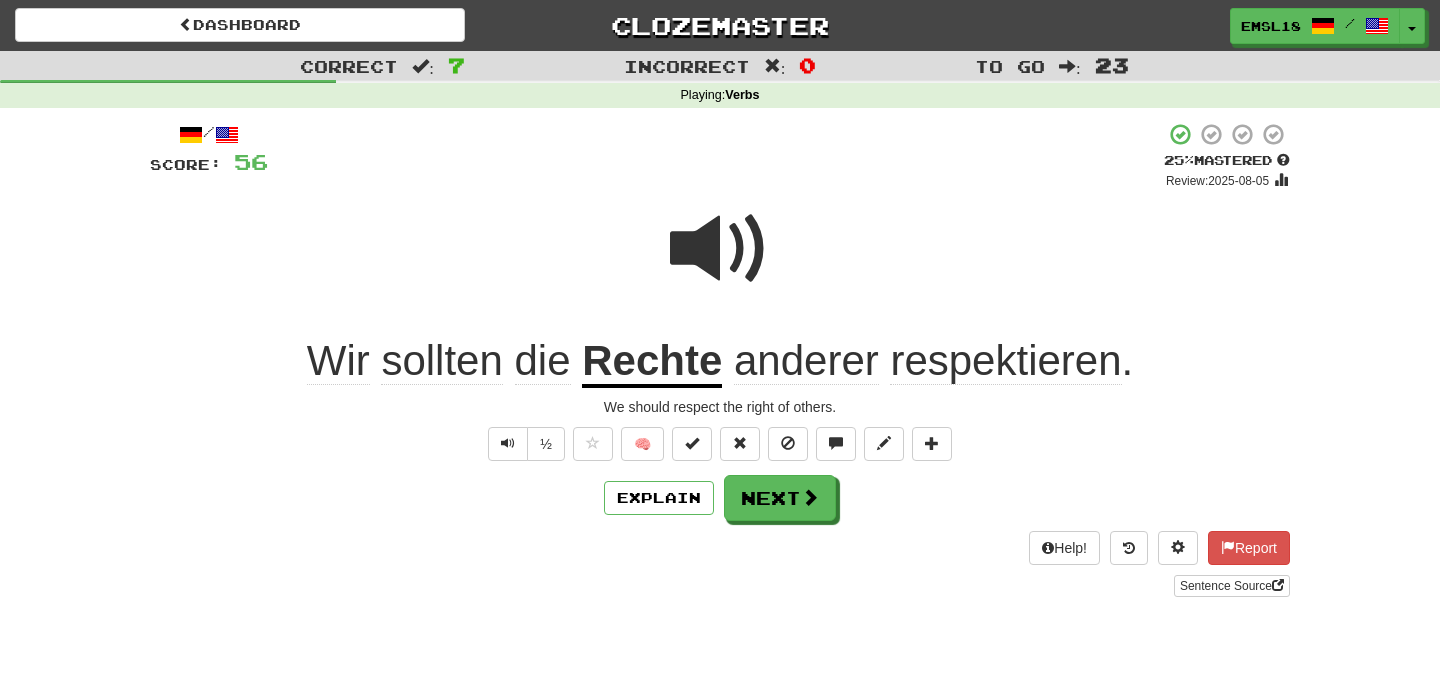 click on "Help!  Report Sentence Source" at bounding box center (720, 564) 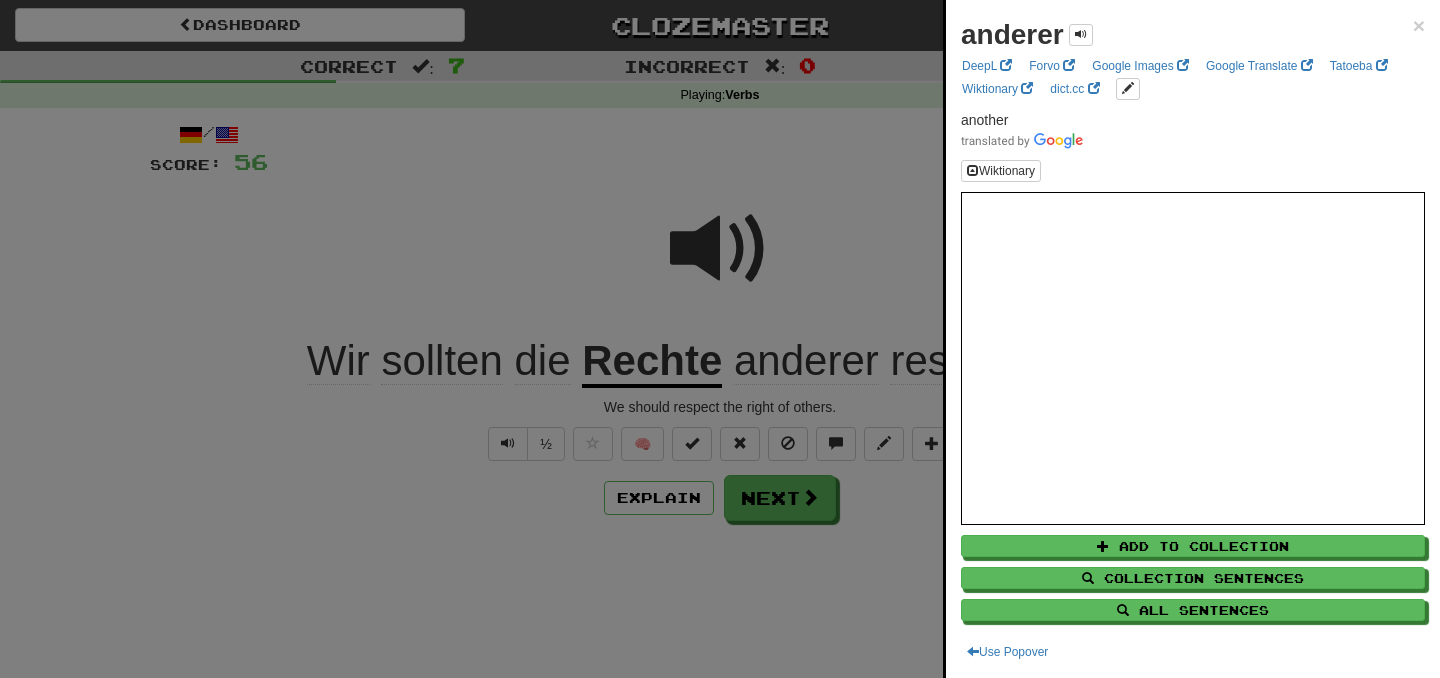 click at bounding box center [720, 339] 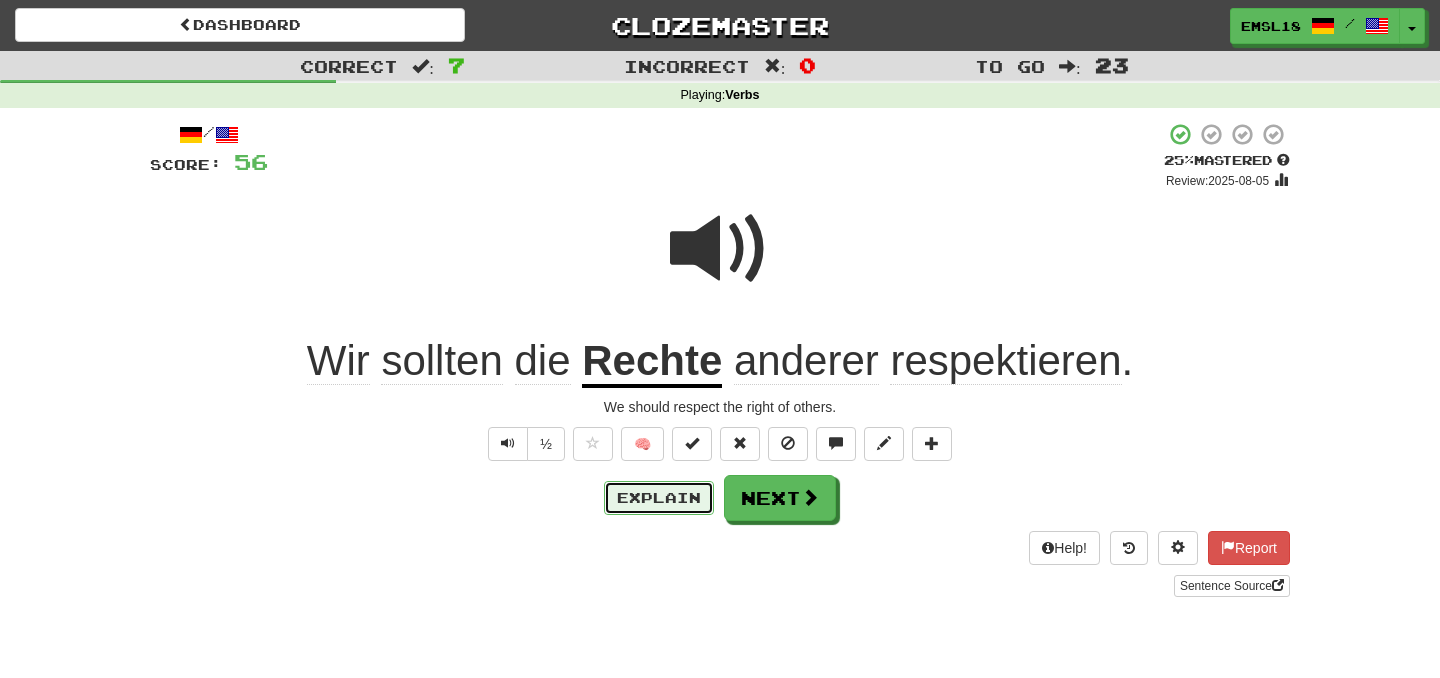 click on "Explain" at bounding box center [659, 498] 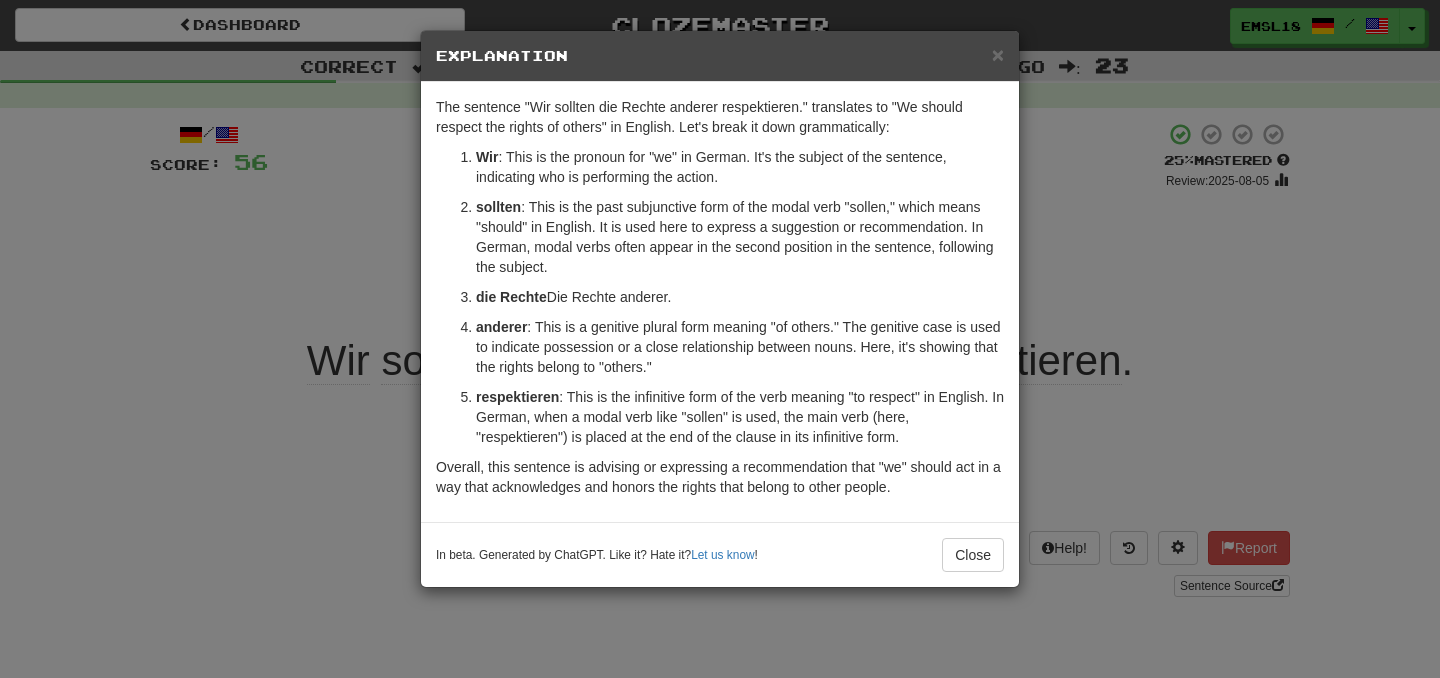 click on "× Explanation The sentence "Wir sollten die Rechte anderer respektieren." translates to "We should respect the rights of others" in English. Let's break it down grammatically:
Wir : This is the pronoun for "we" in German. It's the subject of the sentence, indicating who is performing the action.
sollten : This is the past subjunctive form of the modal verb "sollen," which means "should" in English. It is used here to express a suggestion or recommendation. In German, modal verbs often appear in the second position in the sentence, following the subject.
die Rechte : This is a noun phrase meaning "the rights" in English. "Die" is the definite article for plural nouns in the nominative and accusative cases. "Rechte" is the plural form of "Recht," which means "right" (as in entitlements).
anderer
respektieren
Overall, this sentence is advising or expressing a recommendation that "we" should act in a way that acknowledges and honors the rights that belong to other people. !" at bounding box center [720, 339] 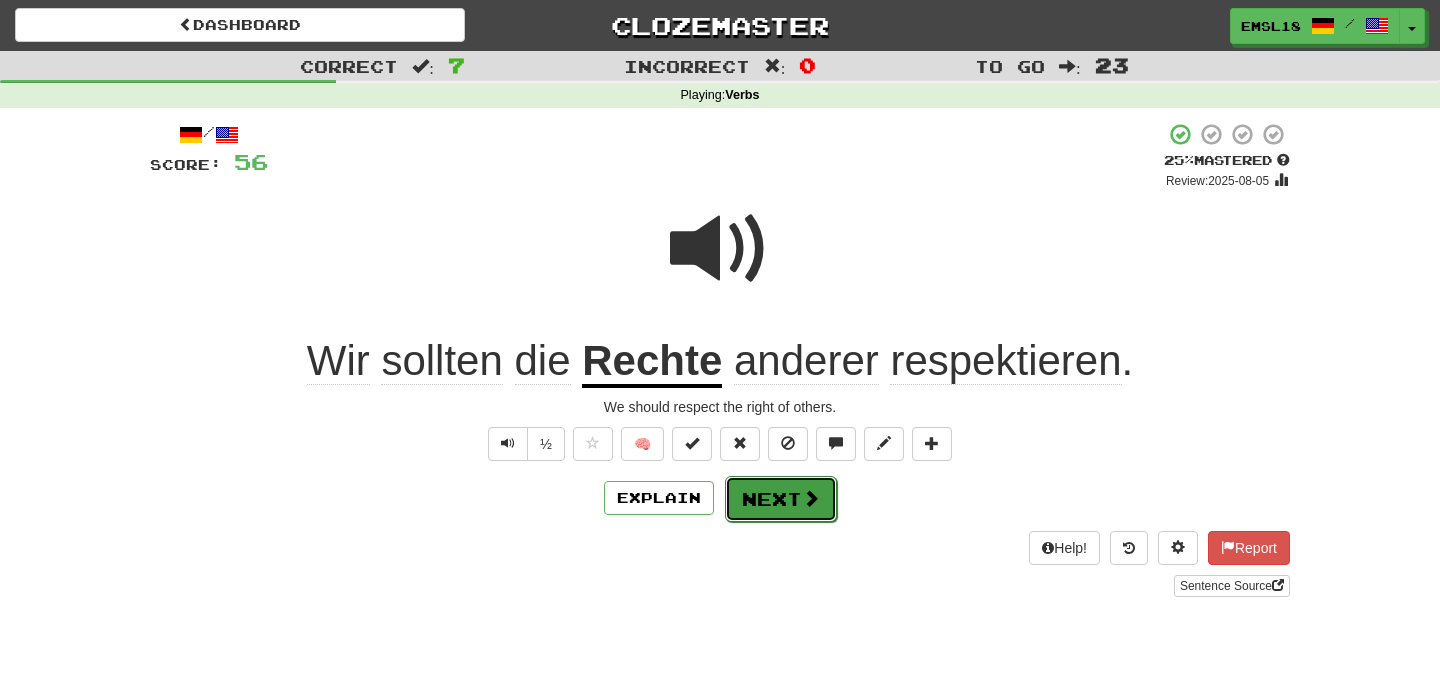 click on "Next" at bounding box center (781, 499) 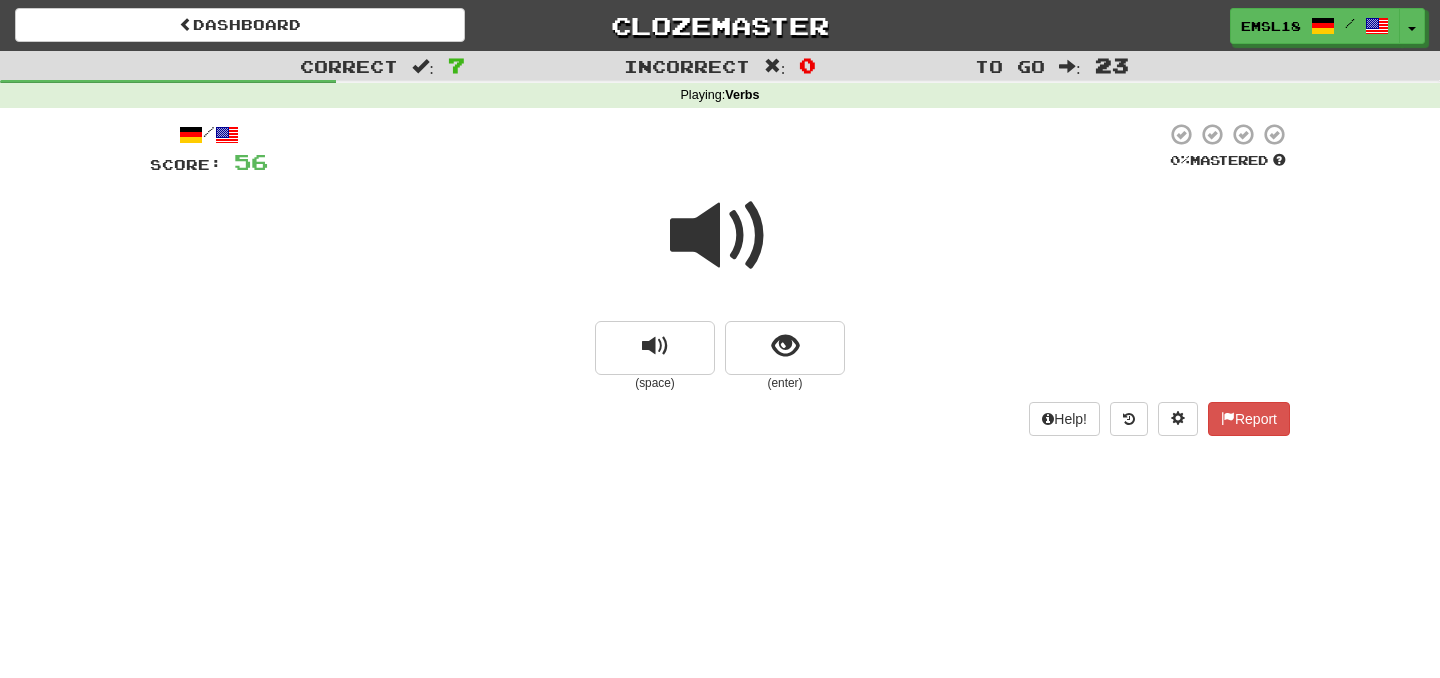 click at bounding box center (720, 249) 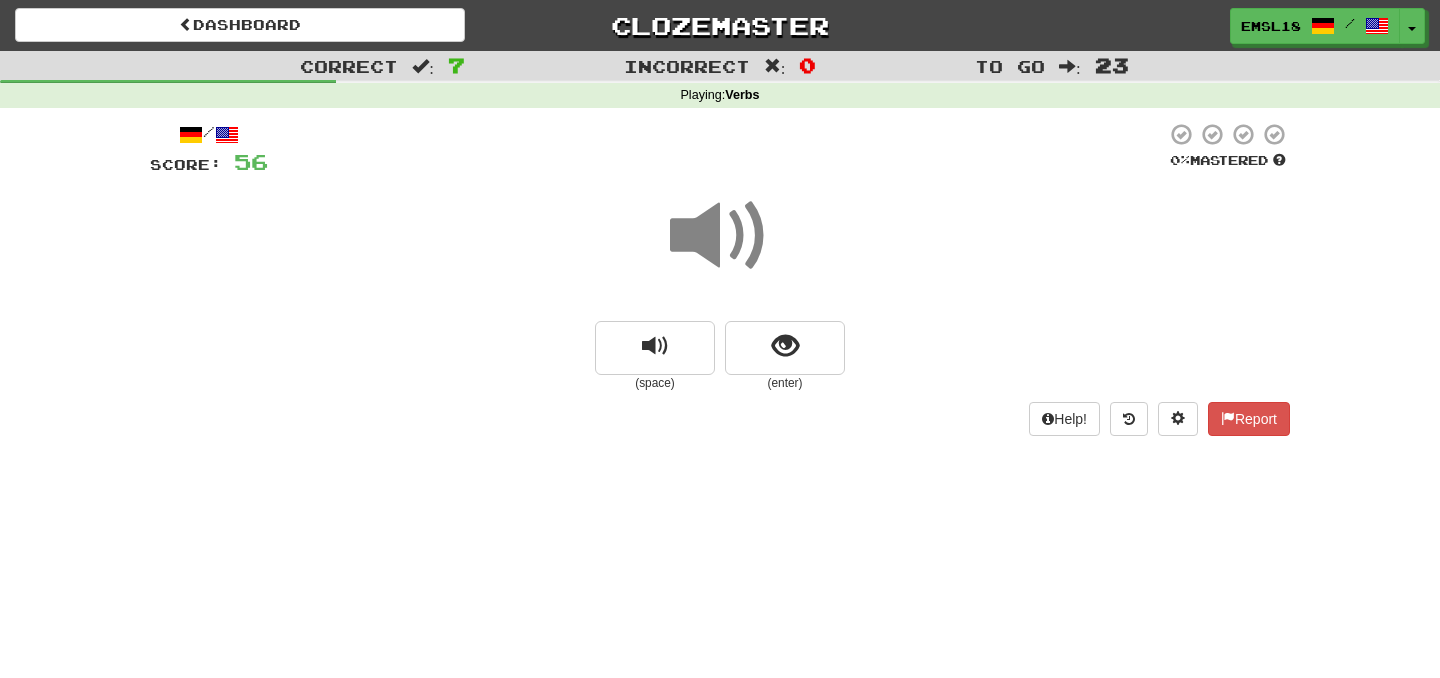 click at bounding box center [720, 249] 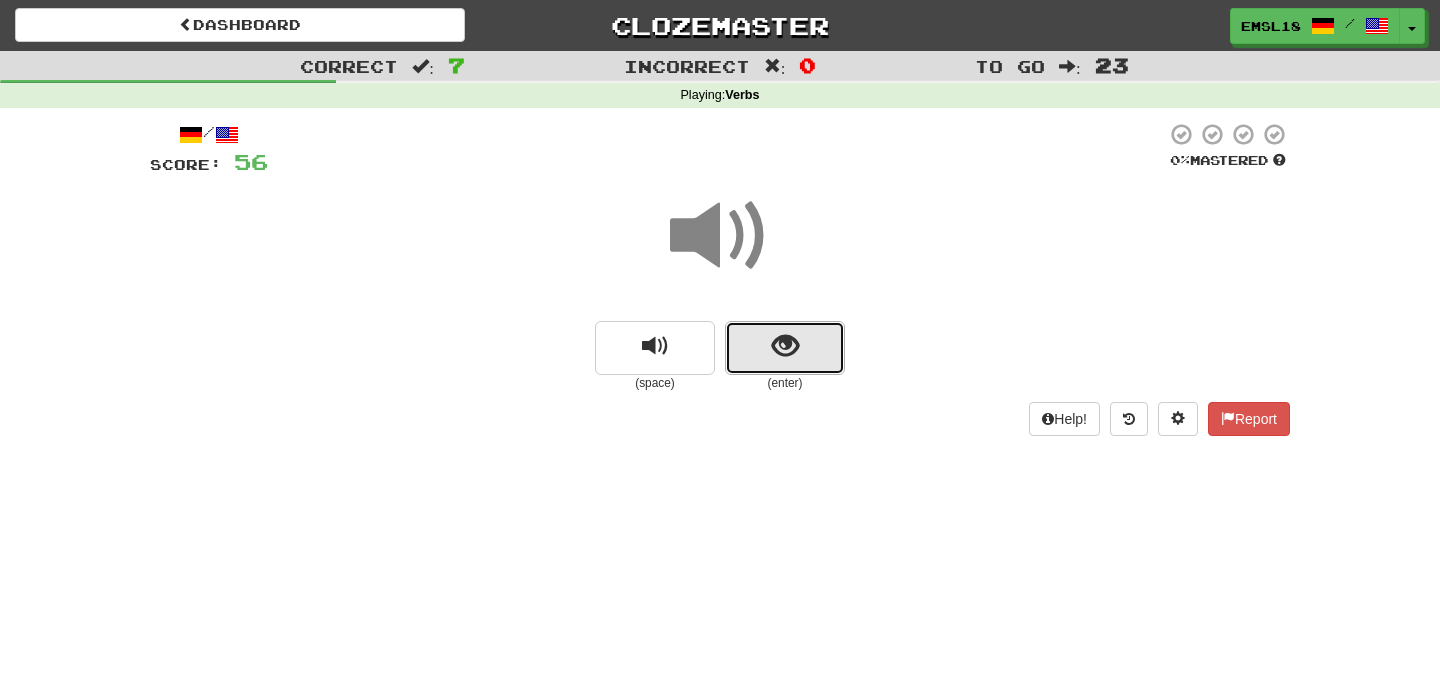 click at bounding box center [785, 346] 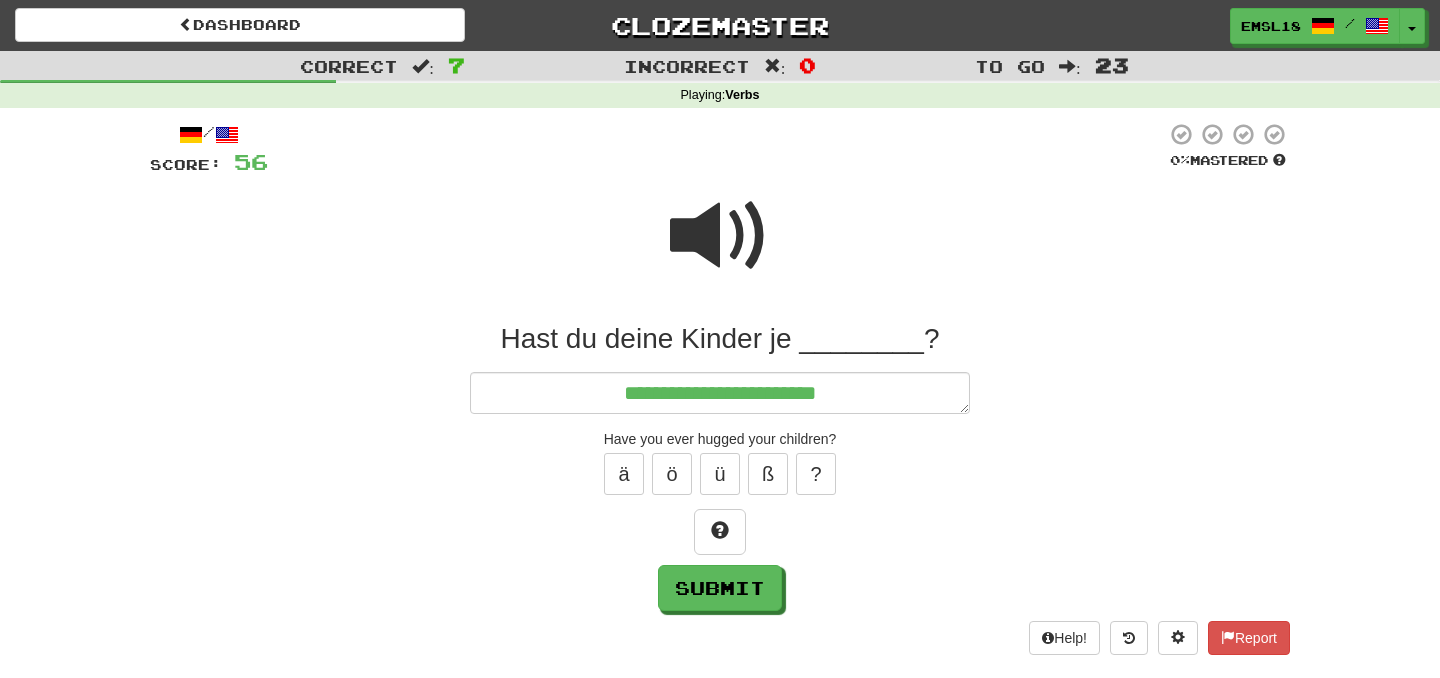 click at bounding box center [720, 236] 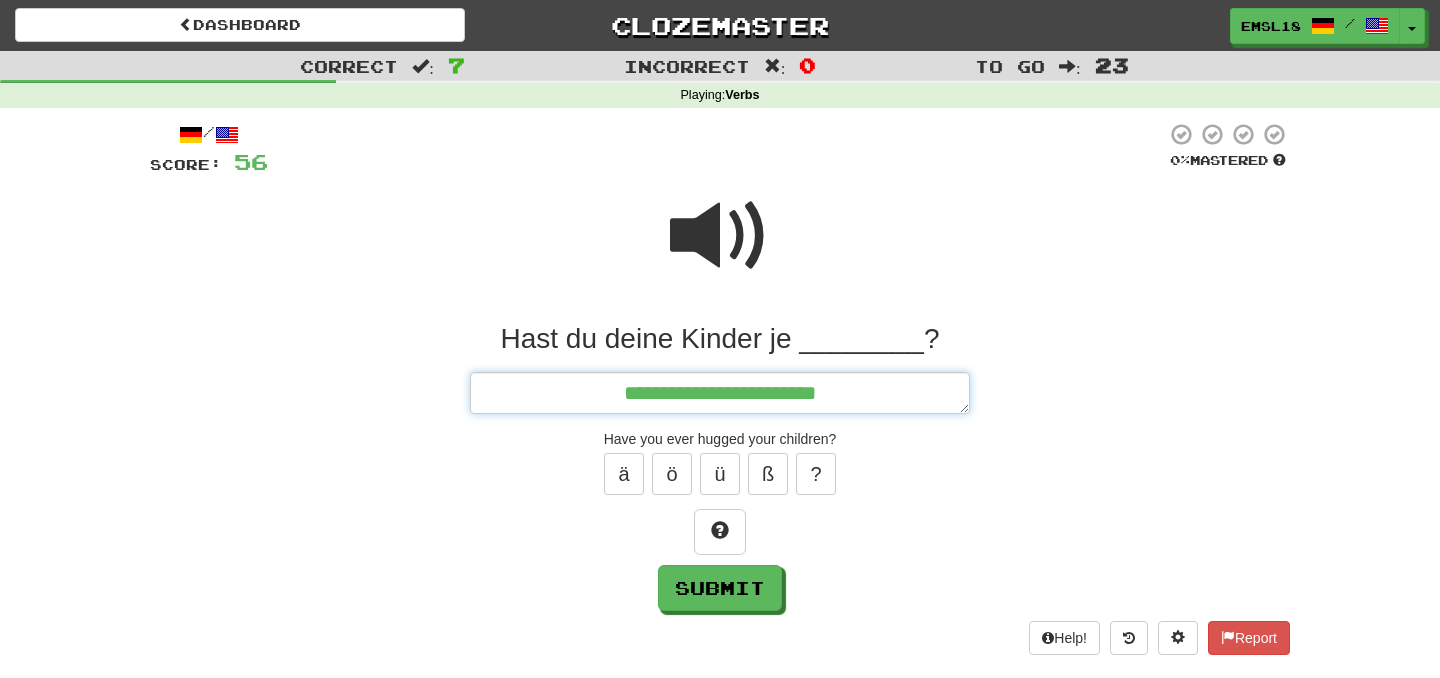click on "**********" at bounding box center (720, 393) 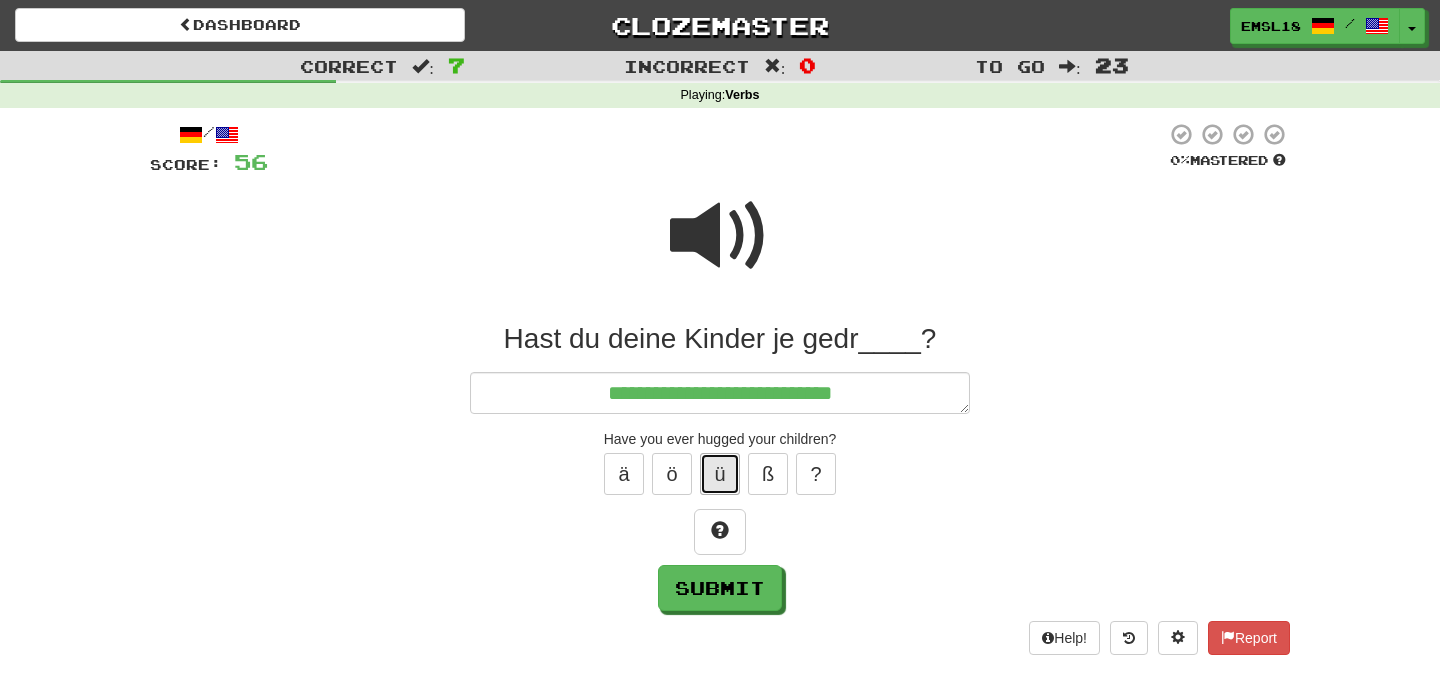 click on "ü" at bounding box center (720, 474) 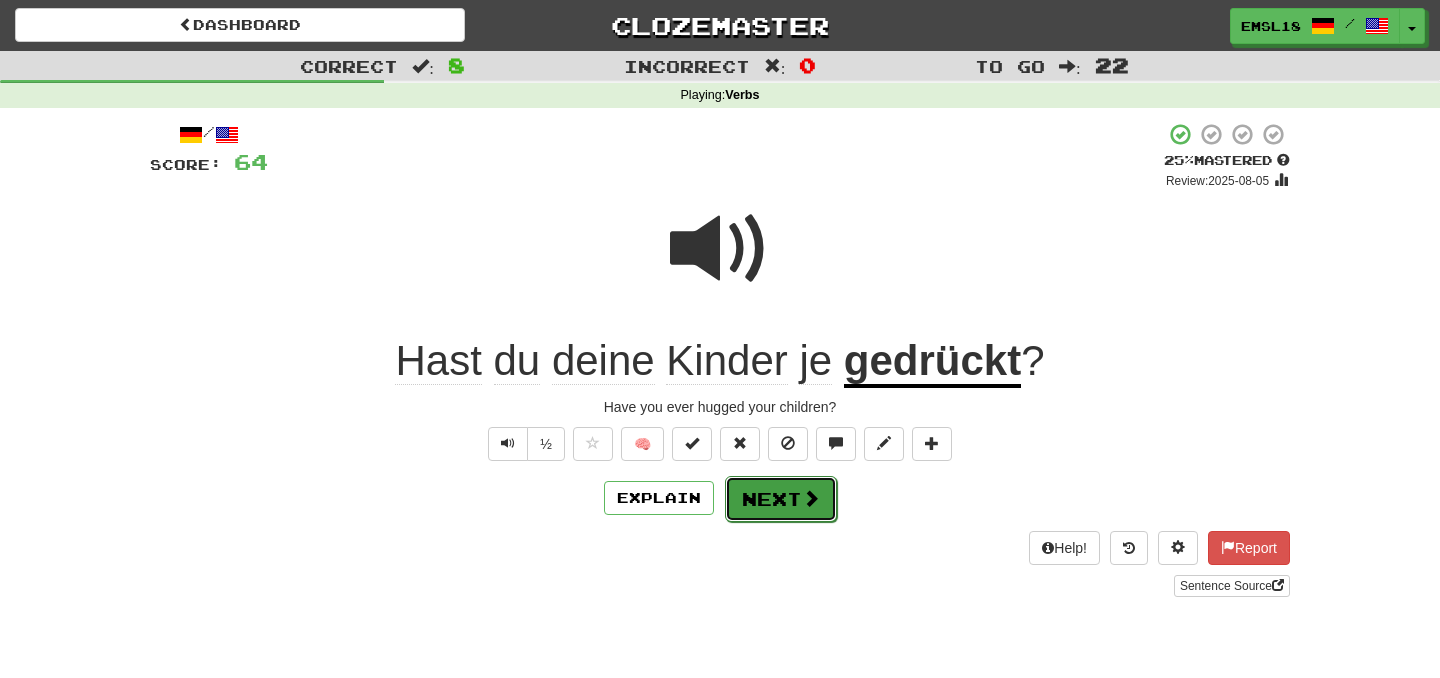 click on "Next" at bounding box center (781, 499) 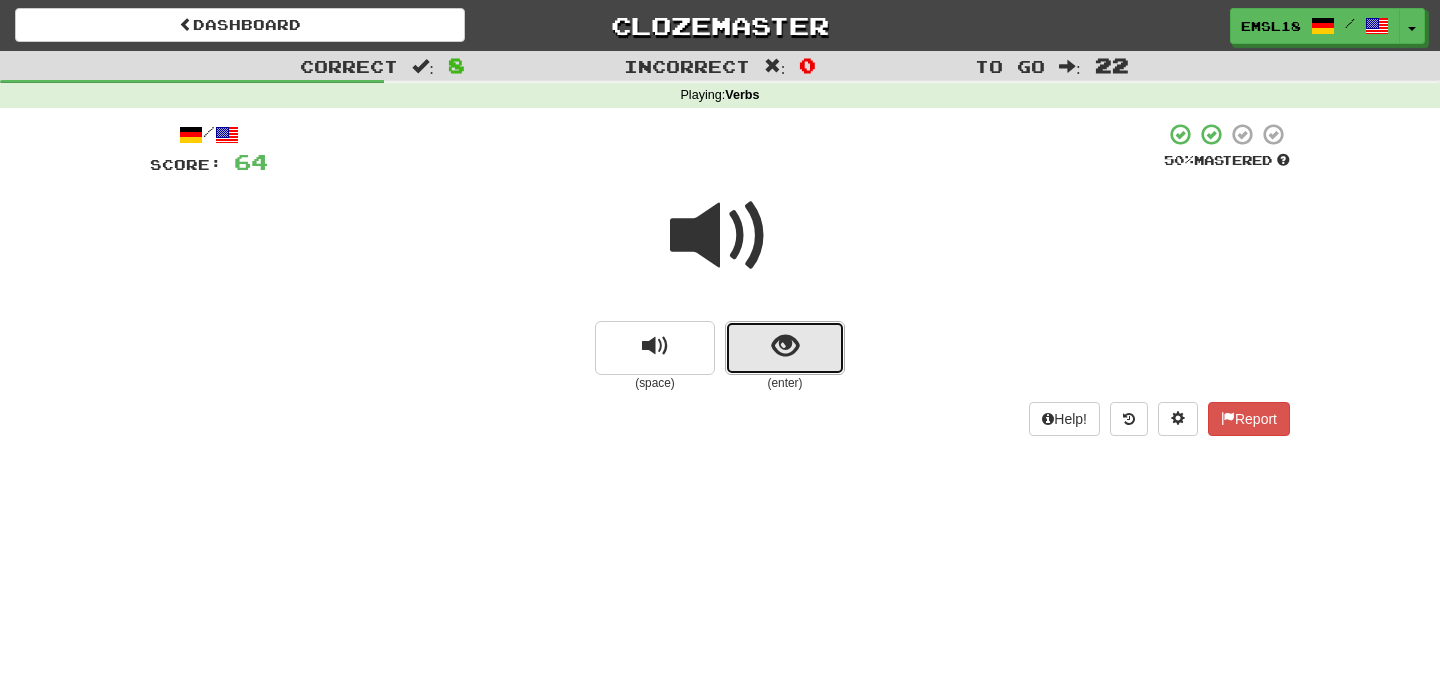 click at bounding box center [785, 348] 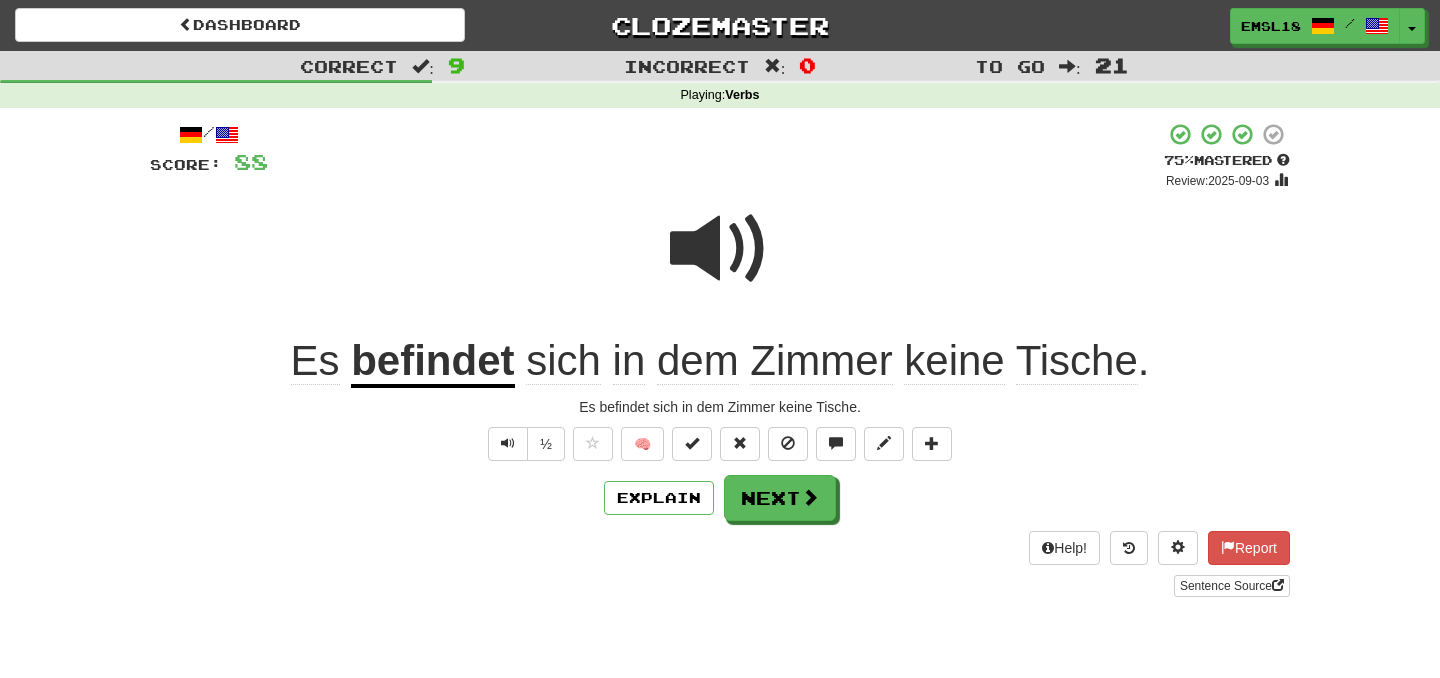 click on "Explain Next" at bounding box center (720, 498) 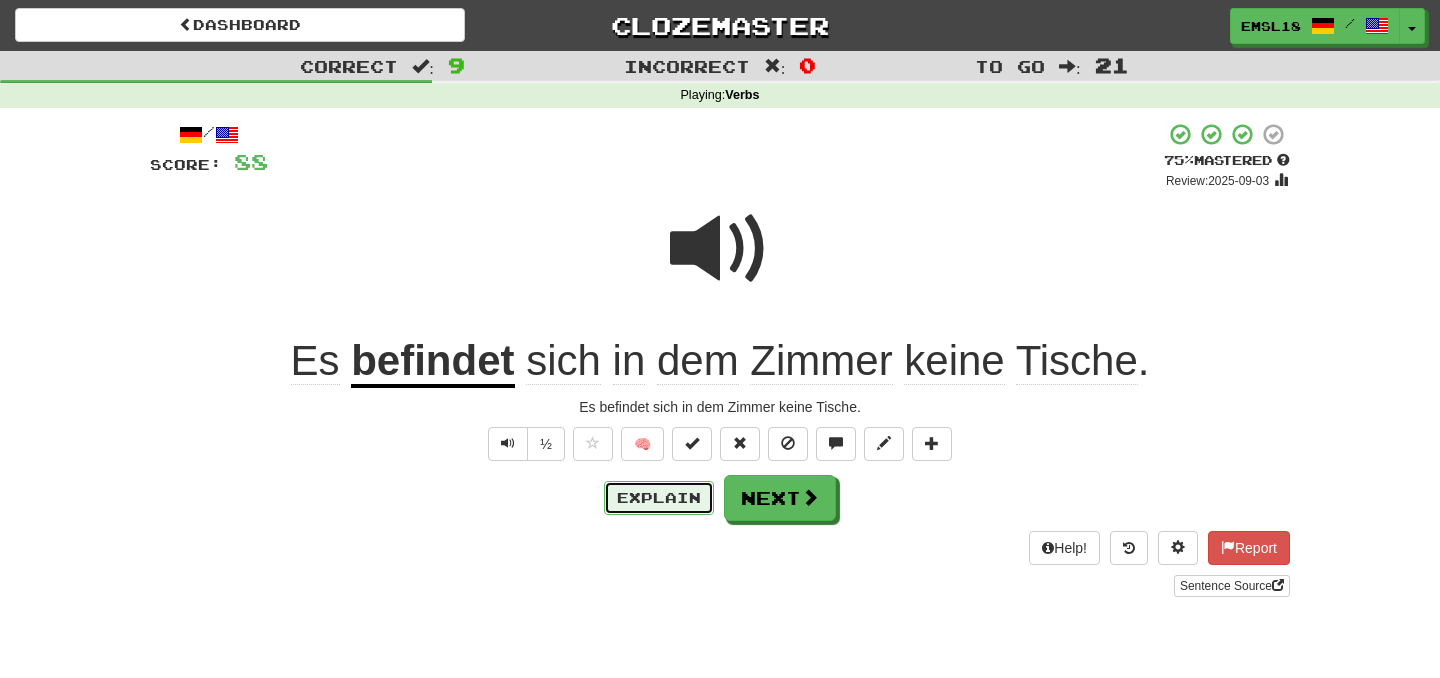 click on "Explain" at bounding box center [659, 498] 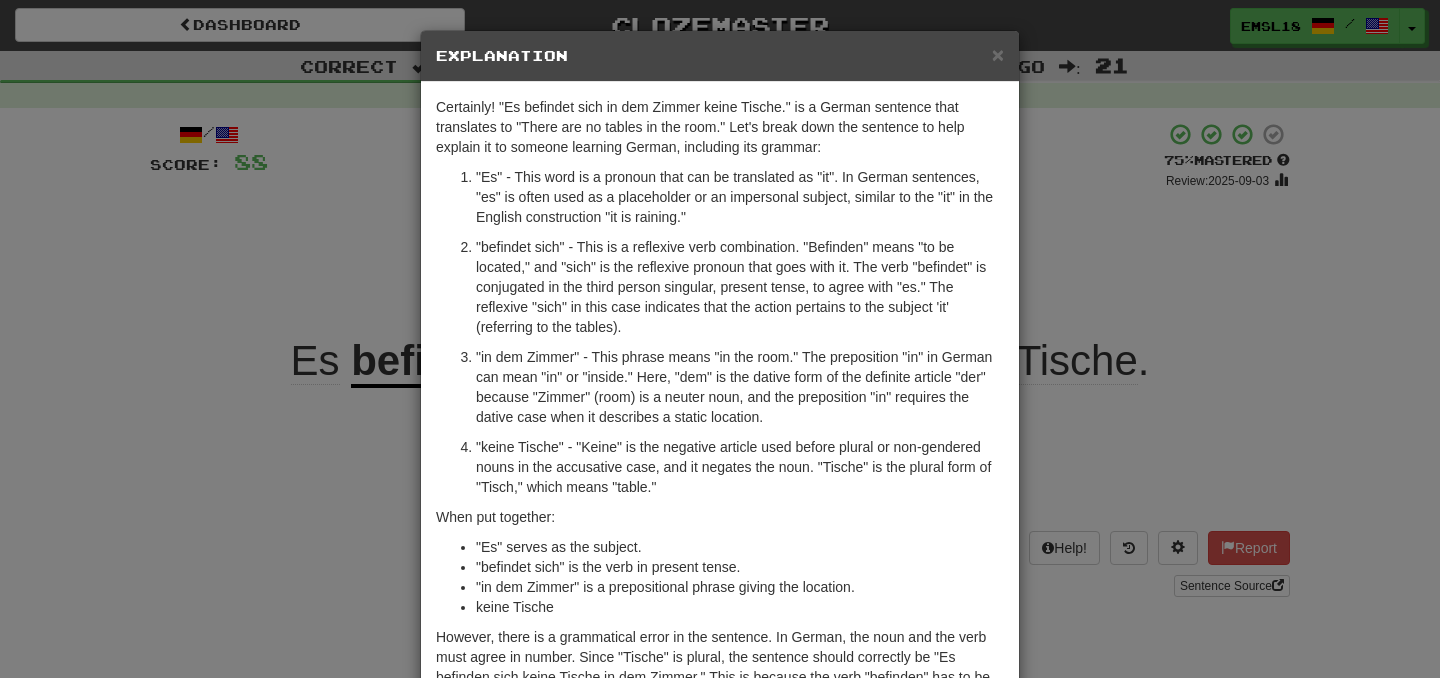 scroll, scrollTop: 115, scrollLeft: 0, axis: vertical 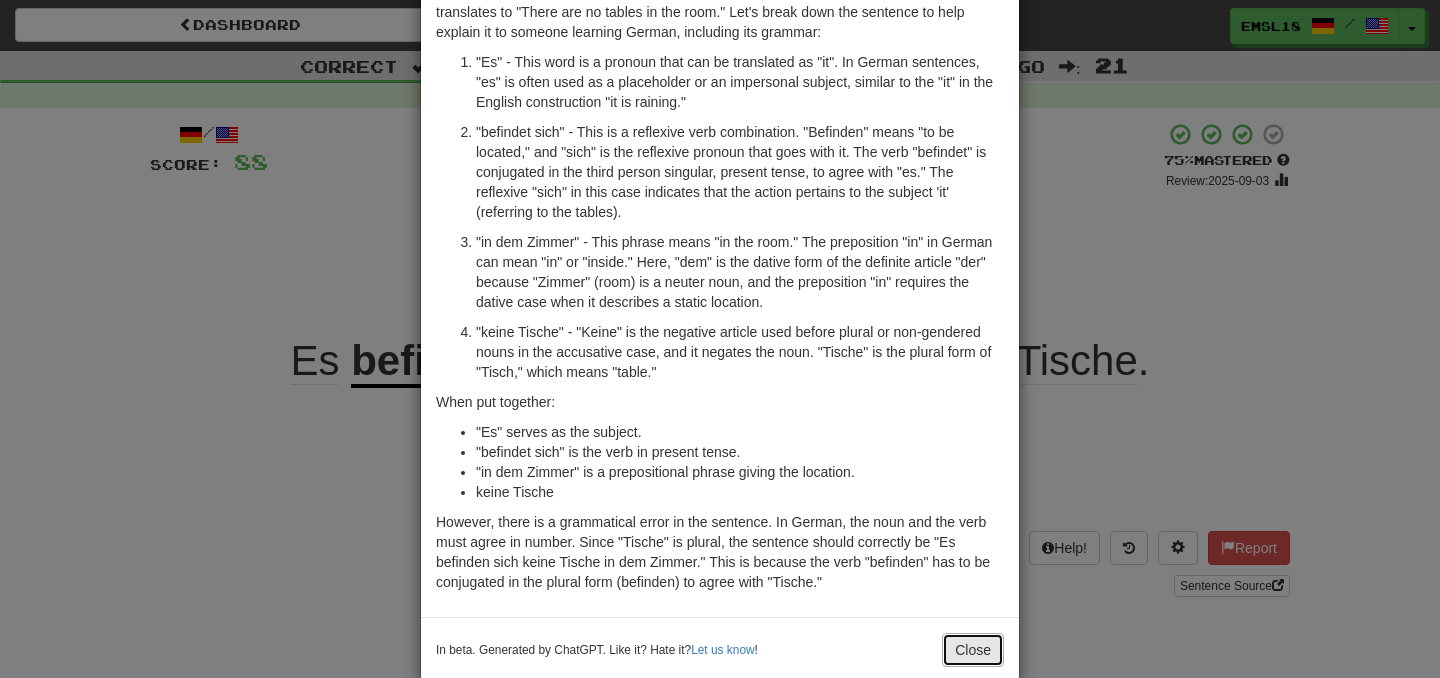 click on "Close" at bounding box center (973, 650) 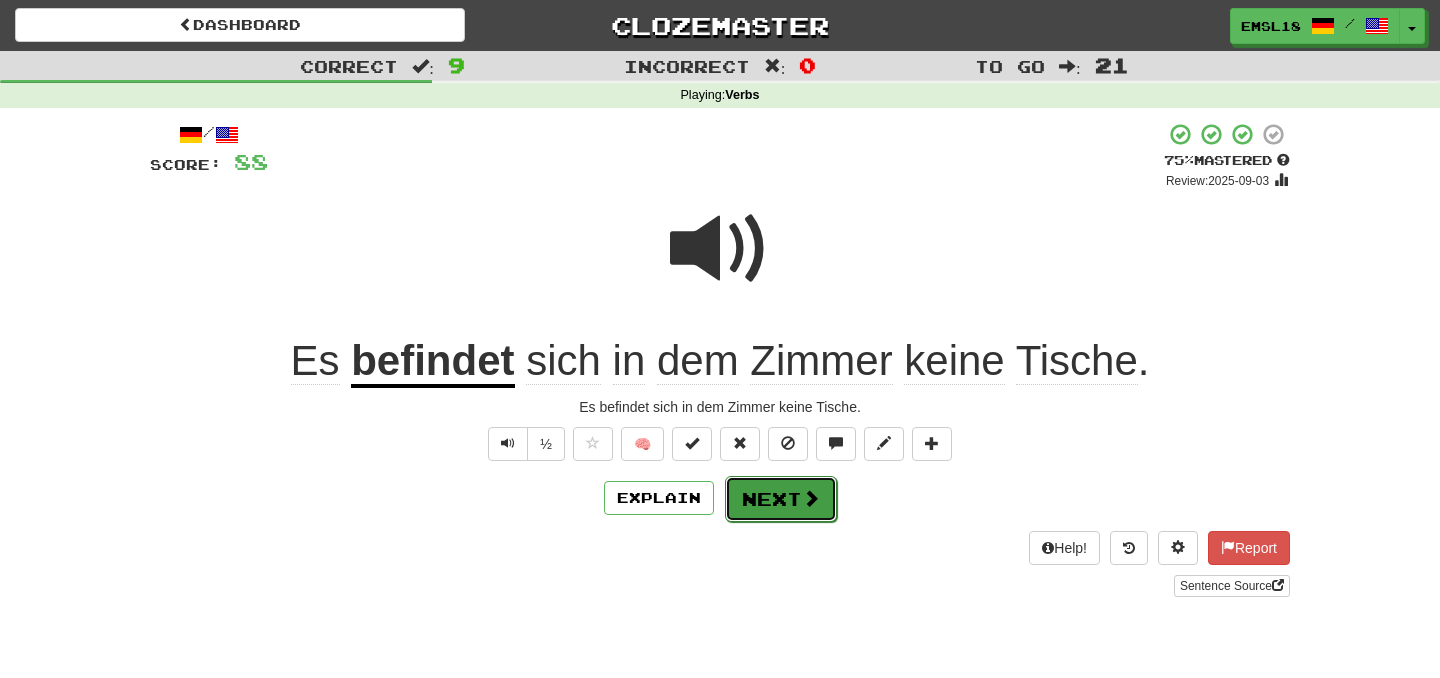 click at bounding box center [811, 498] 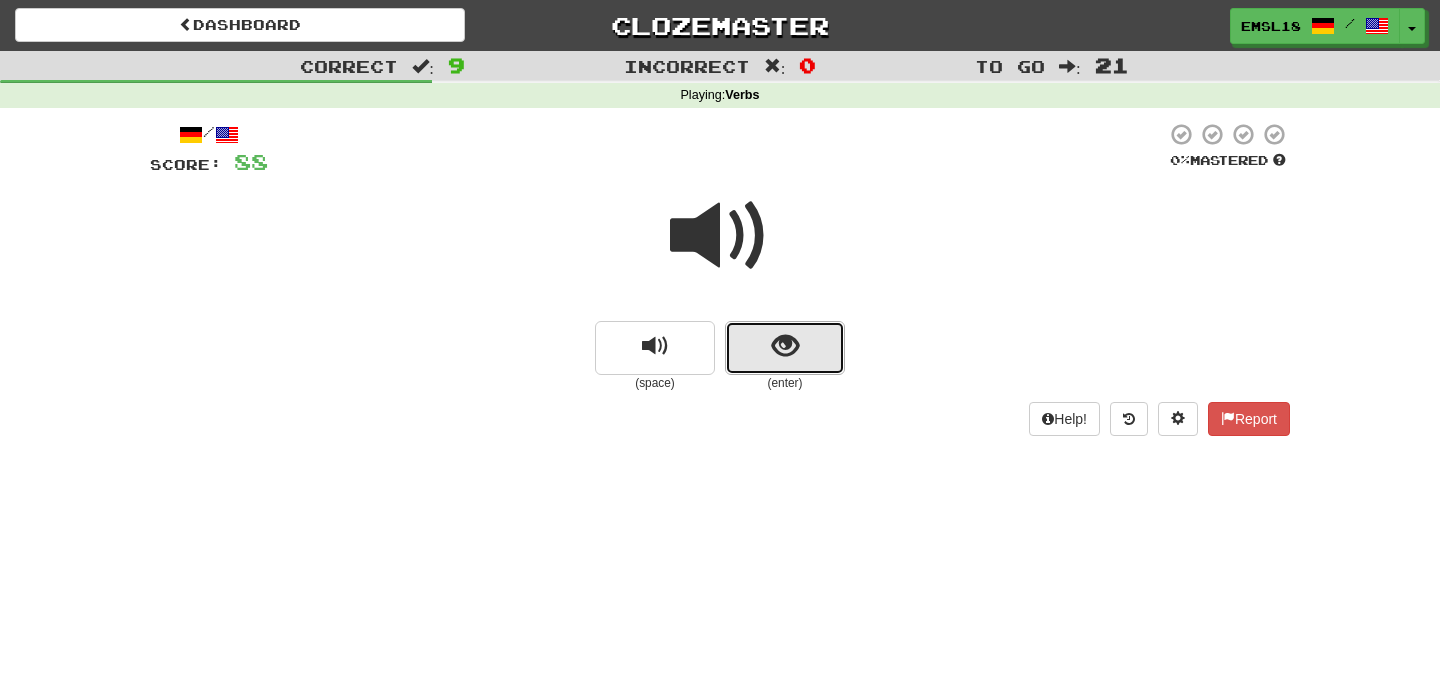 click at bounding box center (785, 348) 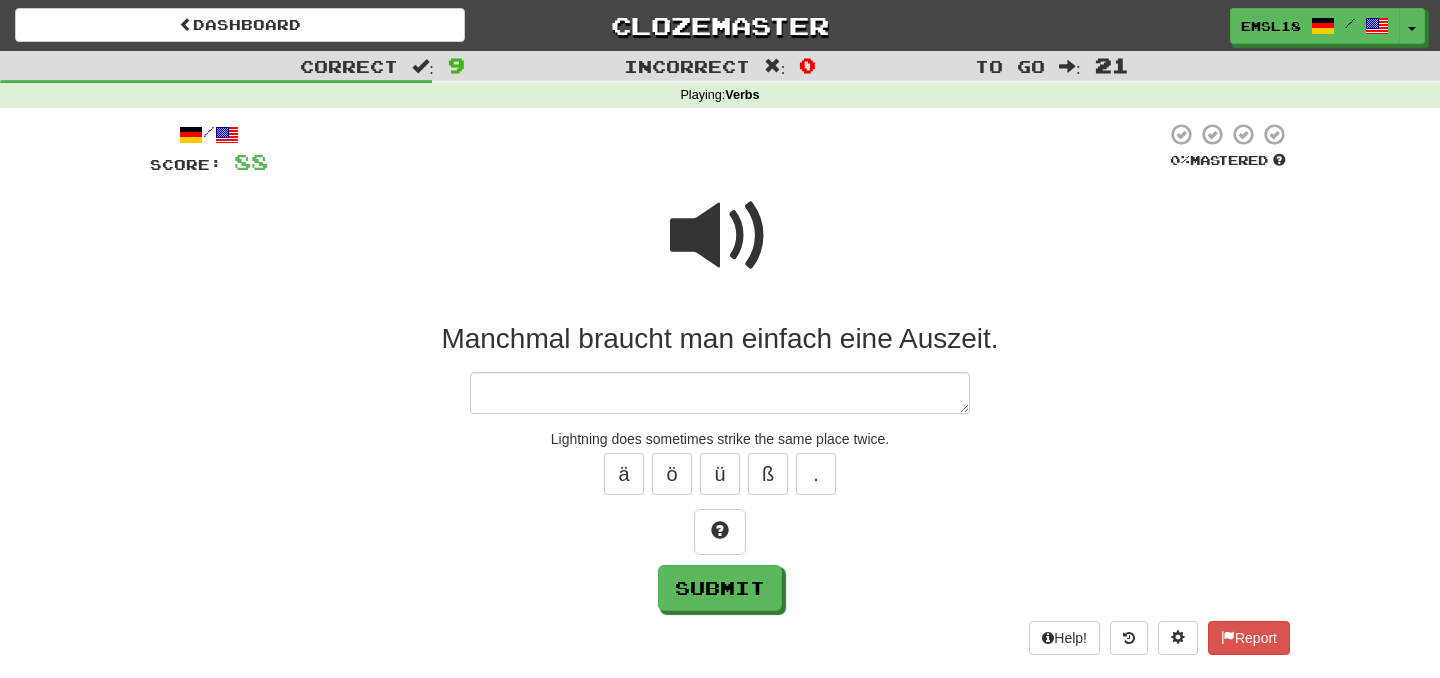 click at bounding box center (720, 393) 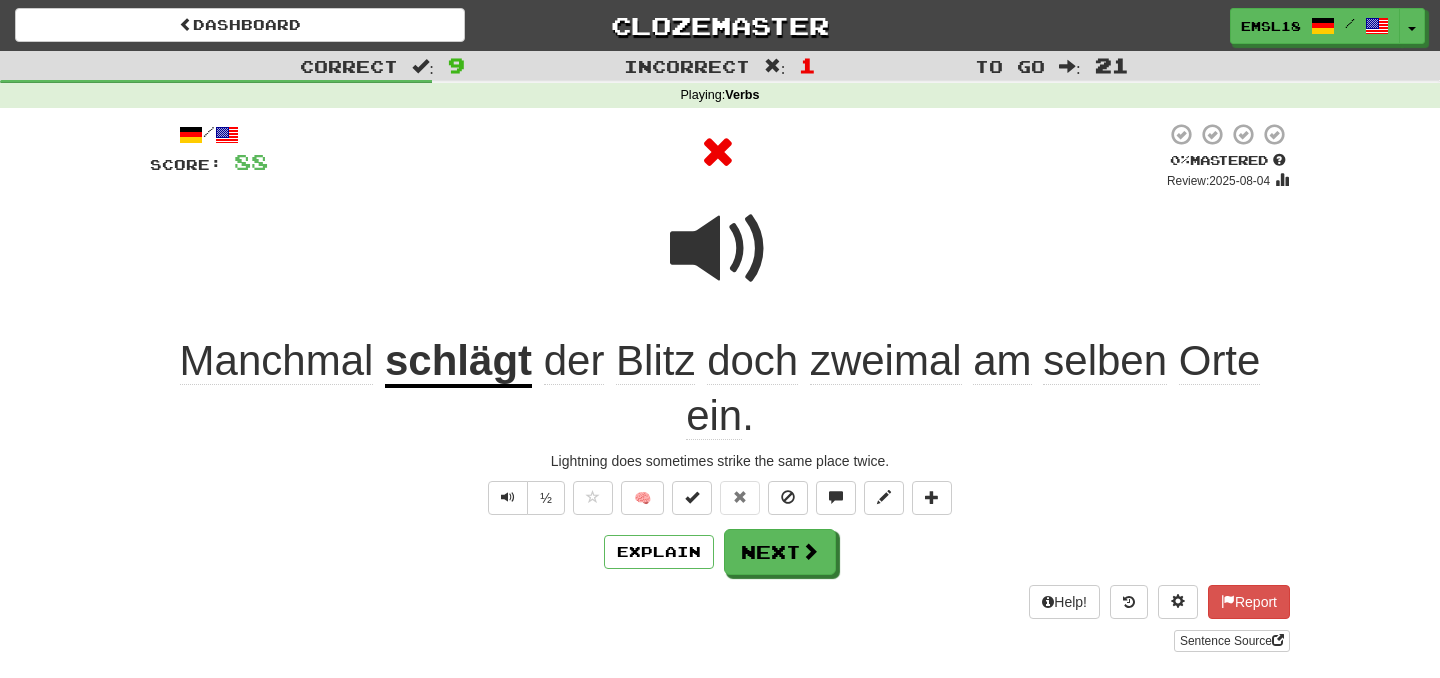 click at bounding box center (720, 249) 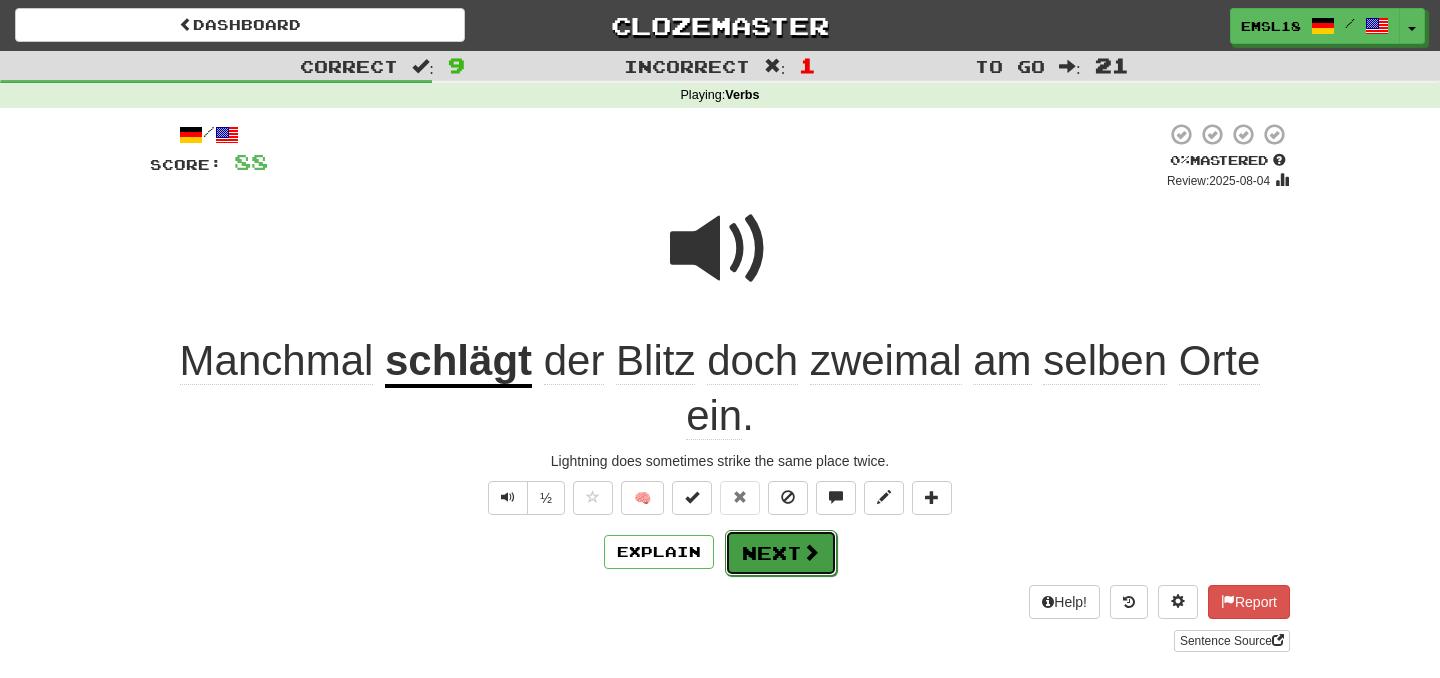 click on "Next" at bounding box center (781, 553) 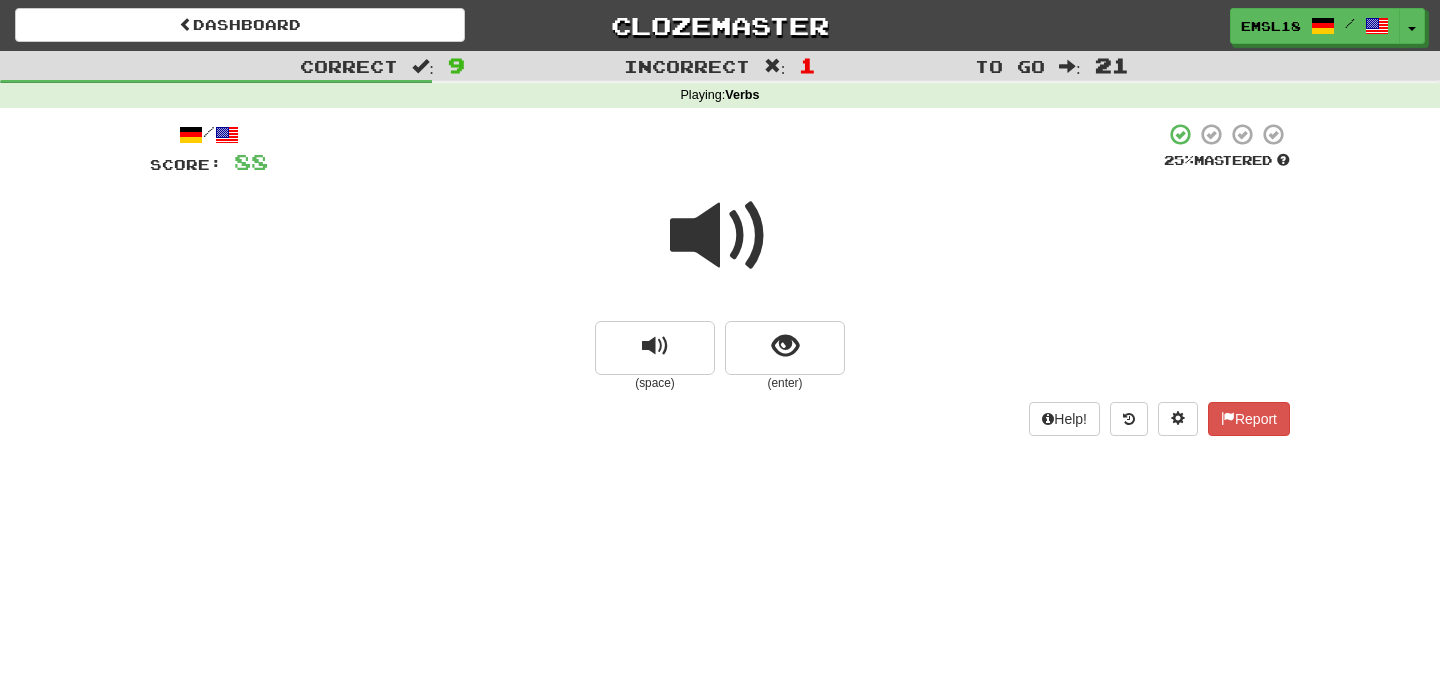 click on "(enter)" at bounding box center [785, 383] 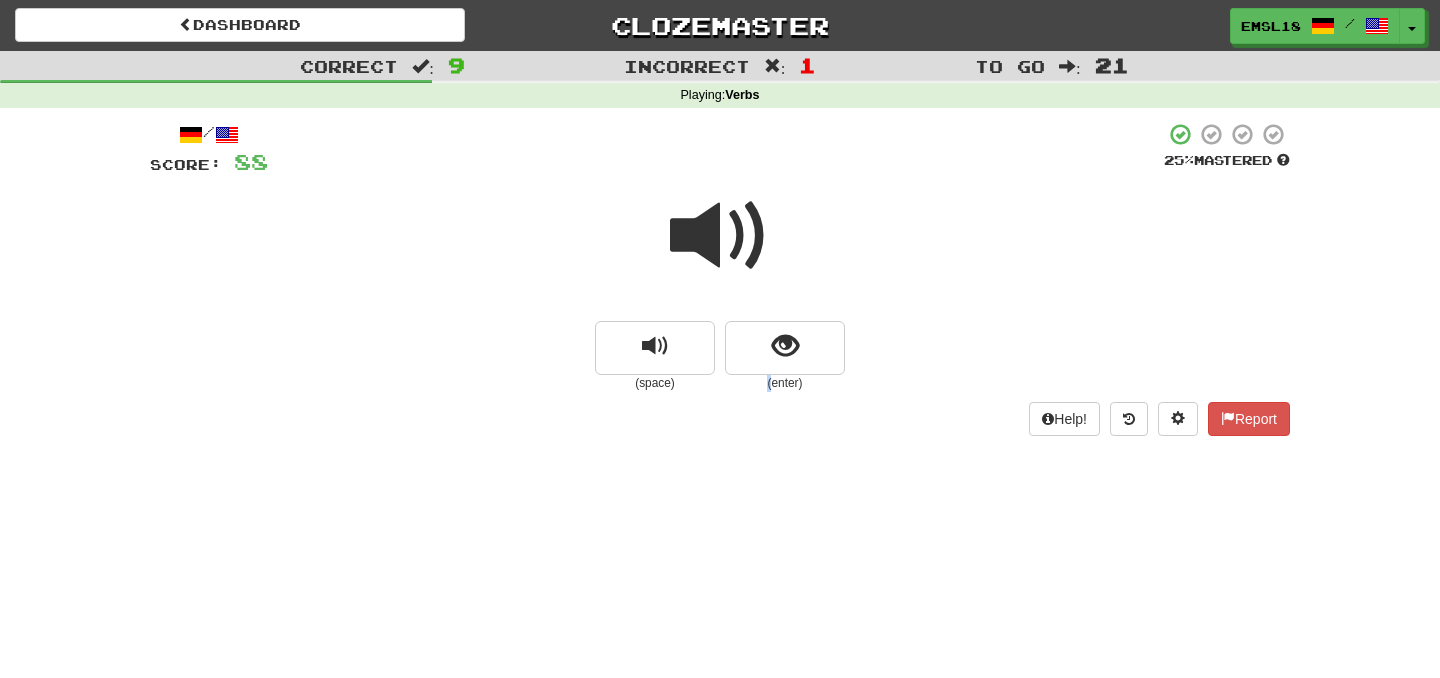 click on "(enter)" at bounding box center (785, 383) 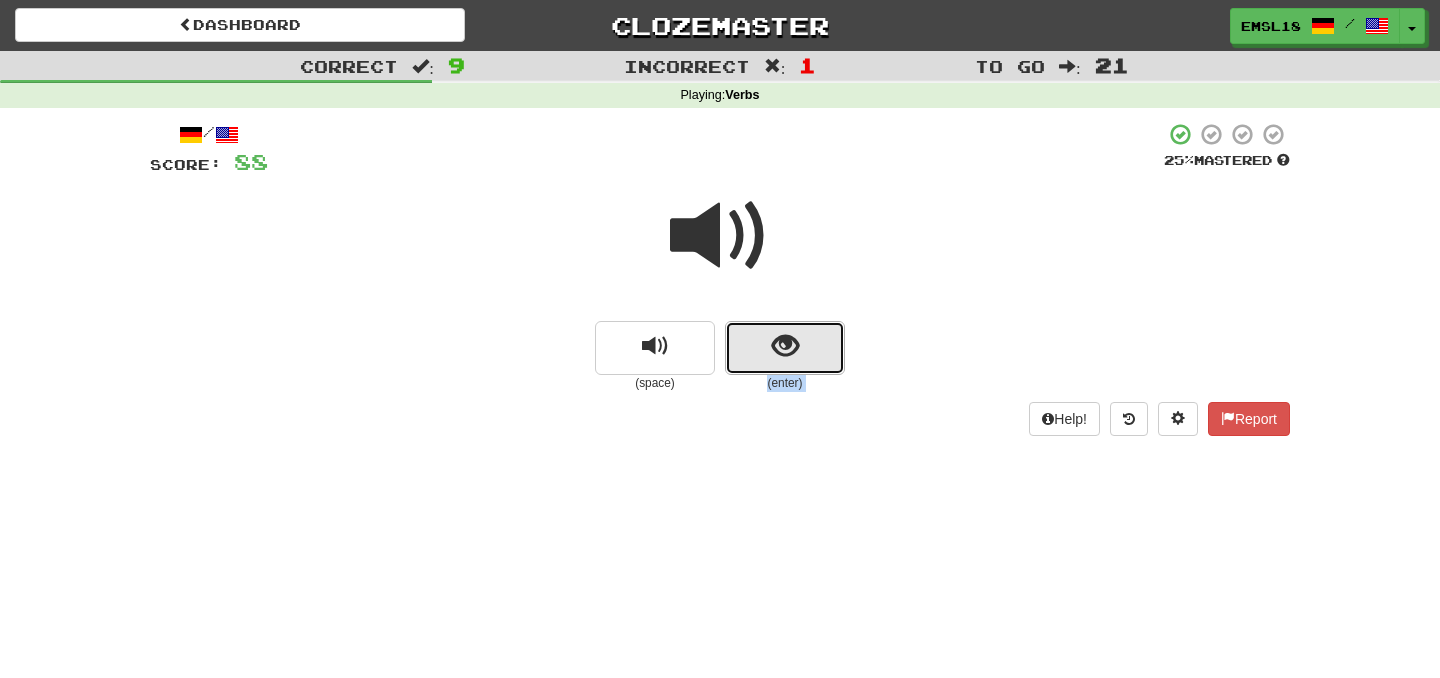 click at bounding box center (785, 346) 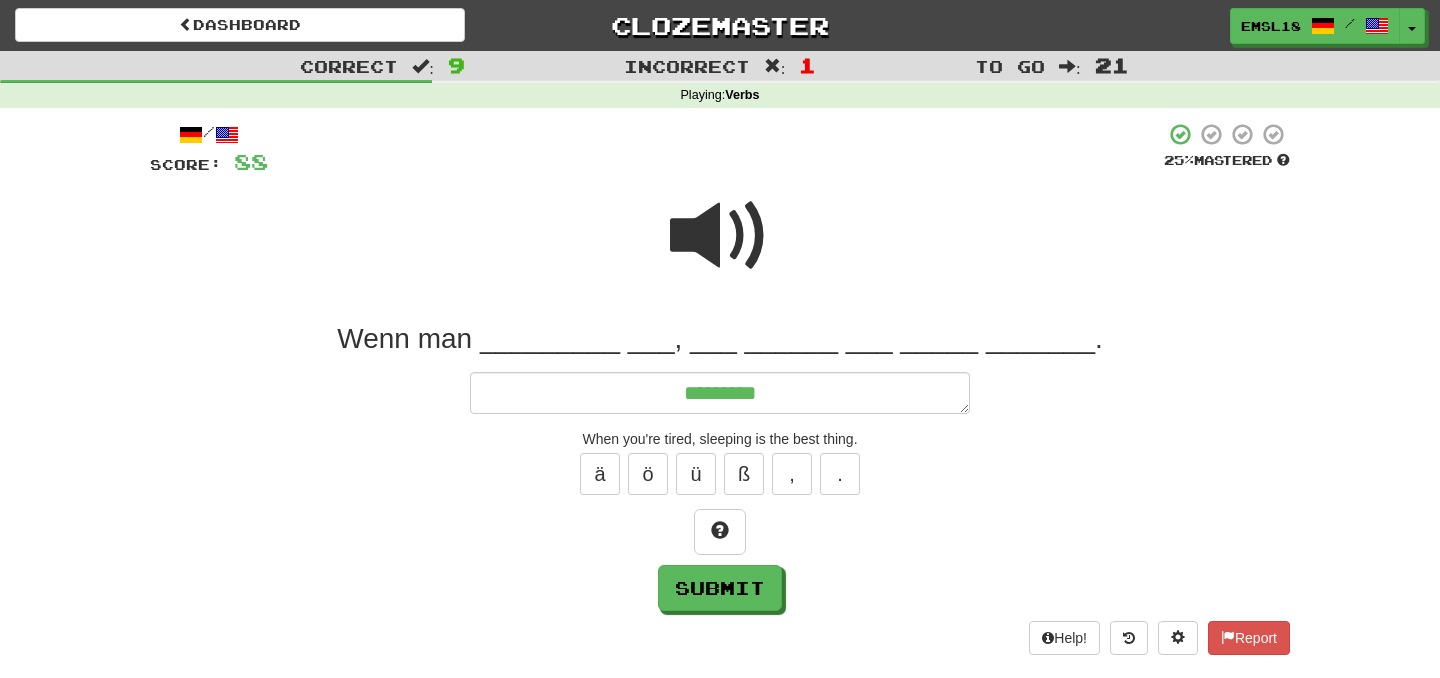 click at bounding box center (720, 236) 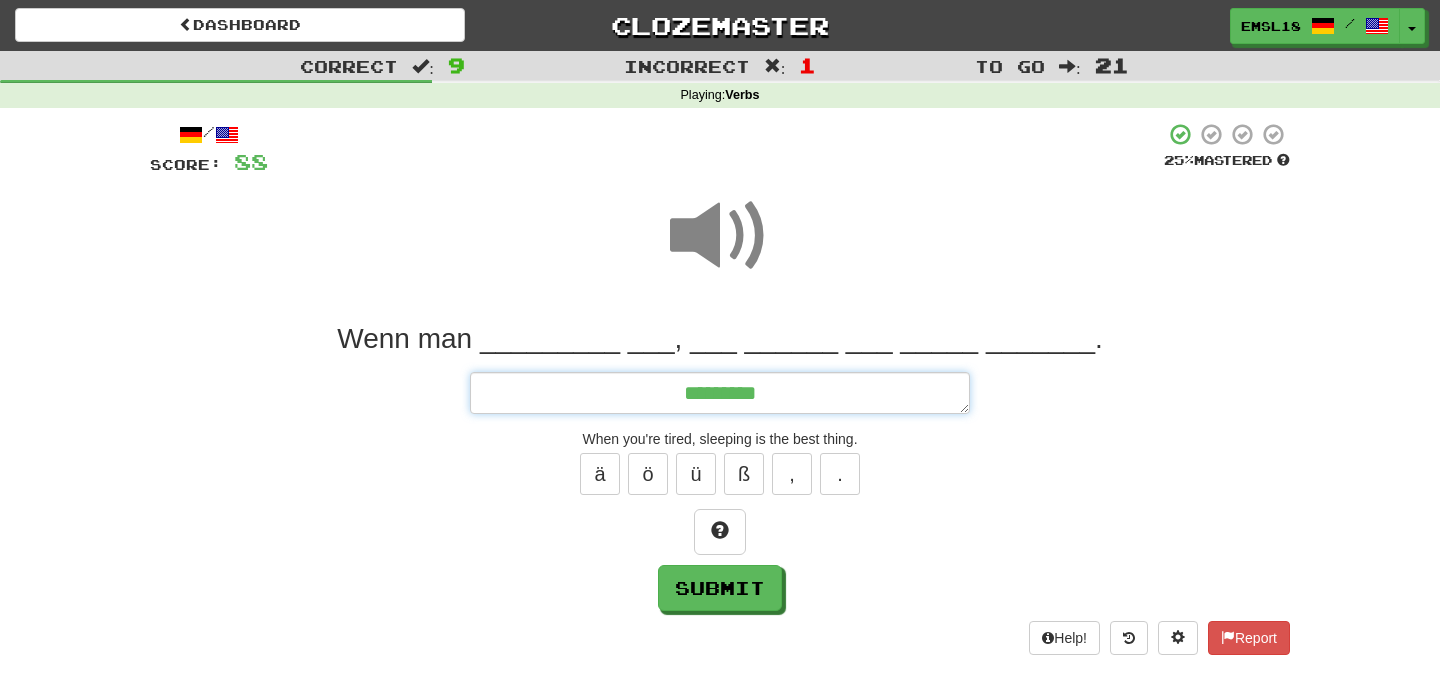 click on "********" at bounding box center [720, 393] 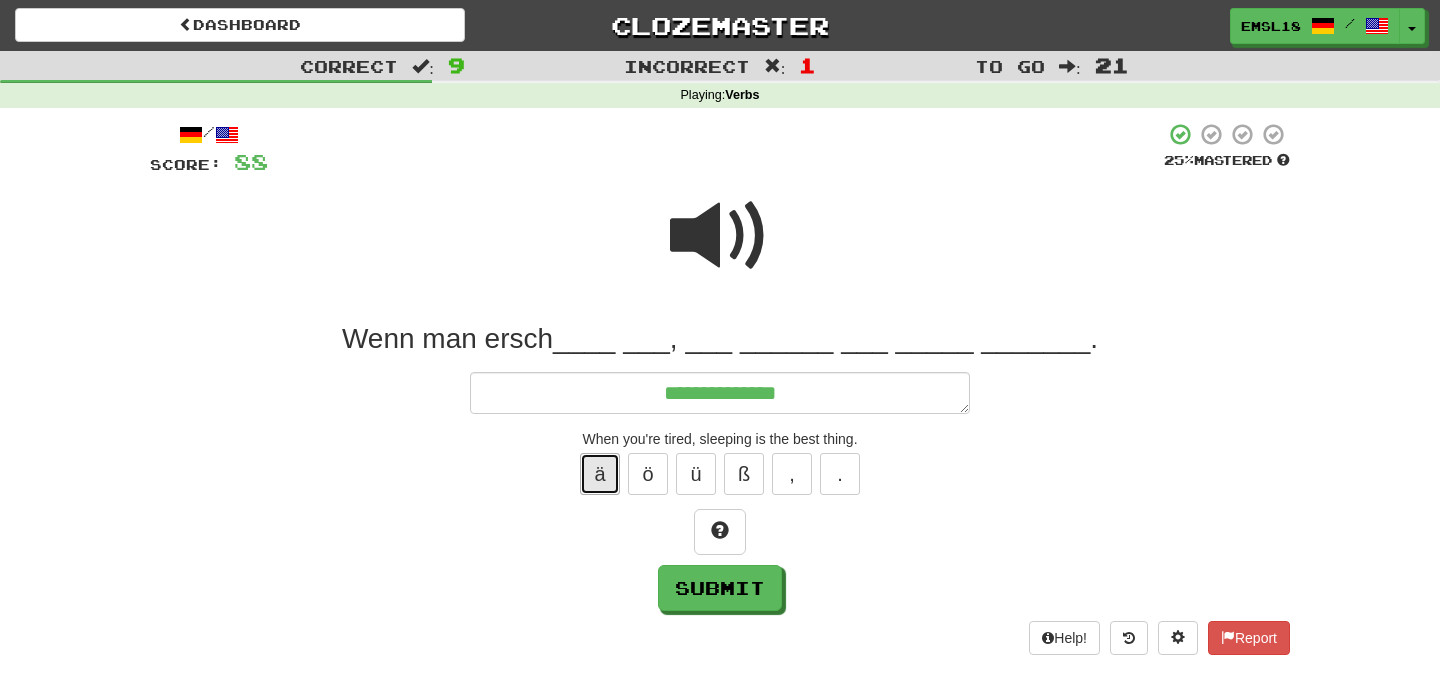 click on "ä" at bounding box center (600, 474) 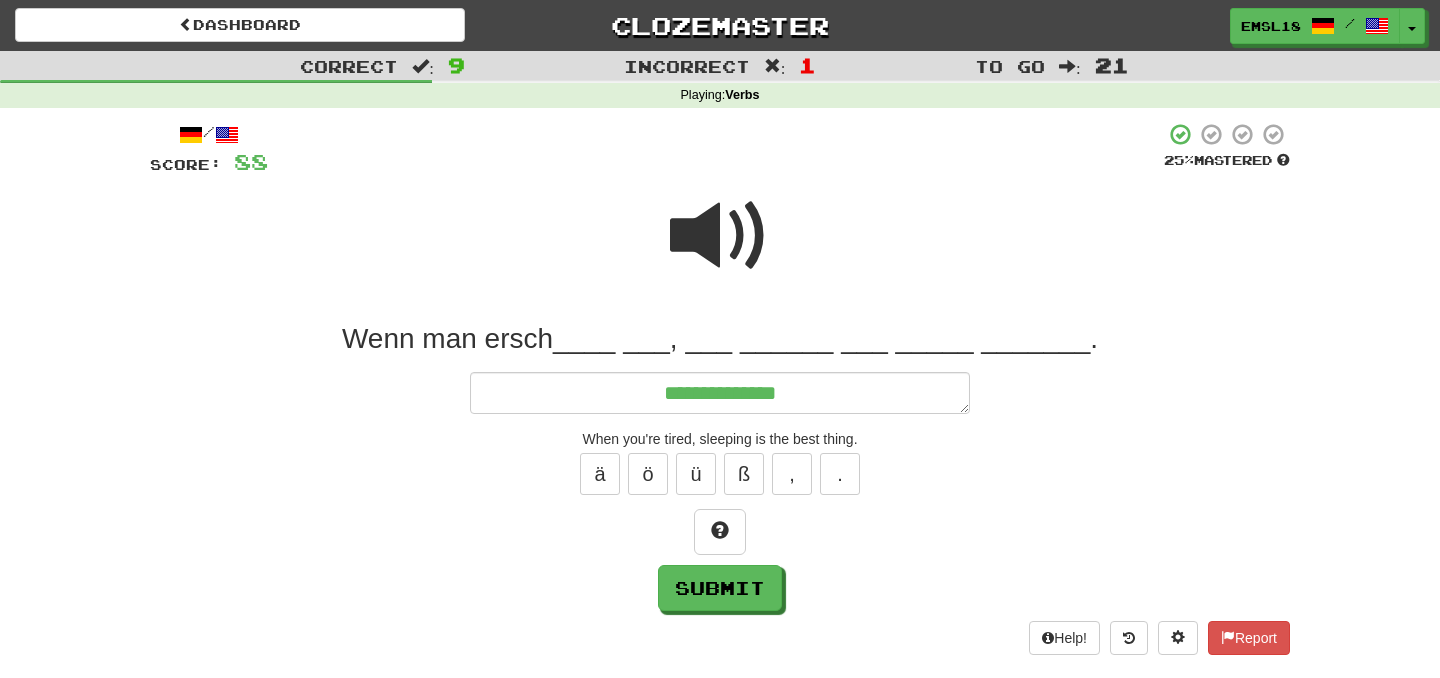 click at bounding box center [720, 236] 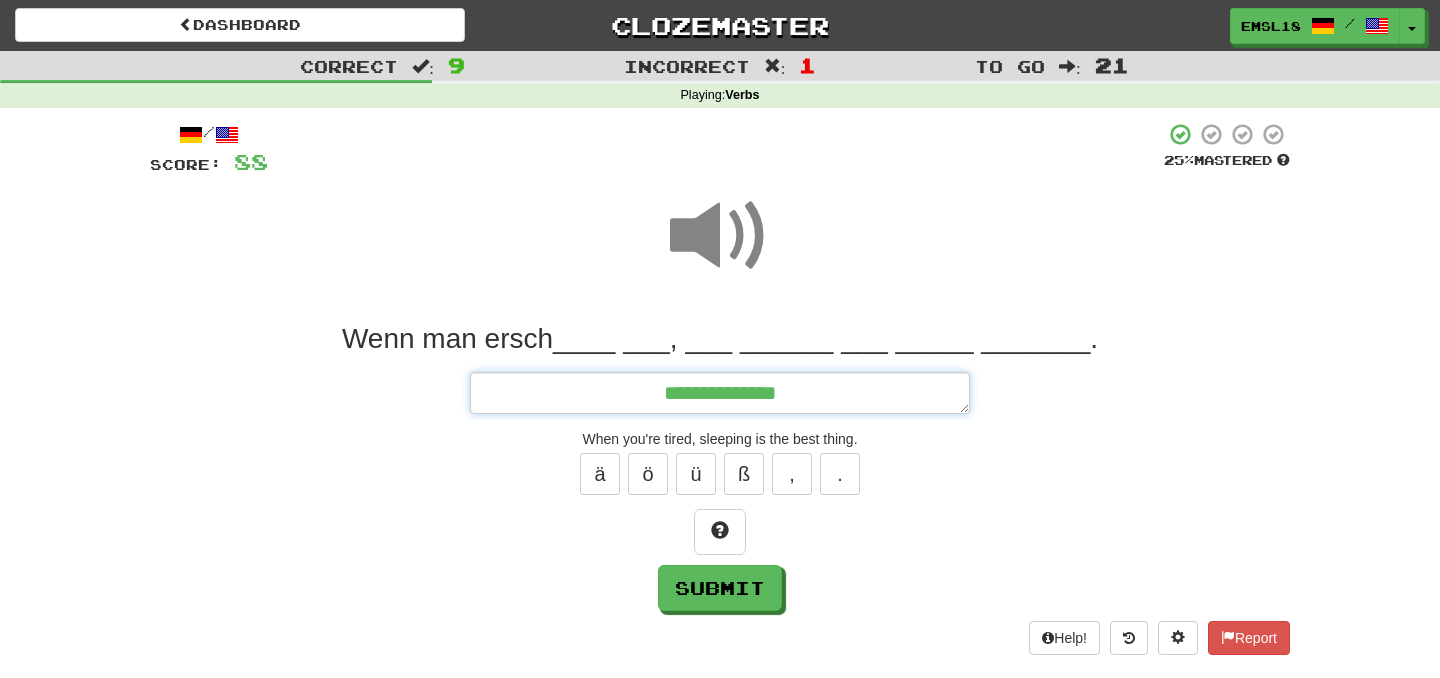 click on "**********" at bounding box center [720, 393] 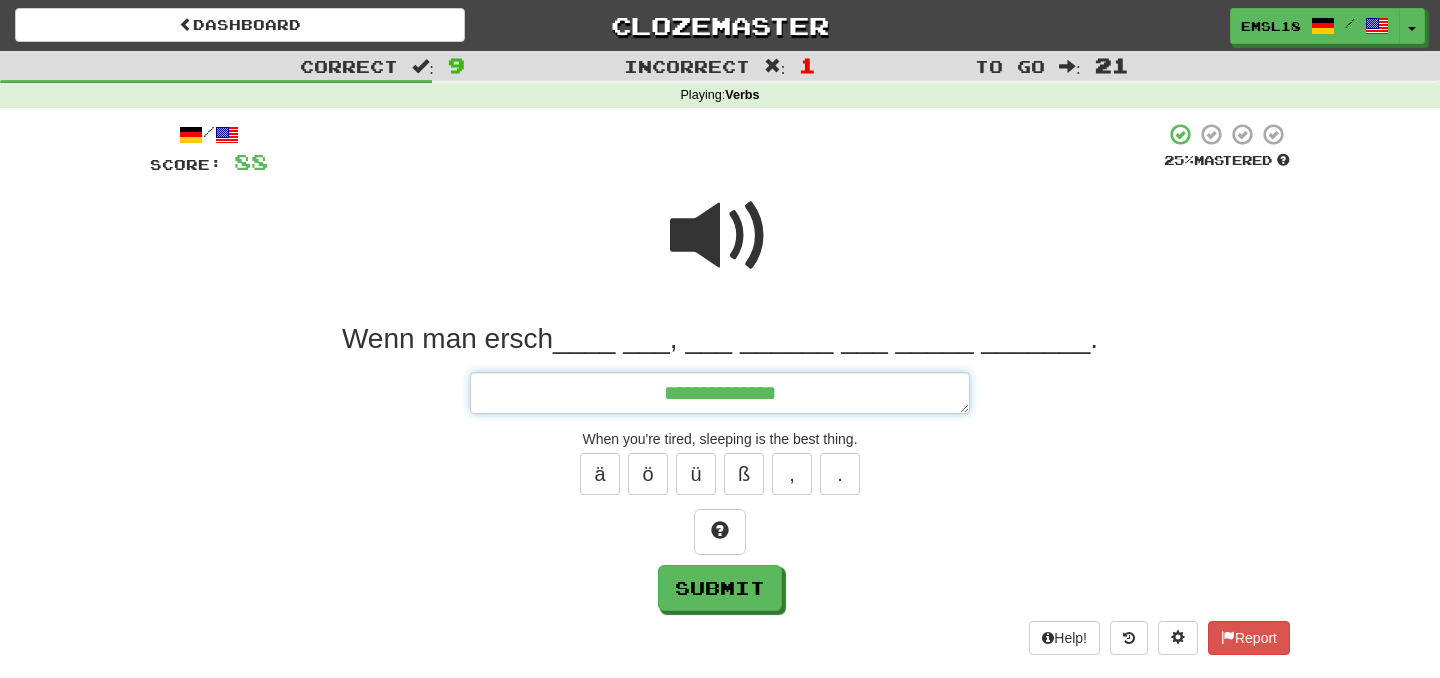 click on "**********" at bounding box center [720, 393] 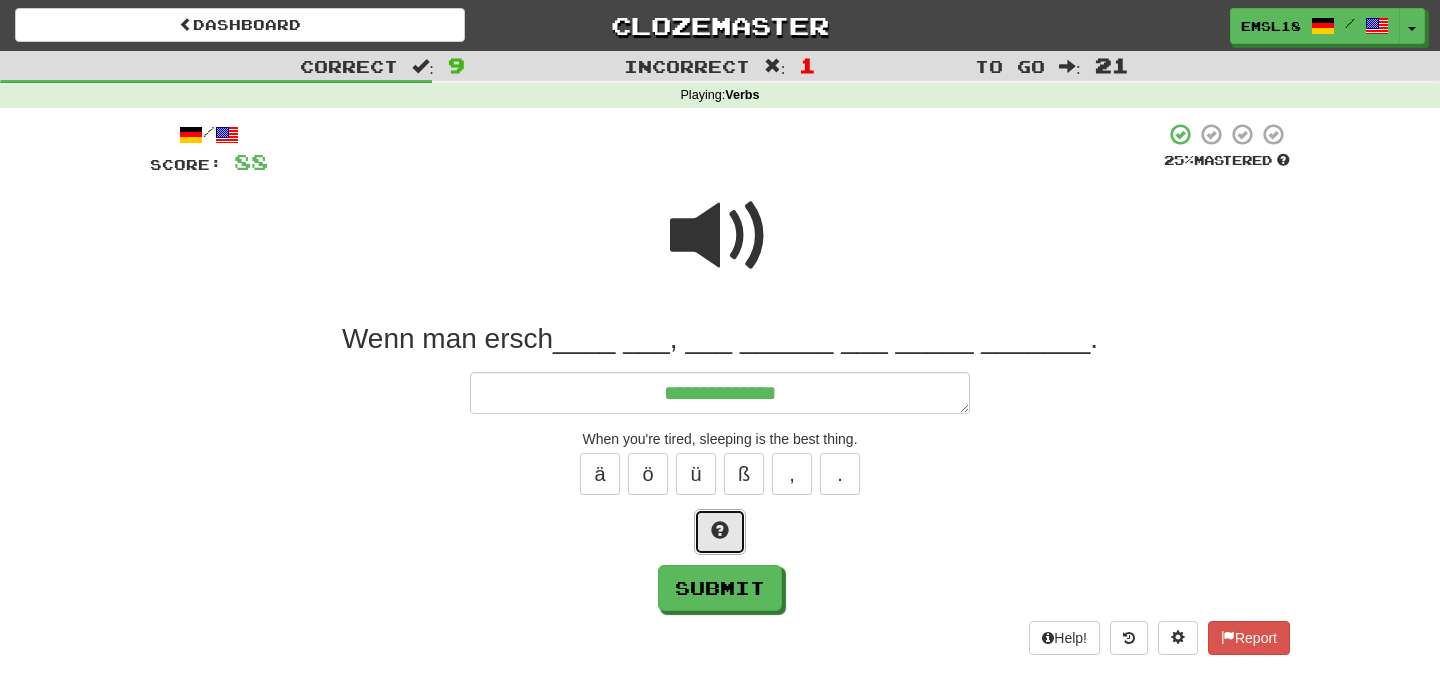 click at bounding box center [720, 532] 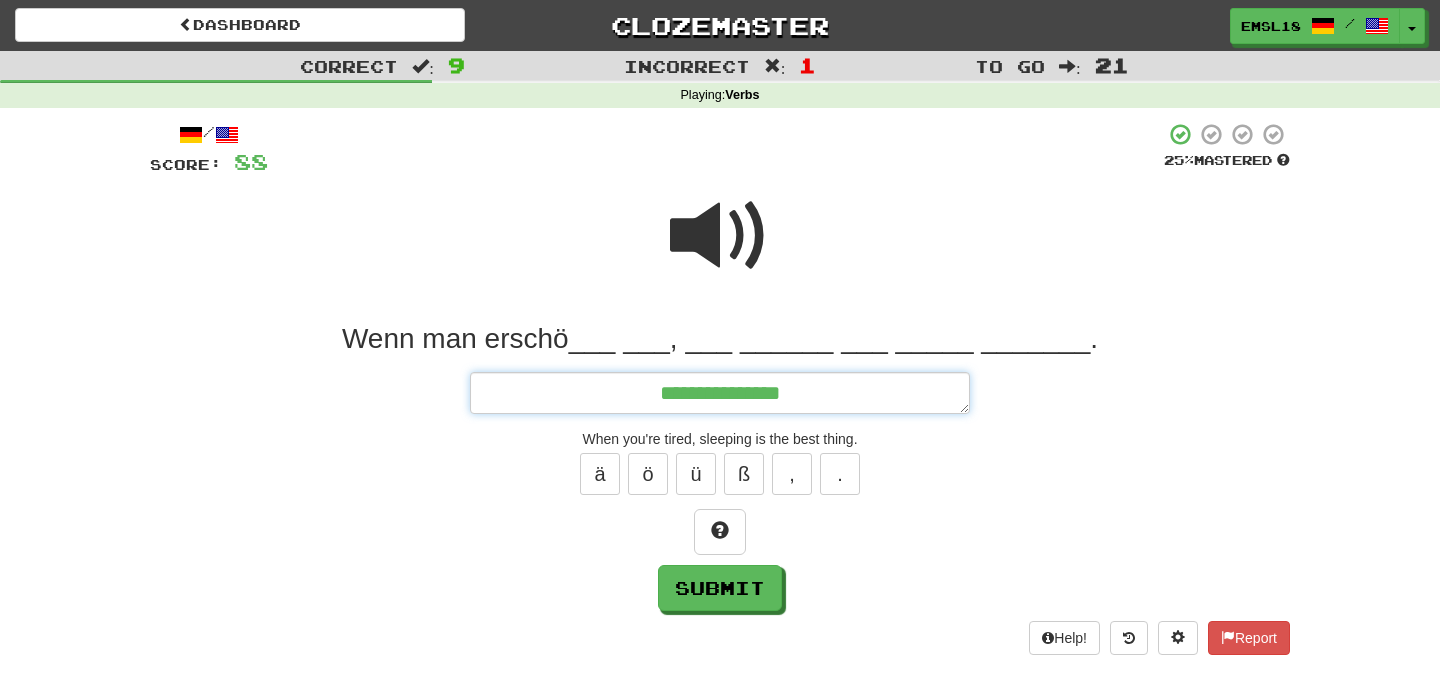 click on "**********" at bounding box center [720, 393] 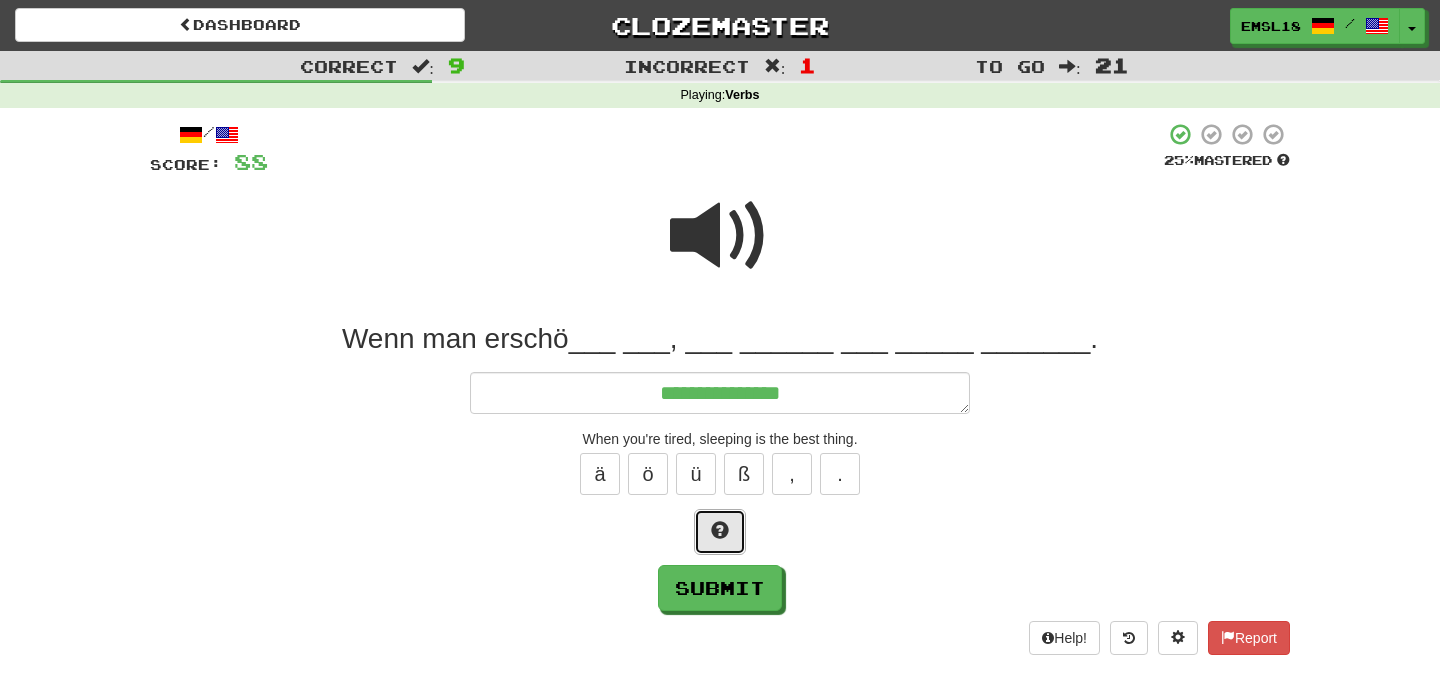 click at bounding box center (720, 532) 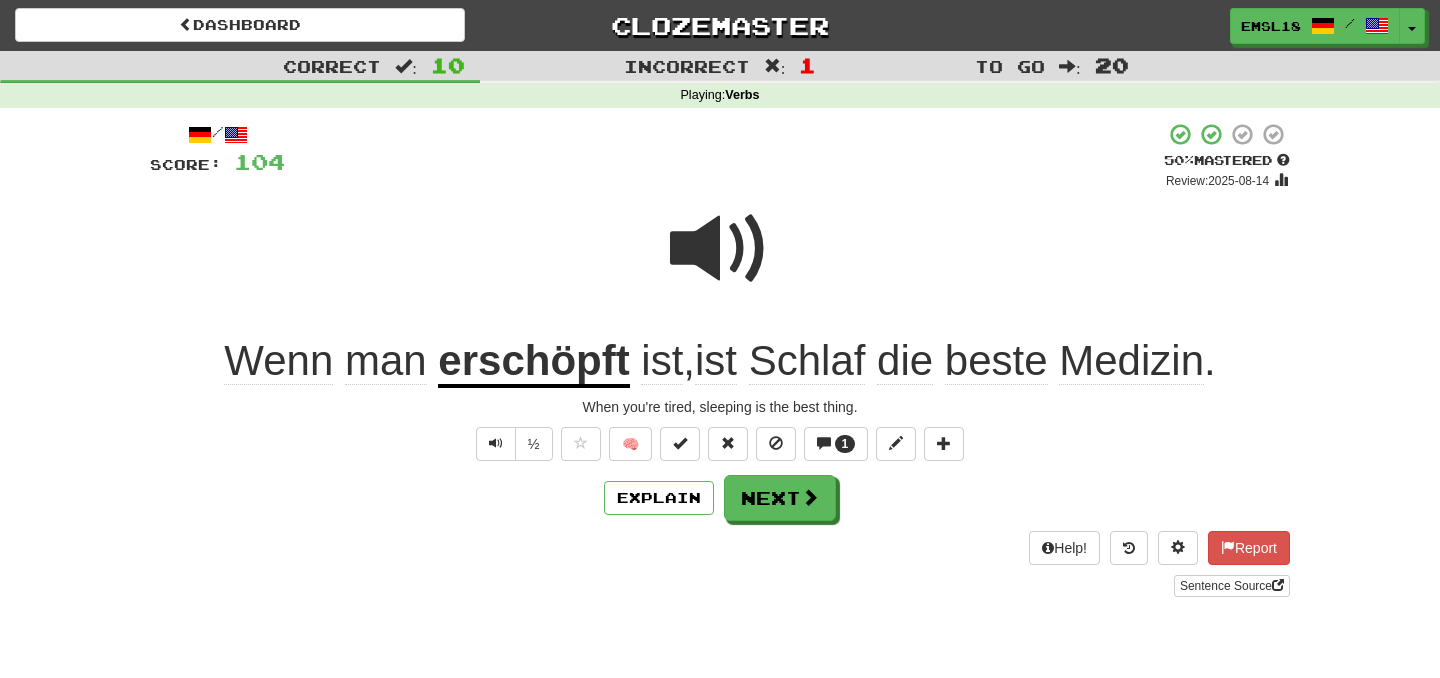 click on "erschöpft" at bounding box center [533, 362] 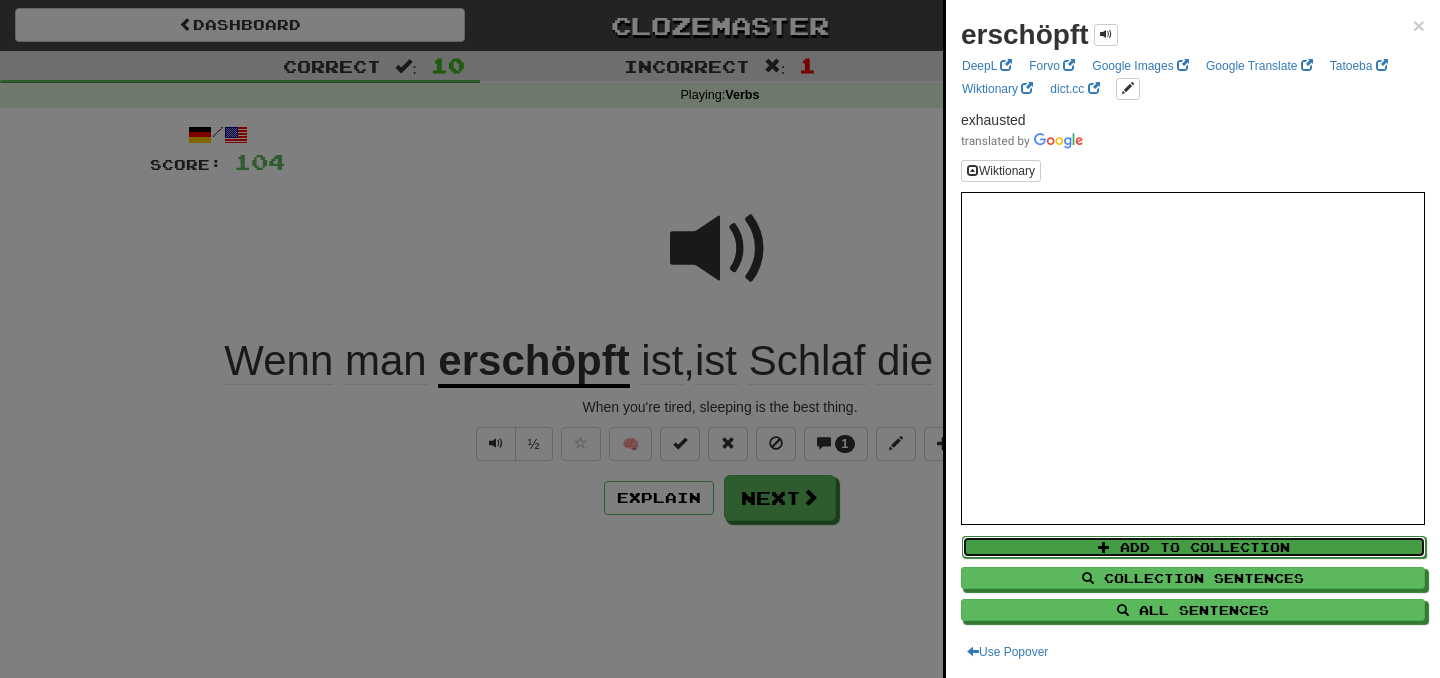 click on "Add to Collection" at bounding box center [1194, 547] 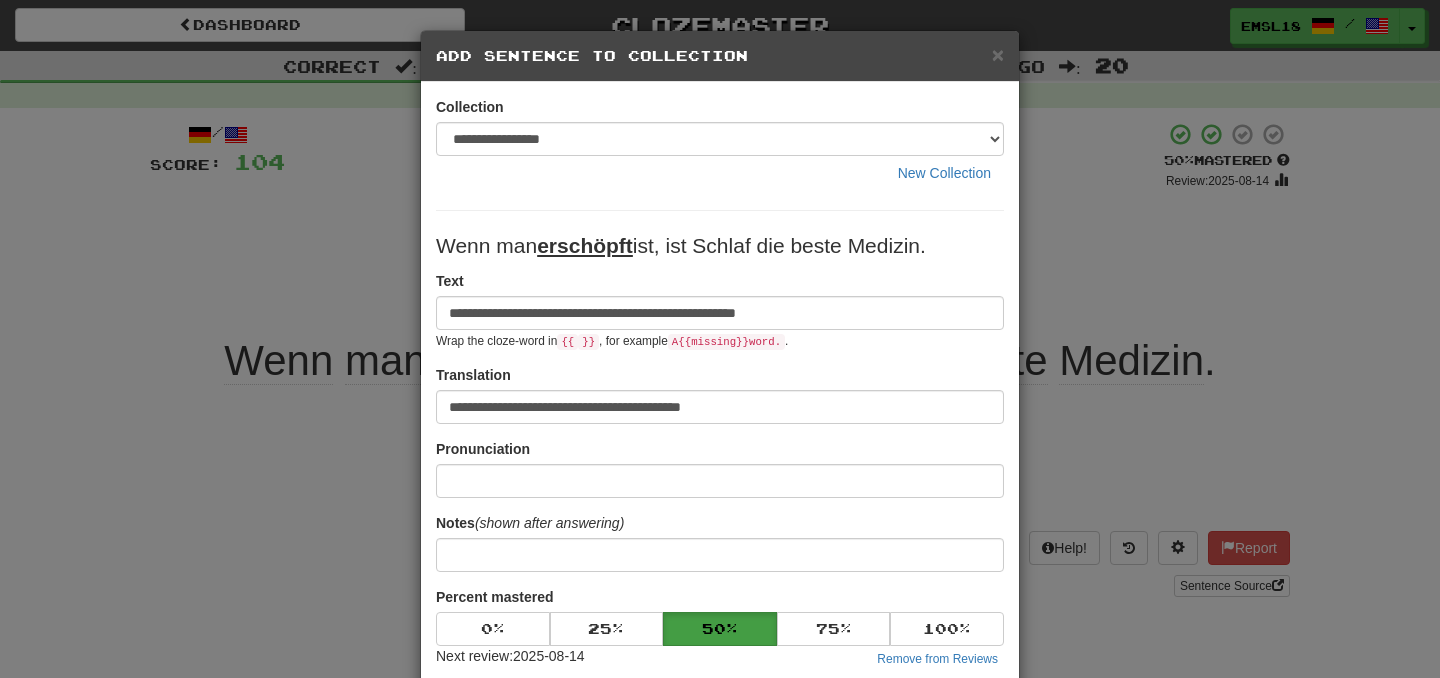 scroll, scrollTop: 353, scrollLeft: 0, axis: vertical 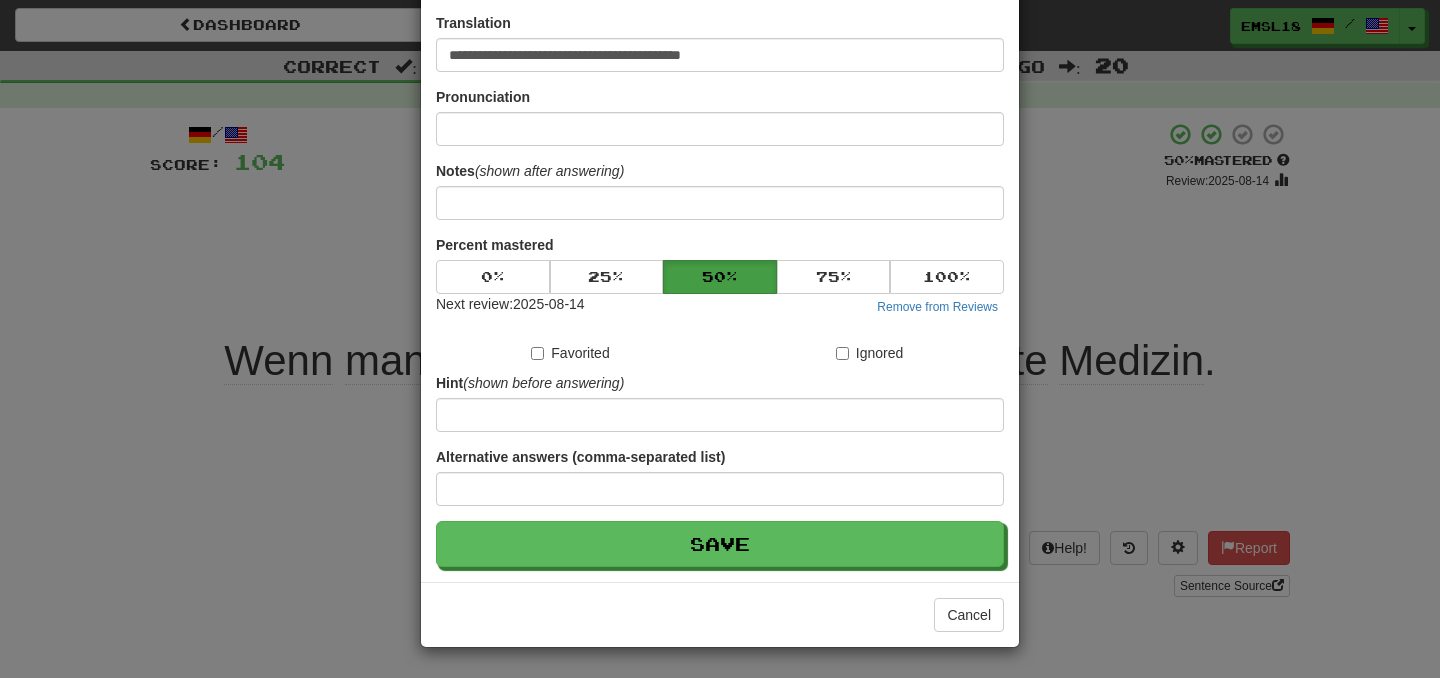 click on "Wenn man erschöpft ist, ist Schlaf die beste Medizin." at bounding box center (720, 156) 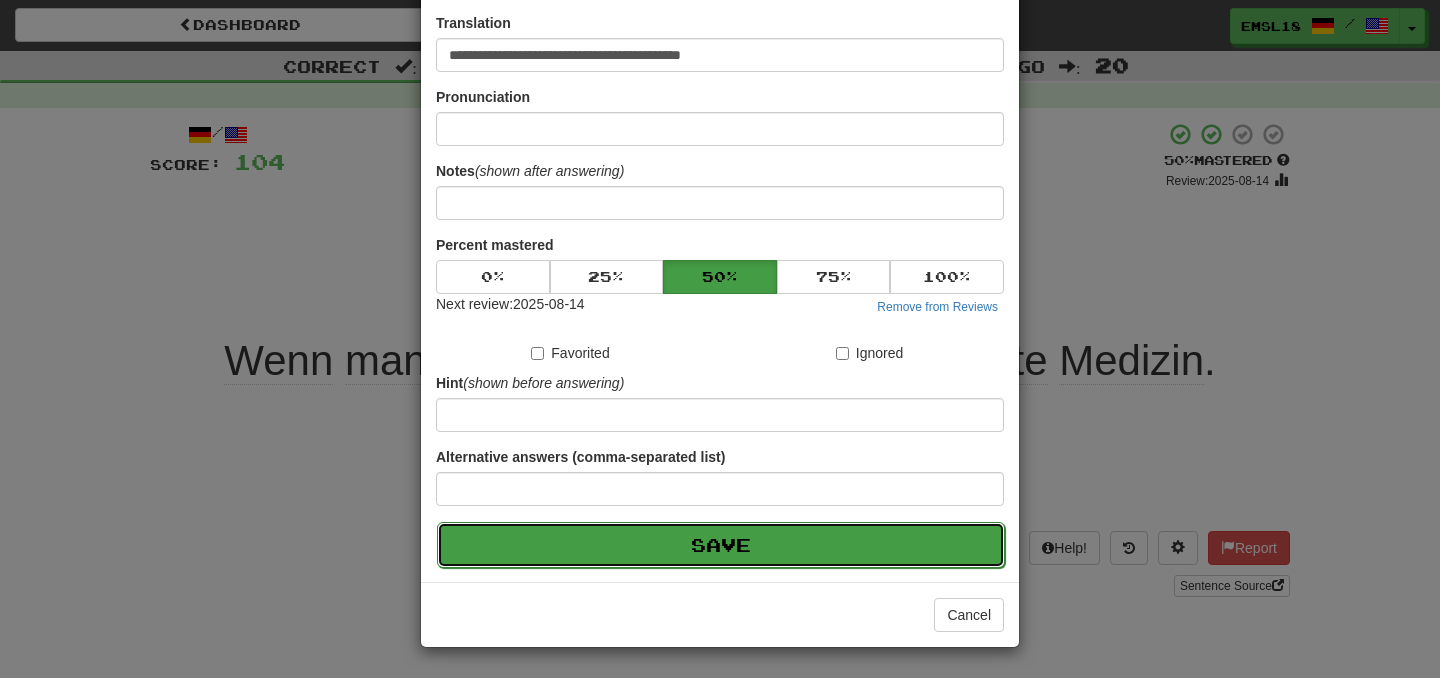click on "Save" at bounding box center (721, 545) 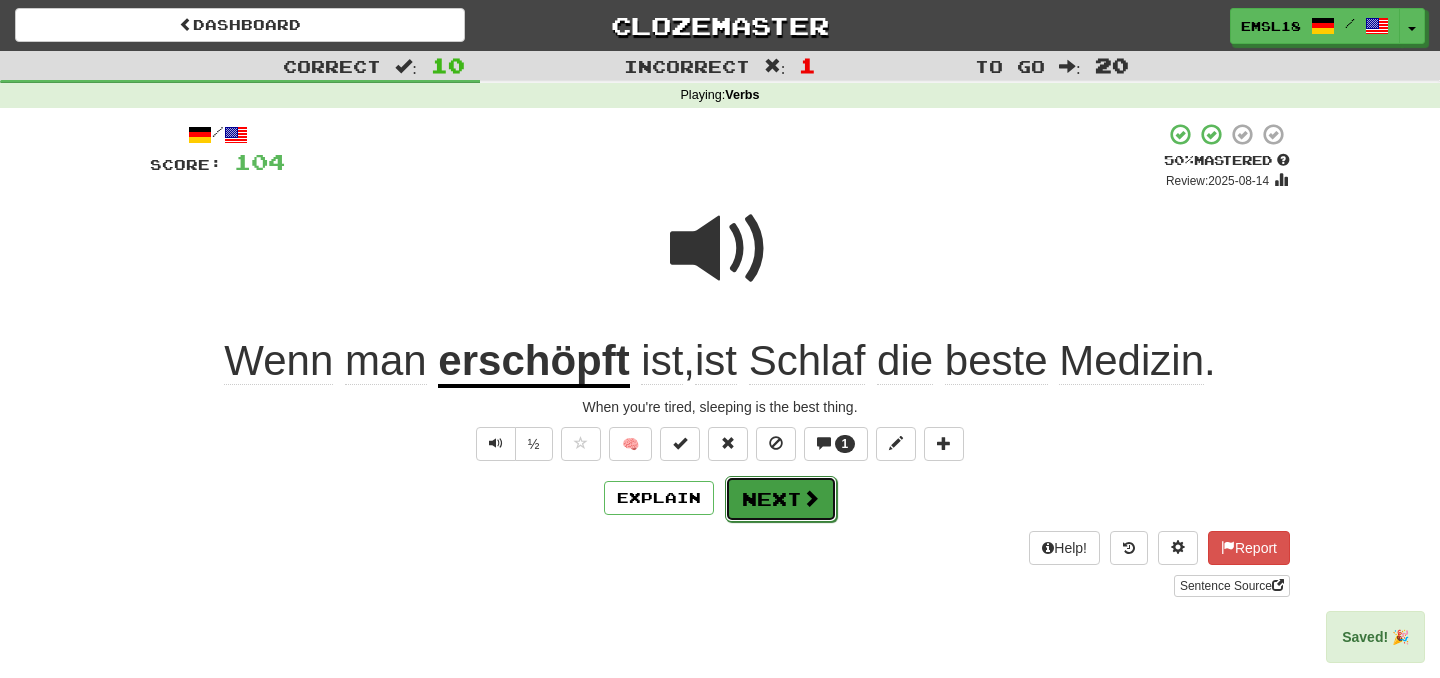 click on "Next" at bounding box center (781, 499) 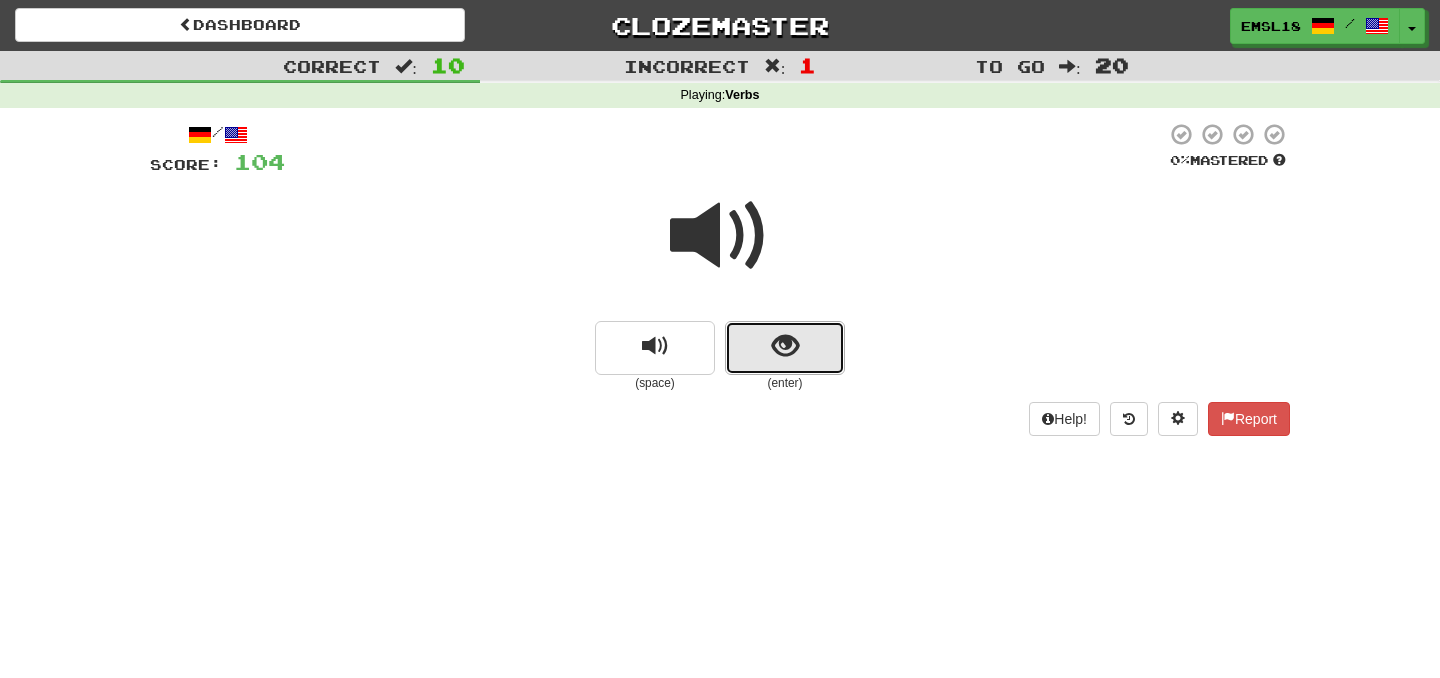 click at bounding box center (785, 348) 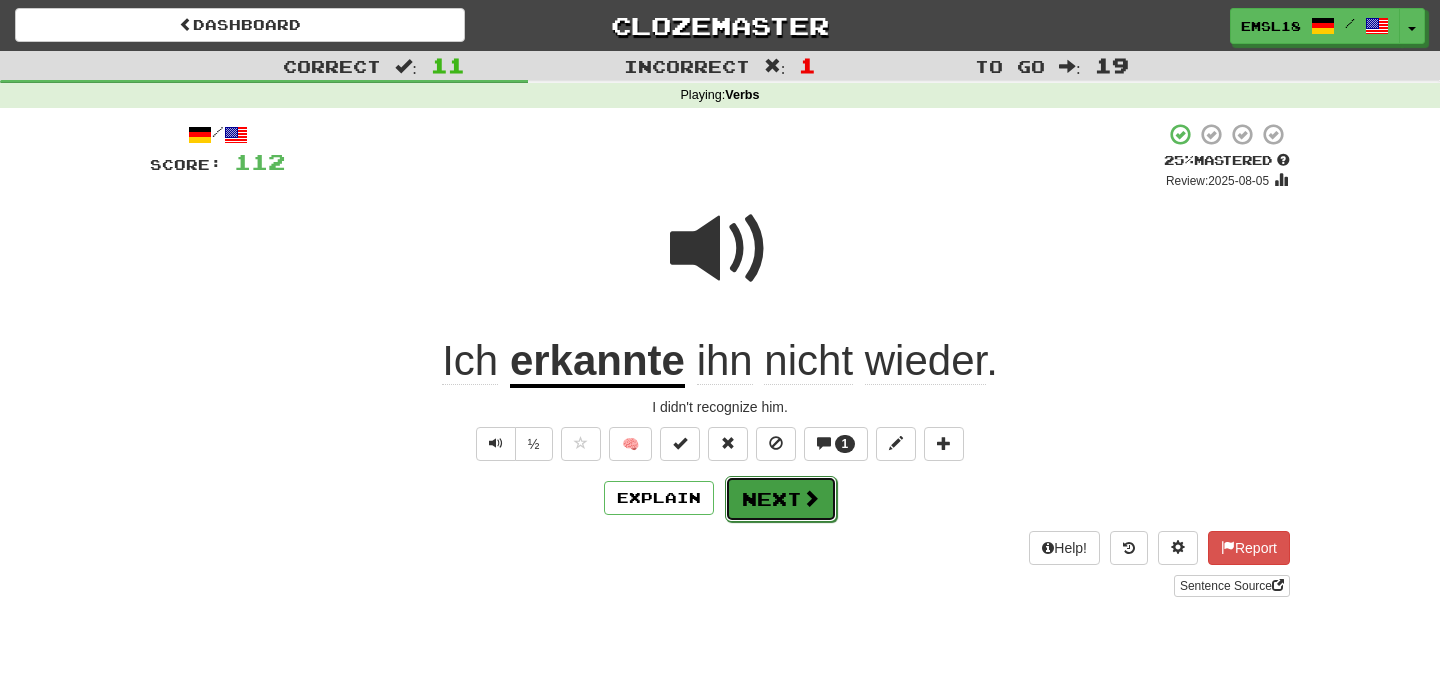 click on "Next" at bounding box center [781, 499] 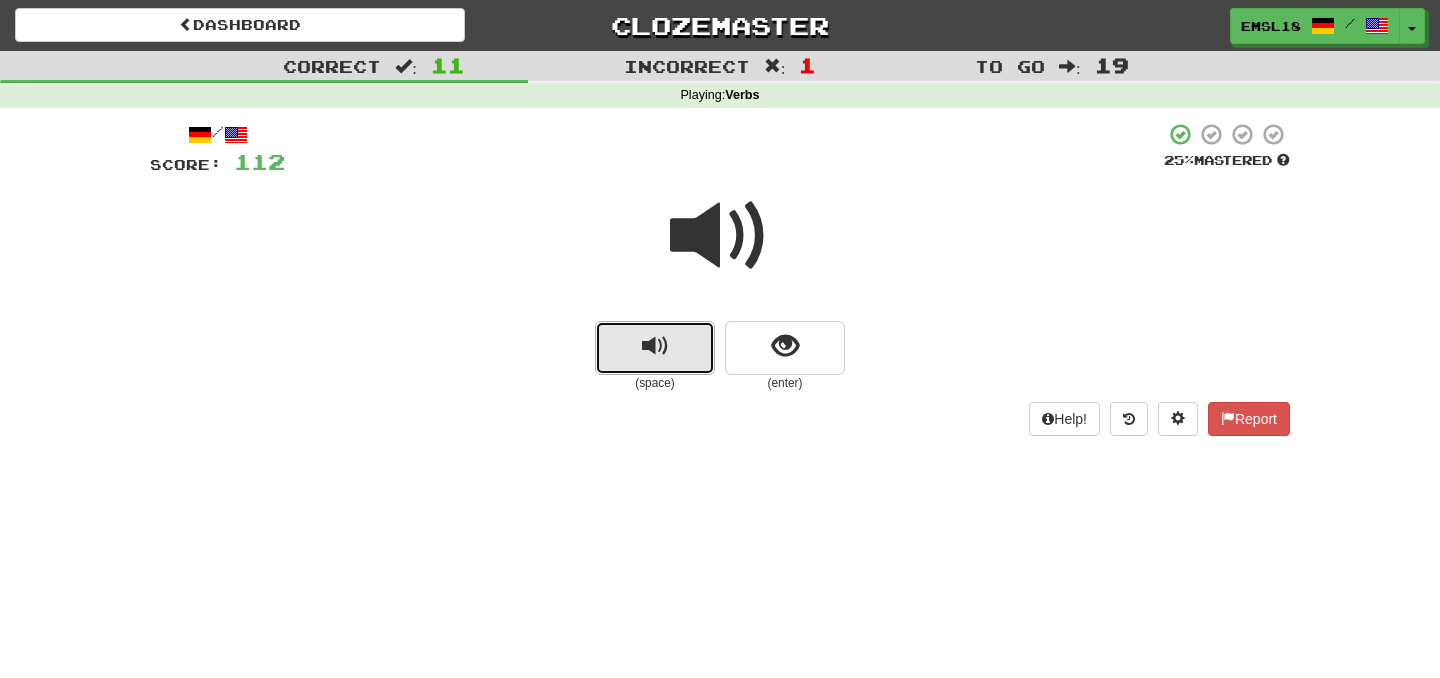 click at bounding box center [655, 346] 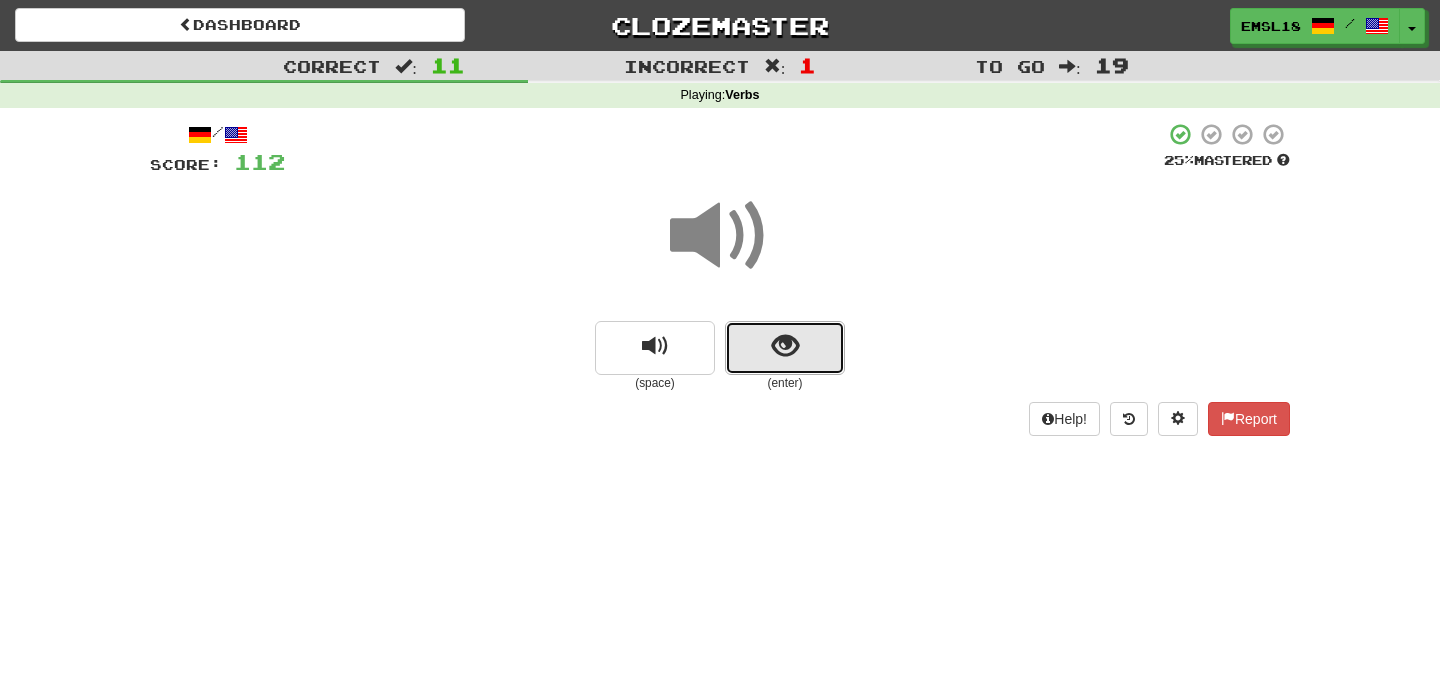 click at bounding box center [785, 346] 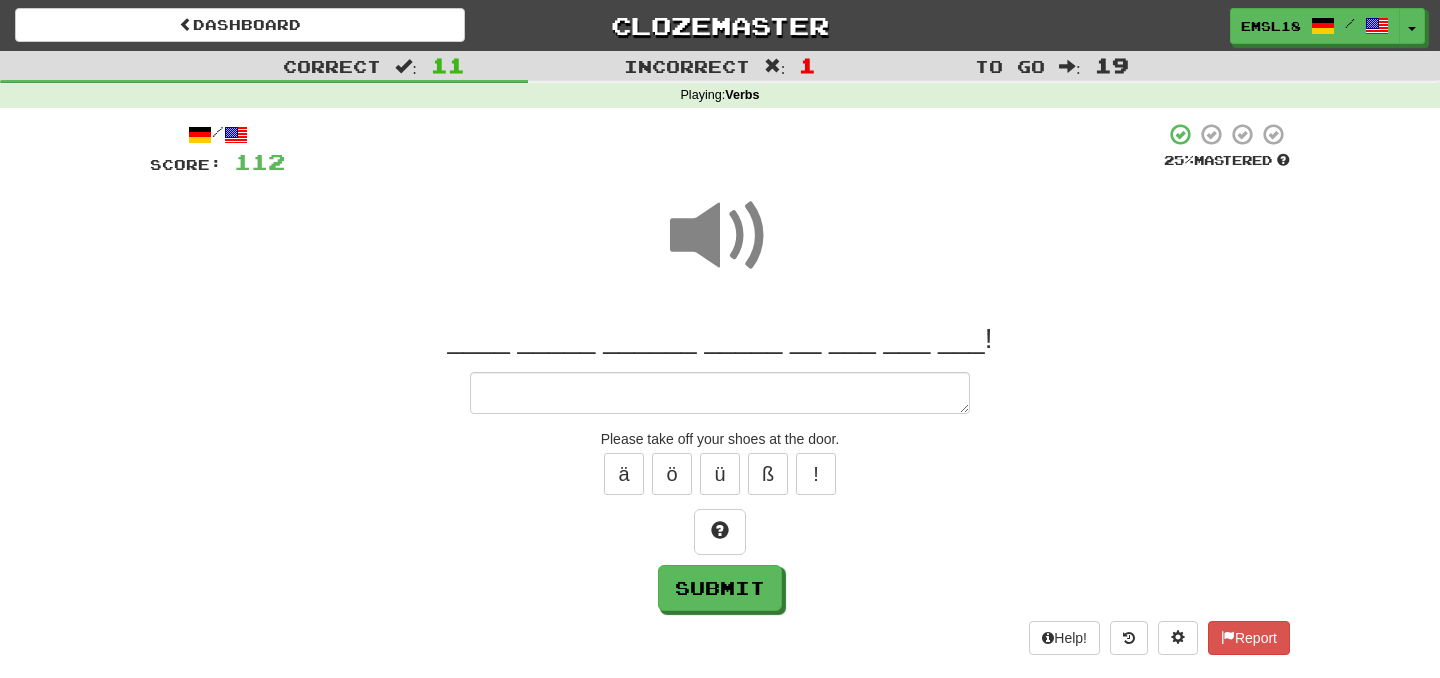 click at bounding box center (720, 393) 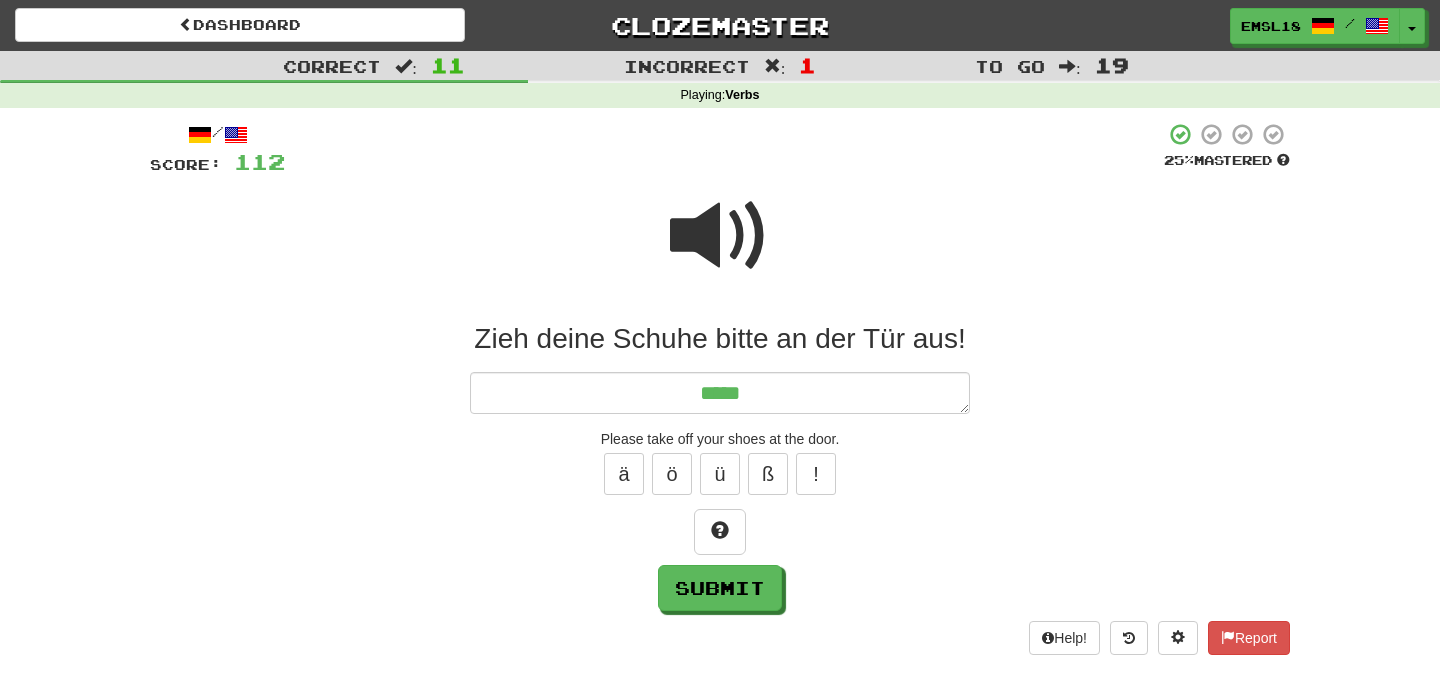 click at bounding box center [720, 236] 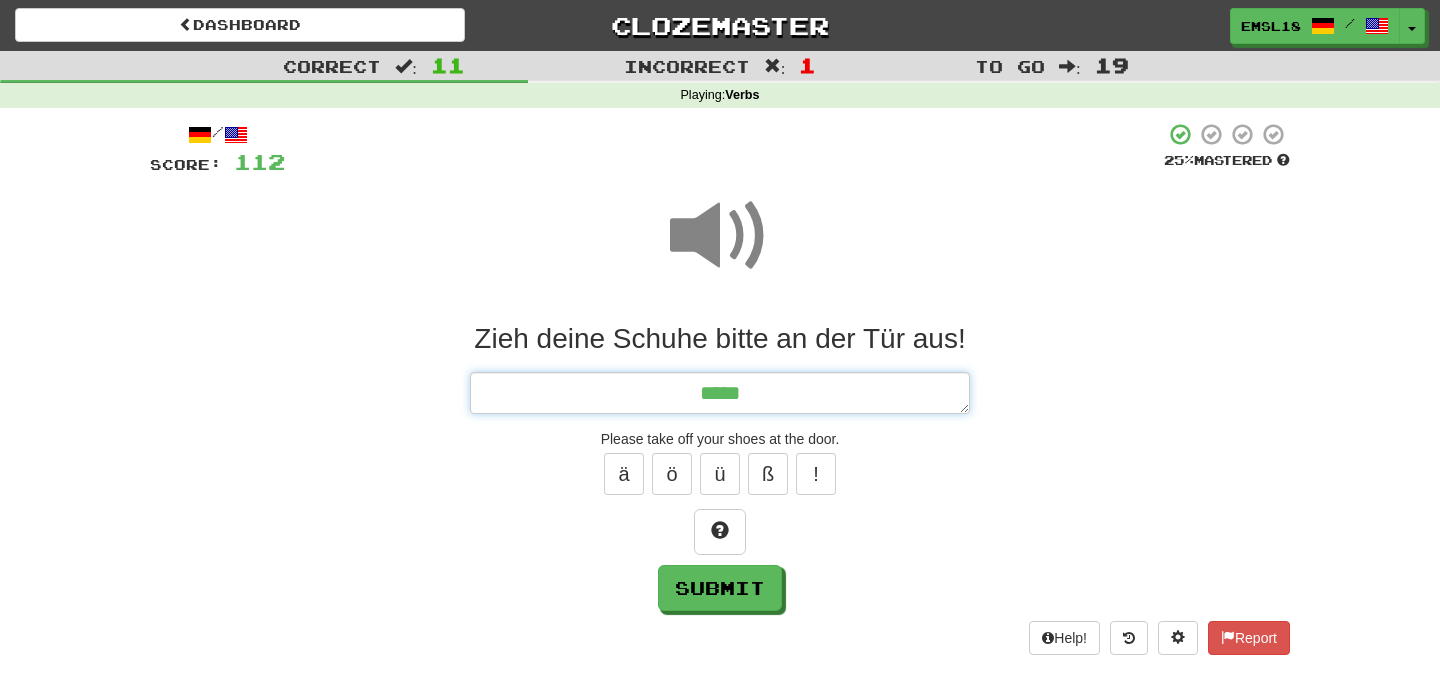 click on "****" at bounding box center [720, 393] 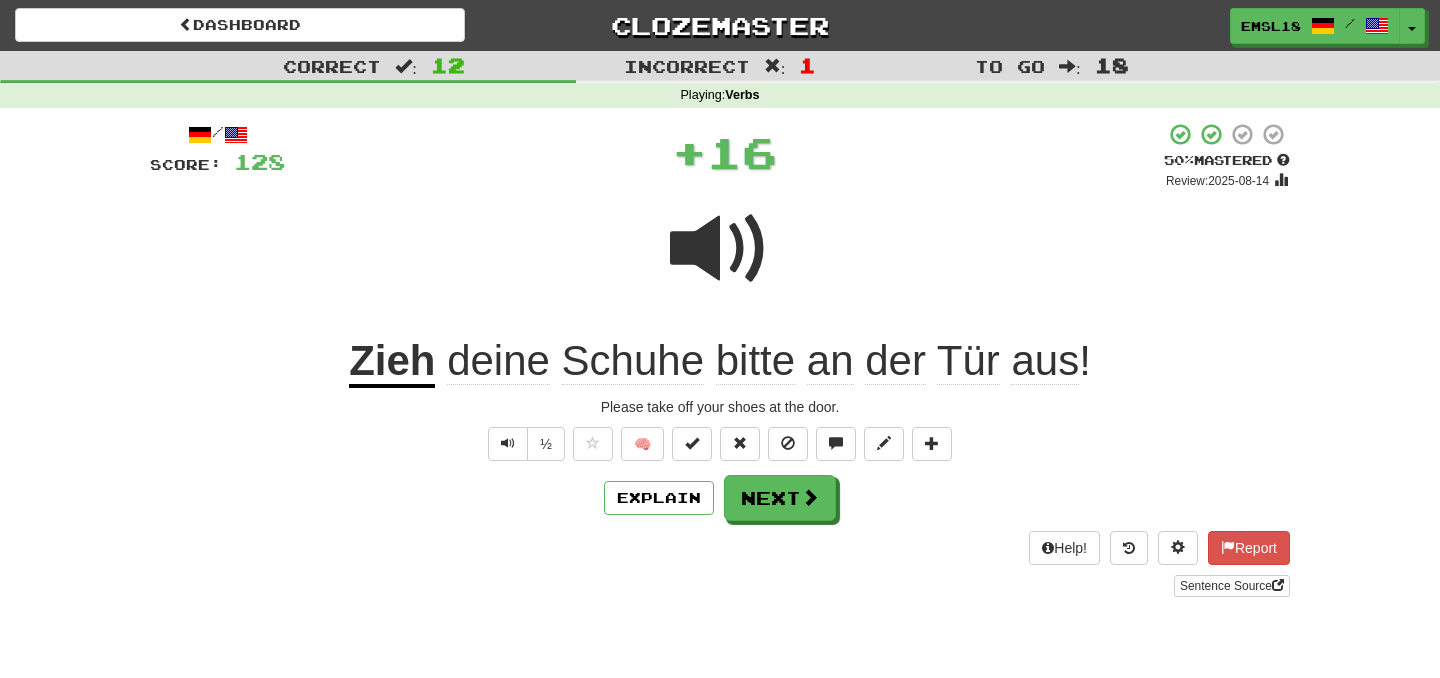 click on "Explain Next" at bounding box center [720, 498] 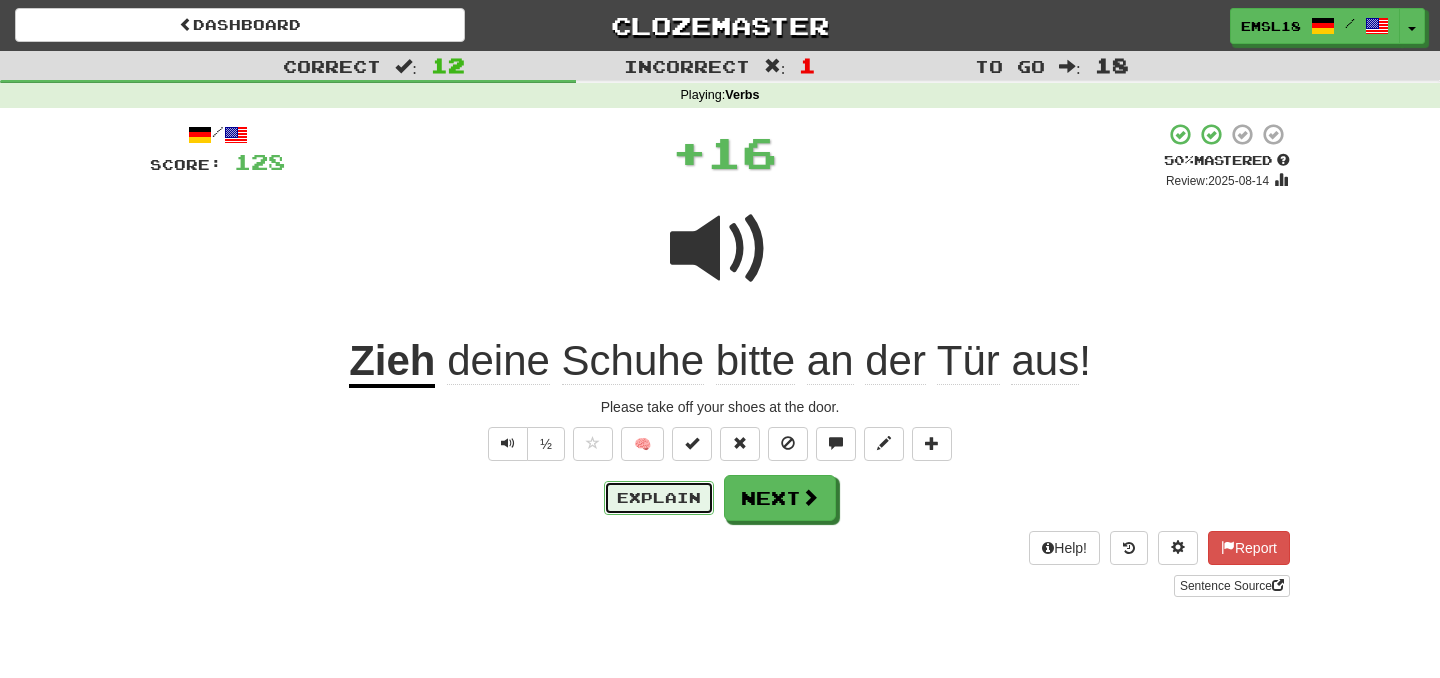 click on "Explain" at bounding box center [659, 498] 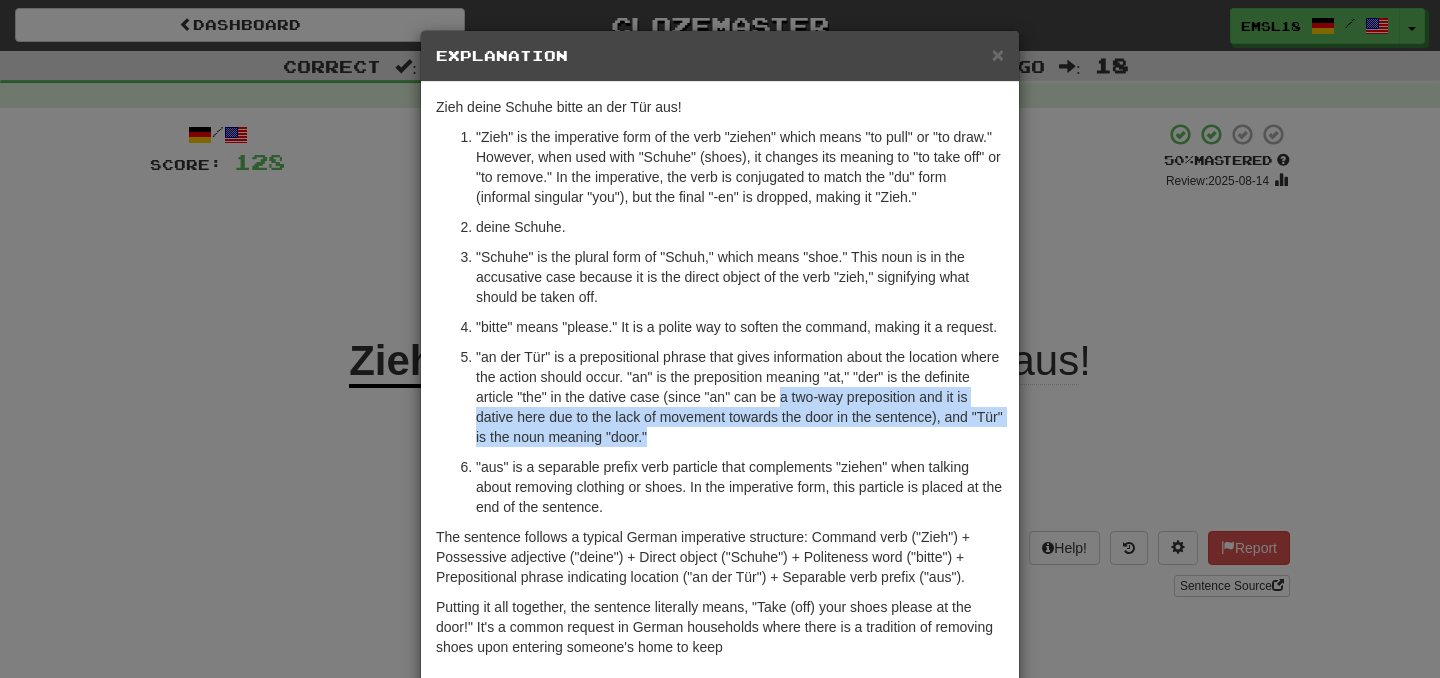 drag, startPoint x: 837, startPoint y: 487, endPoint x: 832, endPoint y: 528, distance: 41.303753 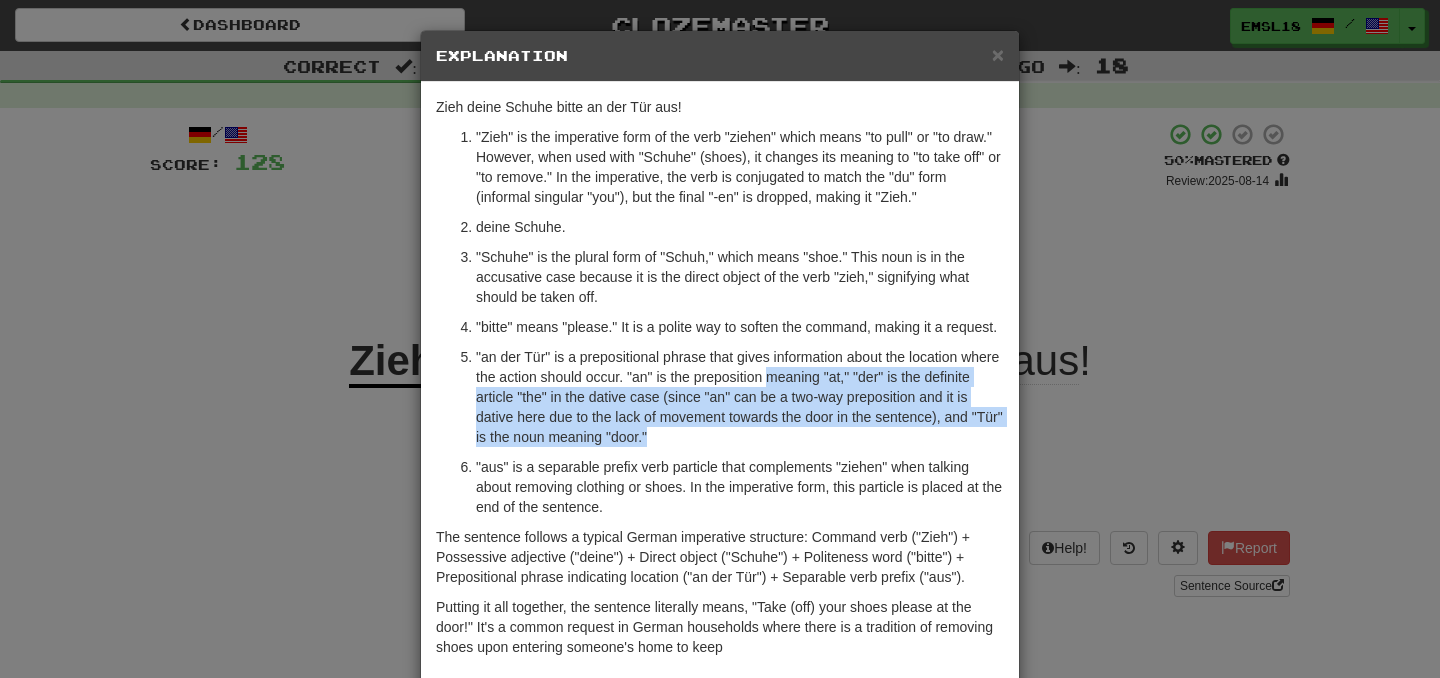 drag, startPoint x: 814, startPoint y: 476, endPoint x: 814, endPoint y: 539, distance: 63 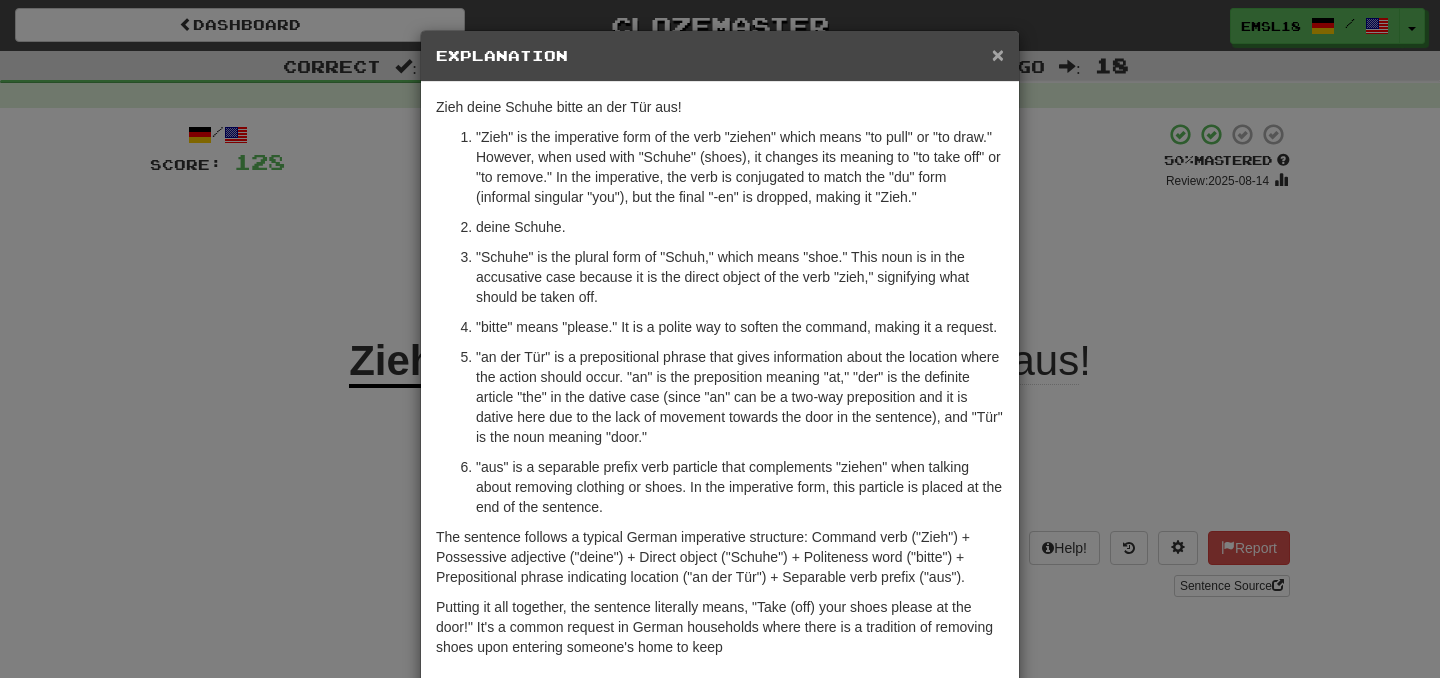 click on "×" at bounding box center [998, 54] 